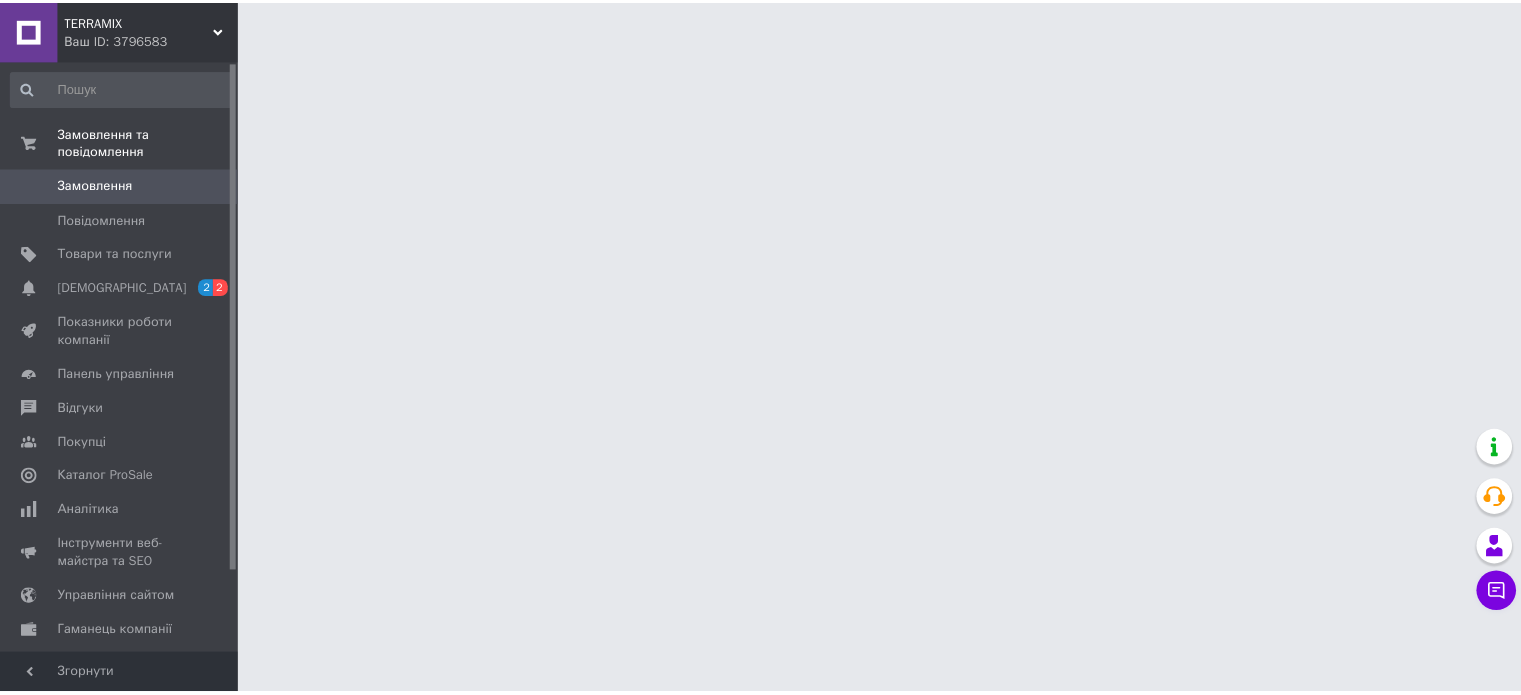 scroll, scrollTop: 0, scrollLeft: 0, axis: both 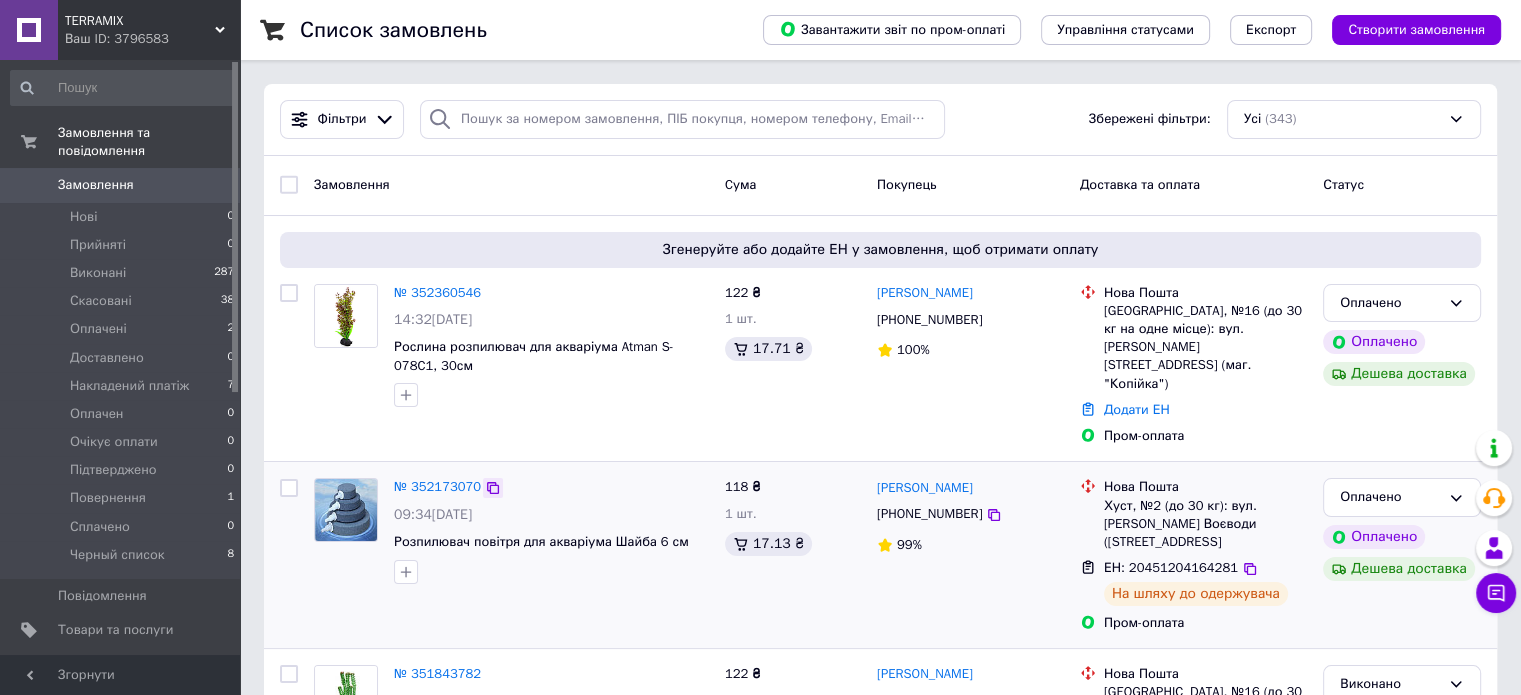 click 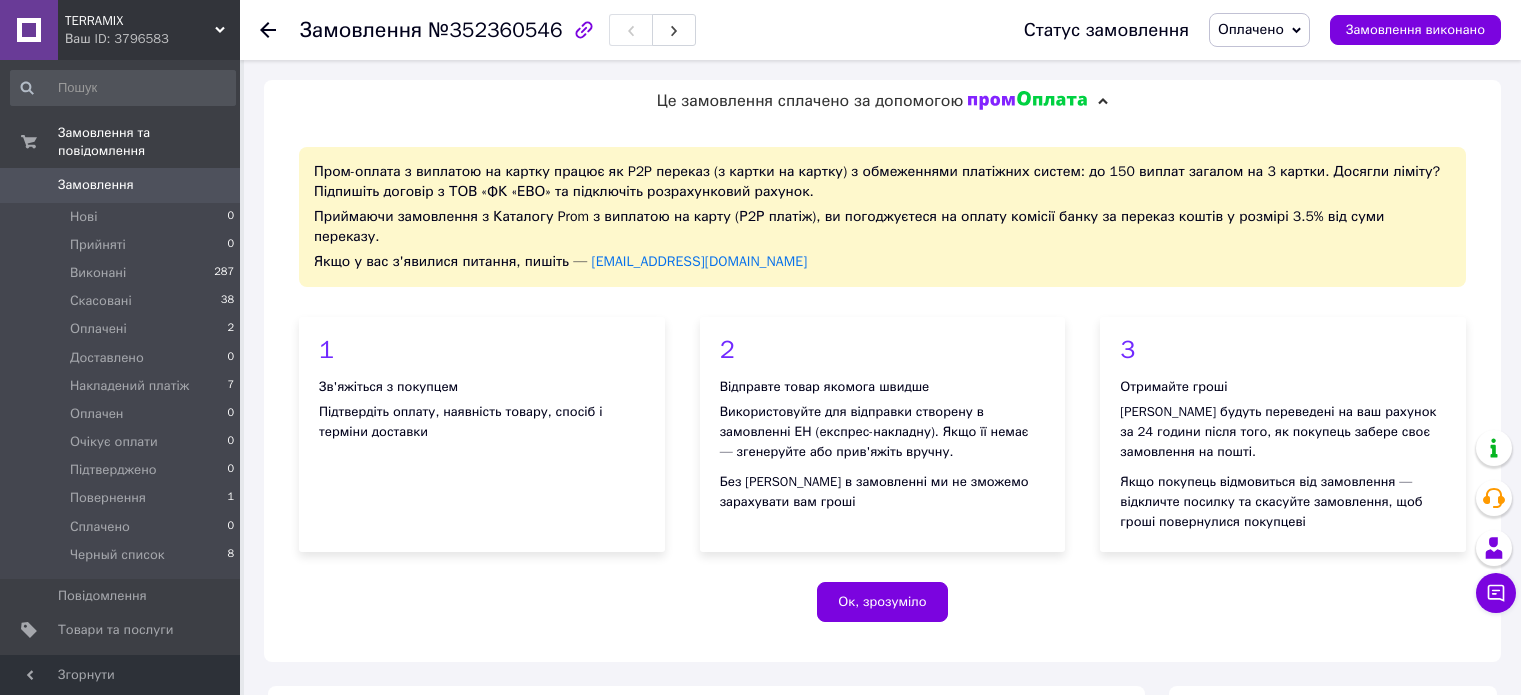 scroll, scrollTop: 0, scrollLeft: 0, axis: both 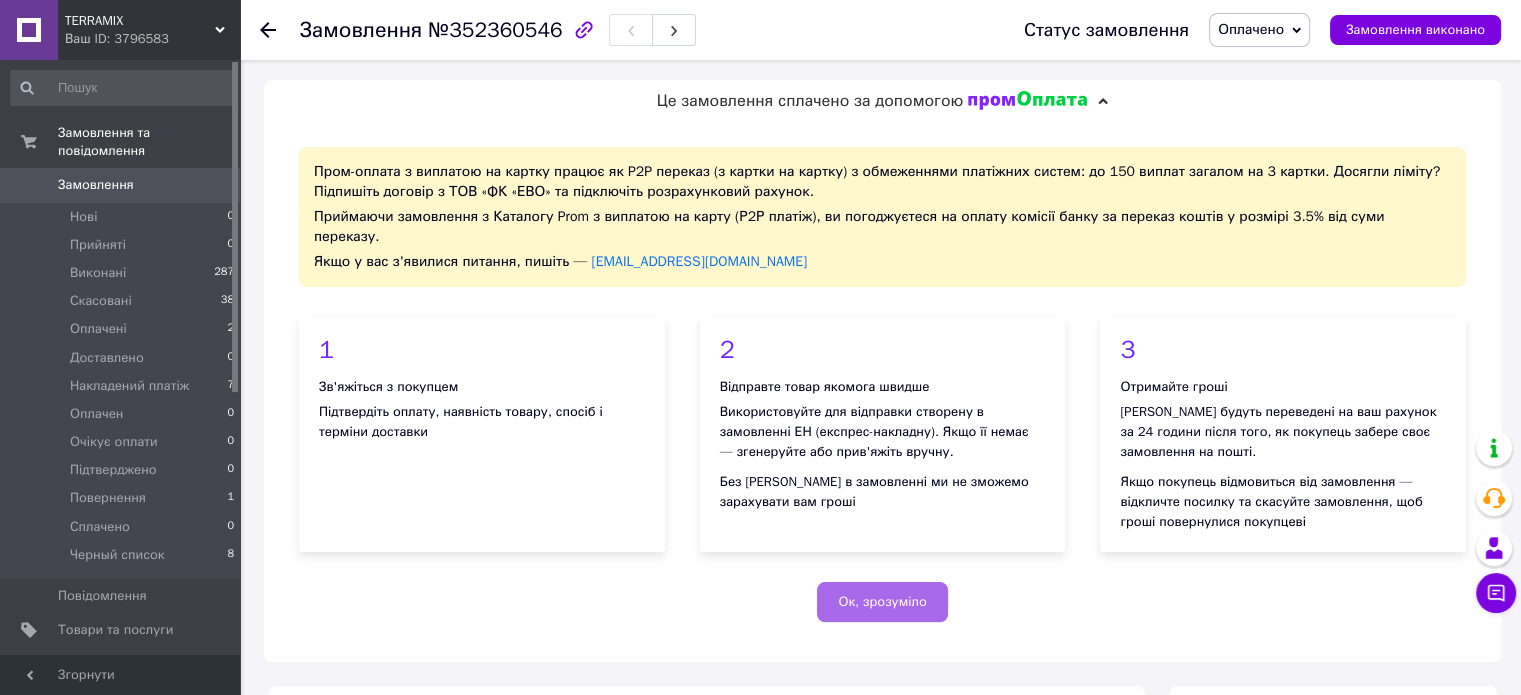 click on "Ок, зрозуміло" at bounding box center [882, 602] 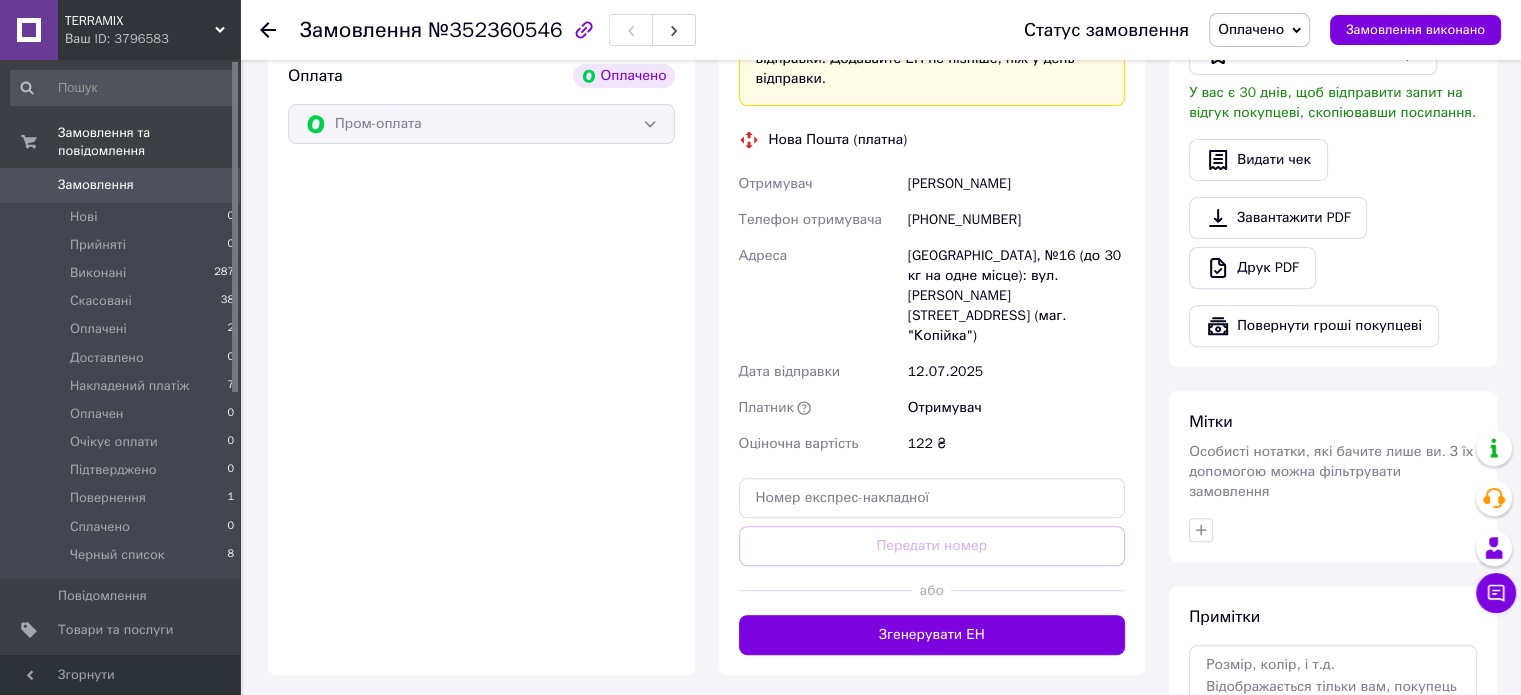 scroll, scrollTop: 700, scrollLeft: 0, axis: vertical 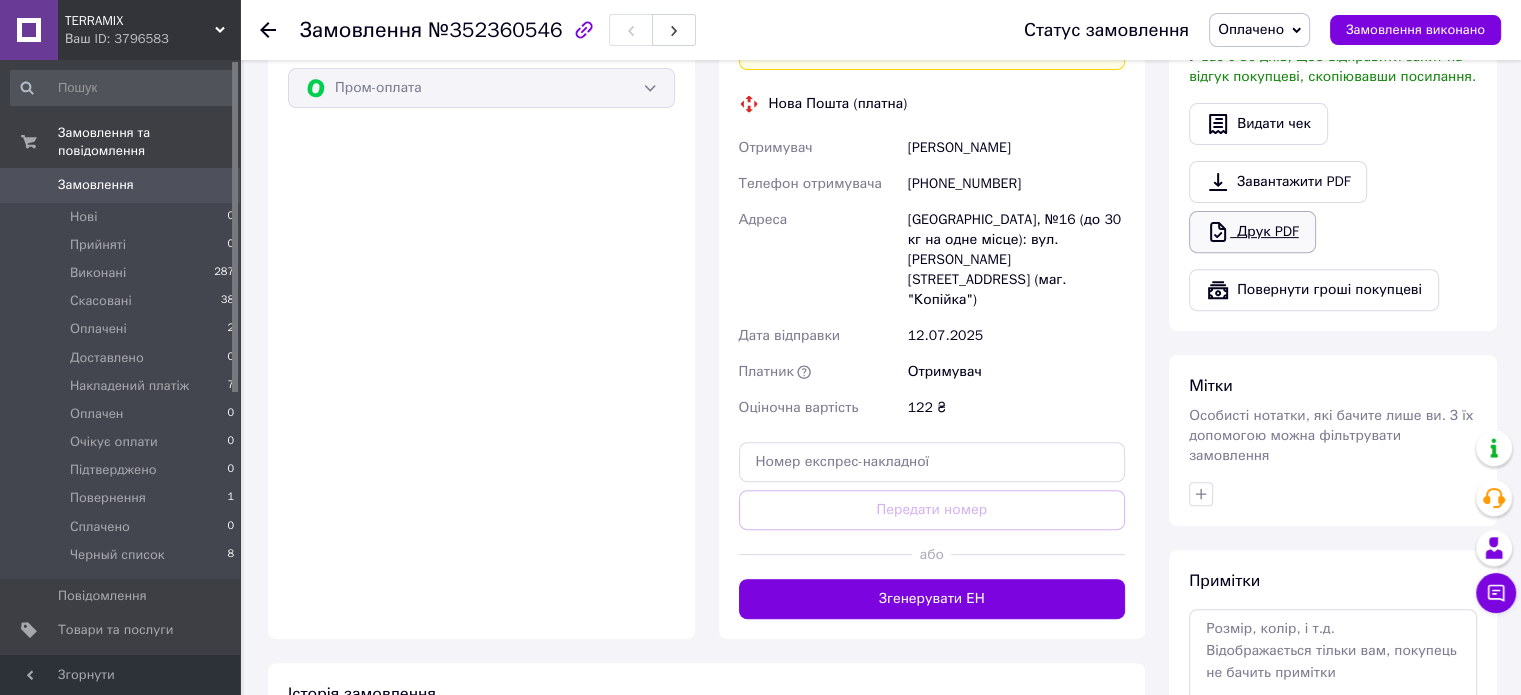 click on "Друк PDF" at bounding box center (1252, 232) 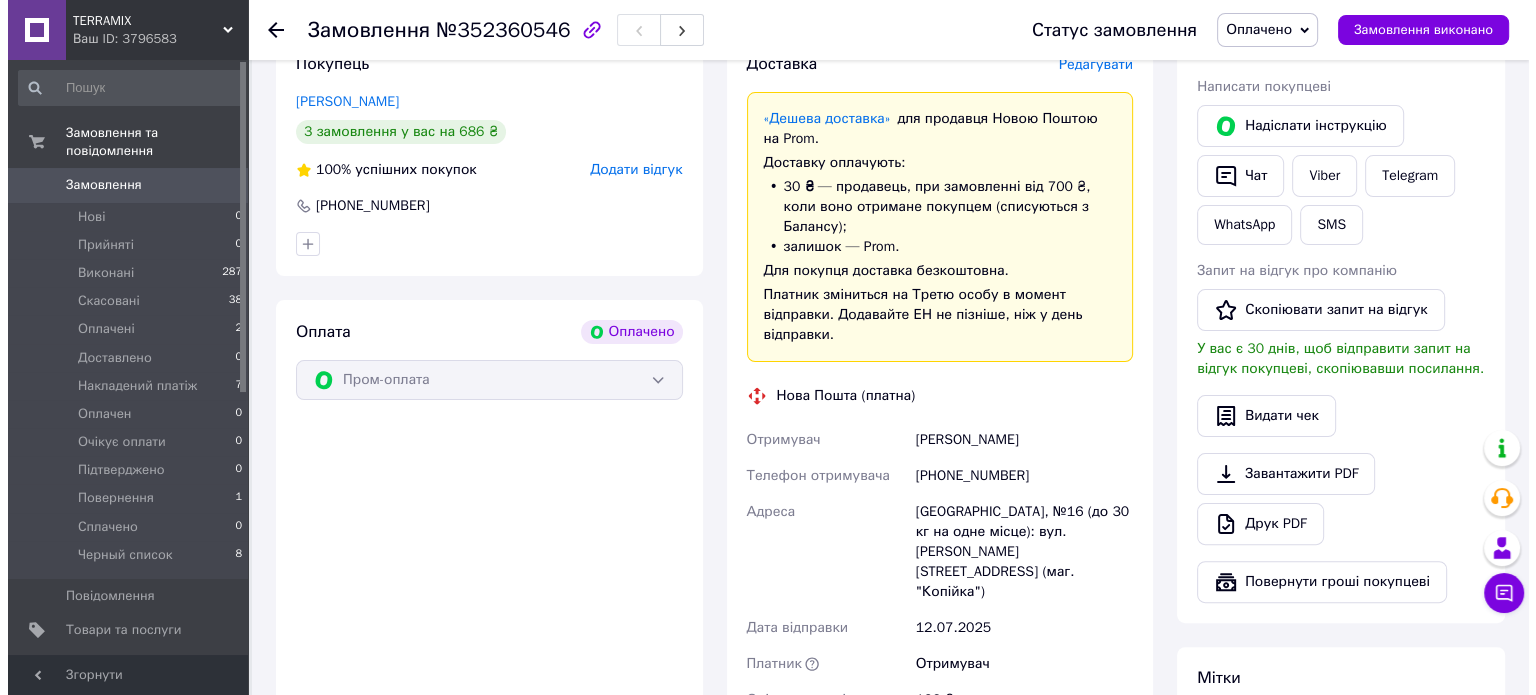 scroll, scrollTop: 300, scrollLeft: 0, axis: vertical 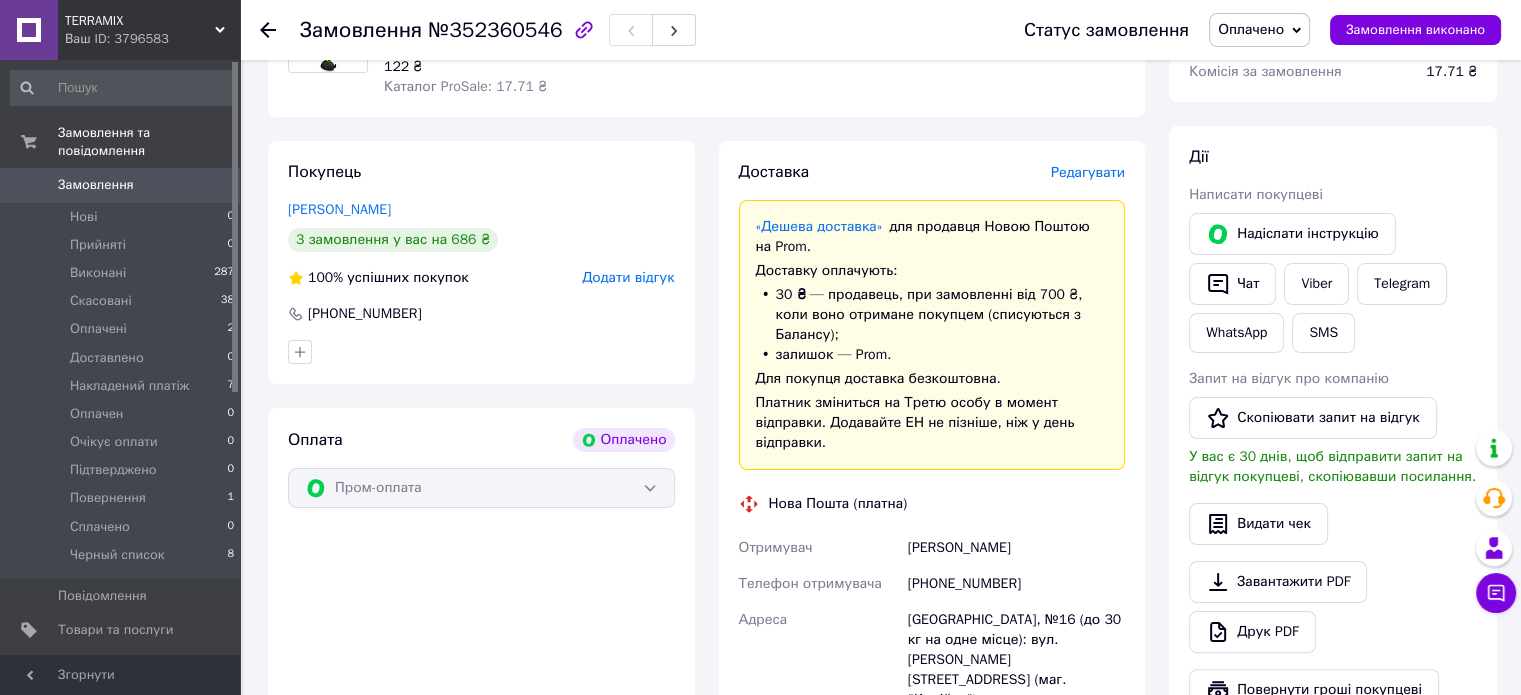 click on "Редагувати" at bounding box center [1088, 172] 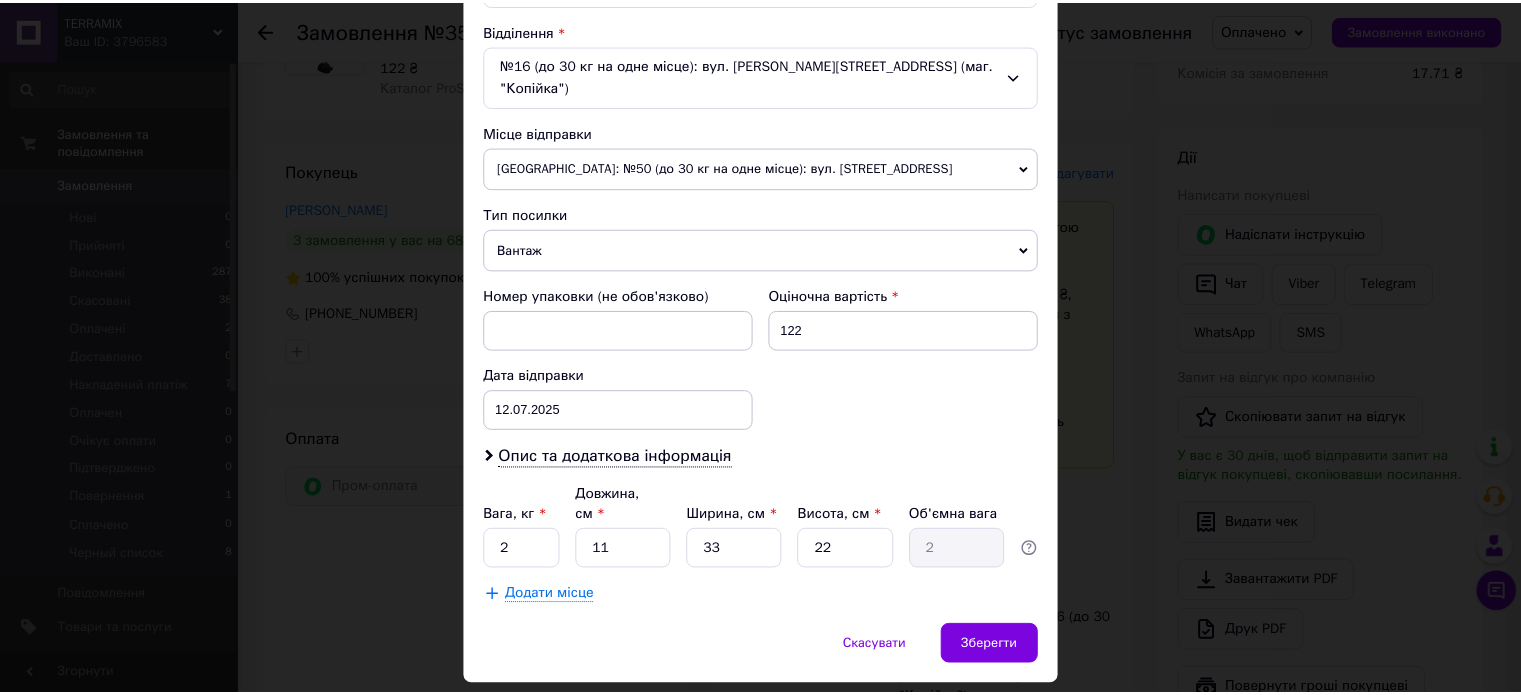 scroll, scrollTop: 627, scrollLeft: 0, axis: vertical 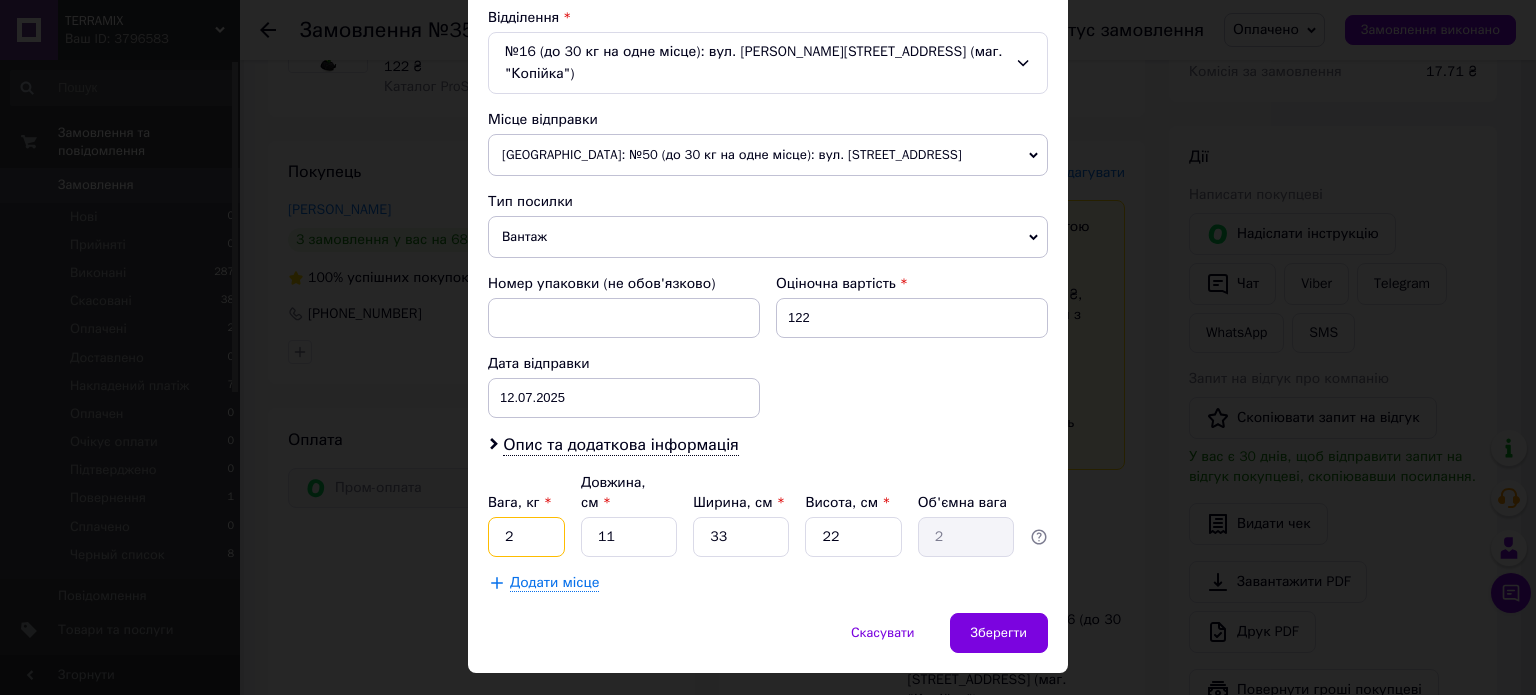 drag, startPoint x: 497, startPoint y: 492, endPoint x: 513, endPoint y: 494, distance: 16.124516 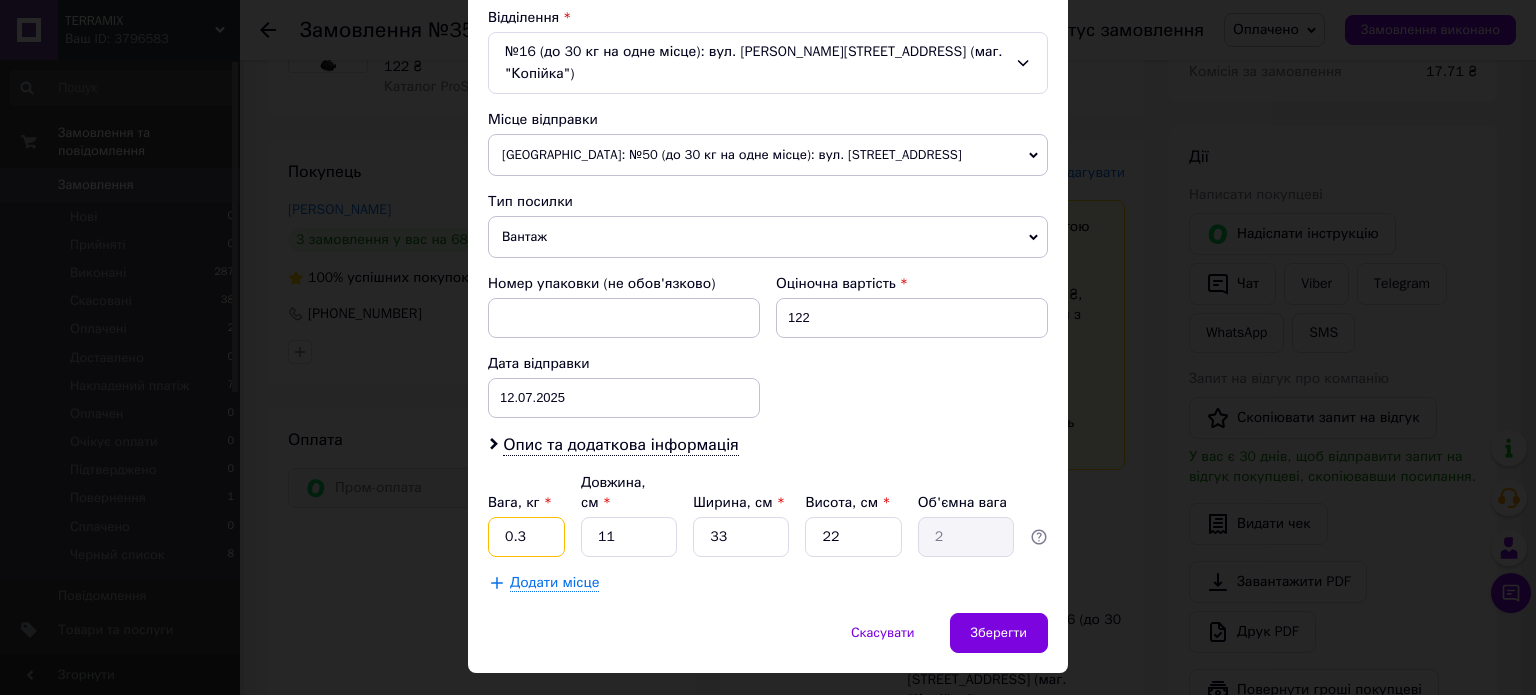 type on "0.3" 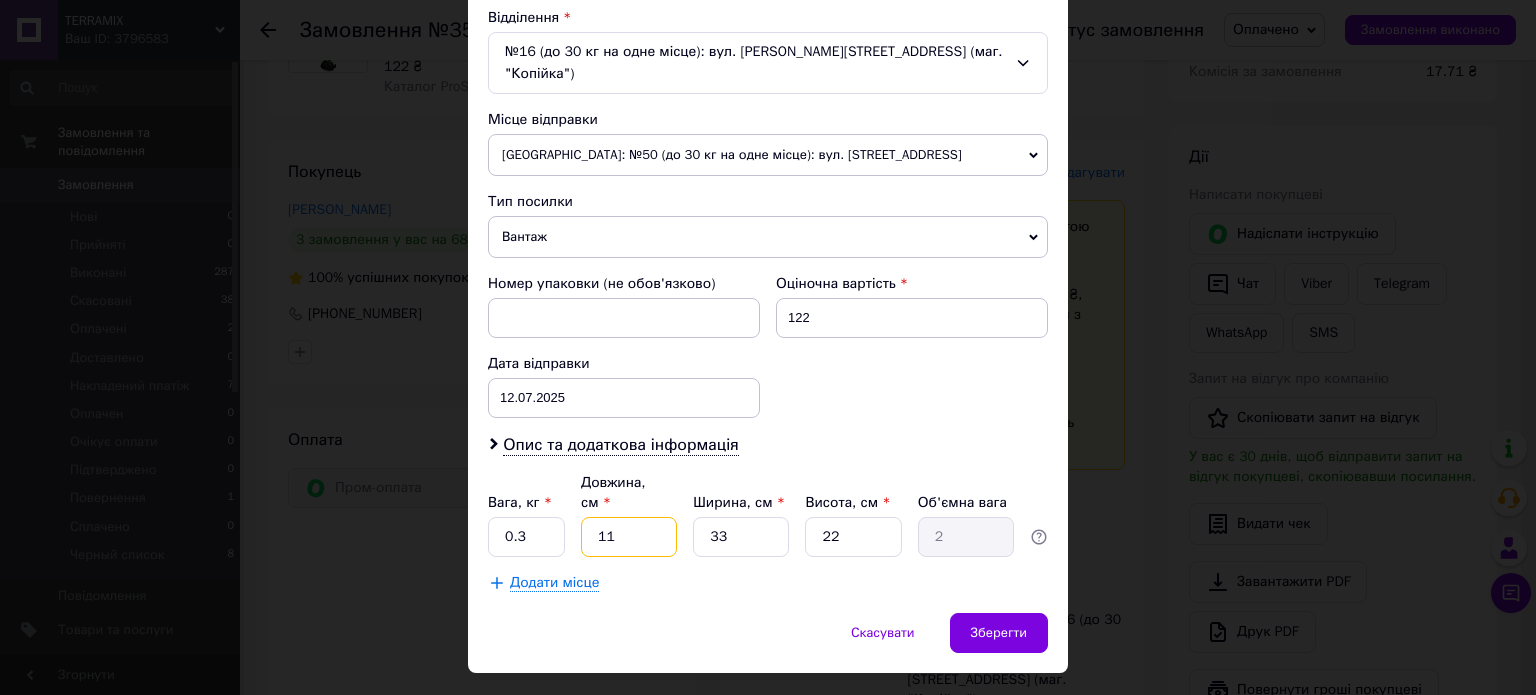 type on "3" 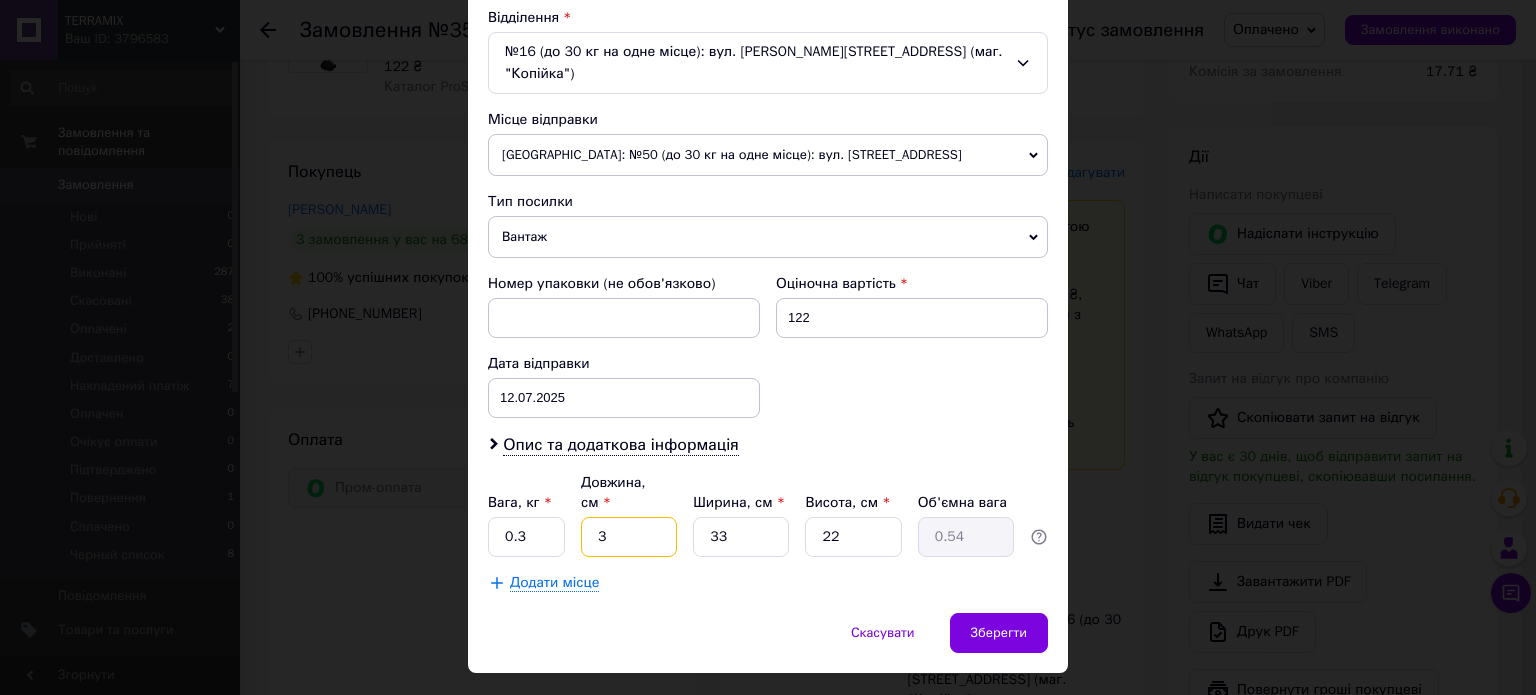 type on "34" 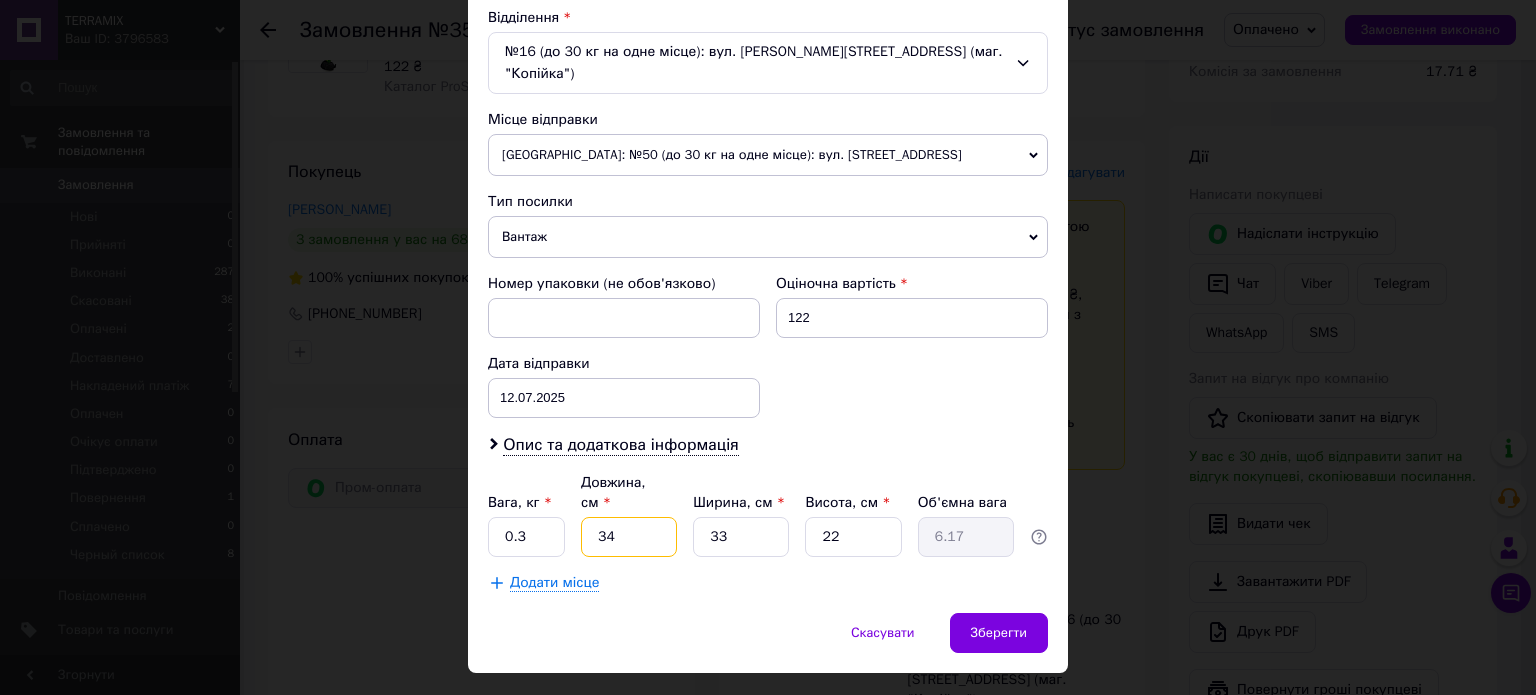 type on "34" 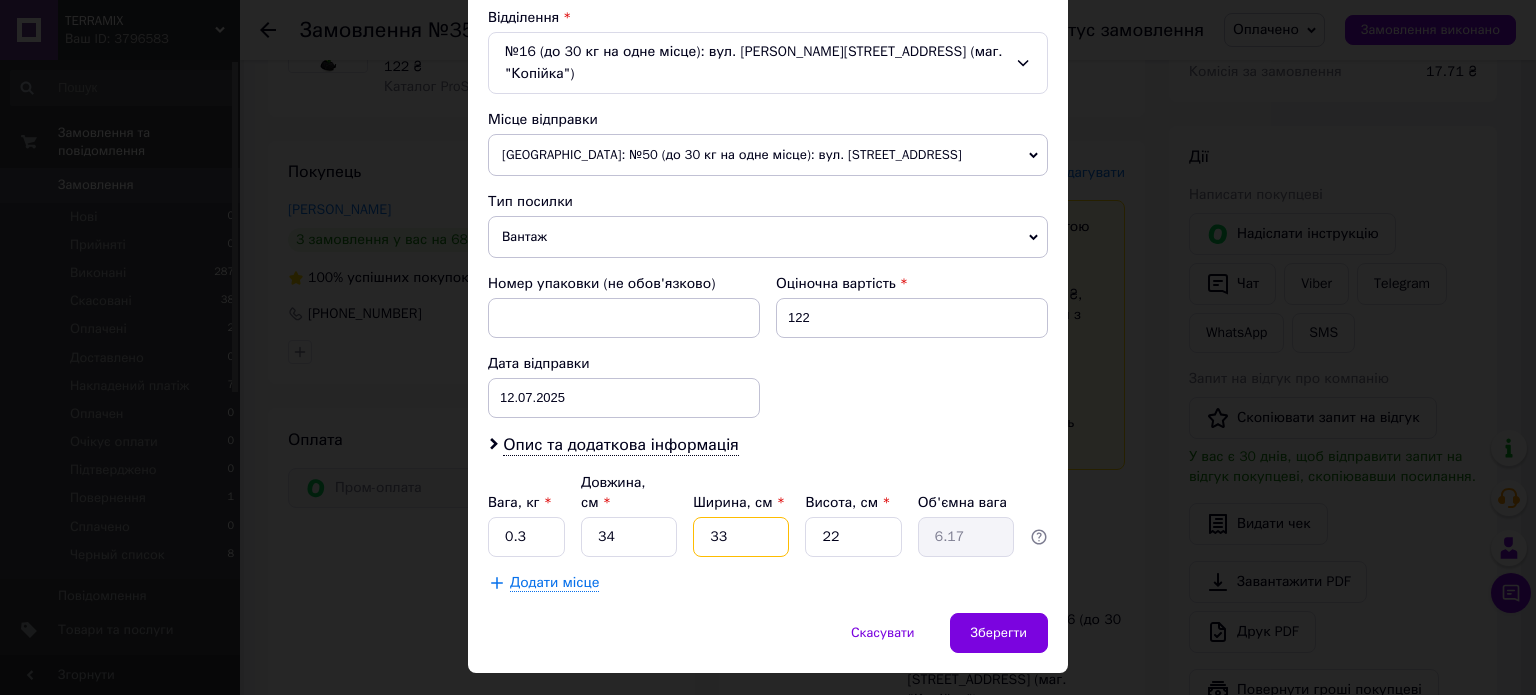 type on "2" 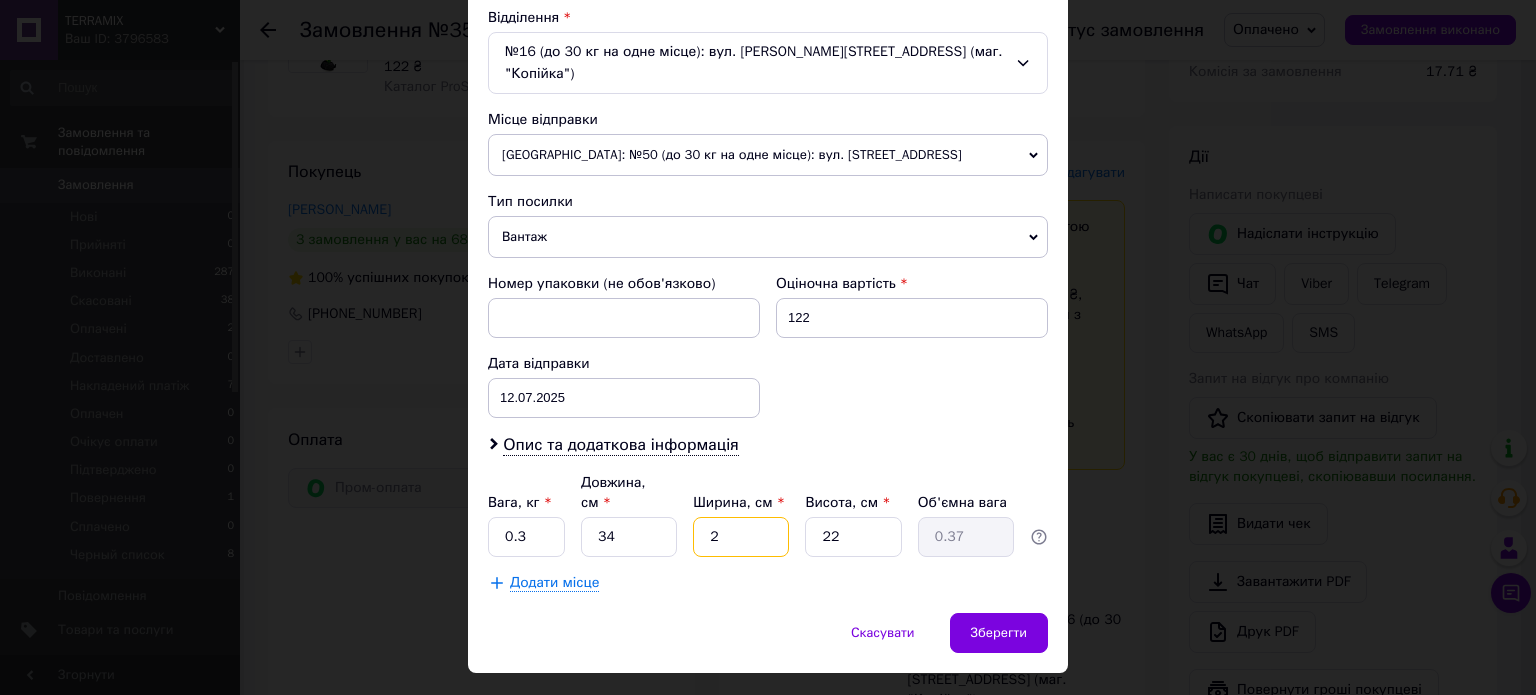 type on "24" 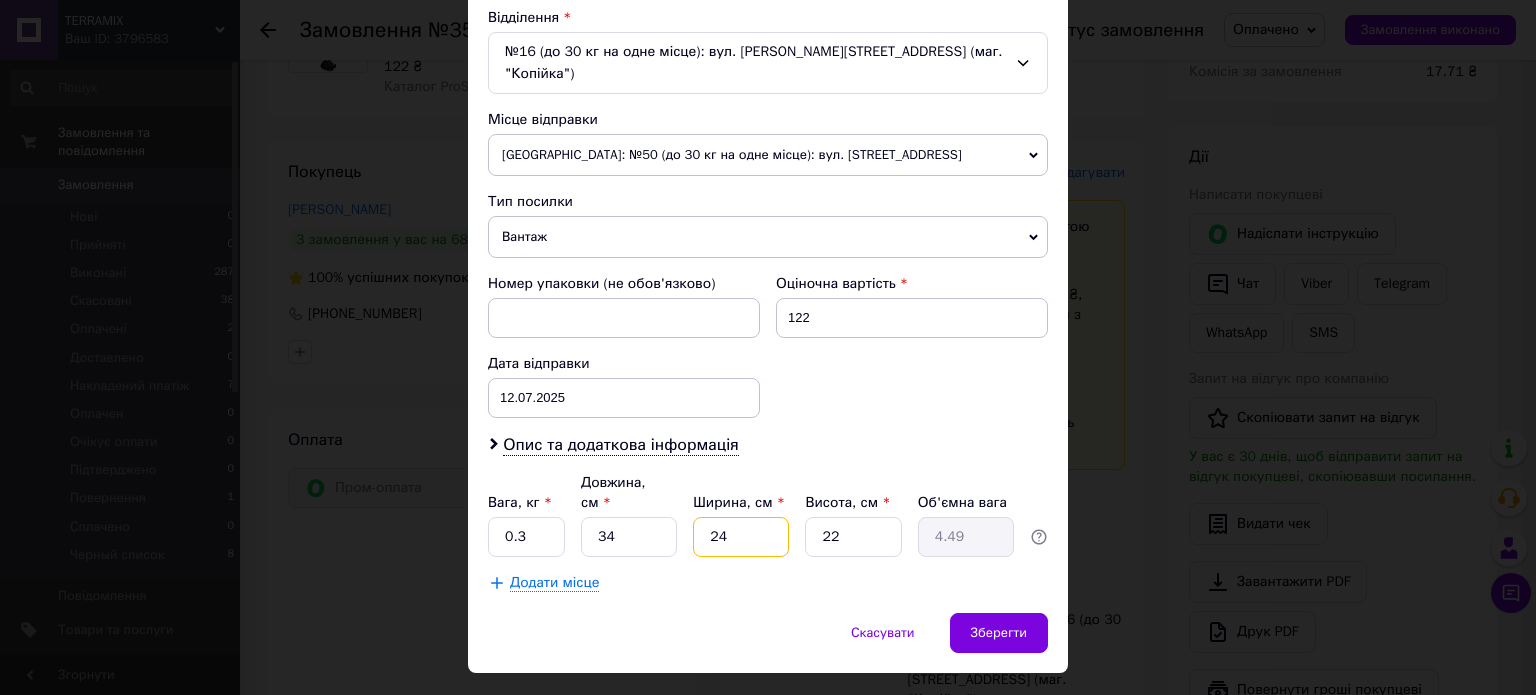 type on "24" 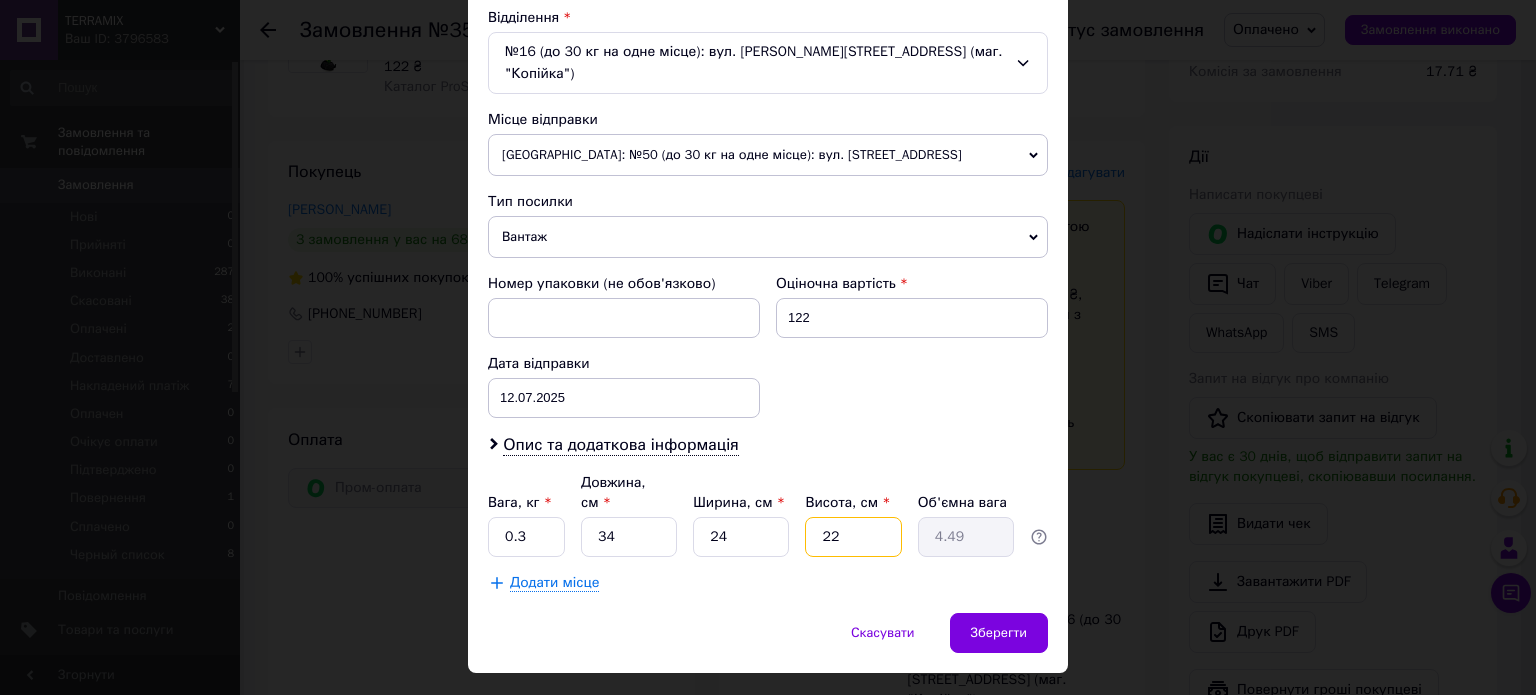 type on "4" 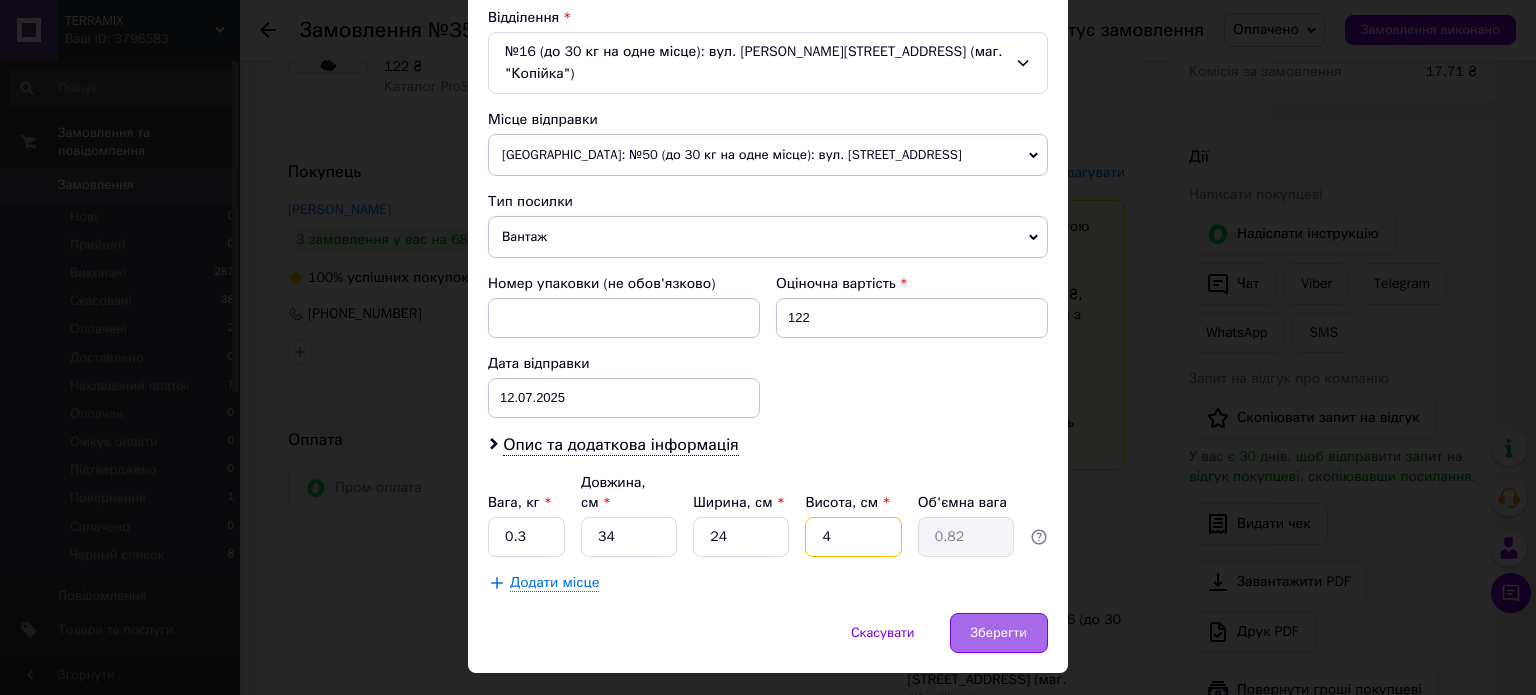 type on "4" 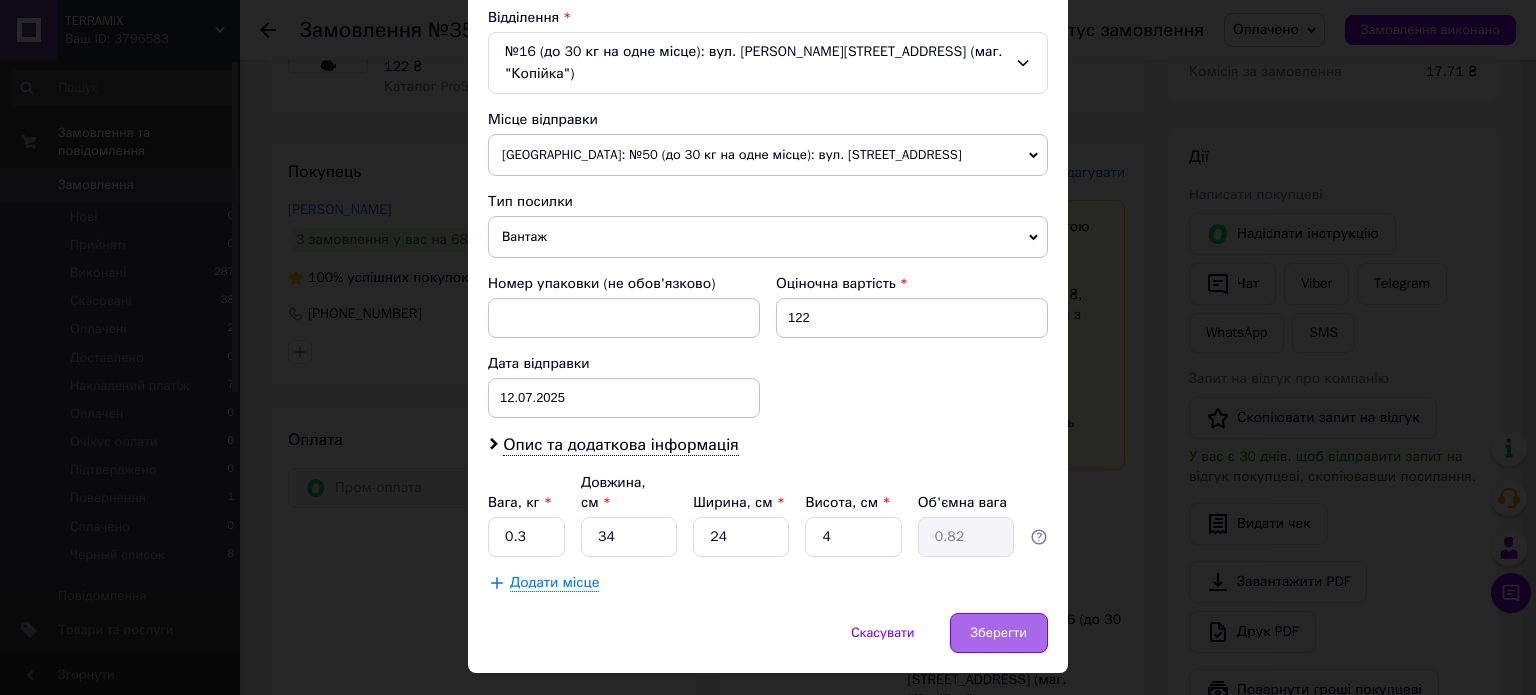 click on "Зберегти" at bounding box center (999, 633) 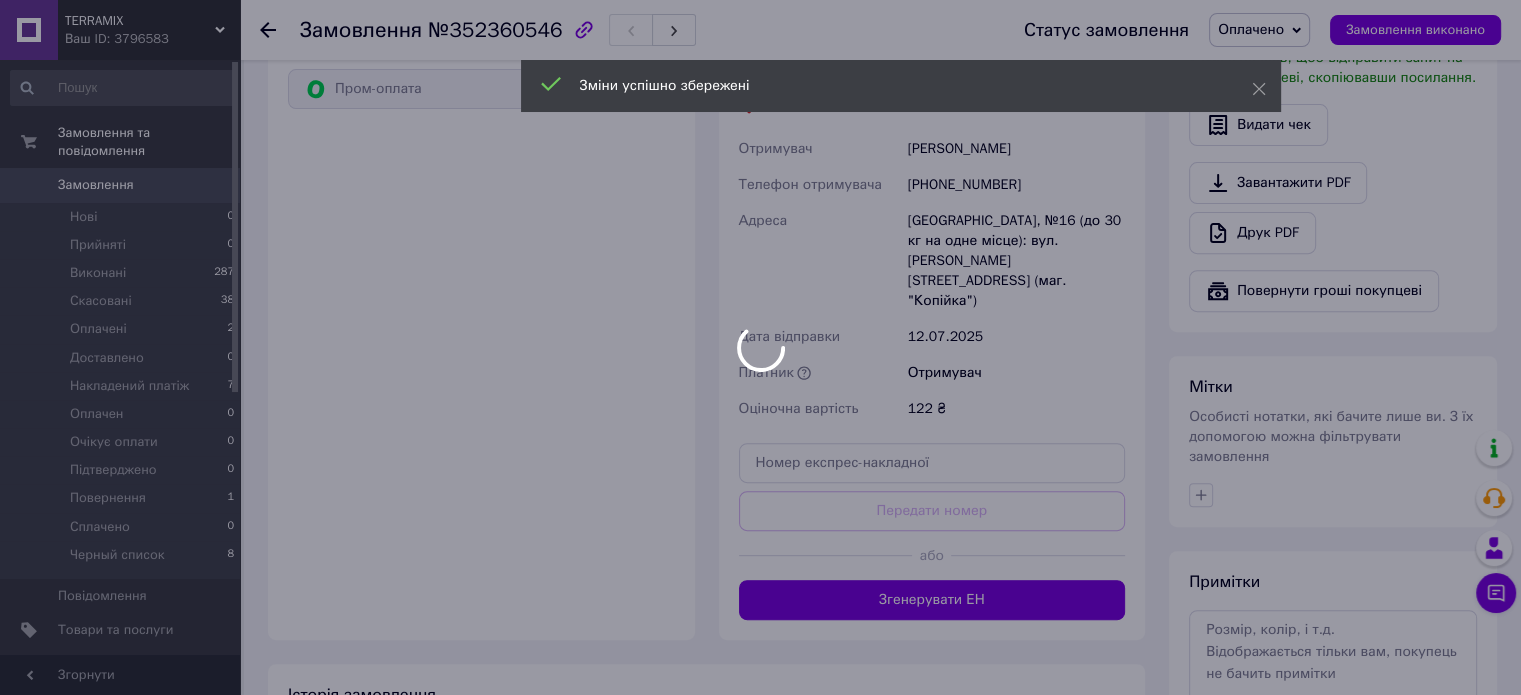 scroll, scrollTop: 700, scrollLeft: 0, axis: vertical 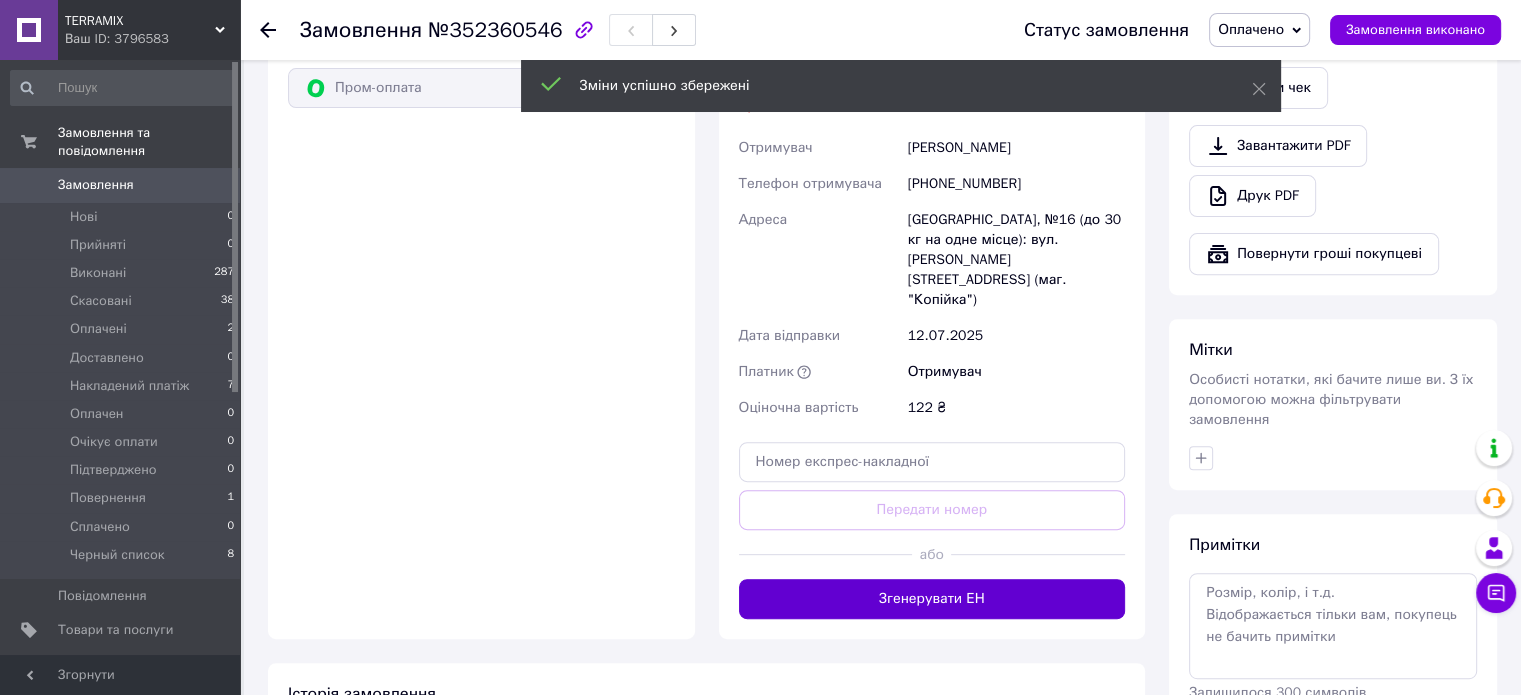 click on "Згенерувати ЕН" at bounding box center [932, 599] 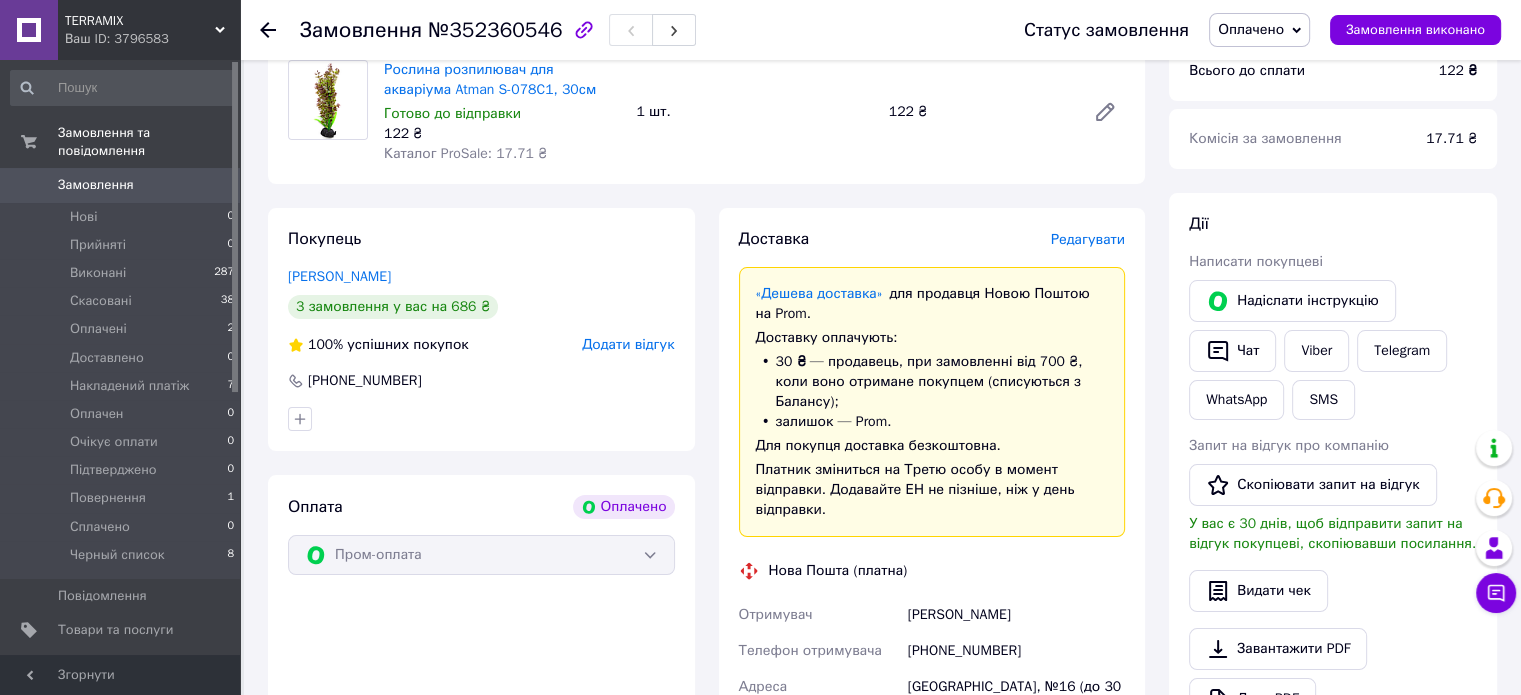 scroll, scrollTop: 200, scrollLeft: 0, axis: vertical 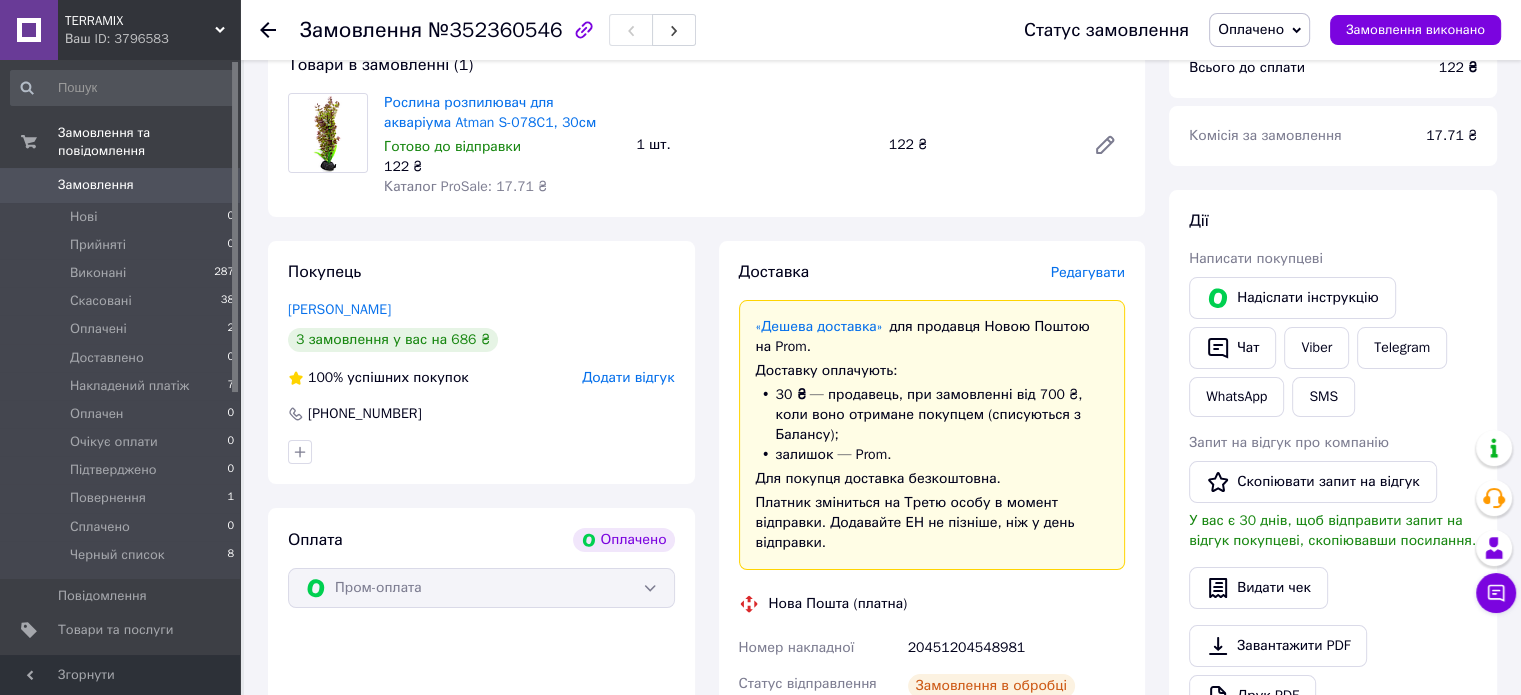 click on "20451204548981" at bounding box center (1016, 648) 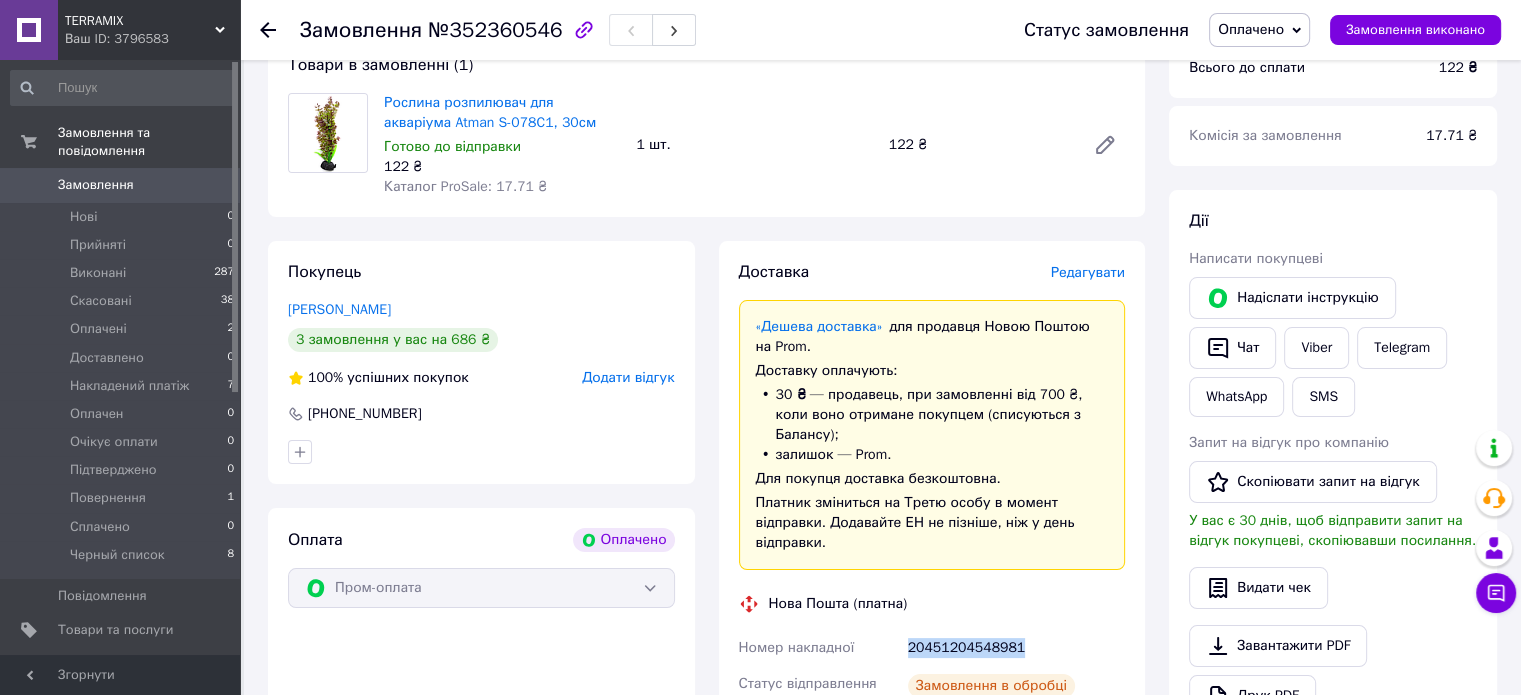 click on "20451204548981" at bounding box center [1016, 648] 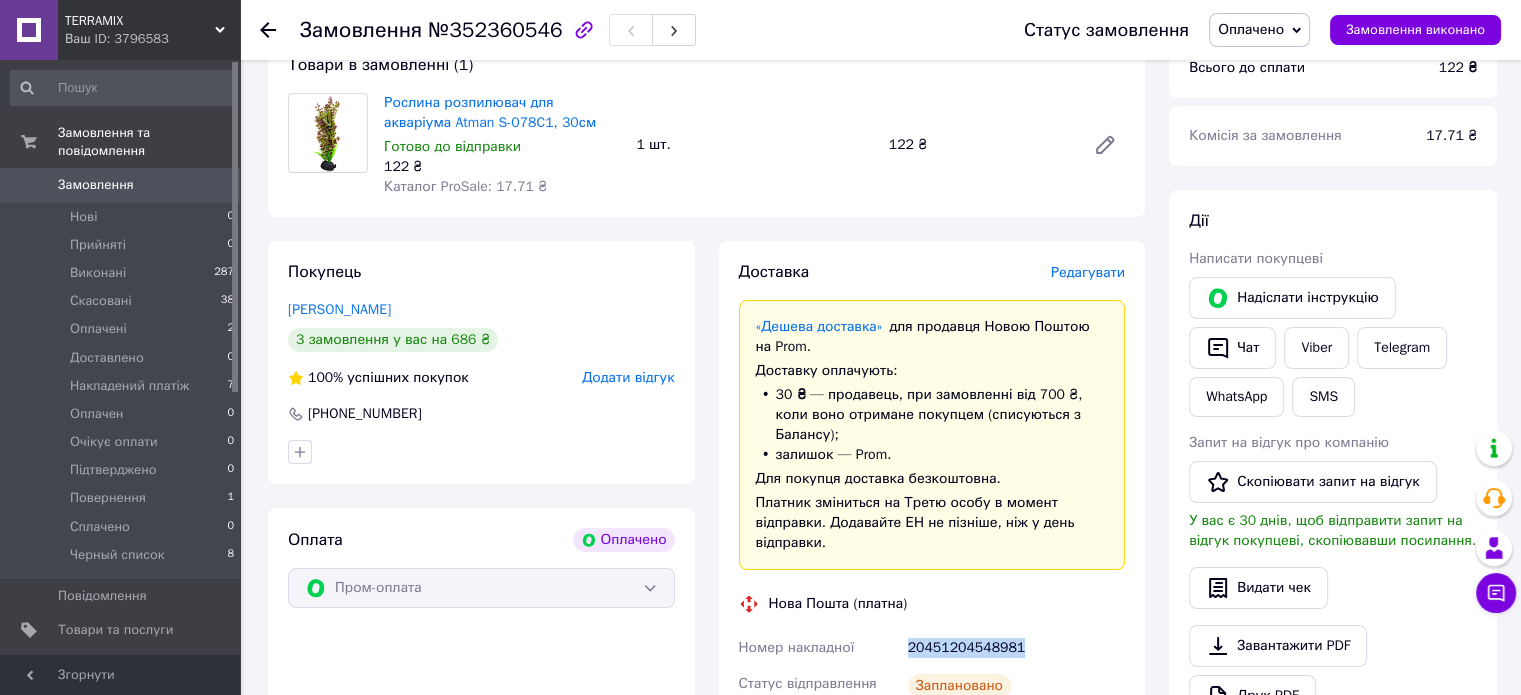 copy on "20451204548981" 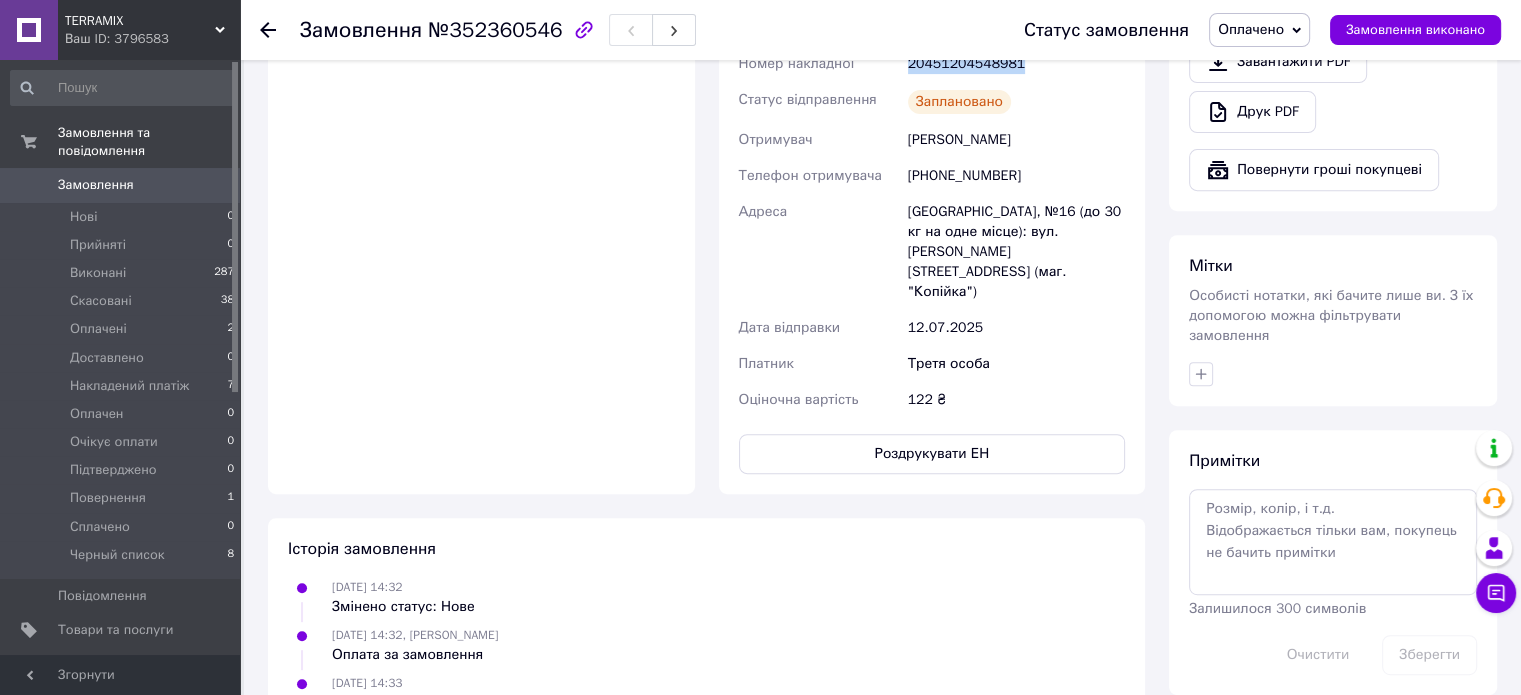 scroll, scrollTop: 900, scrollLeft: 0, axis: vertical 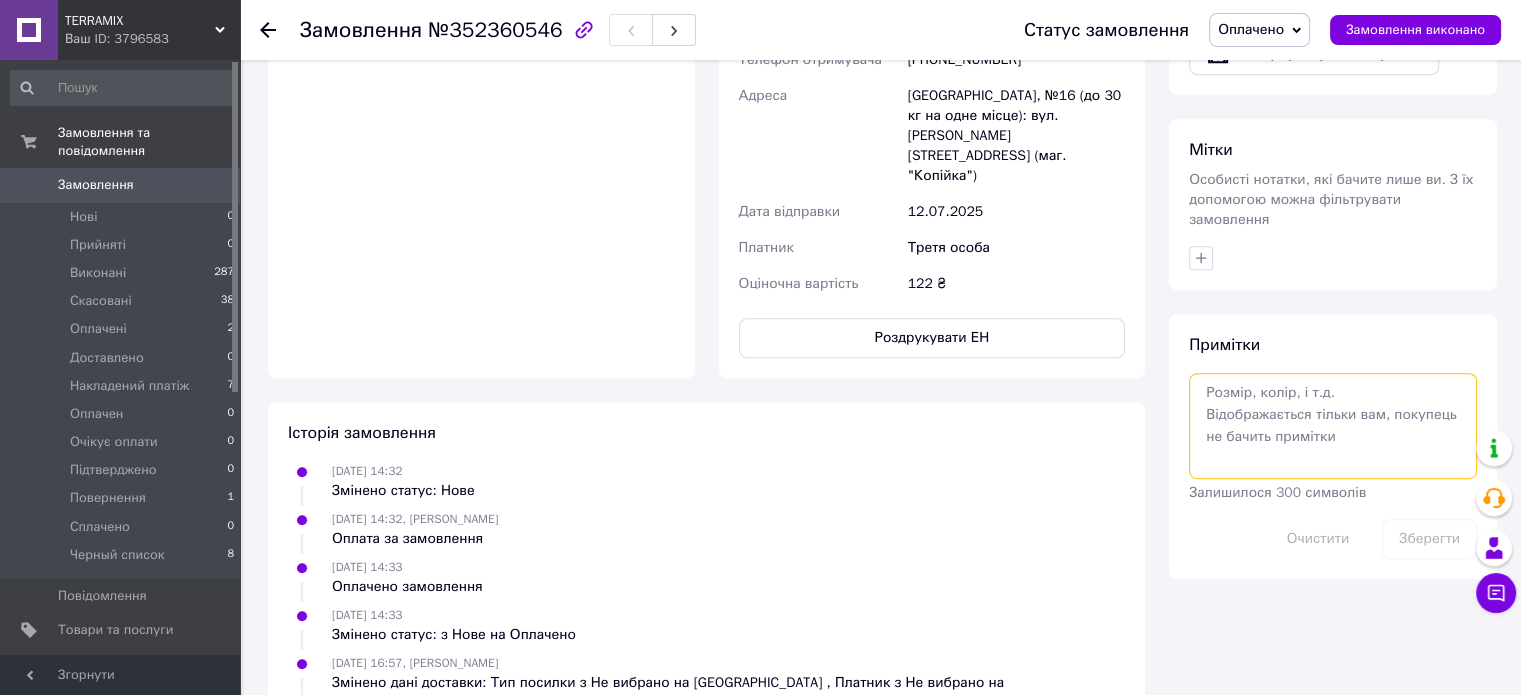 paste on "Ваше замовлення надіслано Новою Поштою. Номер накладної – 20451204548981. Дата прибуття вантажу –13.07.2025 р. Дякуємо за співпрацю!" 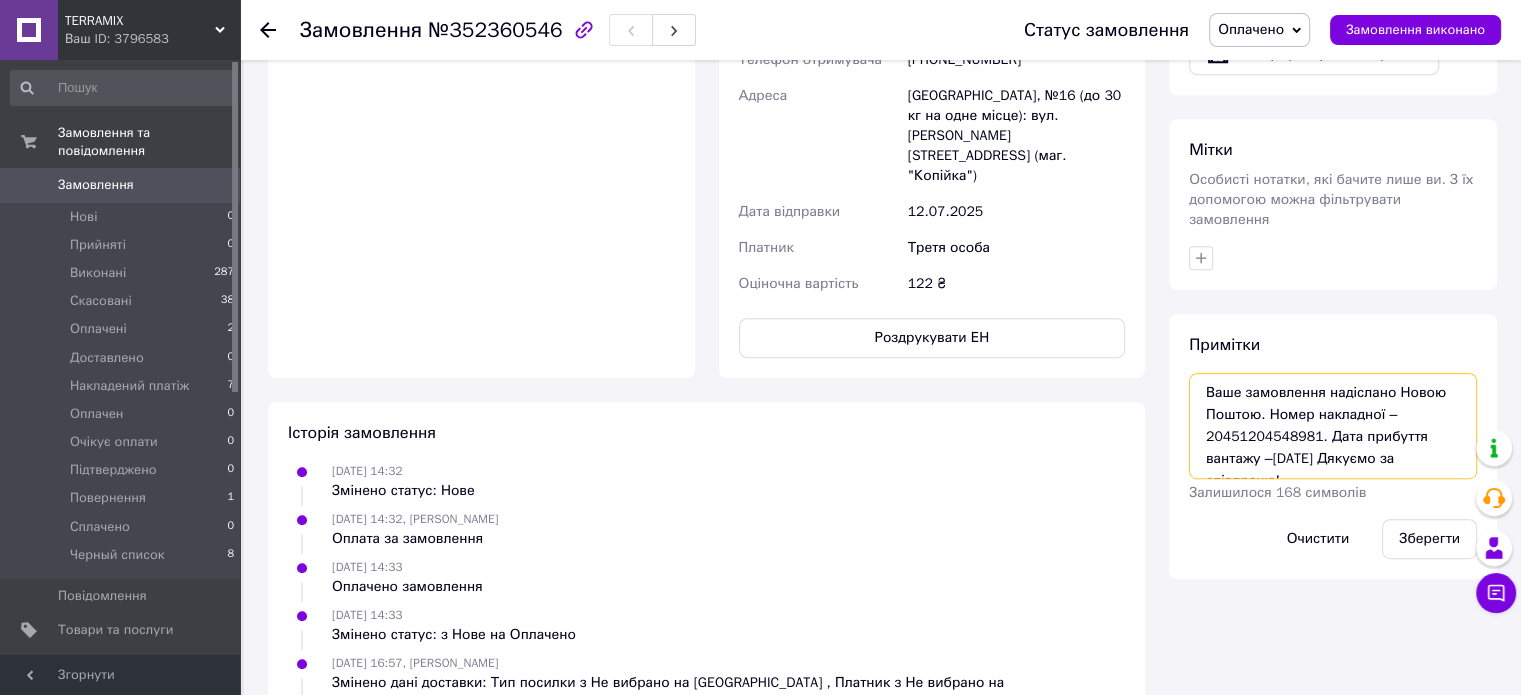 scroll, scrollTop: 12, scrollLeft: 0, axis: vertical 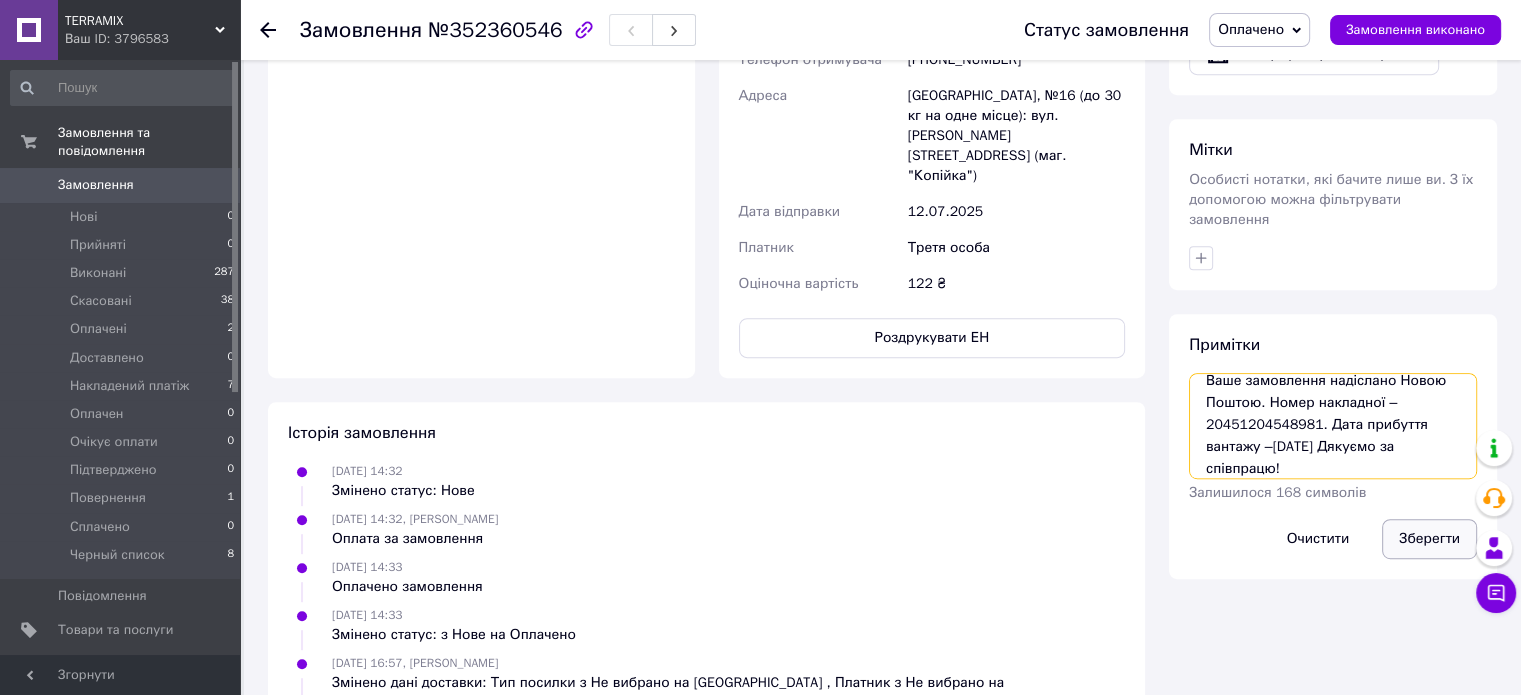 type on "Ваше замовлення надіслано Новою Поштою. Номер накладної – 20451204548981. Дата прибуття вантажу –13.07.2025 р. Дякуємо за співпрацю!" 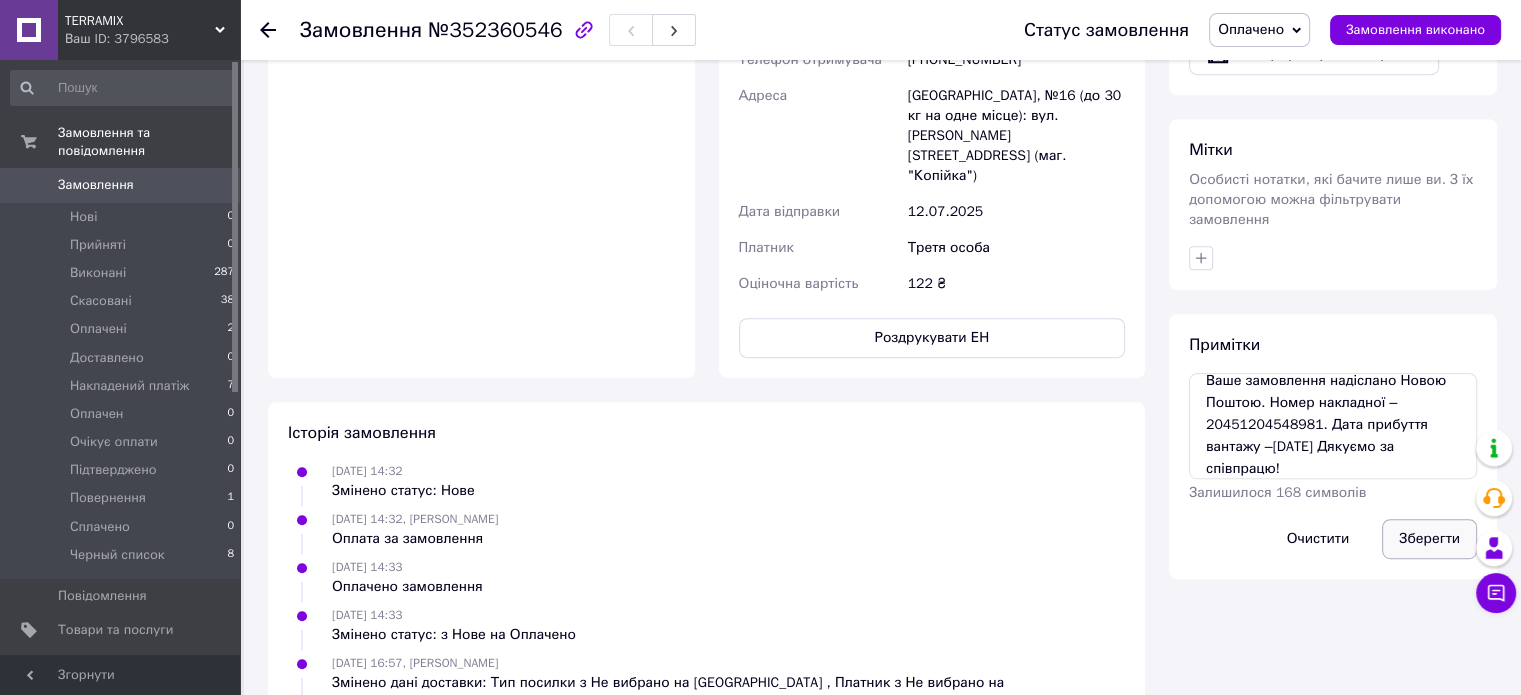 click on "Зберегти" at bounding box center [1429, 539] 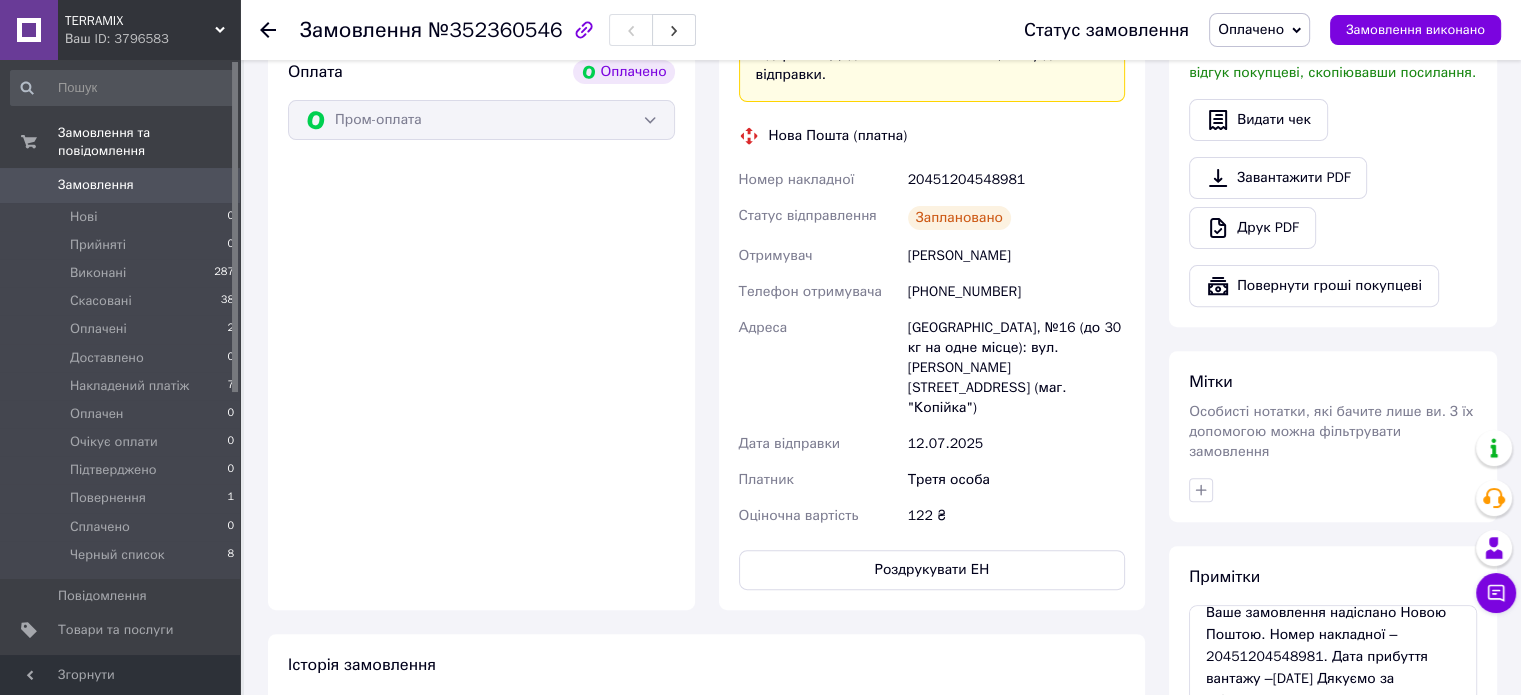 scroll, scrollTop: 300, scrollLeft: 0, axis: vertical 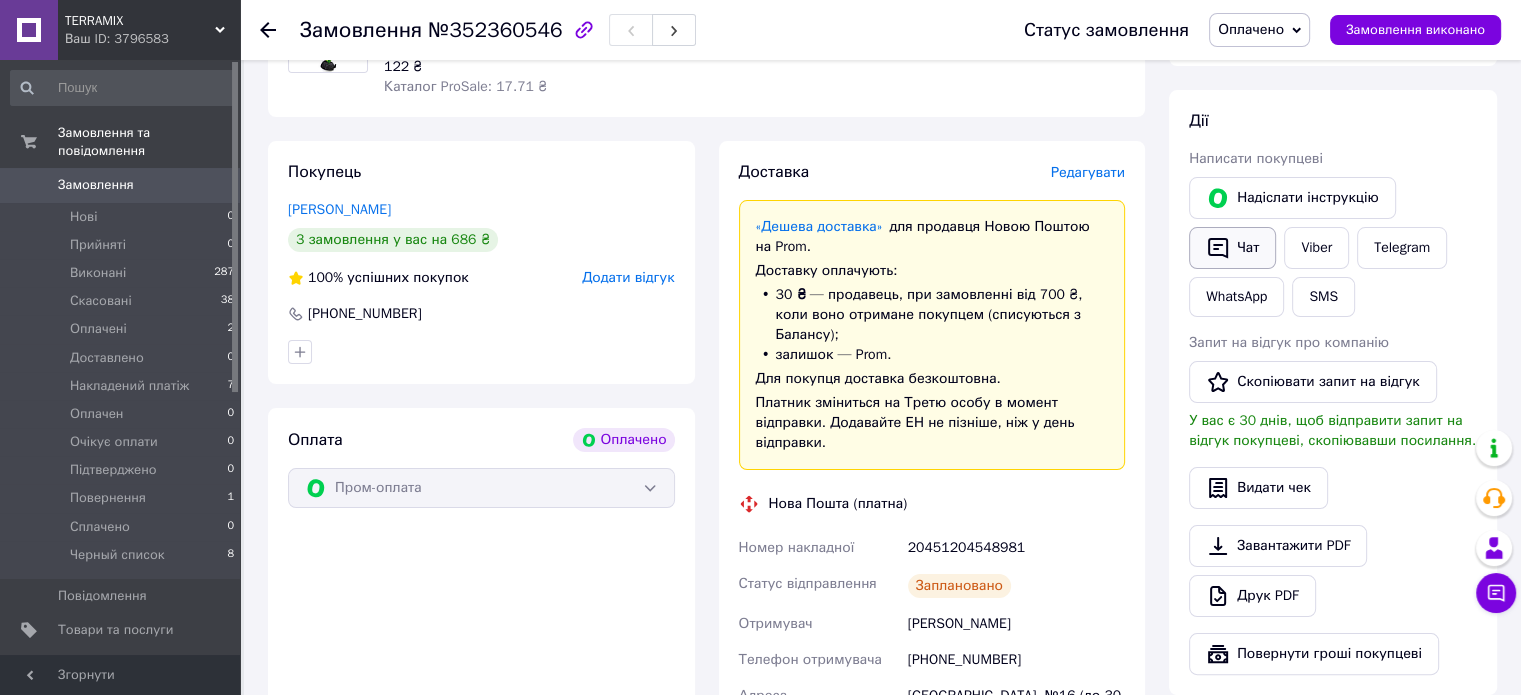 click on "Чат" at bounding box center [1232, 248] 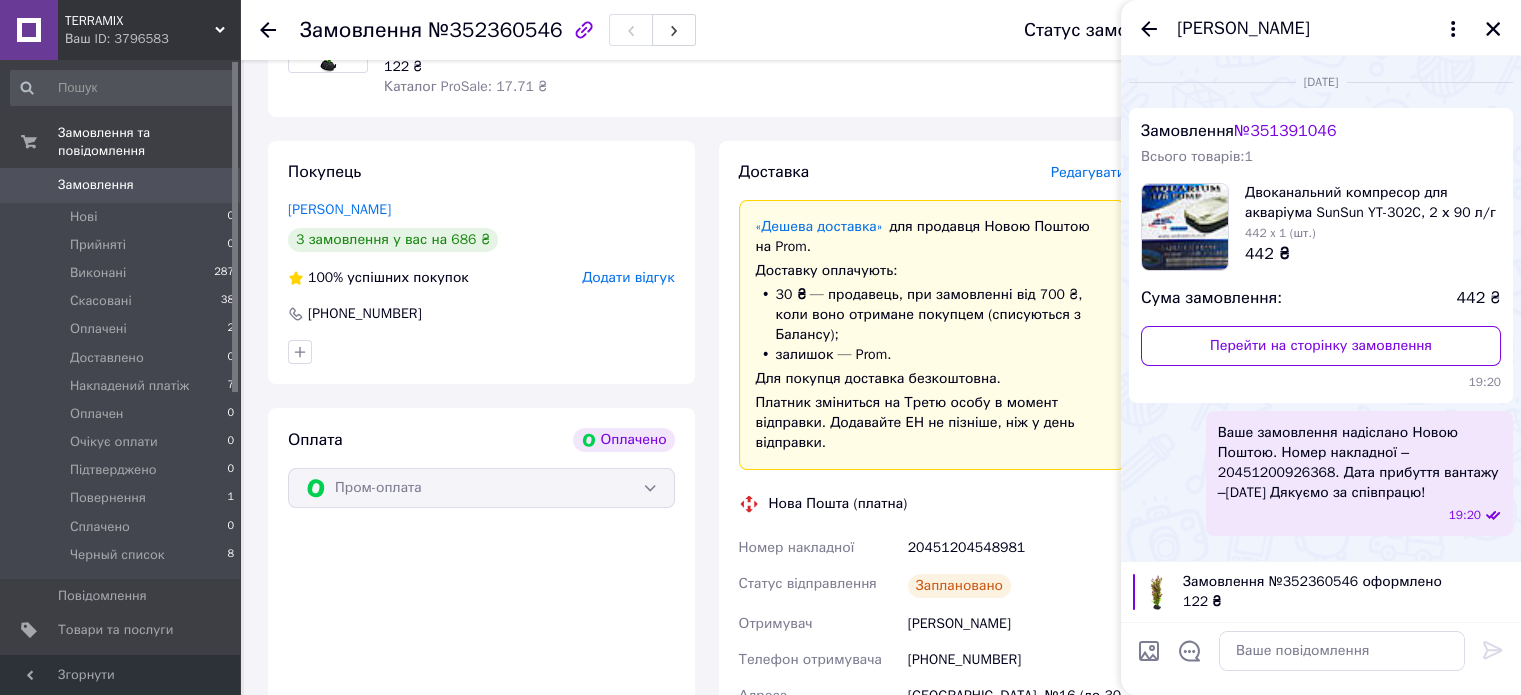 scroll, scrollTop: 470, scrollLeft: 0, axis: vertical 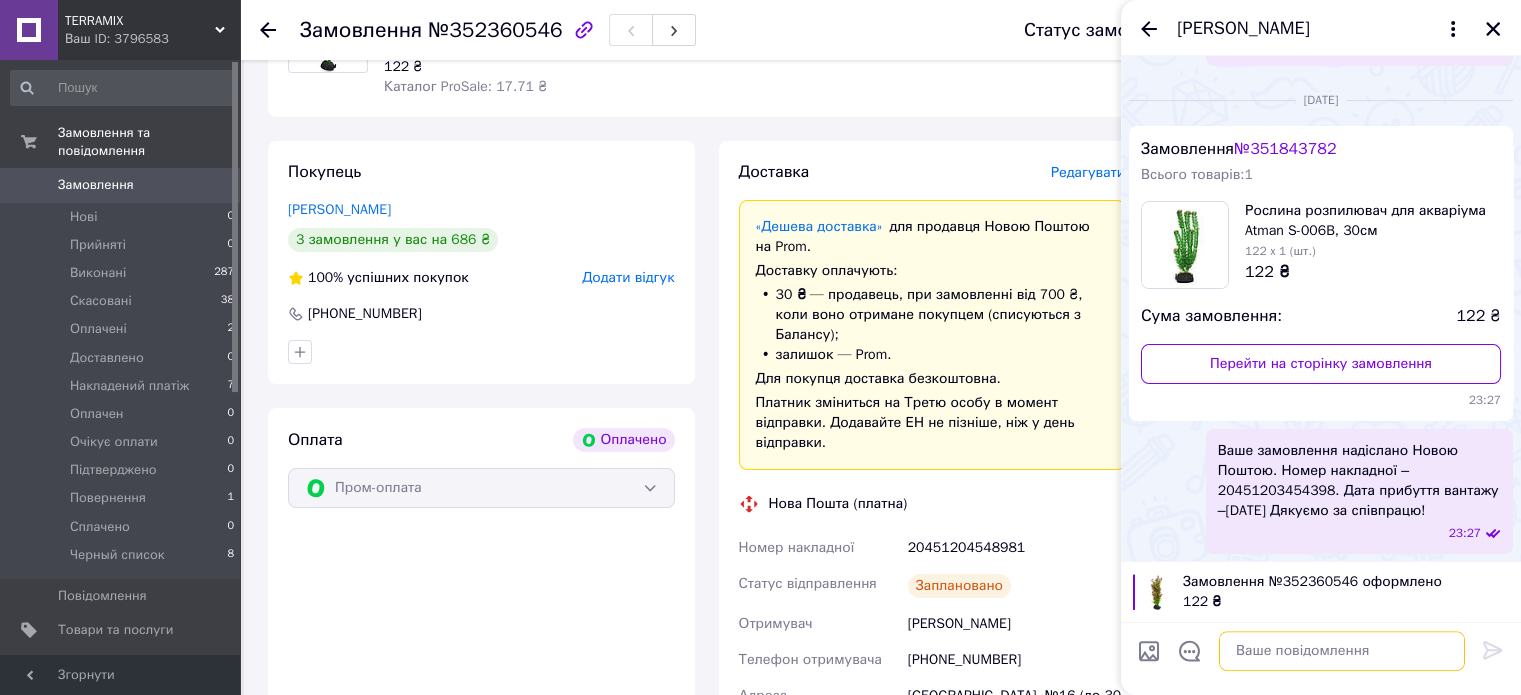 paste on "Ваше замовлення надіслано Новою Поштою. Номер накладної – 20451204548981. Дата прибуття вантажу –13.07.2025 р. Дякуємо за співпрацю!" 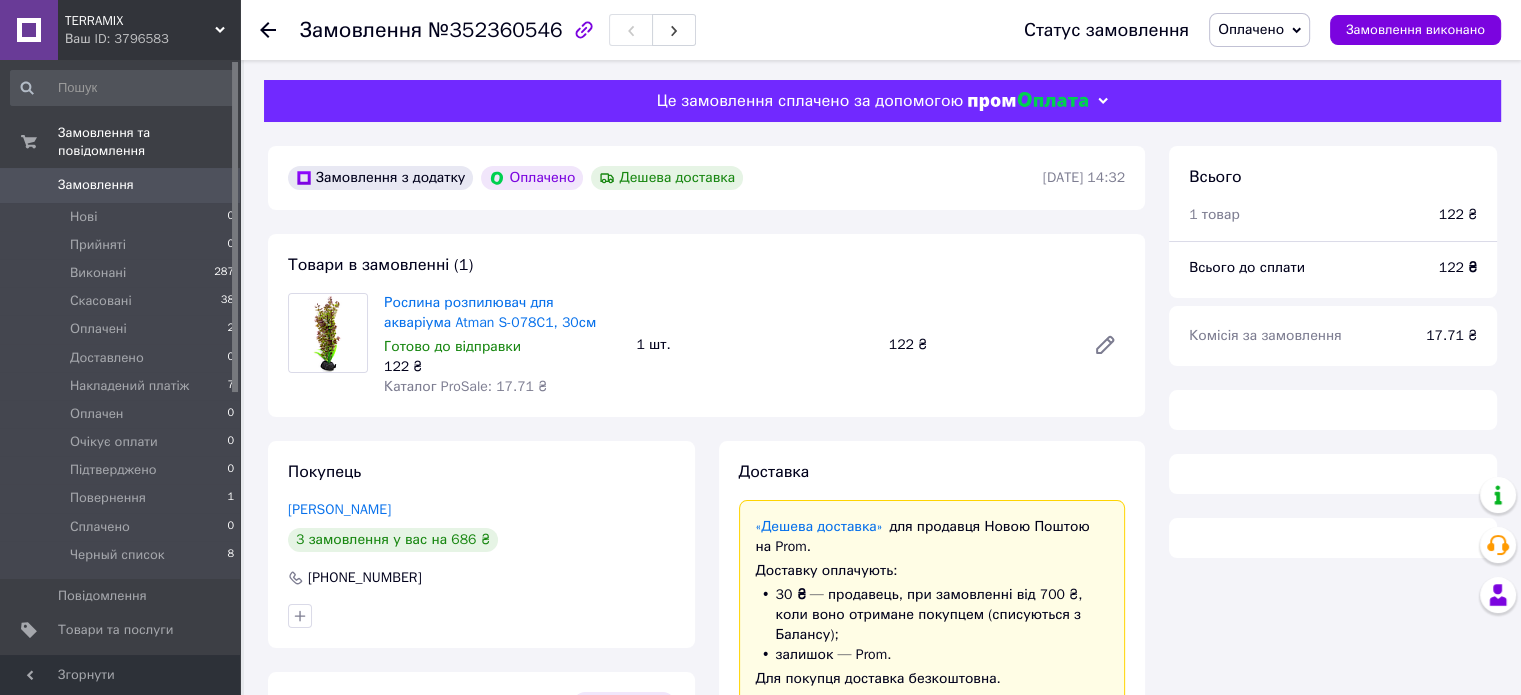 scroll, scrollTop: 300, scrollLeft: 0, axis: vertical 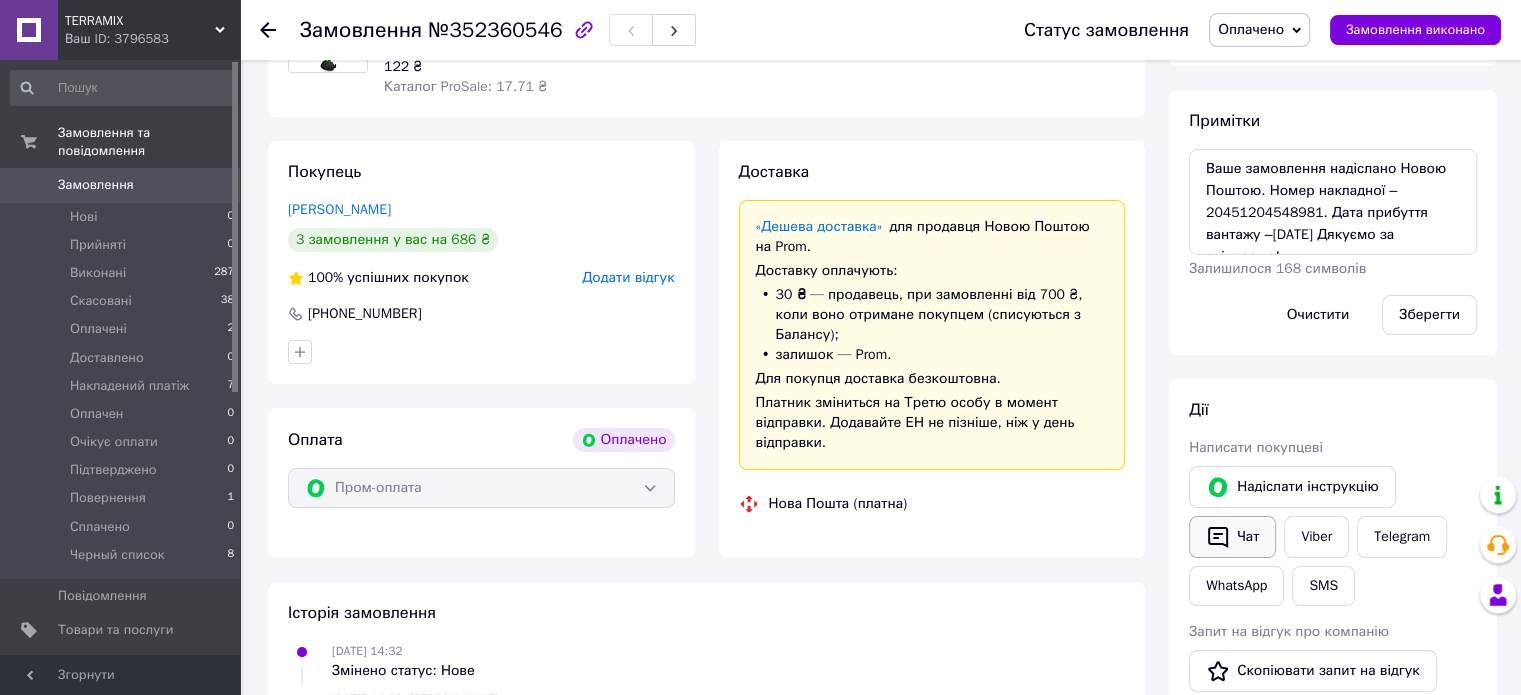 click on "Чат" at bounding box center [1232, 537] 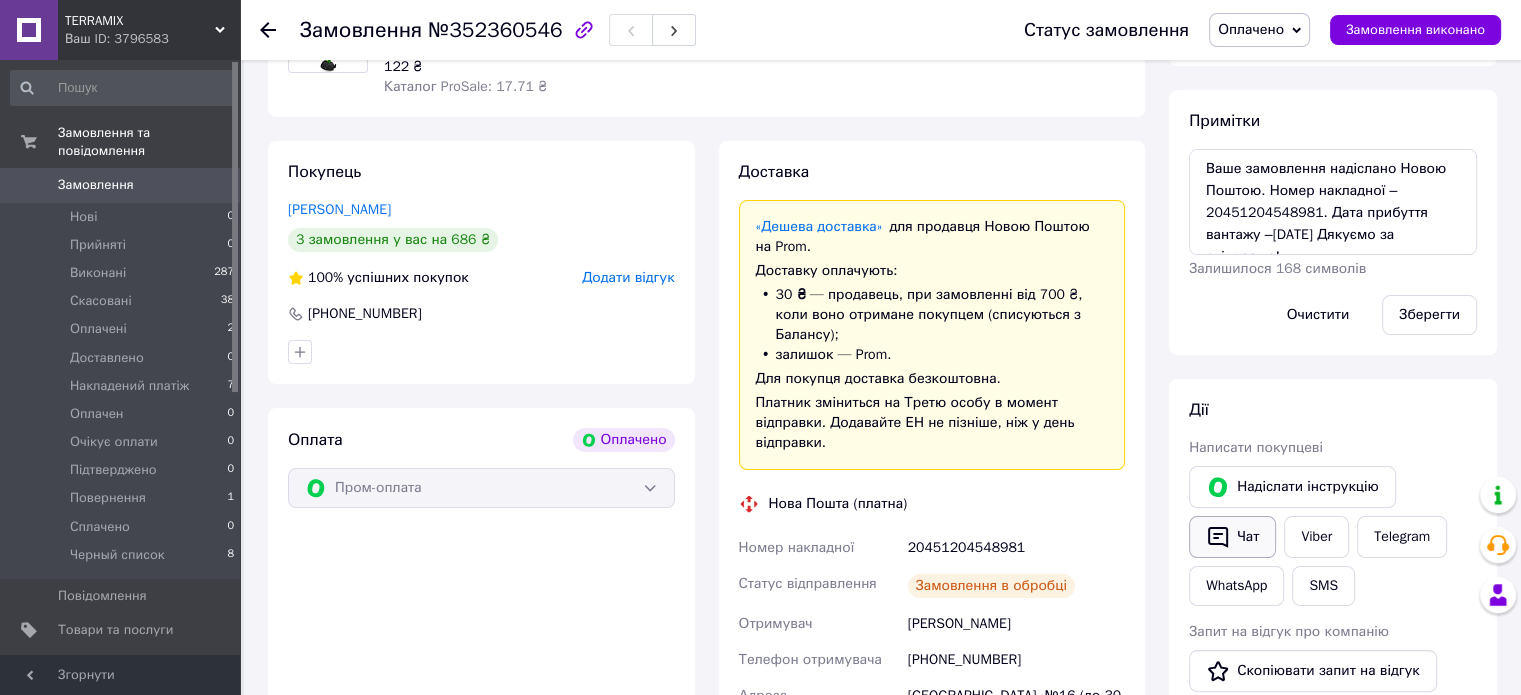 click on "Чат" at bounding box center (1232, 537) 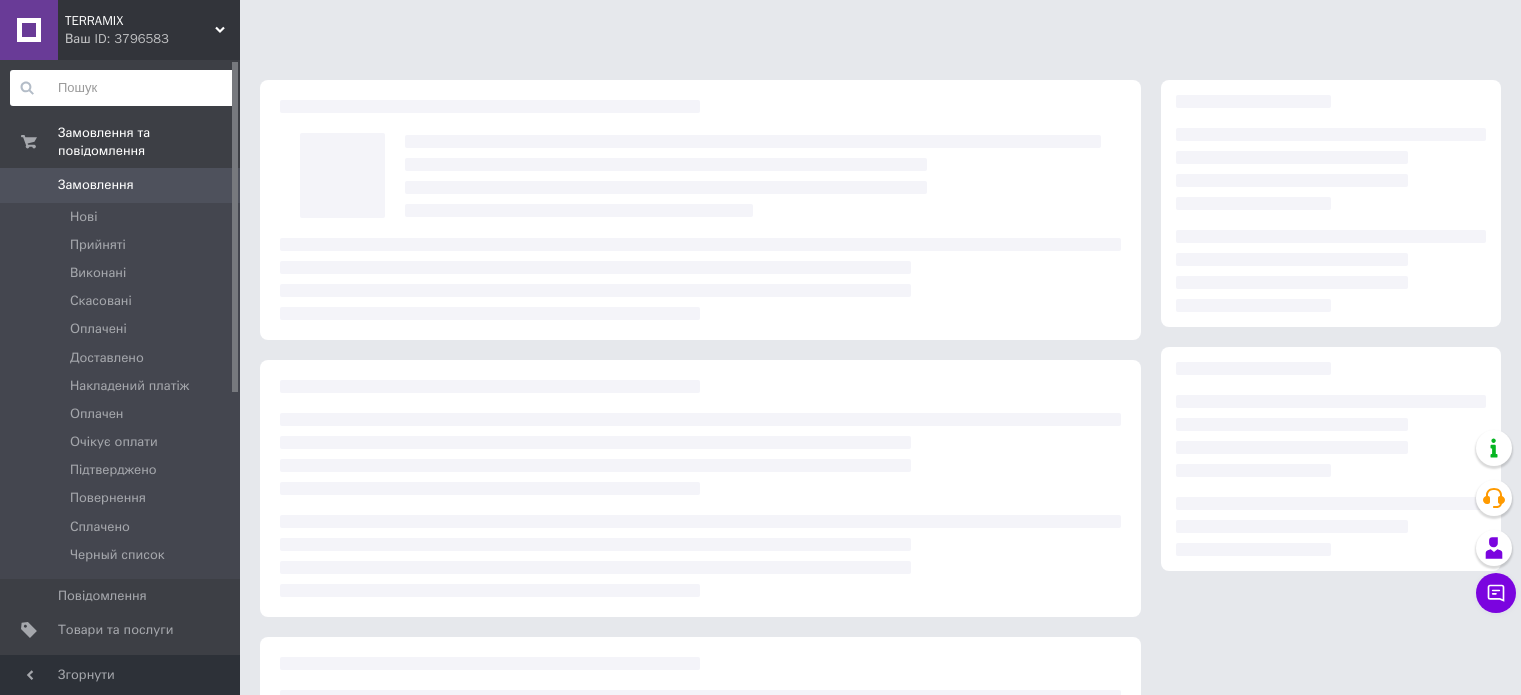 scroll, scrollTop: 219, scrollLeft: 0, axis: vertical 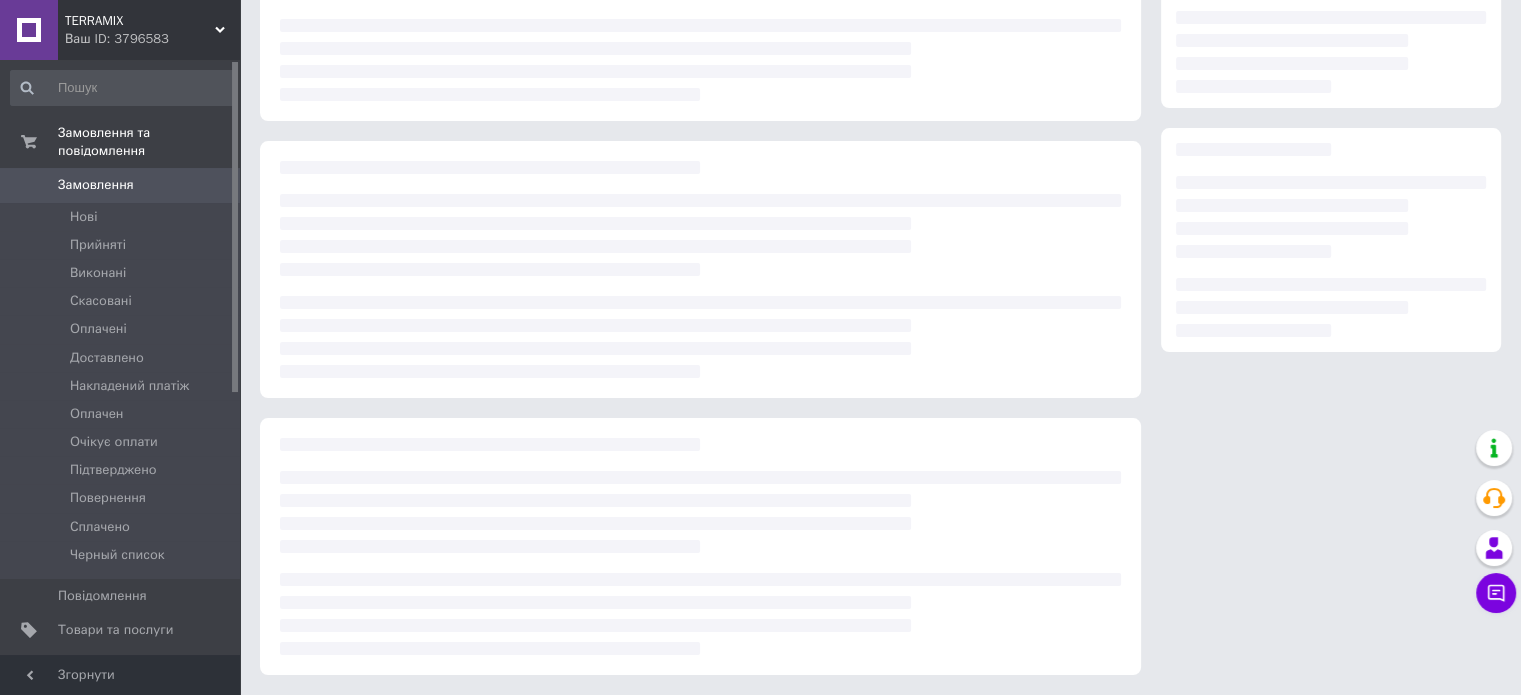 drag, startPoint x: 135, startPoint y: 109, endPoint x: 1233, endPoint y: 485, distance: 1160.5947 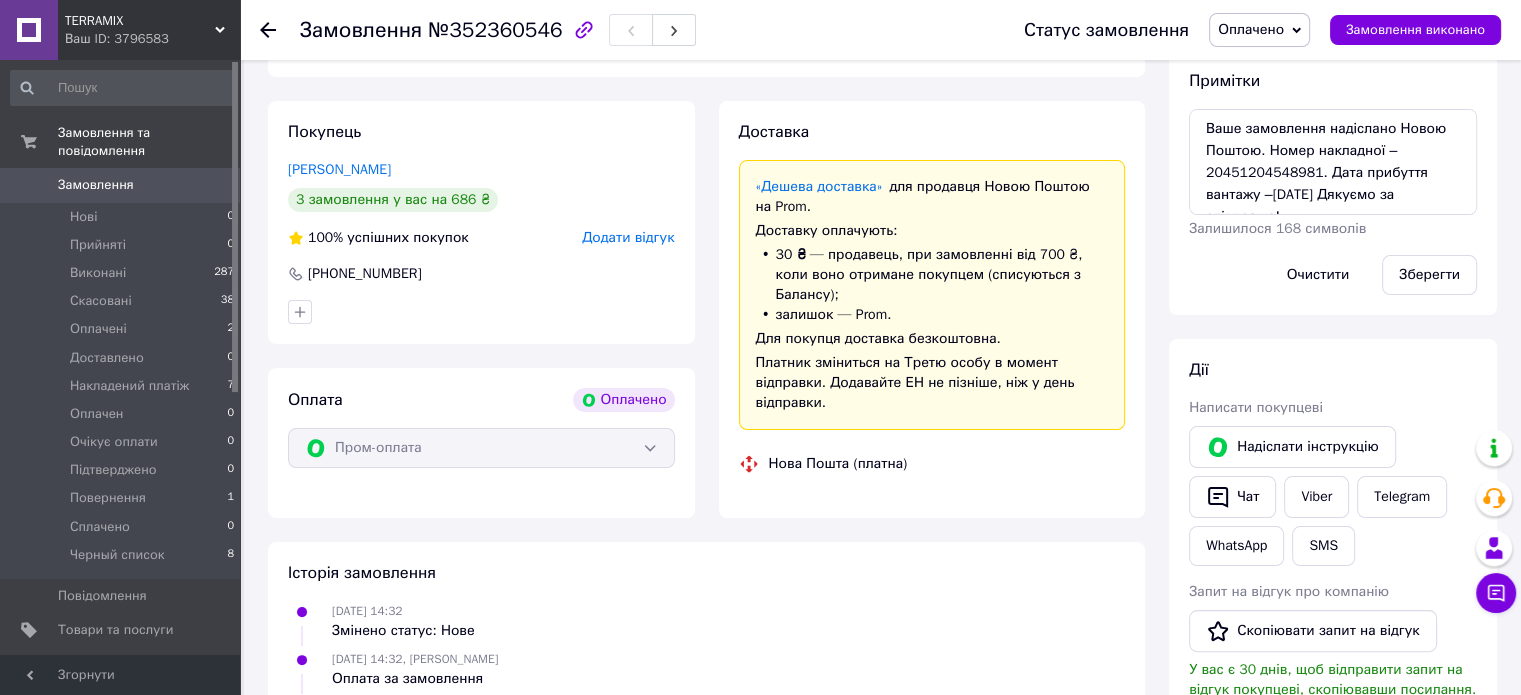 scroll, scrollTop: 519, scrollLeft: 0, axis: vertical 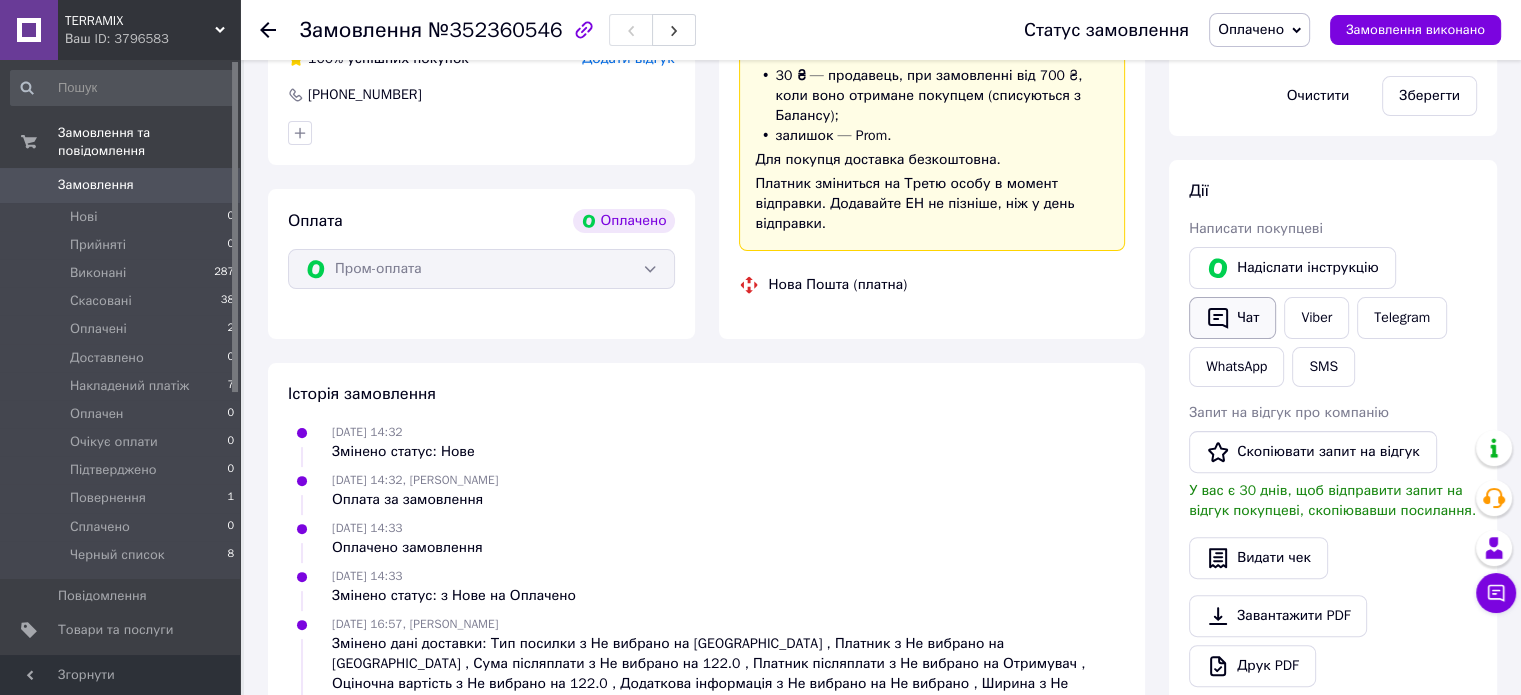 click on "Чат" at bounding box center (1232, 318) 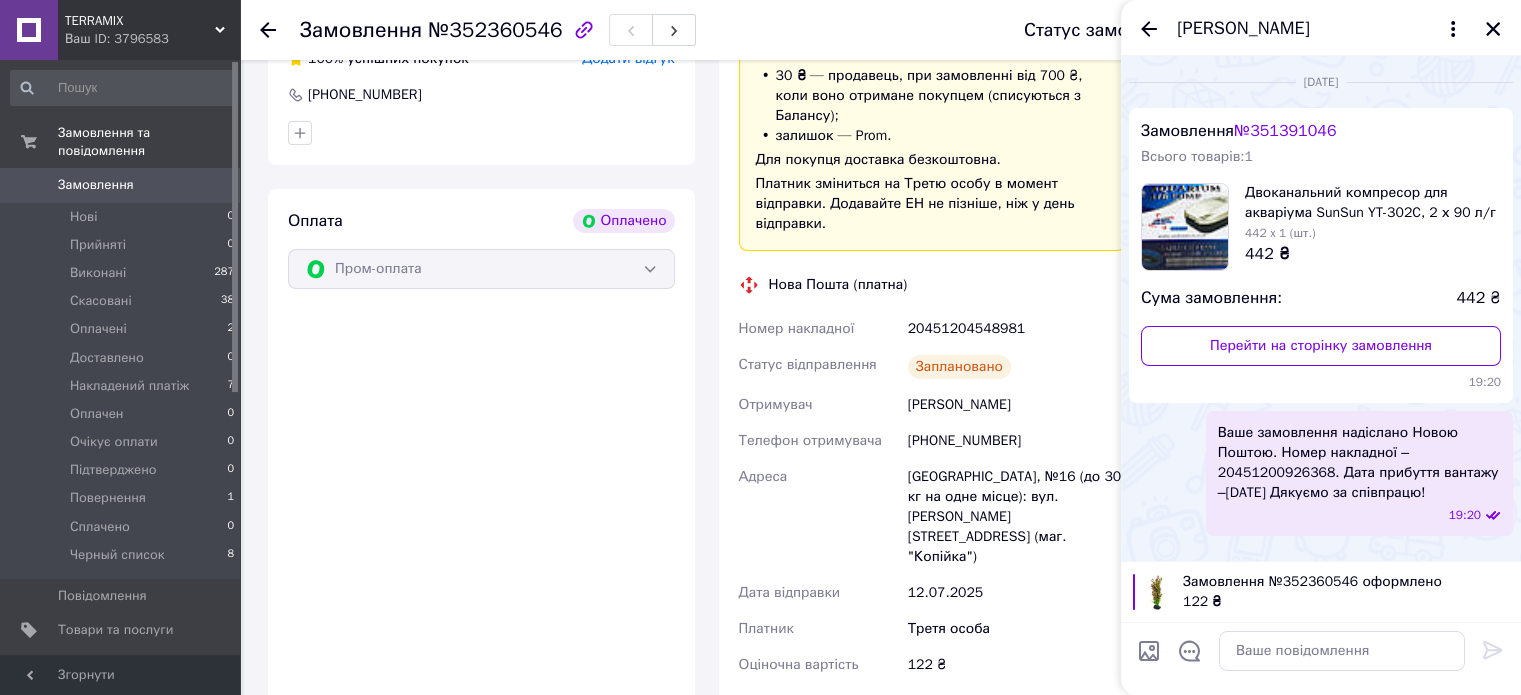 scroll, scrollTop: 409, scrollLeft: 0, axis: vertical 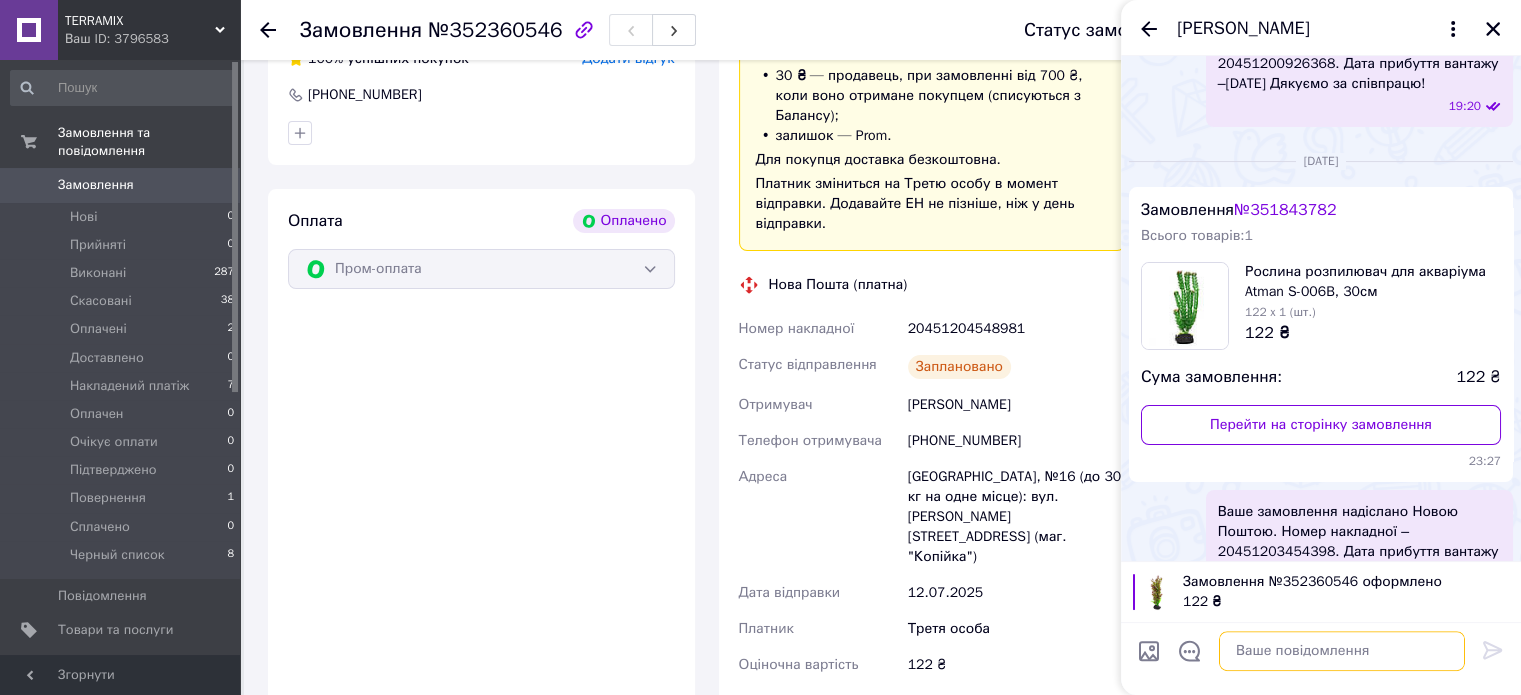 click at bounding box center (1342, 651) 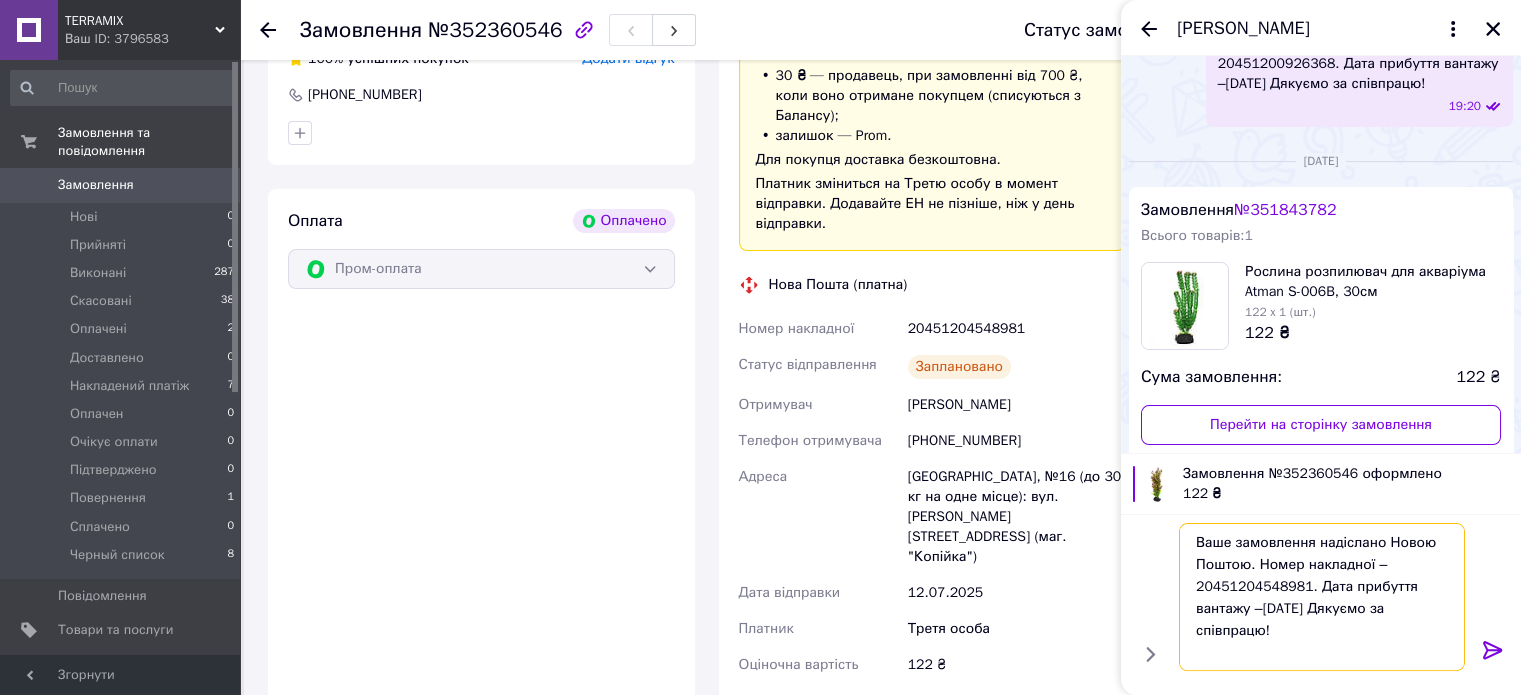 type on "Ваше замовлення надіслано Новою Поштою. Номер накладної – 20451204548981. Дата прибуття вантажу –[DATE] Дякуємо за співпрацю!" 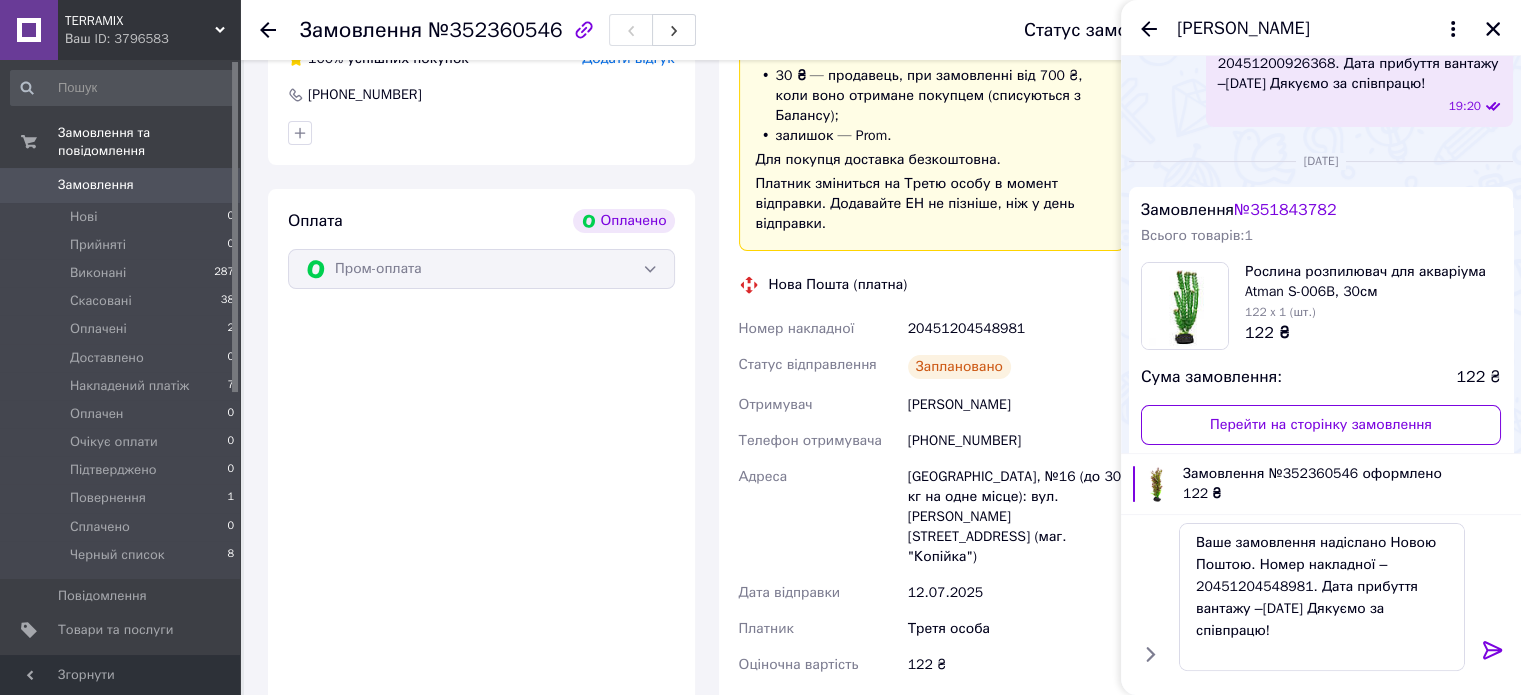 click 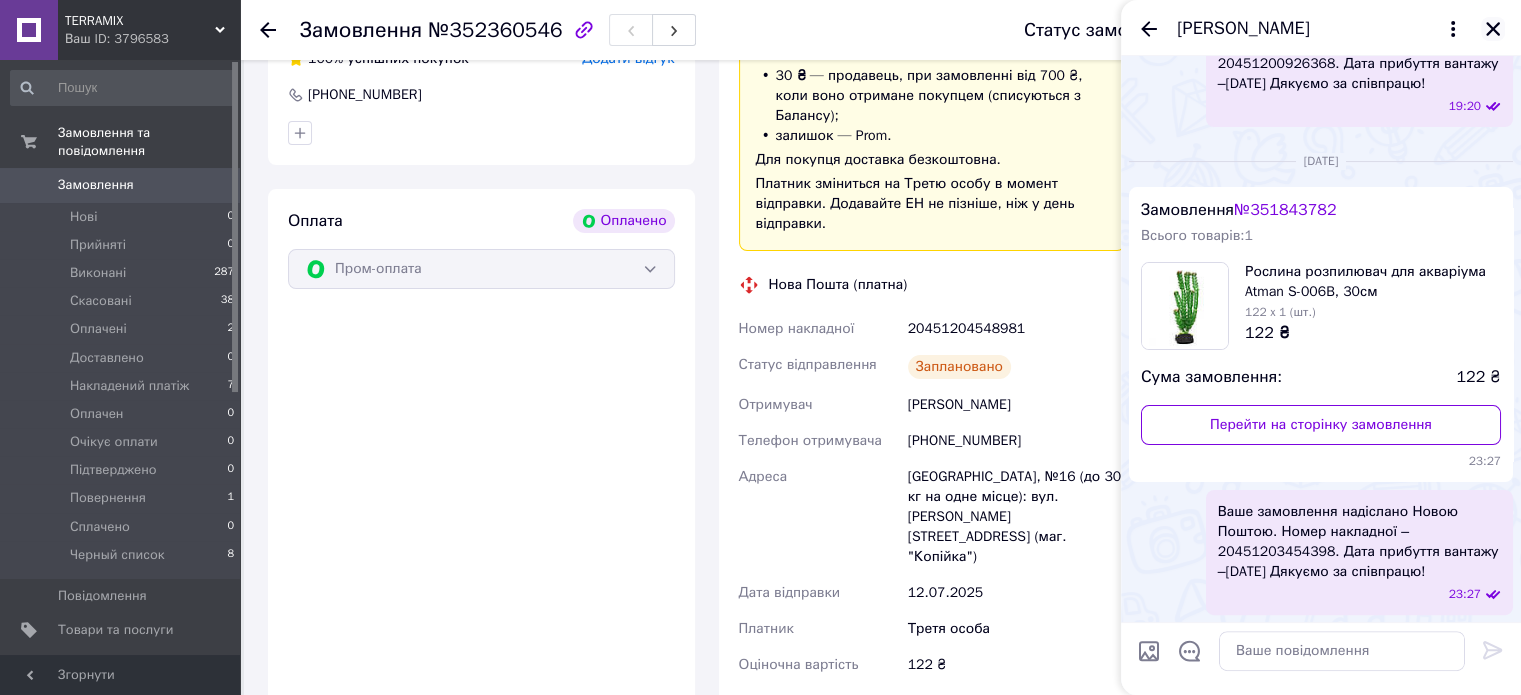 click 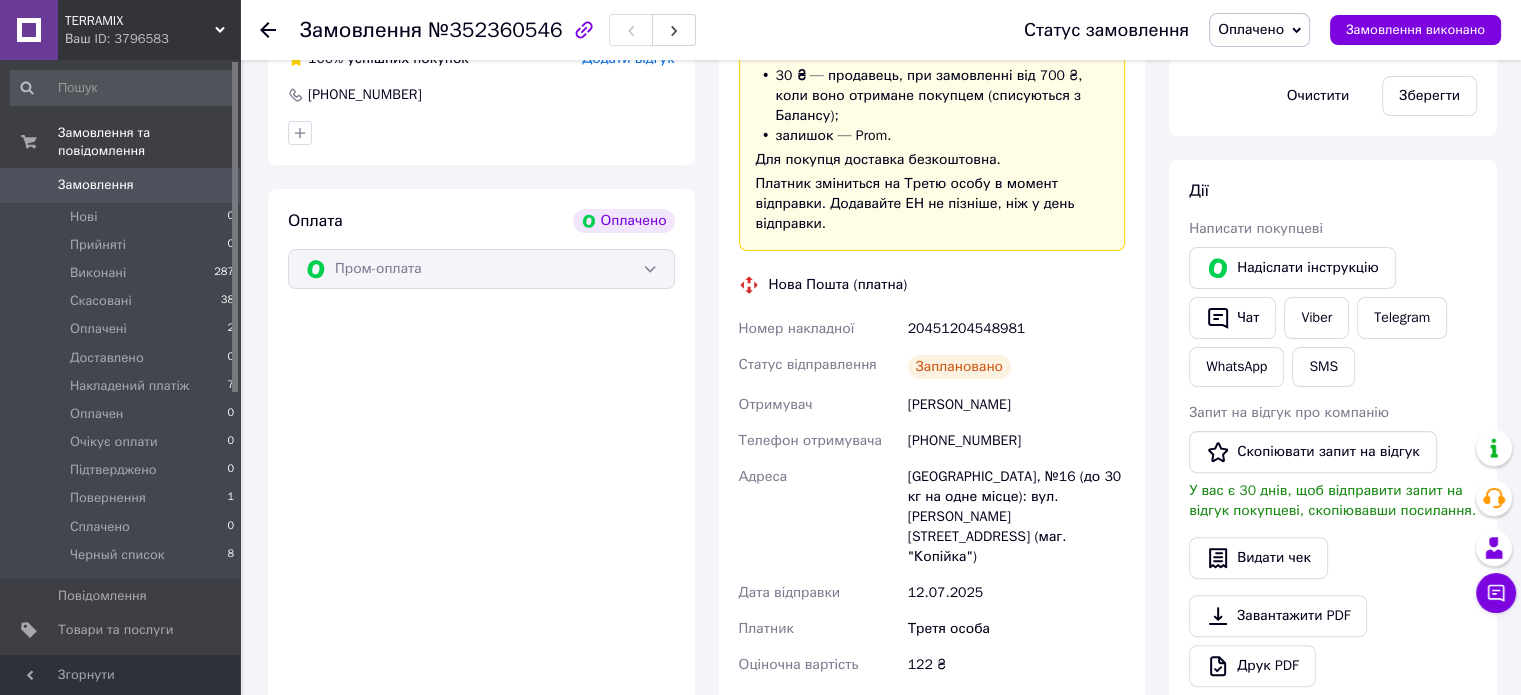click on "Оплачено" at bounding box center [1251, 29] 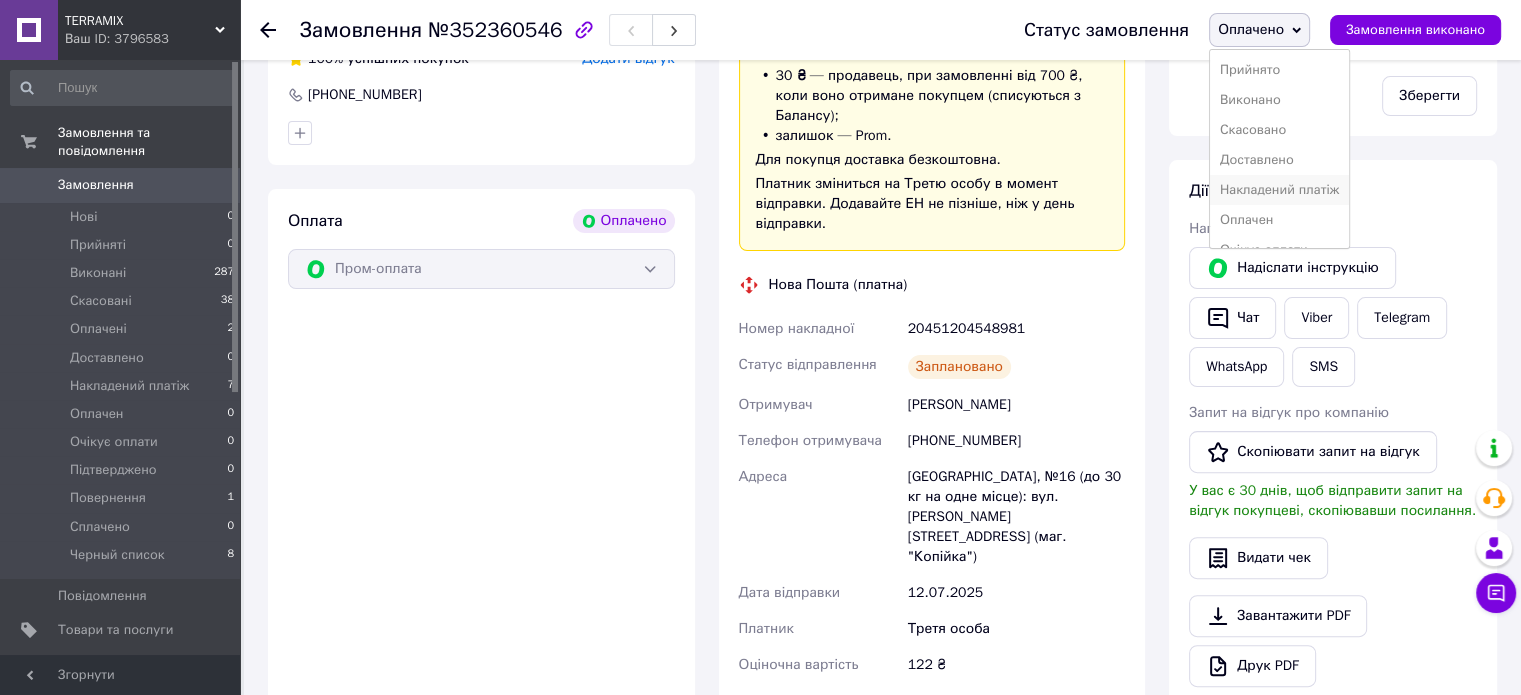 click on "Накладений платіж" at bounding box center [1279, 190] 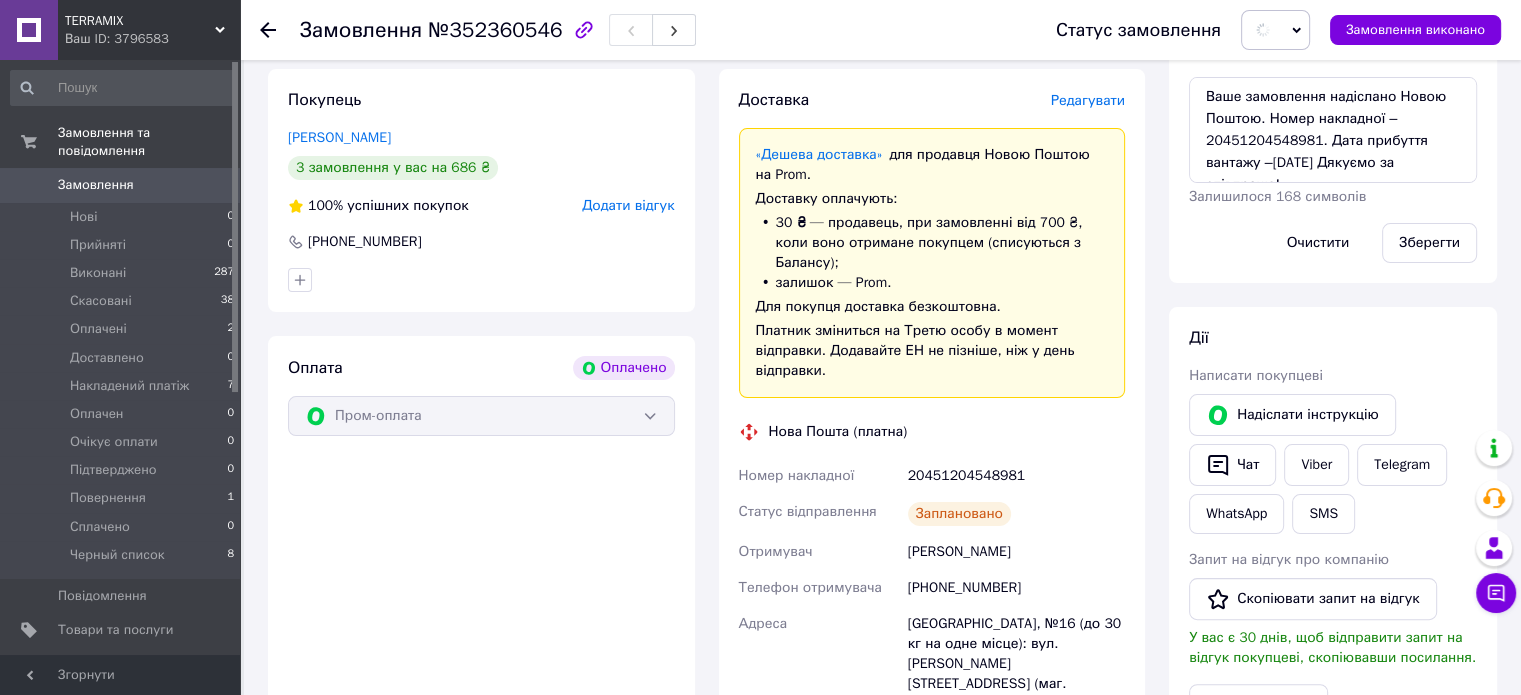 scroll, scrollTop: 319, scrollLeft: 0, axis: vertical 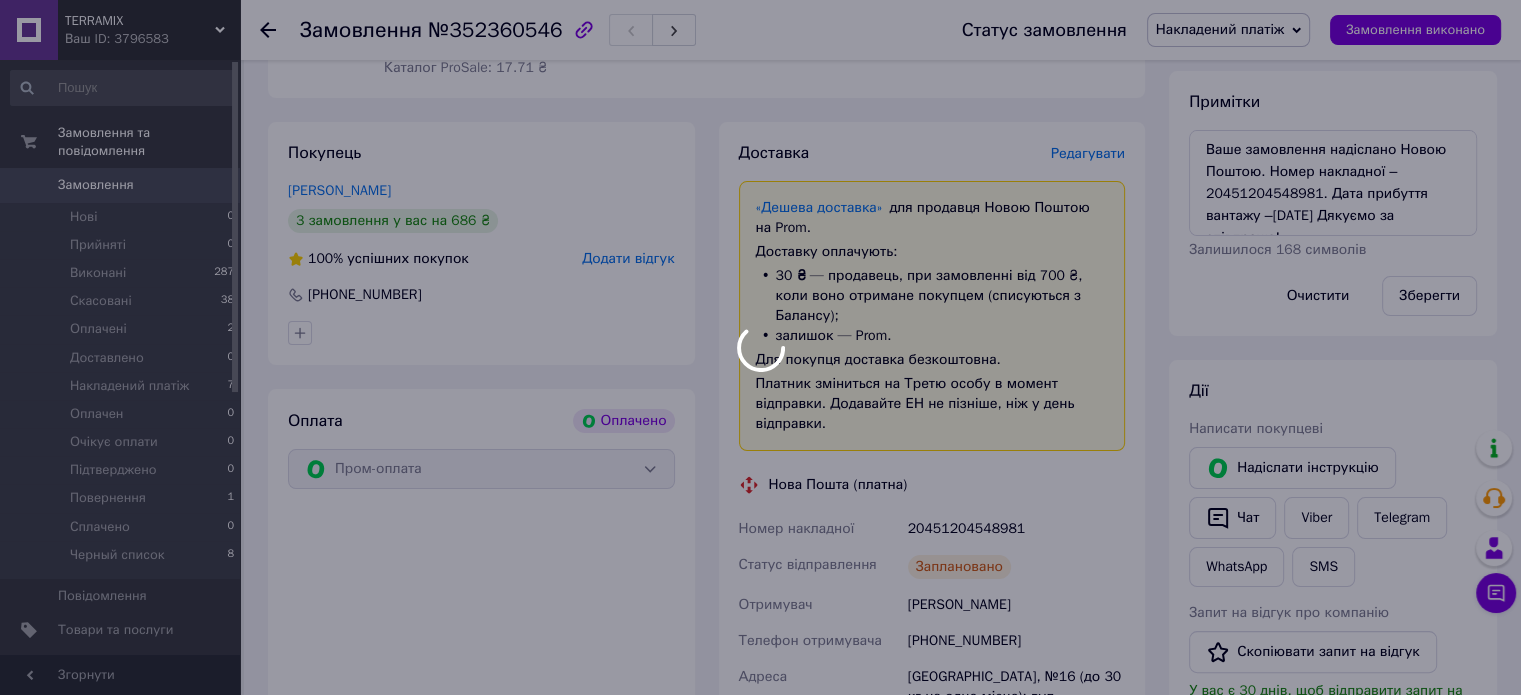click at bounding box center [760, 347] 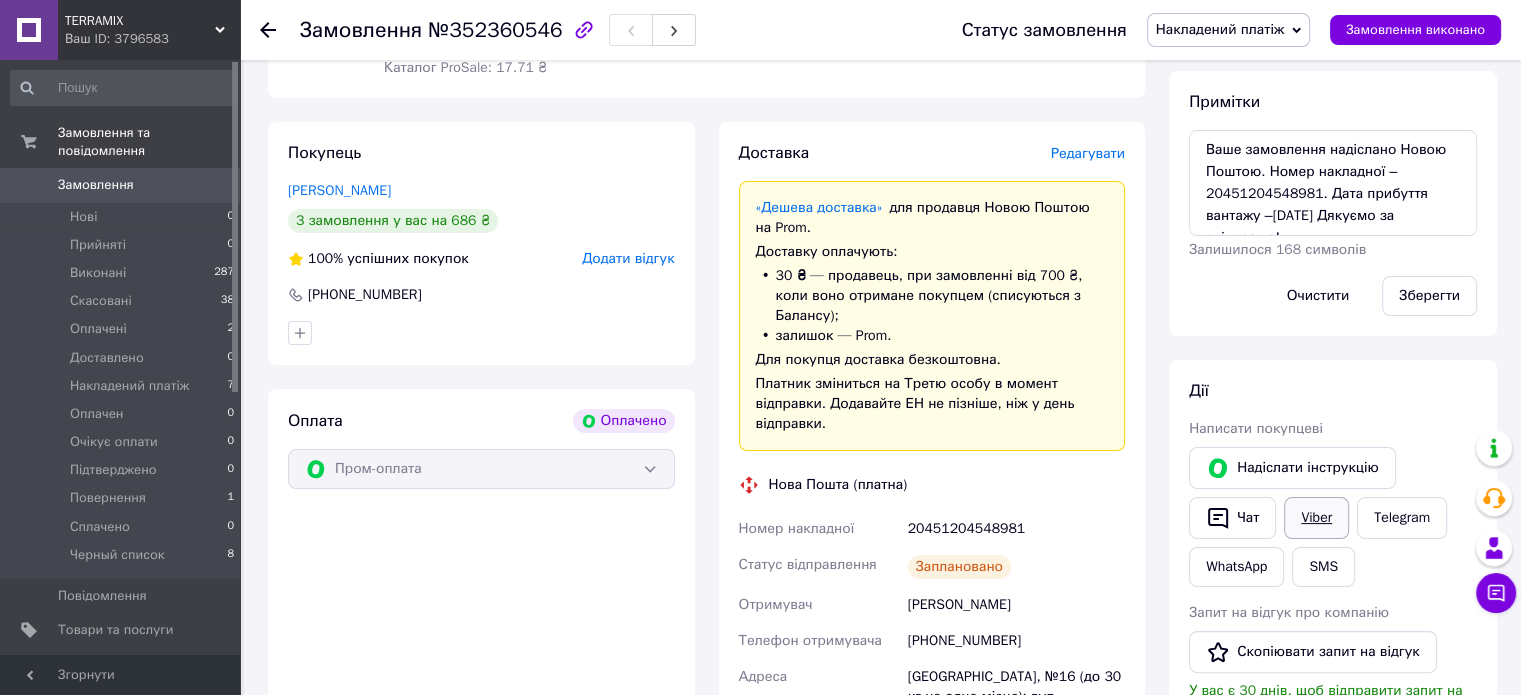 click on "Viber" at bounding box center (1316, 518) 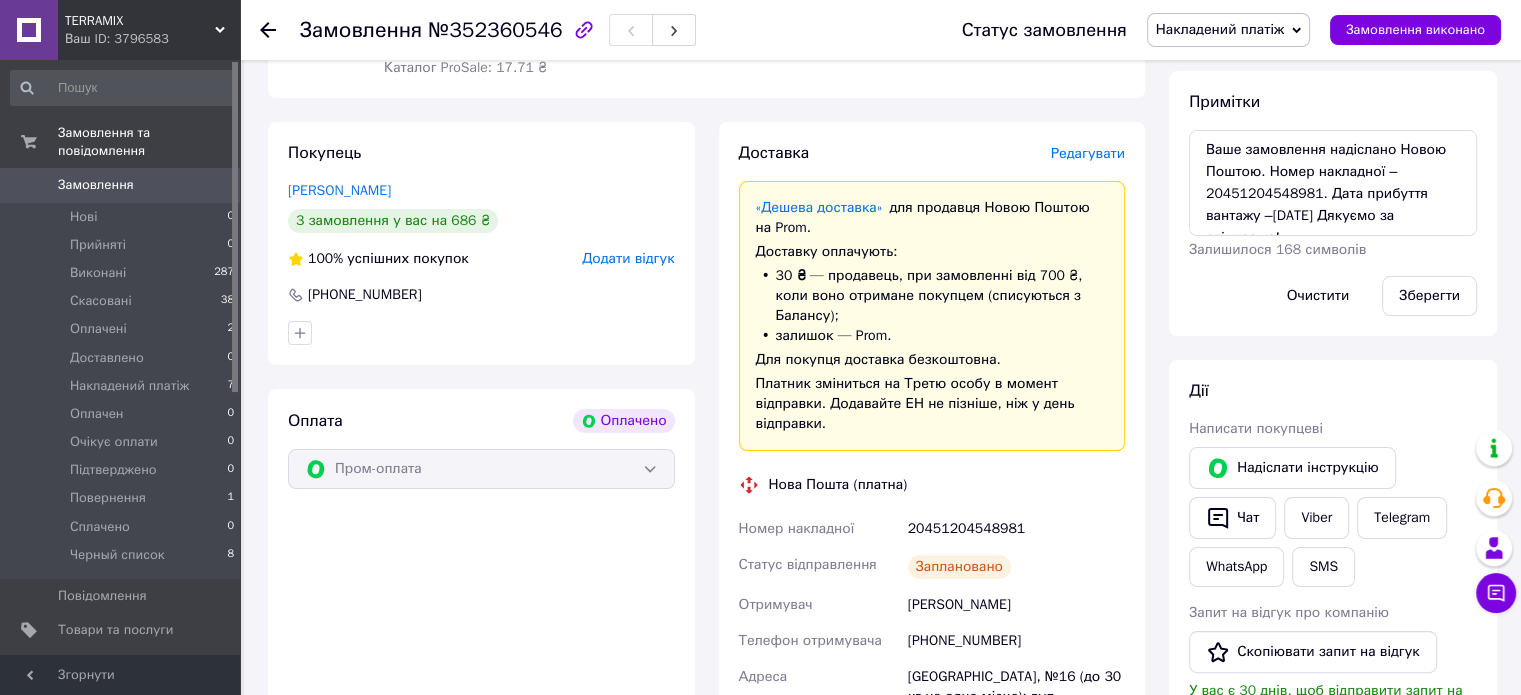 scroll, scrollTop: 0, scrollLeft: 0, axis: both 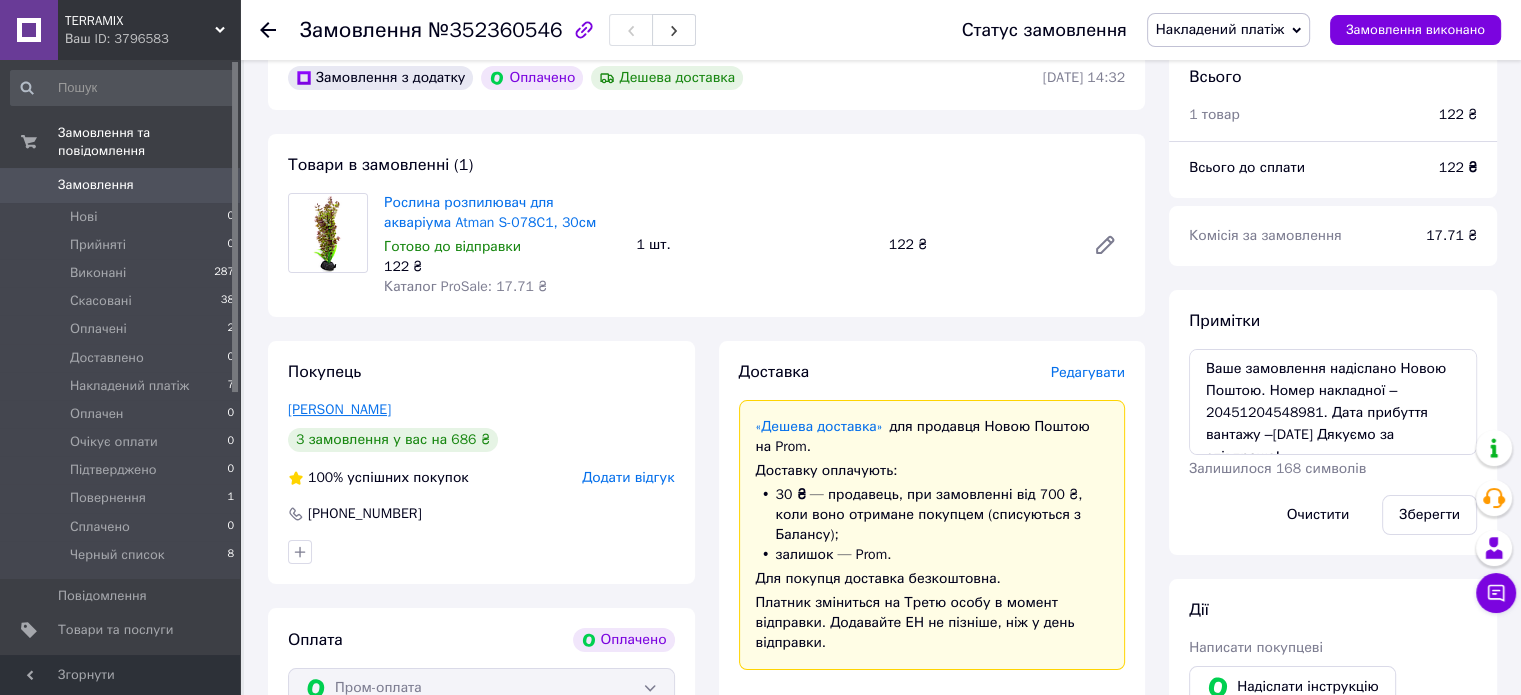 click on "Вадим Коршок" at bounding box center (339, 409) 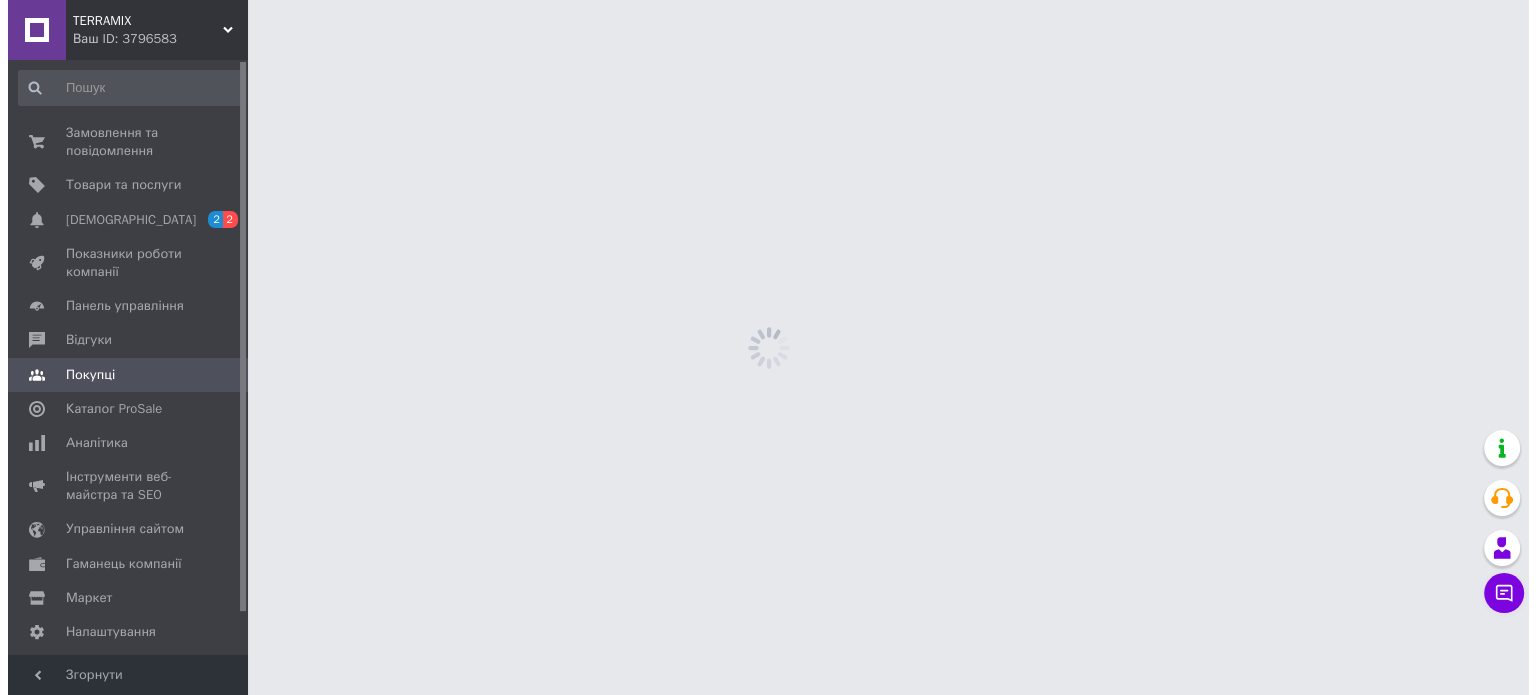 scroll, scrollTop: 0, scrollLeft: 0, axis: both 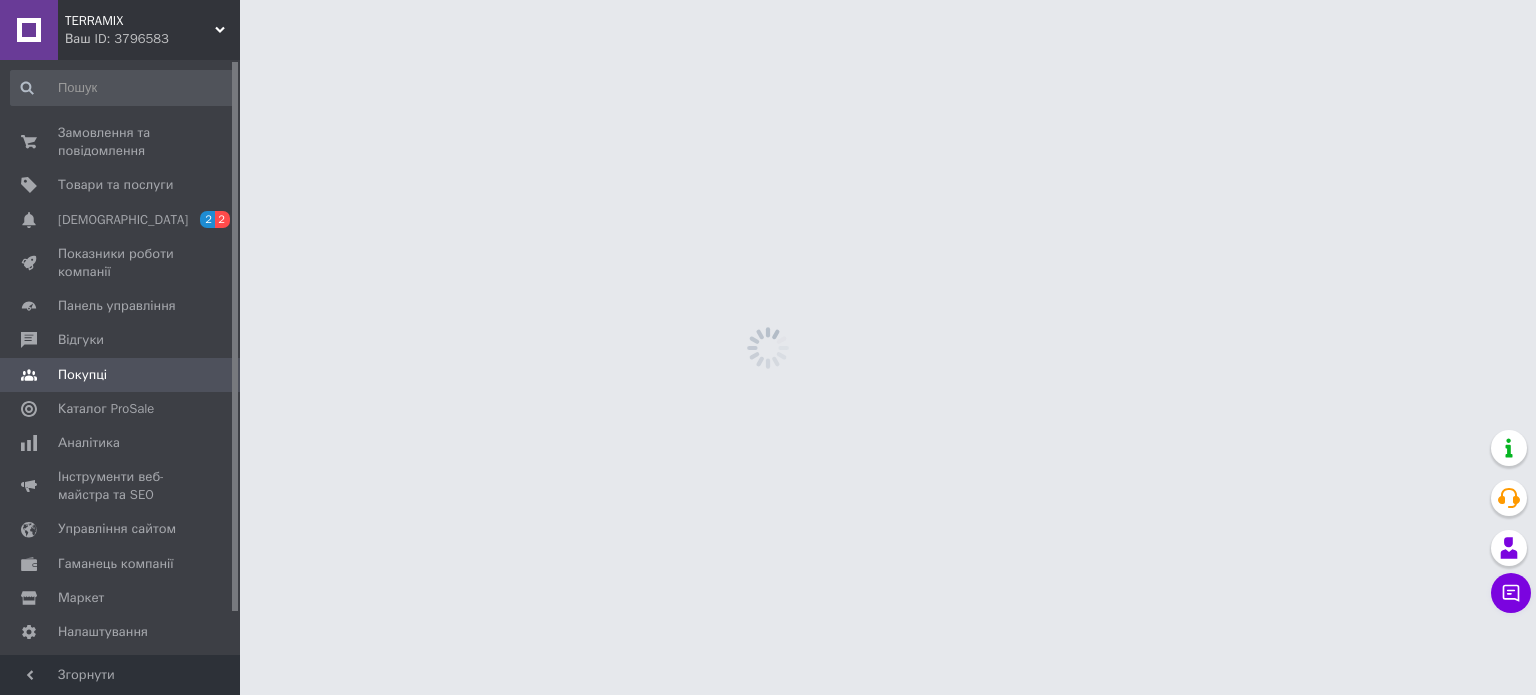 click on "TERRAMIX Ваш ID: 3796583 Сайт TERRAMIX Кабінет покупця Перевірити стан системи Сторінка на порталі Довідка Вийти Замовлення та повідомлення 0 0 Товари та послуги Сповіщення 2 2 Показники роботи компанії Панель управління Відгуки Покупці Каталог ProSale Аналітика Інструменти веб-майстра та SEO Управління сайтом Гаманець компанії Маркет Налаштування Тарифи та рахунки Prom топ Згорнути" at bounding box center (768, 0) 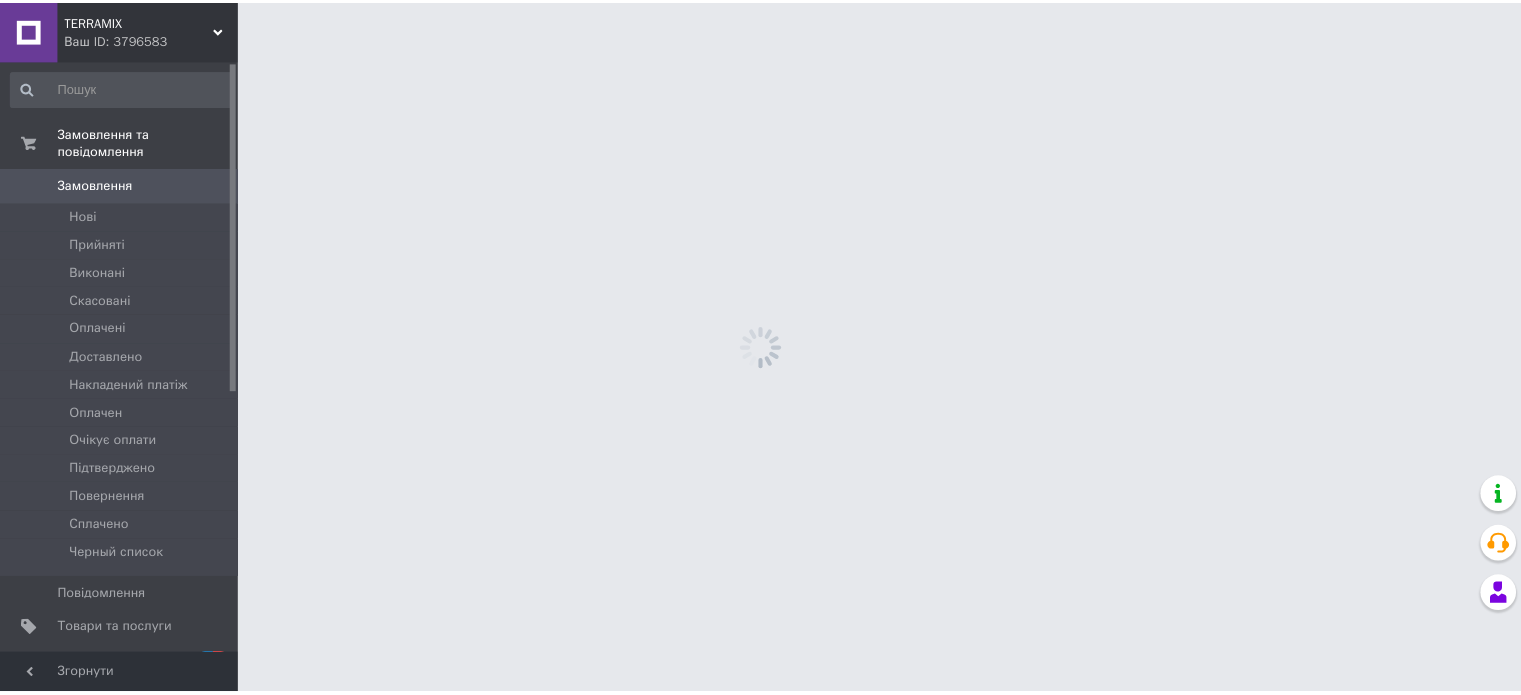 scroll, scrollTop: 0, scrollLeft: 0, axis: both 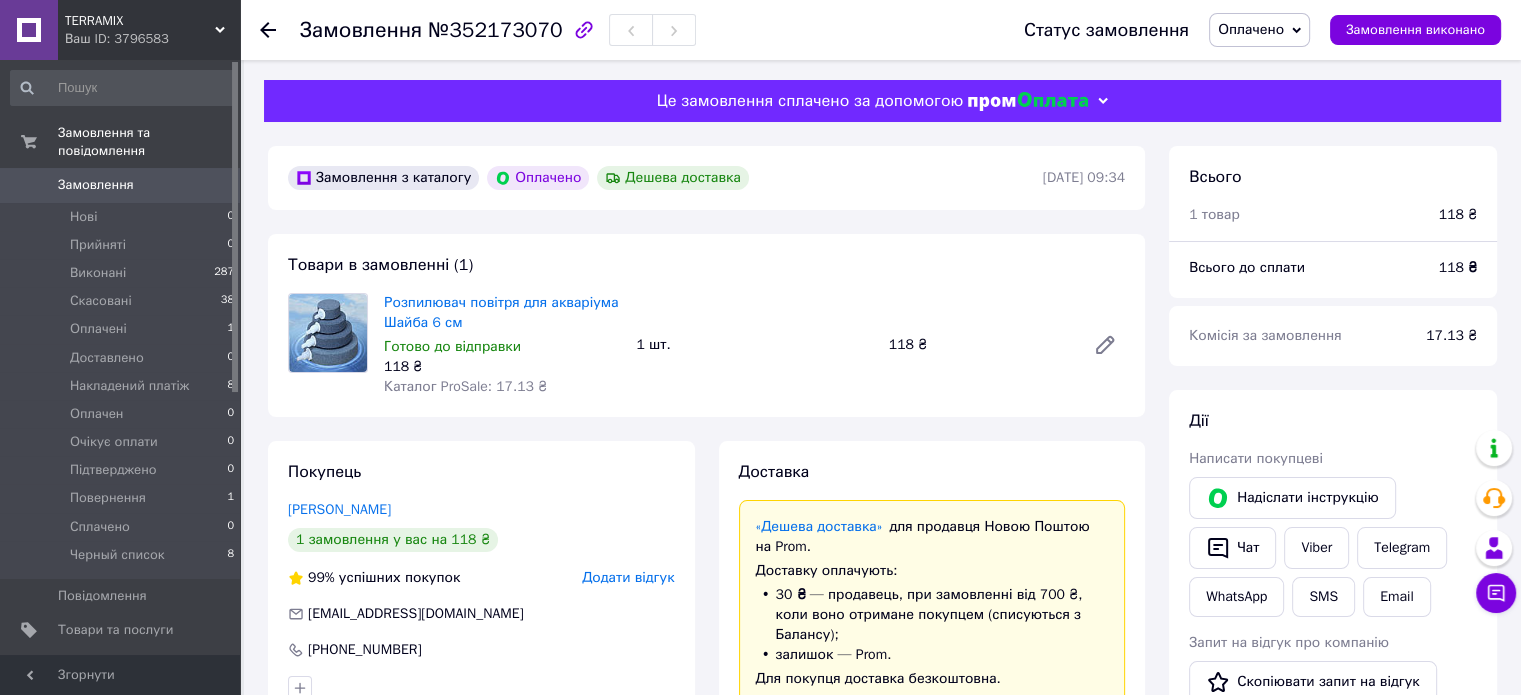 click on "Замовлення з каталогу Оплачено Дешева доставка" at bounding box center (663, 178) 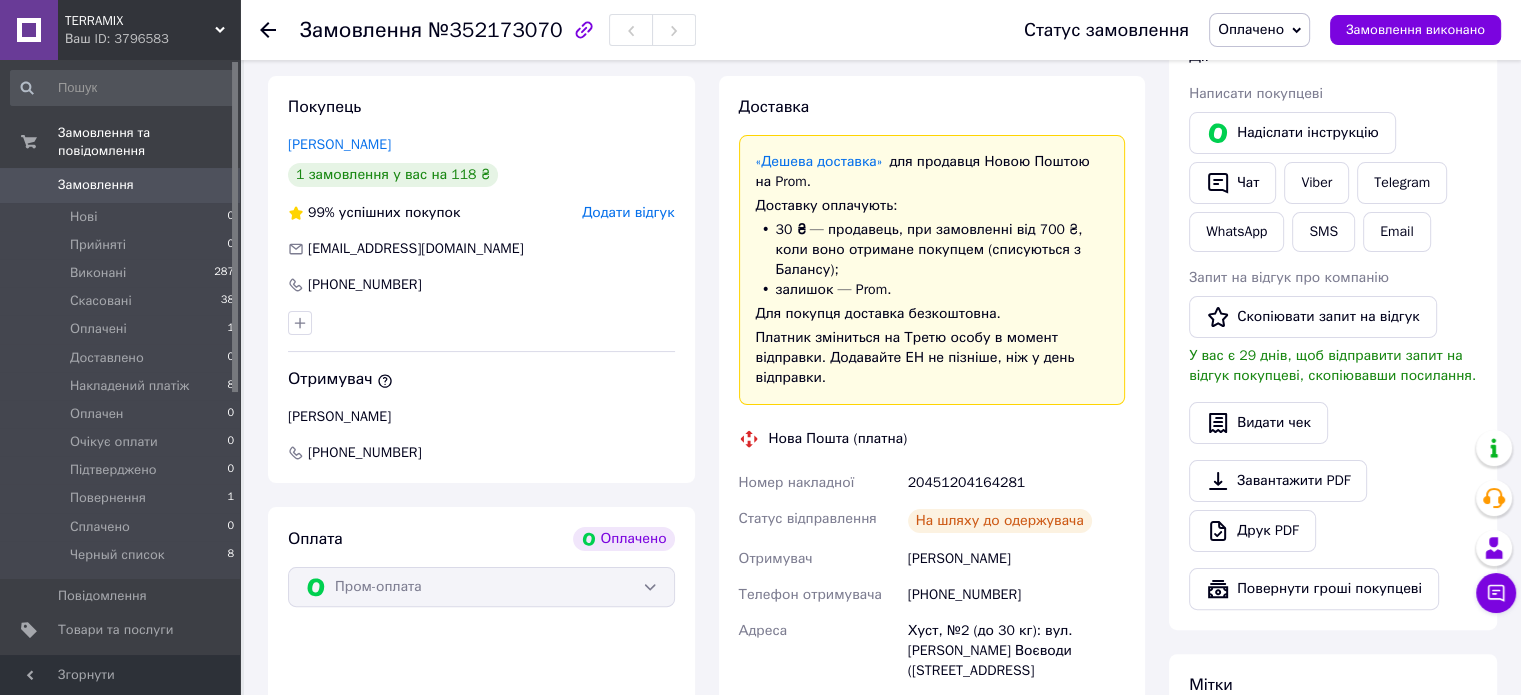 scroll, scrollTop: 400, scrollLeft: 0, axis: vertical 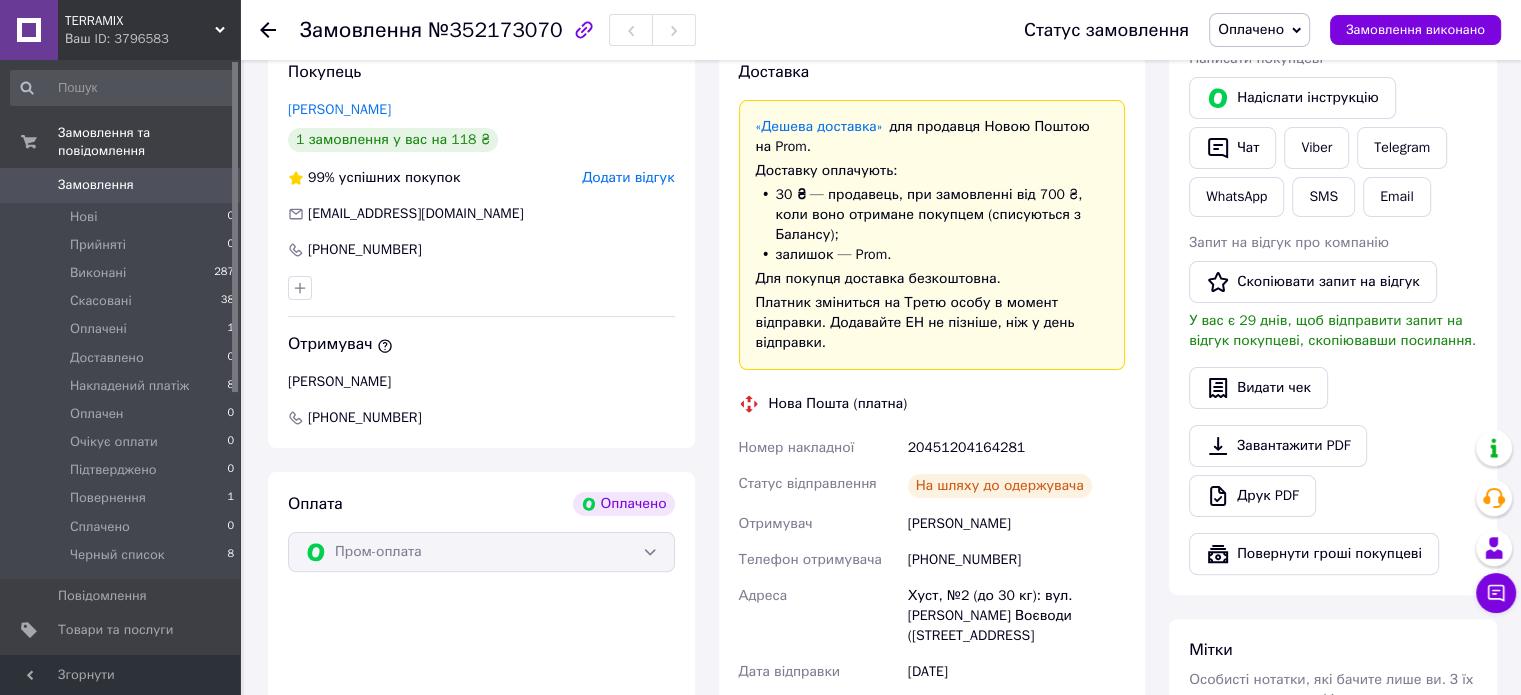 click on "20451204164281" at bounding box center (1016, 448) 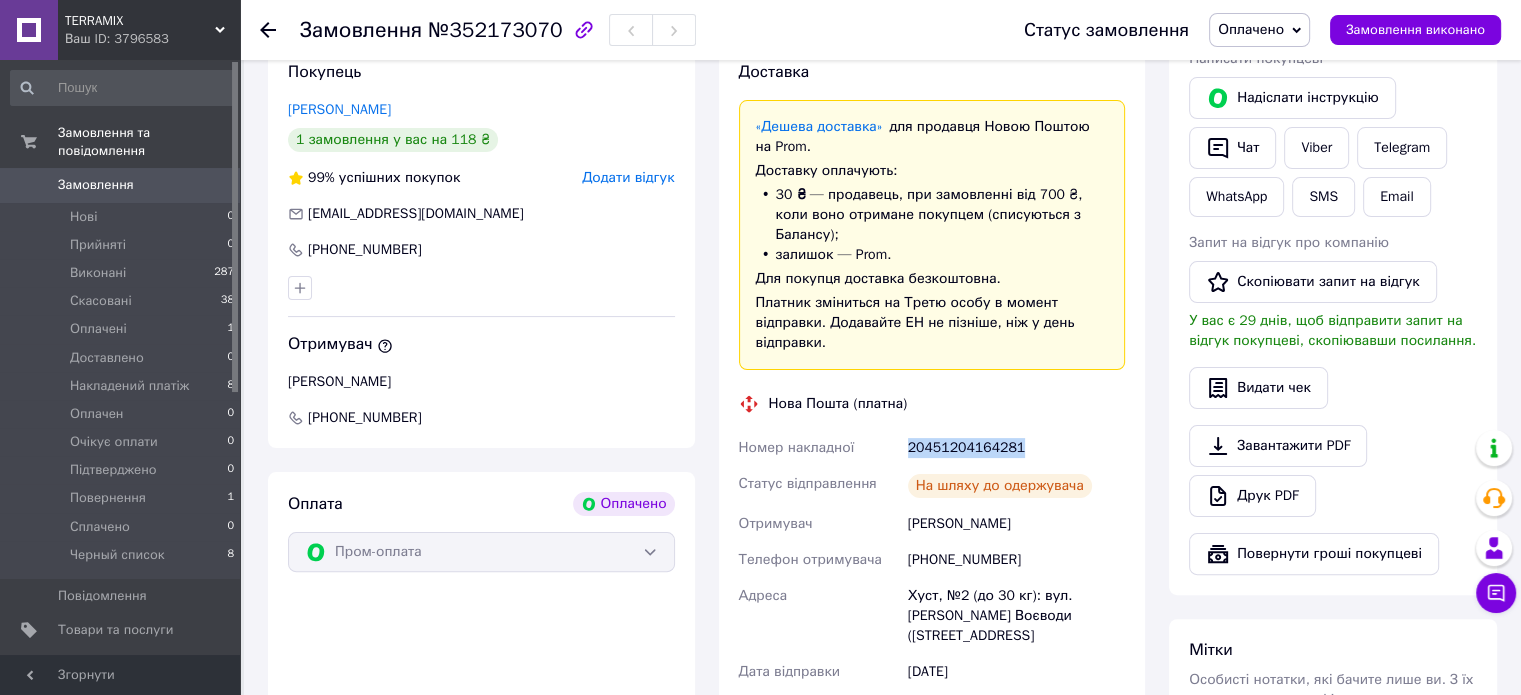 click on "20451204164281" at bounding box center (1016, 448) 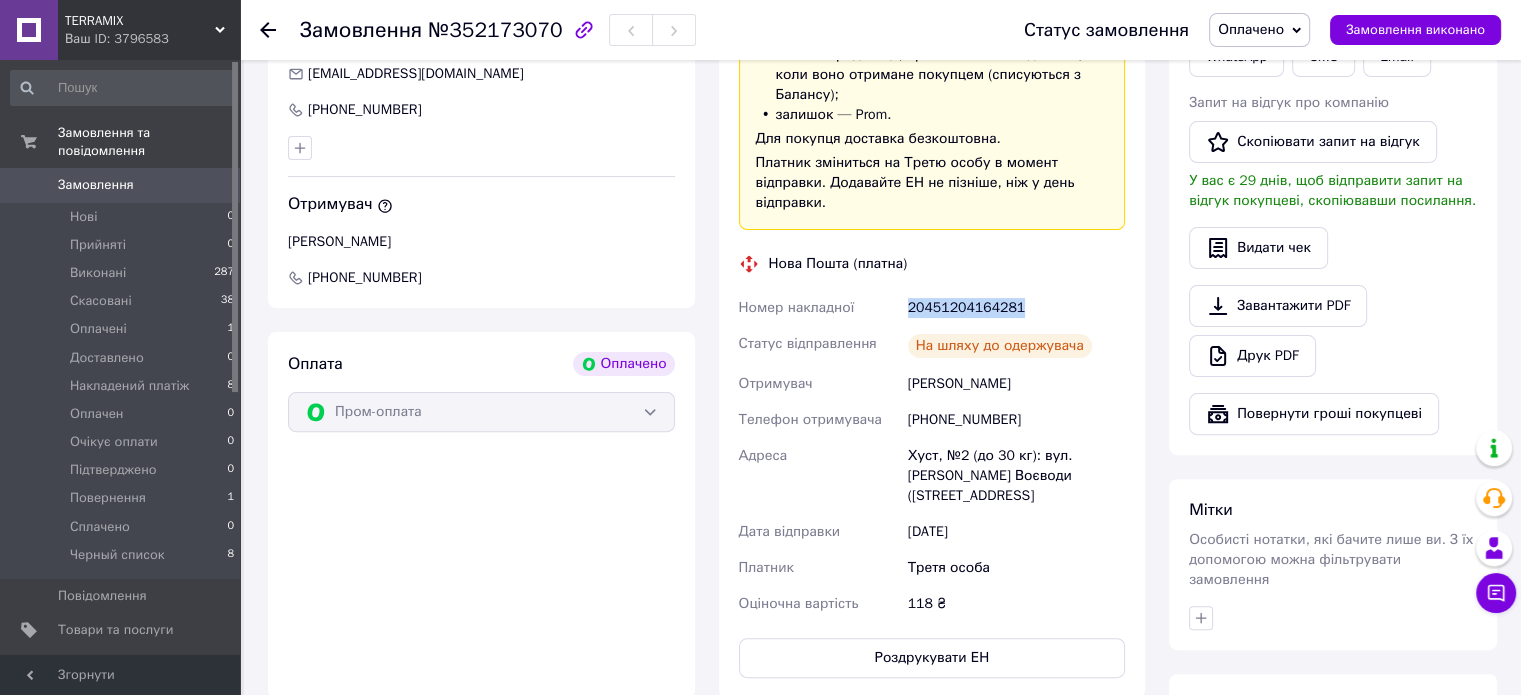 scroll, scrollTop: 700, scrollLeft: 0, axis: vertical 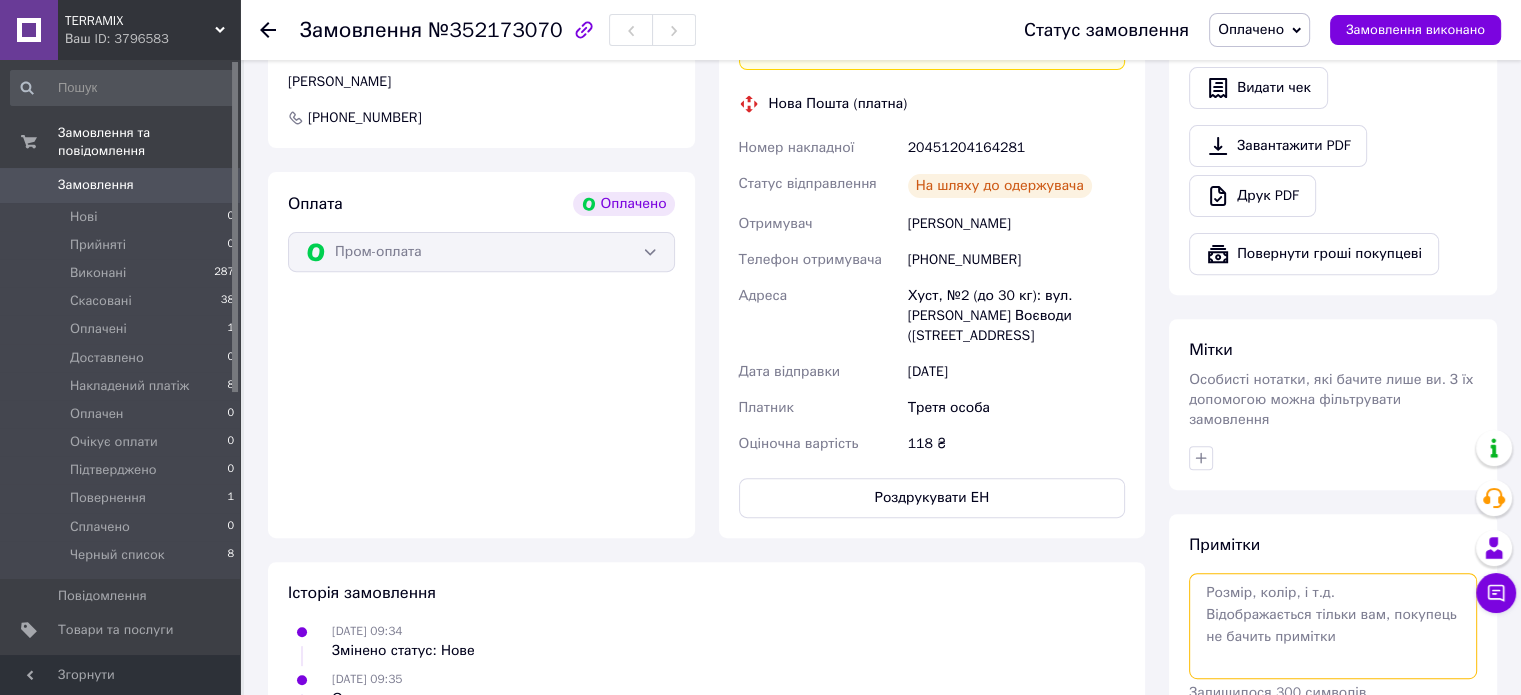 paste on "Ваше замовлення надіслано Новою Поштою. Номер накладної – 20451204164281. Дата прибуття вантажу –[DATE] Дякуємо за співпрацю!" 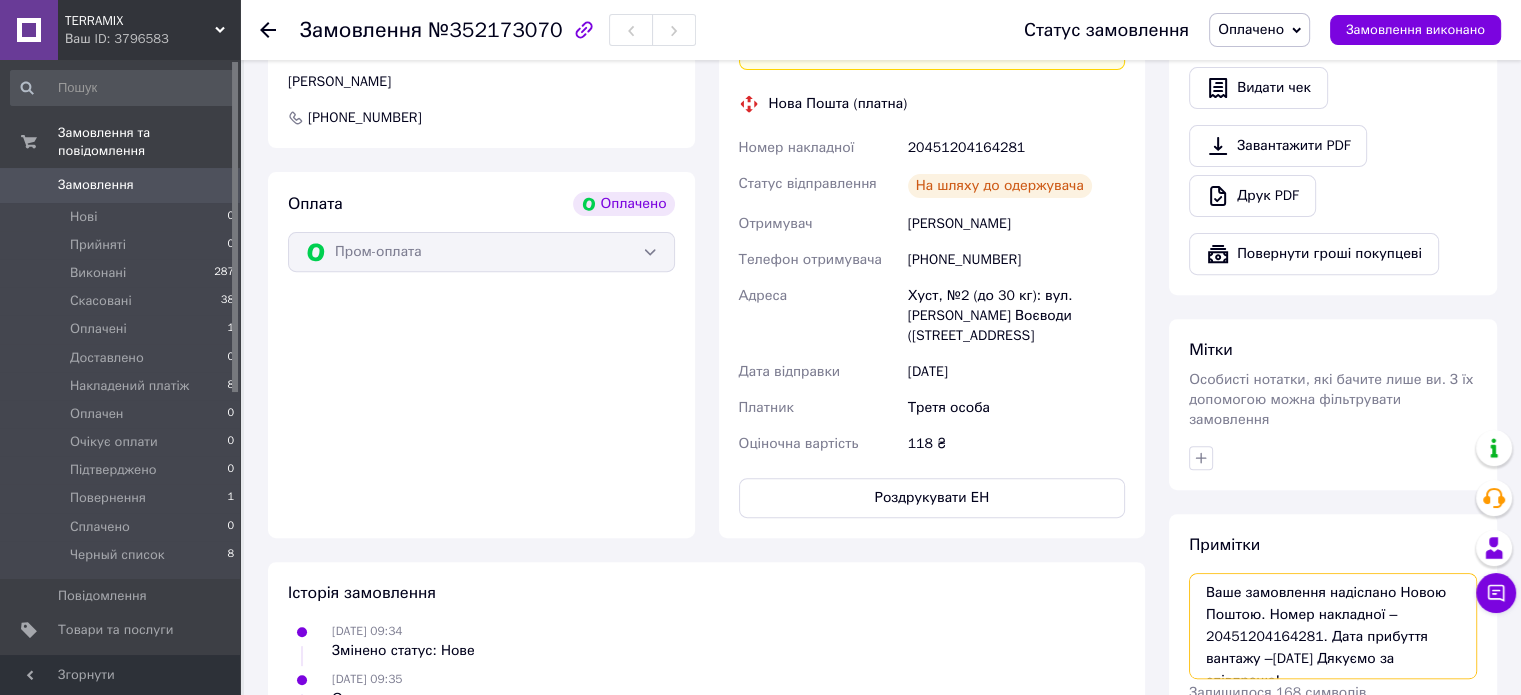 scroll, scrollTop: 12, scrollLeft: 0, axis: vertical 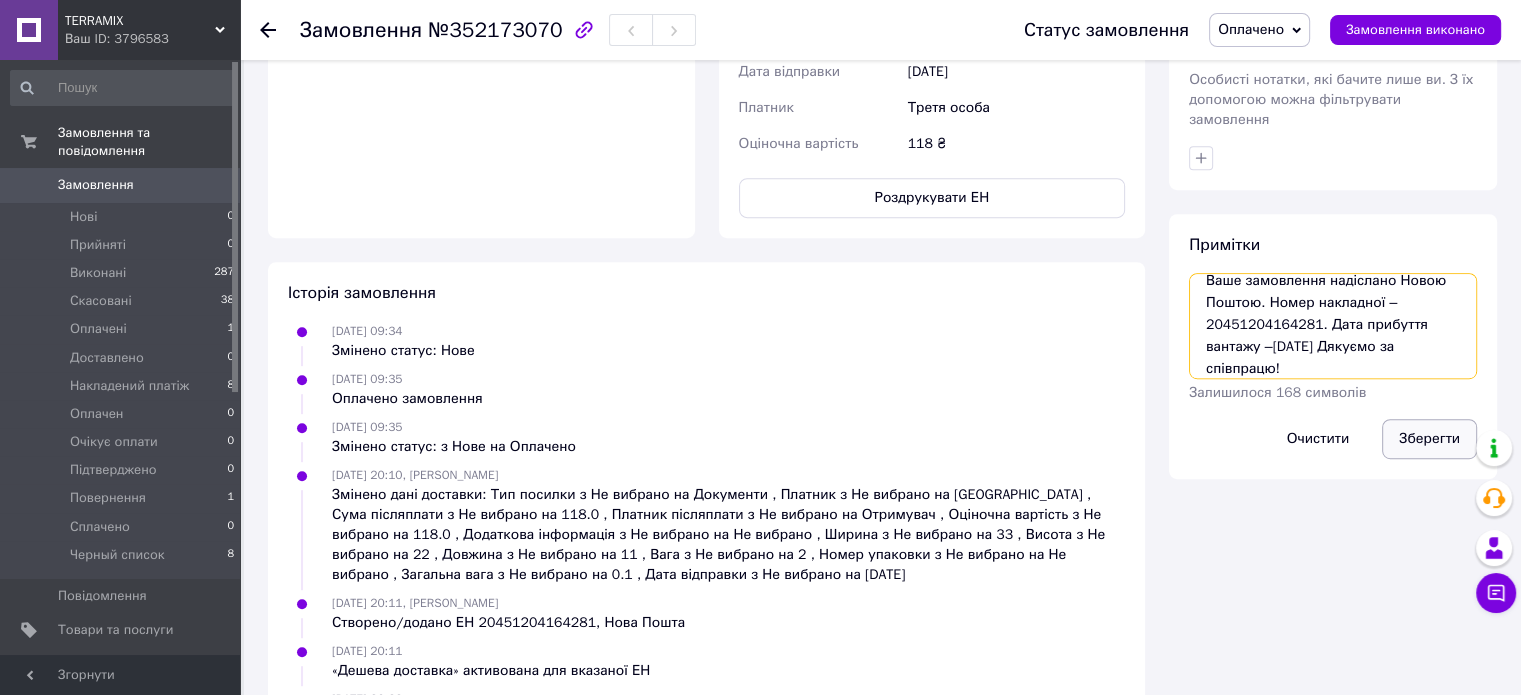 type on "Ваше замовлення надіслано Новою Поштою. Номер накладної – 20451204164281. Дата прибуття вантажу –[DATE] Дякуємо за співпрацю!" 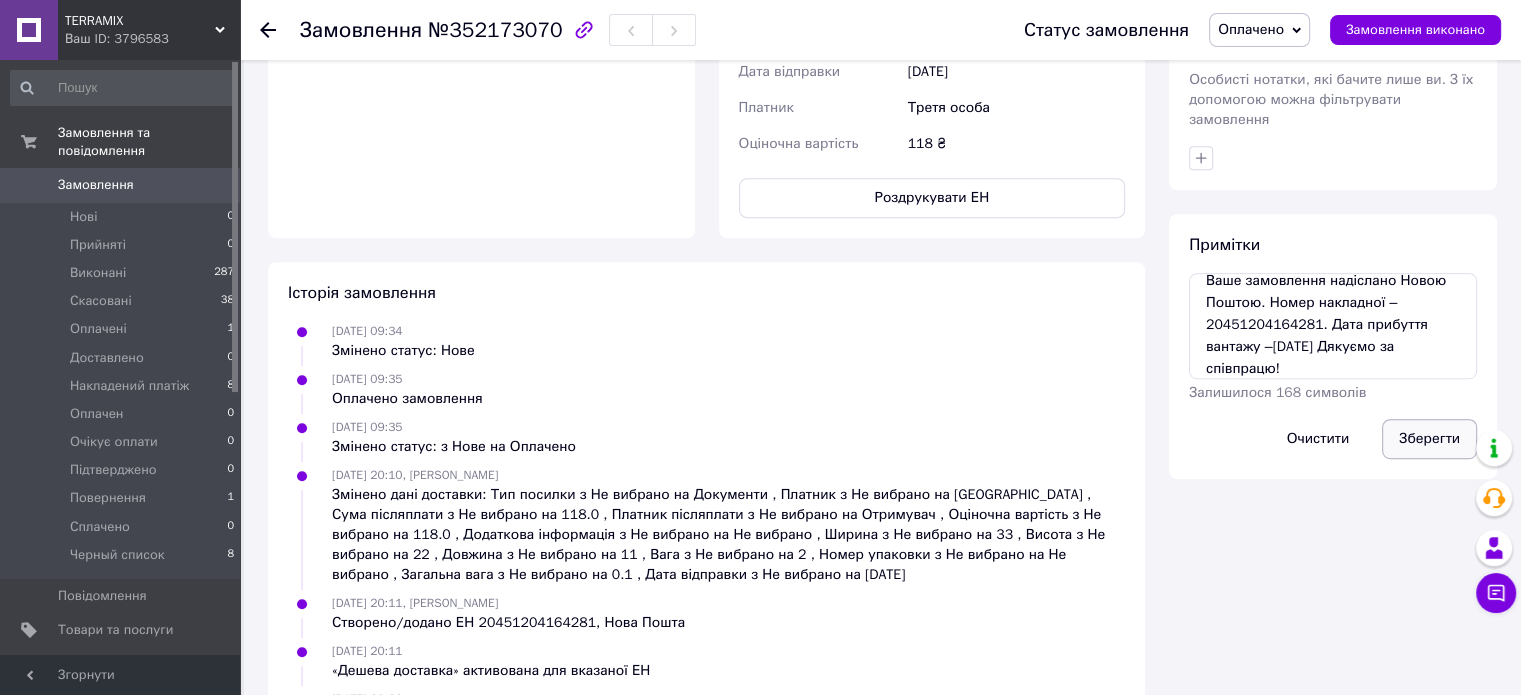 click on "Зберегти" at bounding box center [1429, 439] 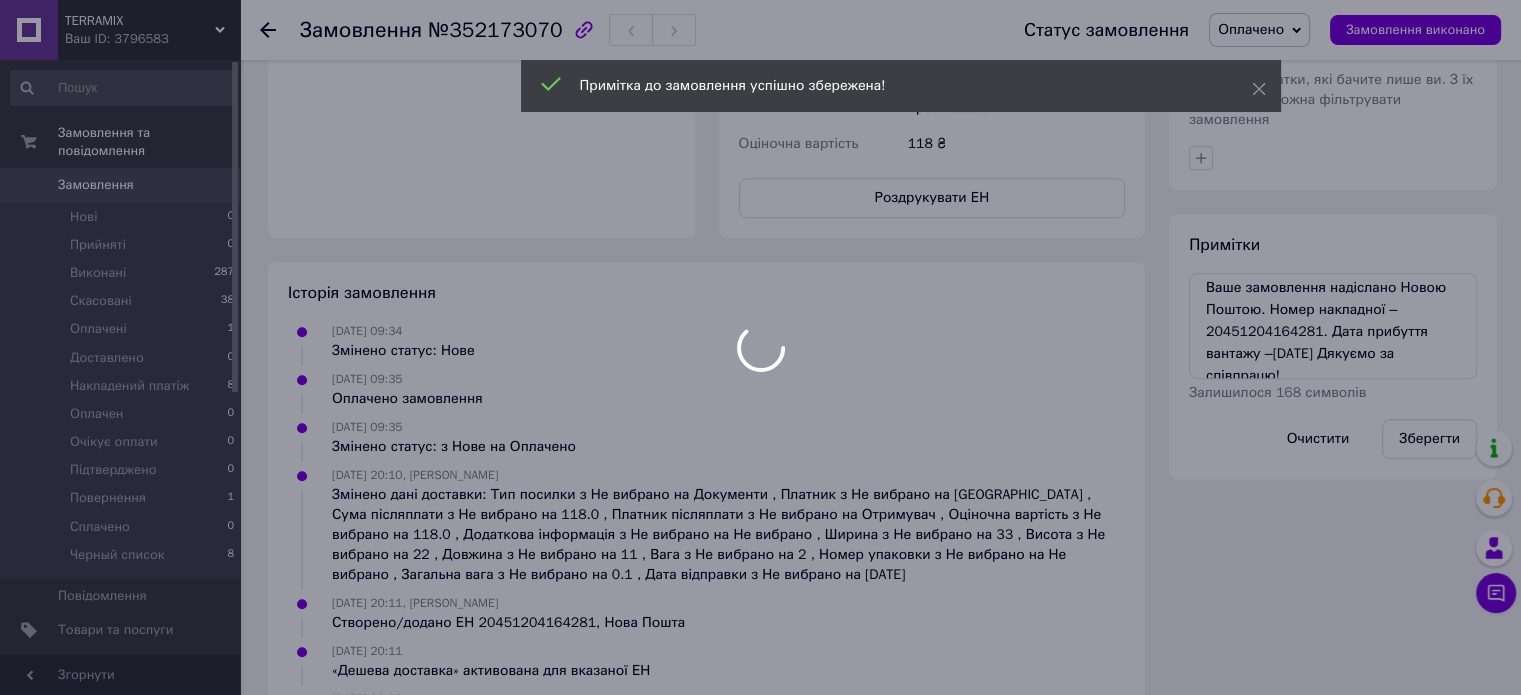 scroll, scrollTop: 0, scrollLeft: 0, axis: both 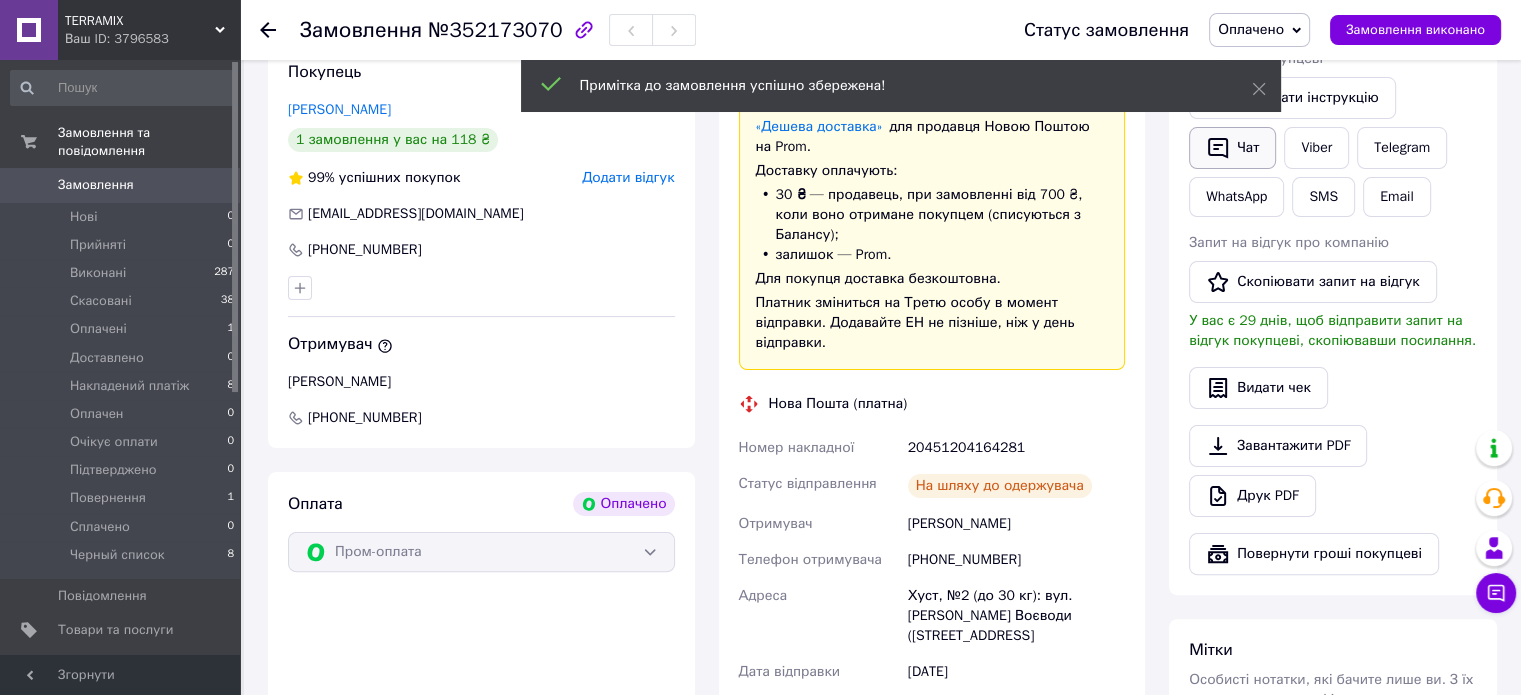 click 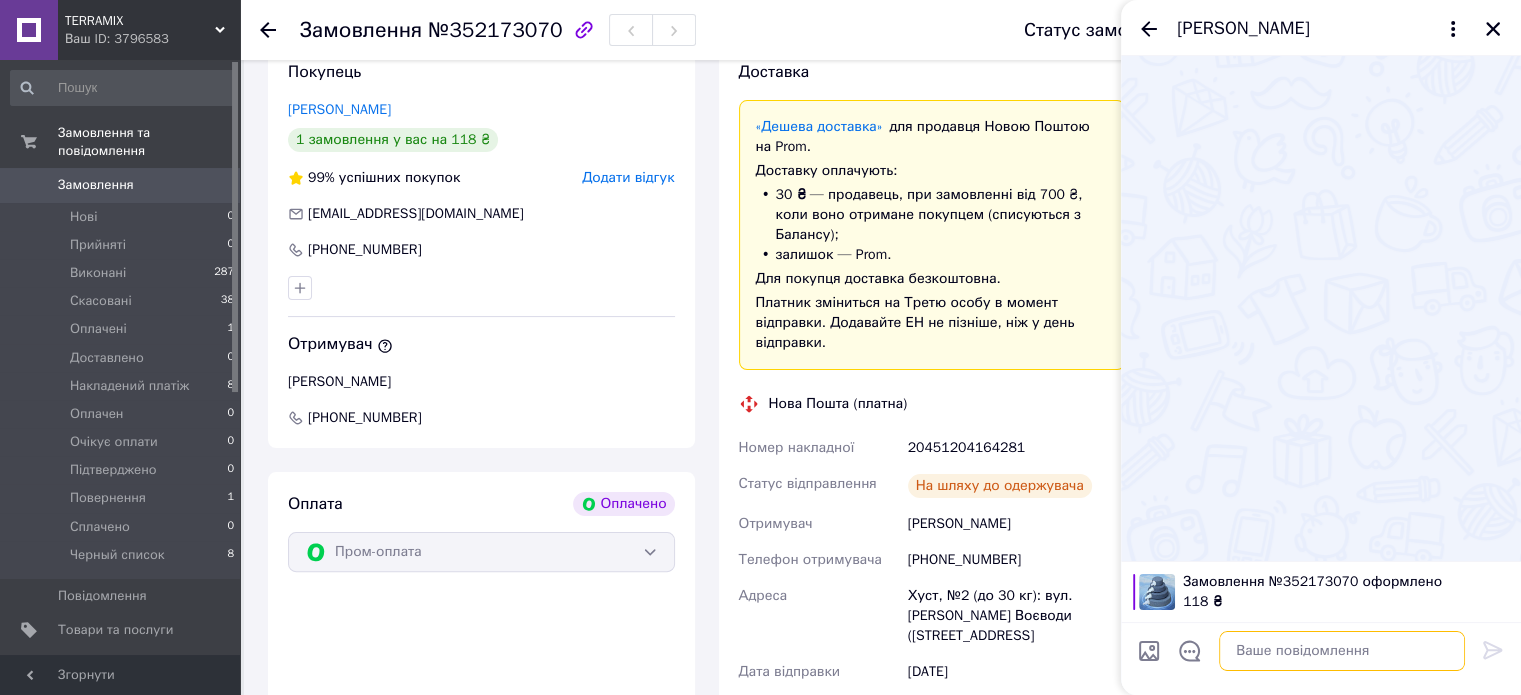 paste on "Ваше замовлення надіслано Новою Поштою. Номер накладної – 20451204164281. Дата прибуття вантажу –[DATE] Дякуємо за співпрацю!" 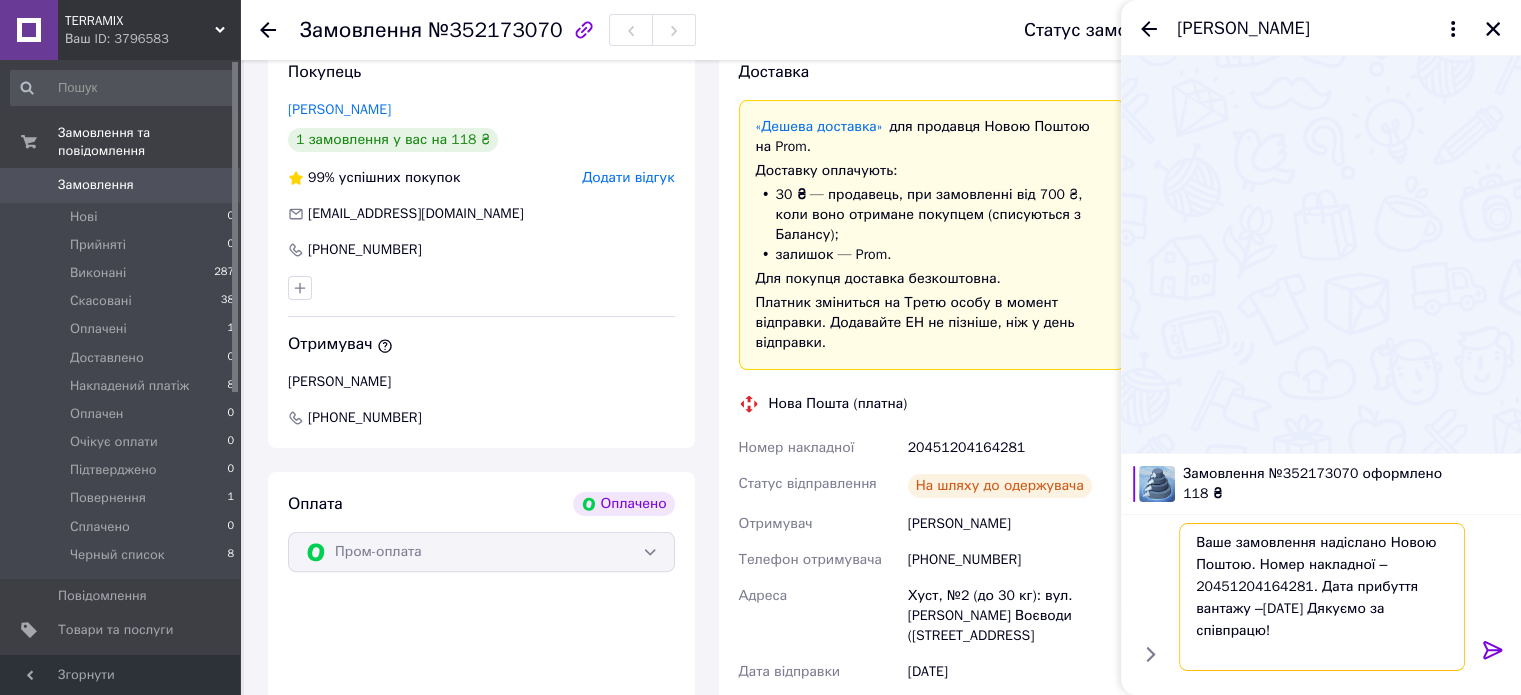 type on "Ваше замовлення надіслано Новою Поштою. Номер накладної – 20451204164281. Дата прибуття вантажу –13.07.2025 р. Дякуємо за співпрацю!" 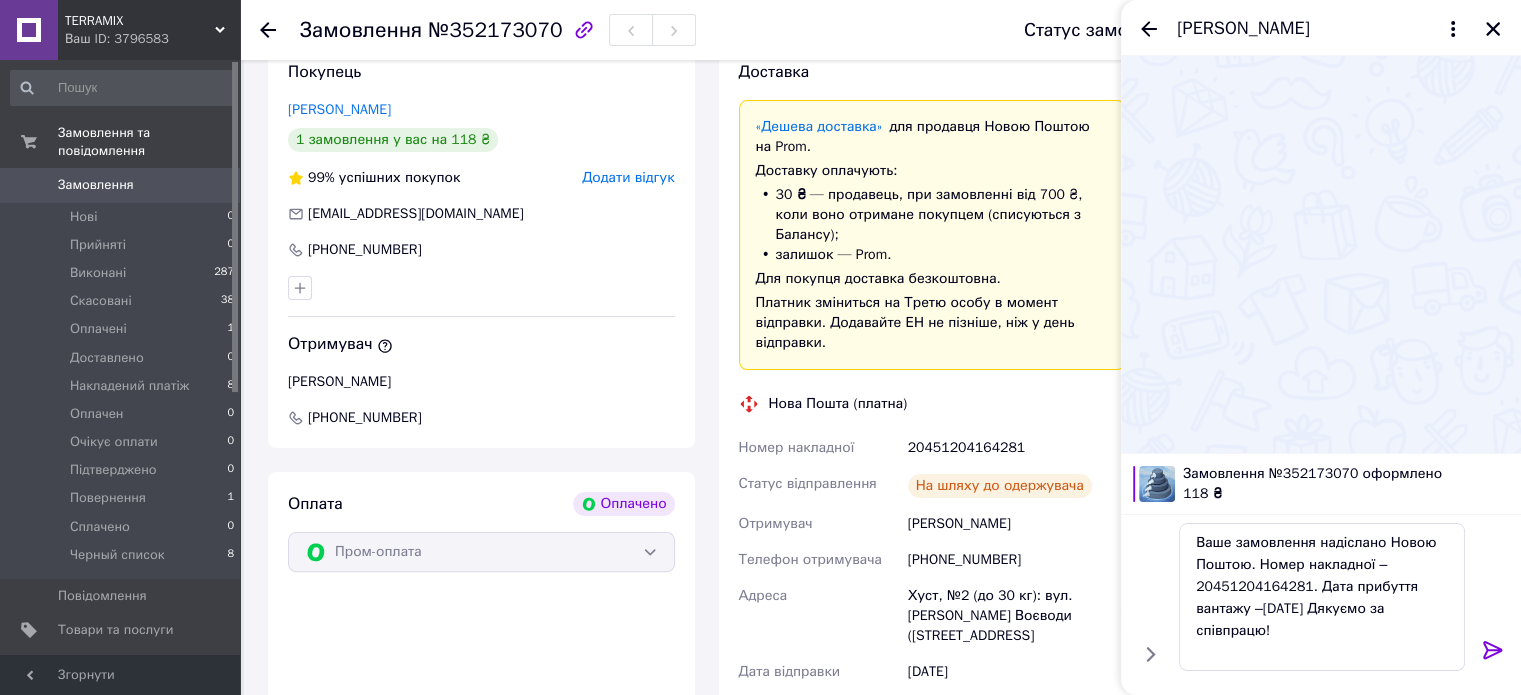 click at bounding box center (1493, 654) 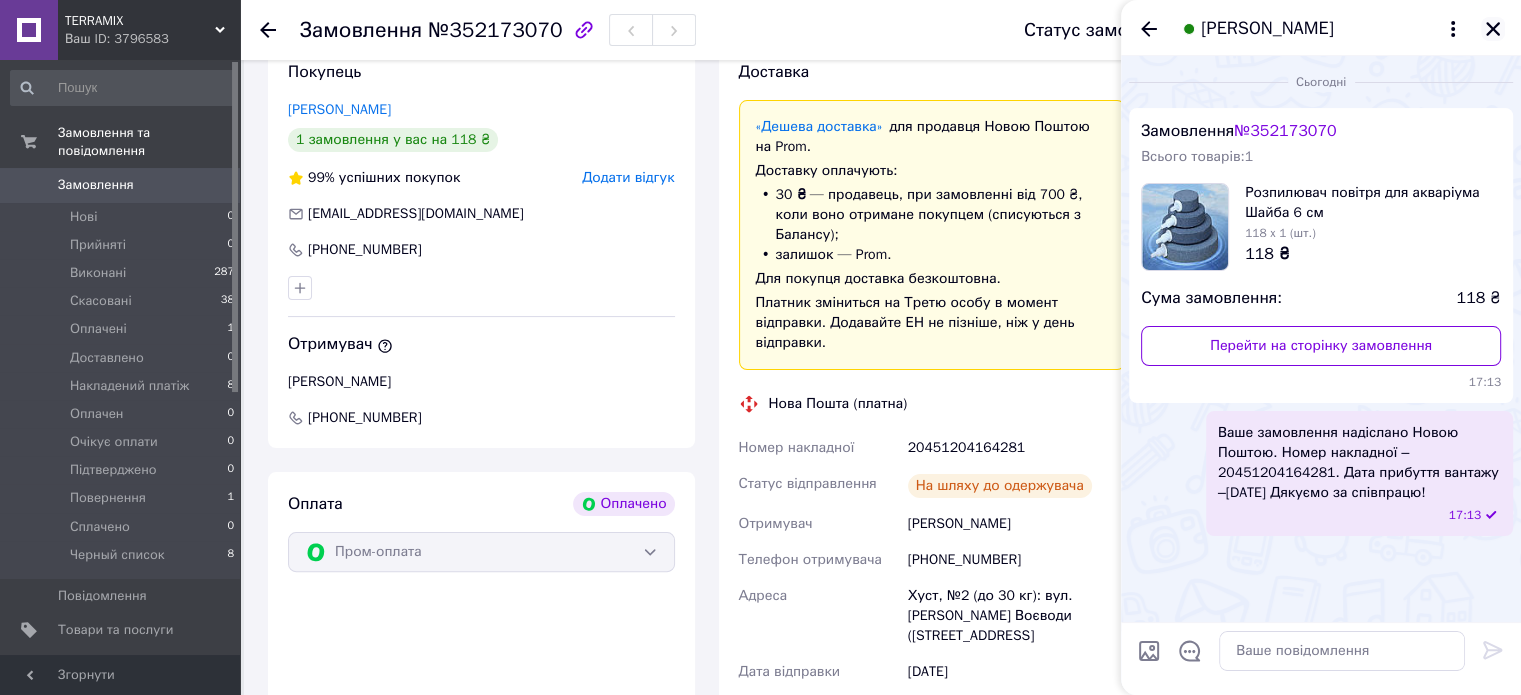 click 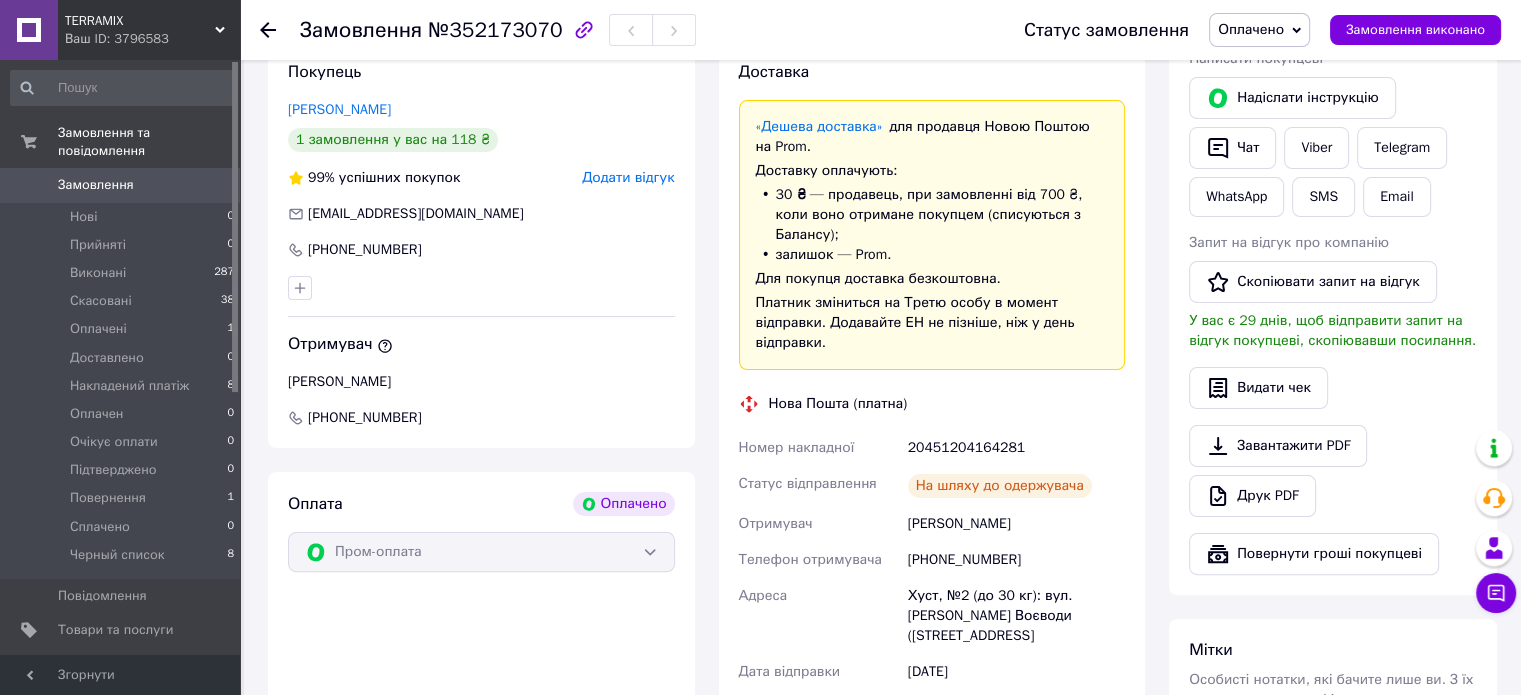 click on "Оплачено" at bounding box center [1251, 29] 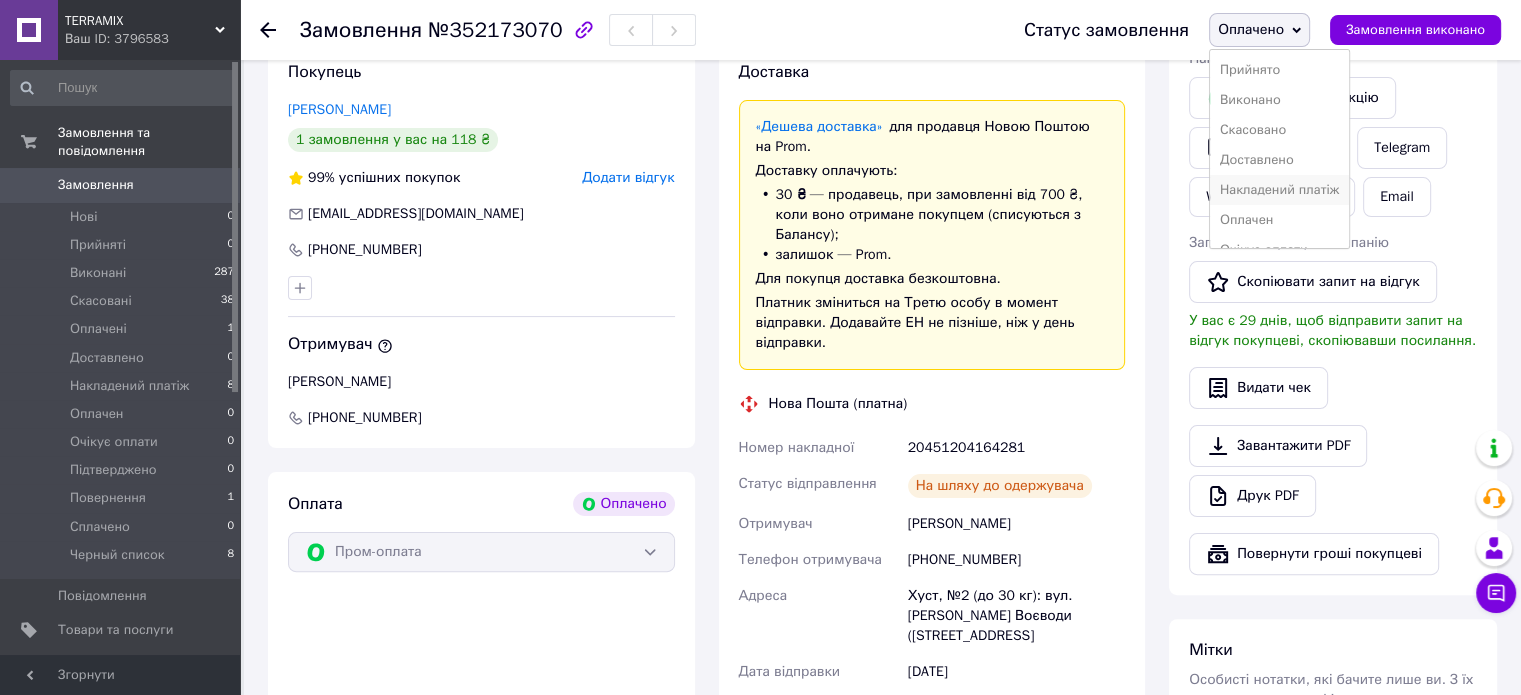 click on "Накладений платіж" at bounding box center [1279, 190] 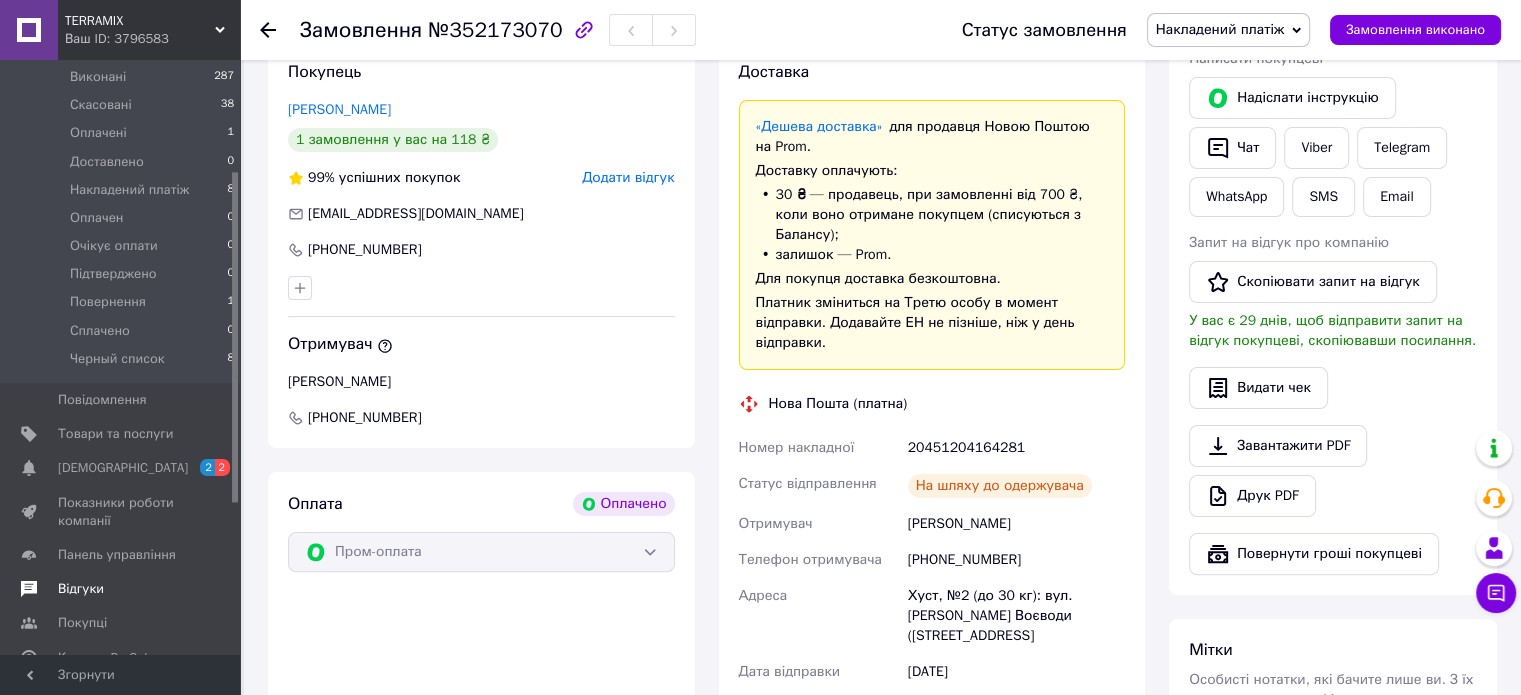scroll, scrollTop: 200, scrollLeft: 0, axis: vertical 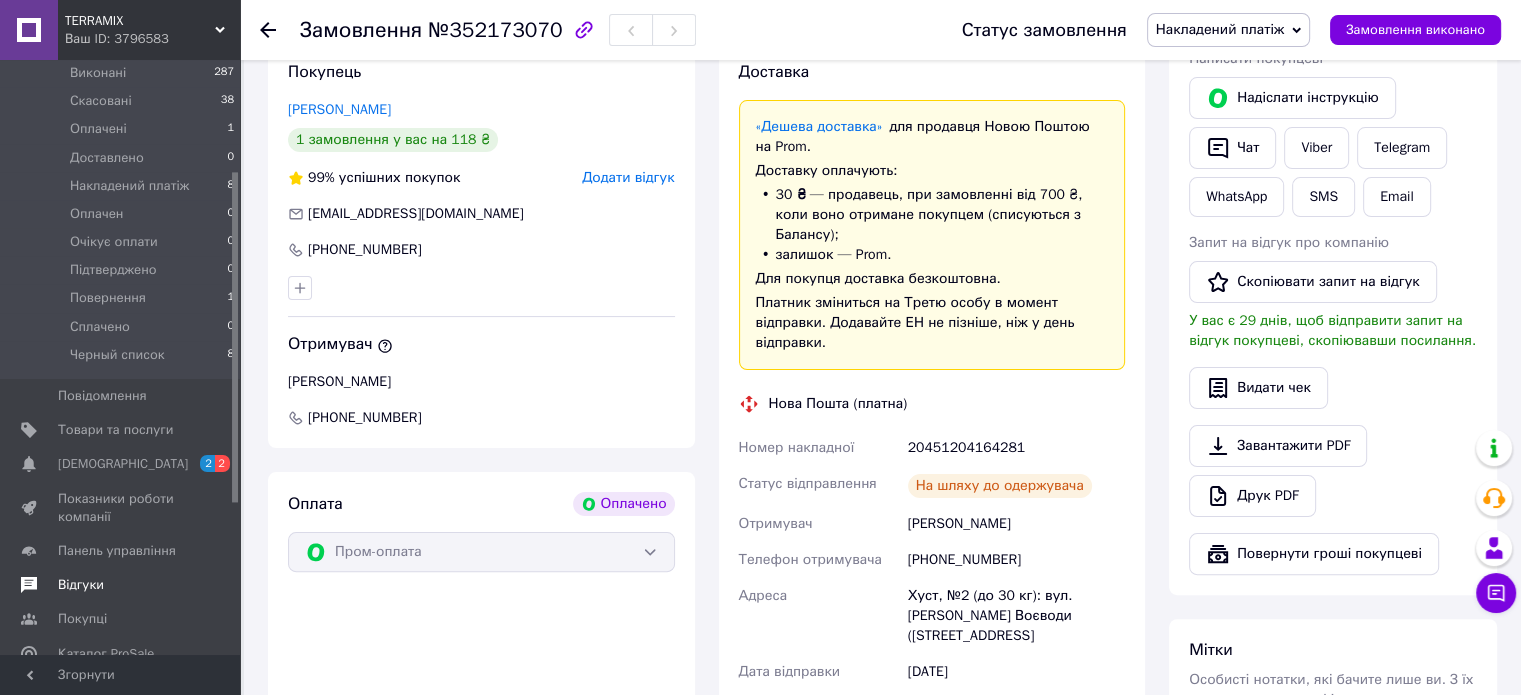 click on "Відгуки" at bounding box center (81, 585) 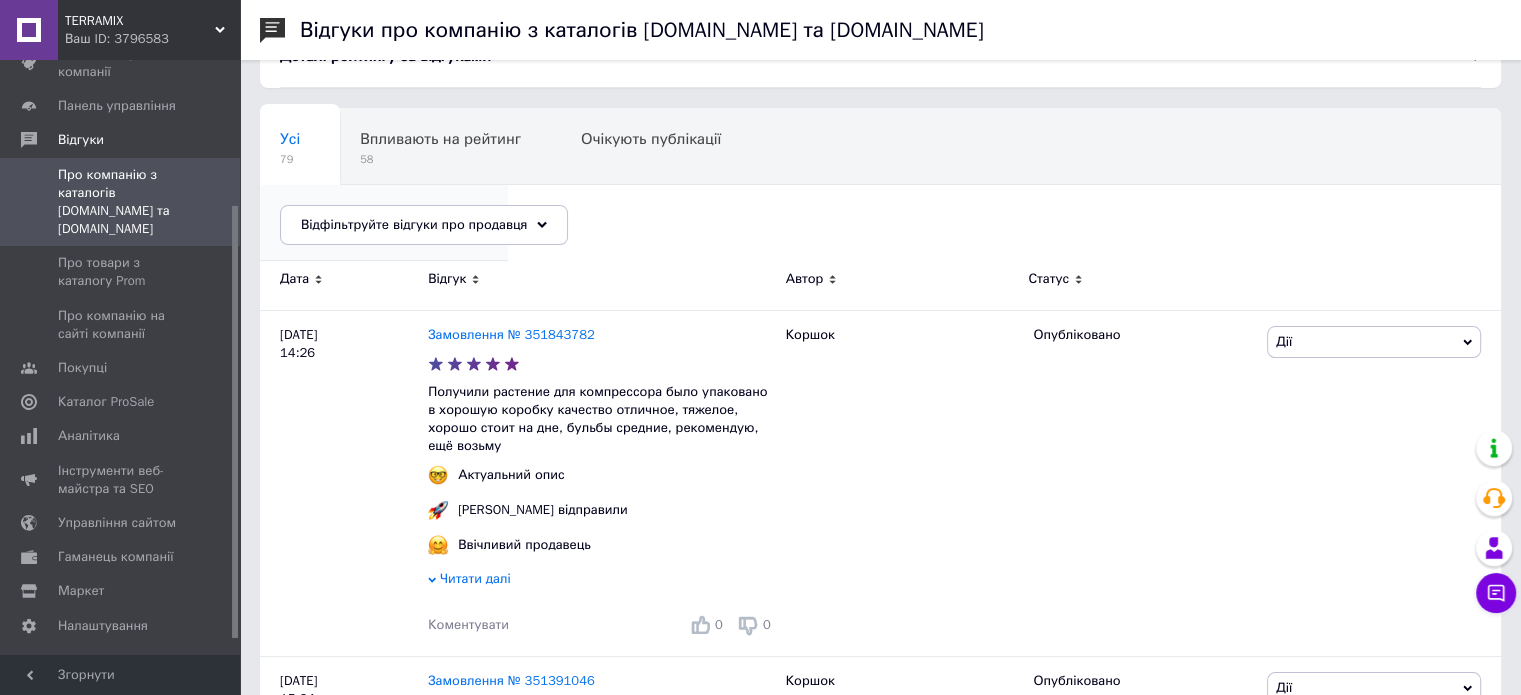 scroll, scrollTop: 100, scrollLeft: 0, axis: vertical 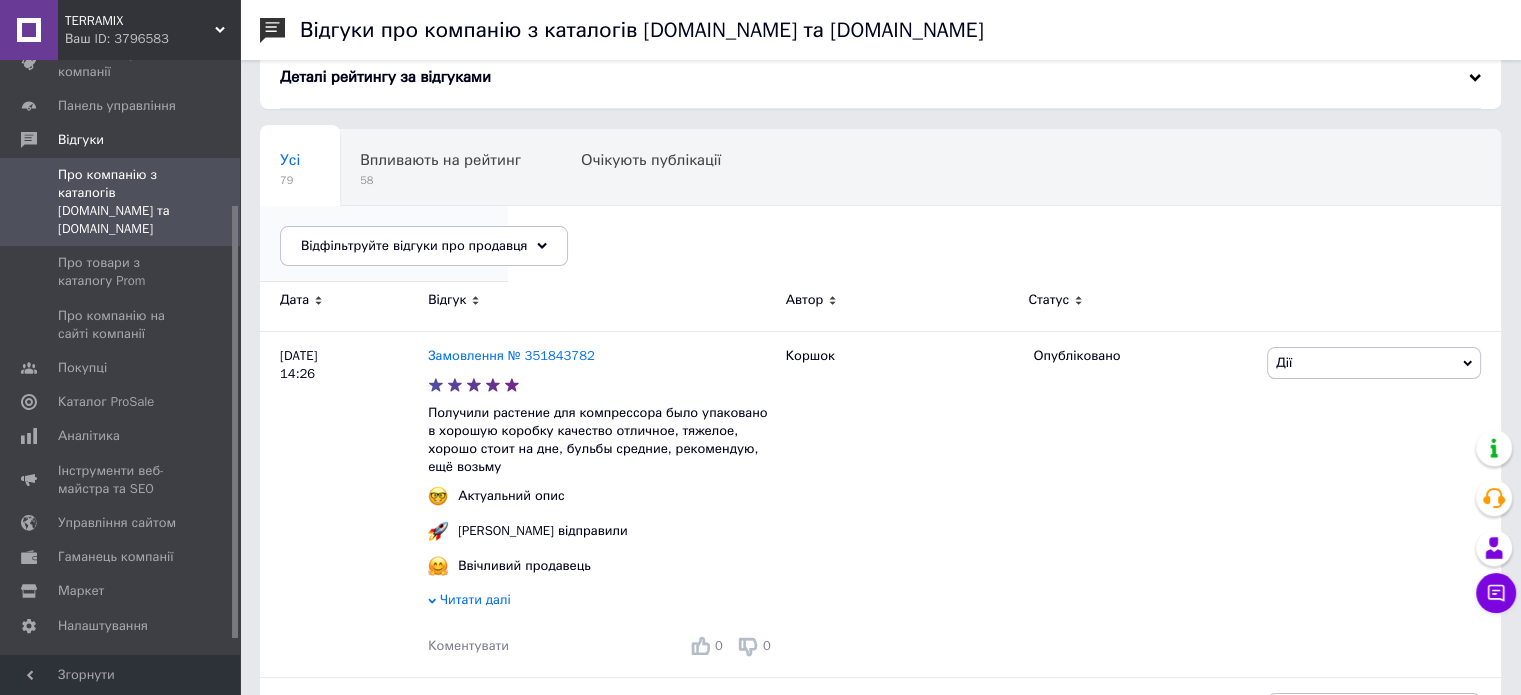 click on "Опубліковані без комен..." at bounding box center [374, 236] 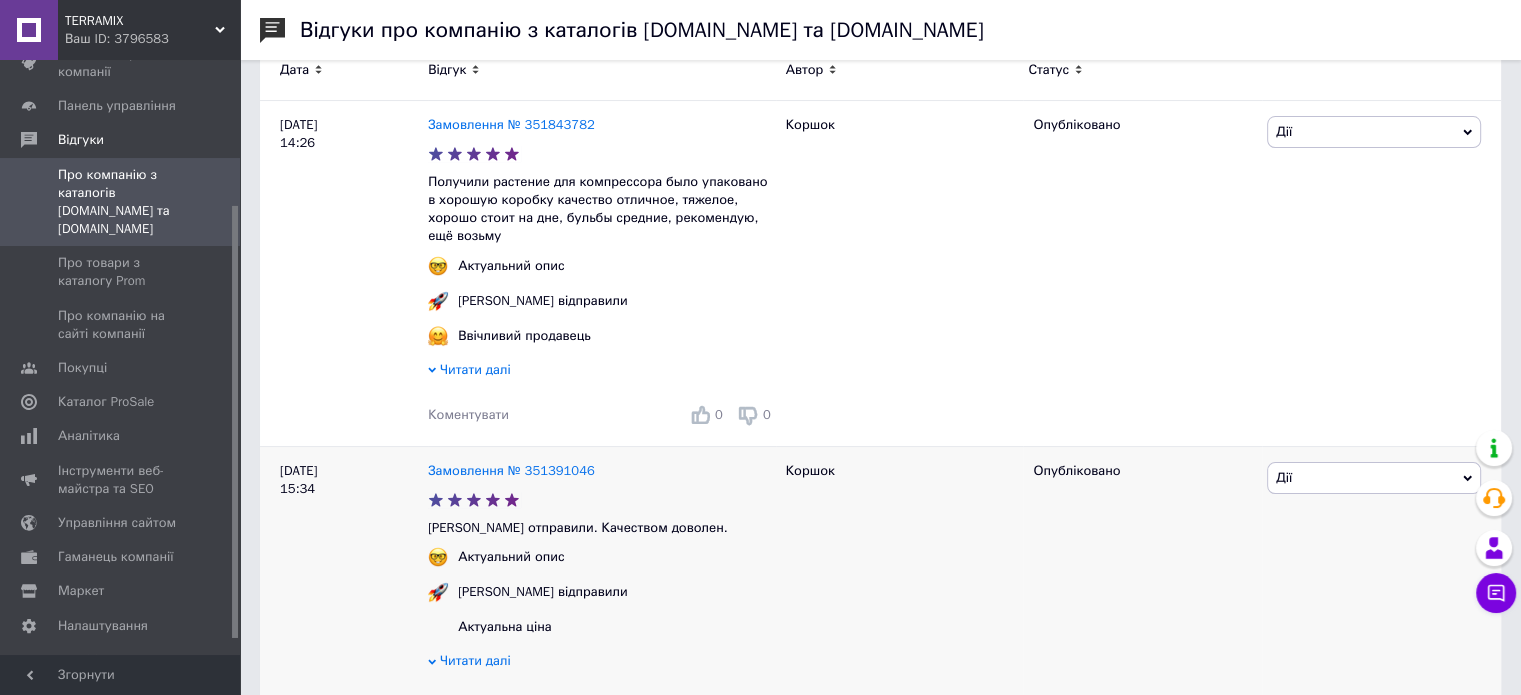 scroll, scrollTop: 400, scrollLeft: 0, axis: vertical 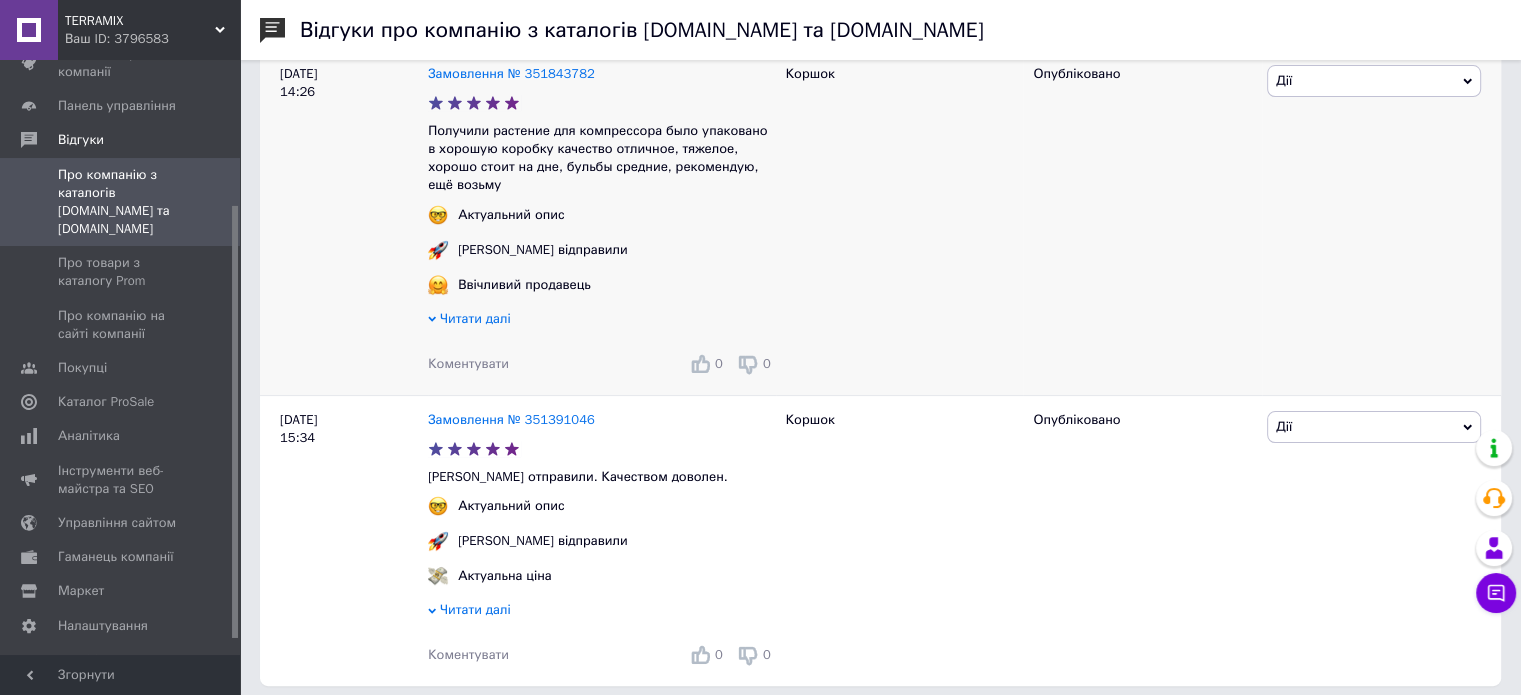 drag, startPoint x: 1386, startPoint y: 193, endPoint x: 1237, endPoint y: 220, distance: 151.42654 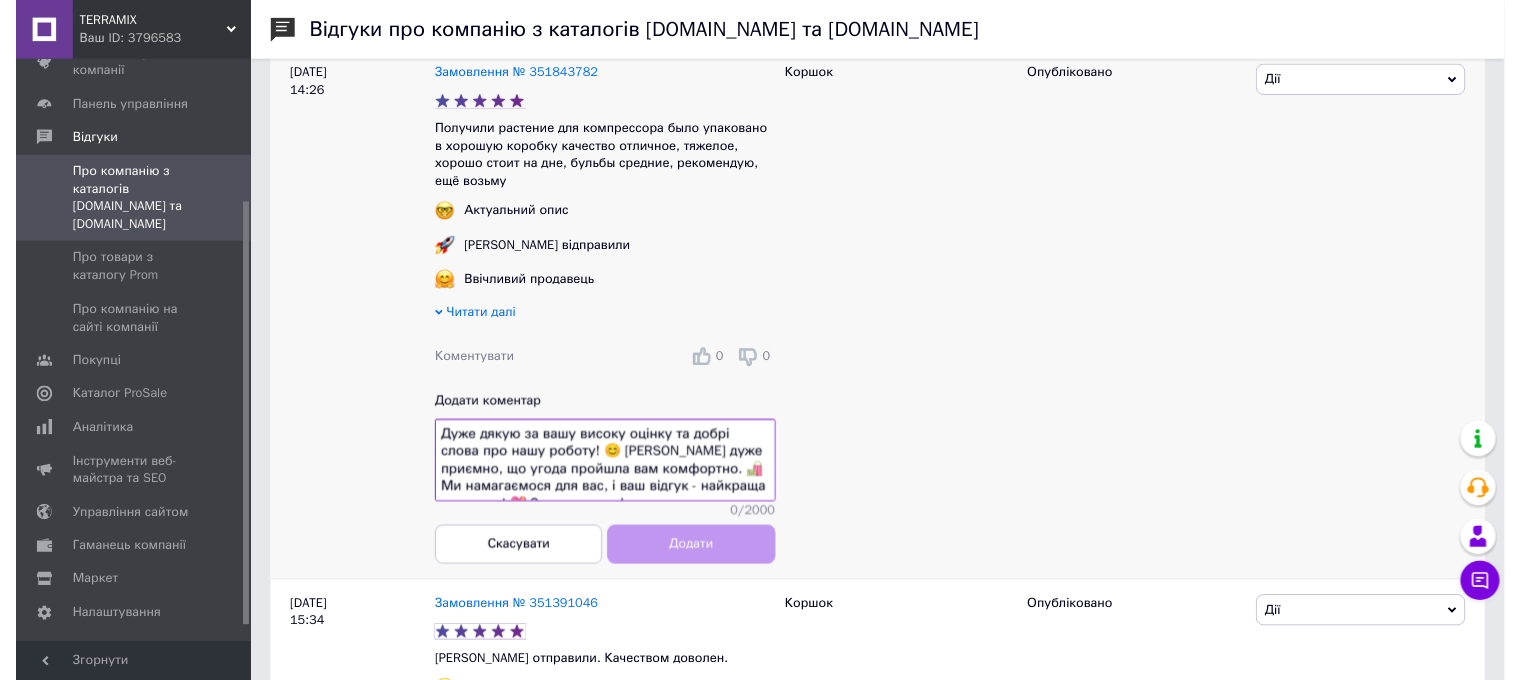 scroll, scrollTop: 32, scrollLeft: 0, axis: vertical 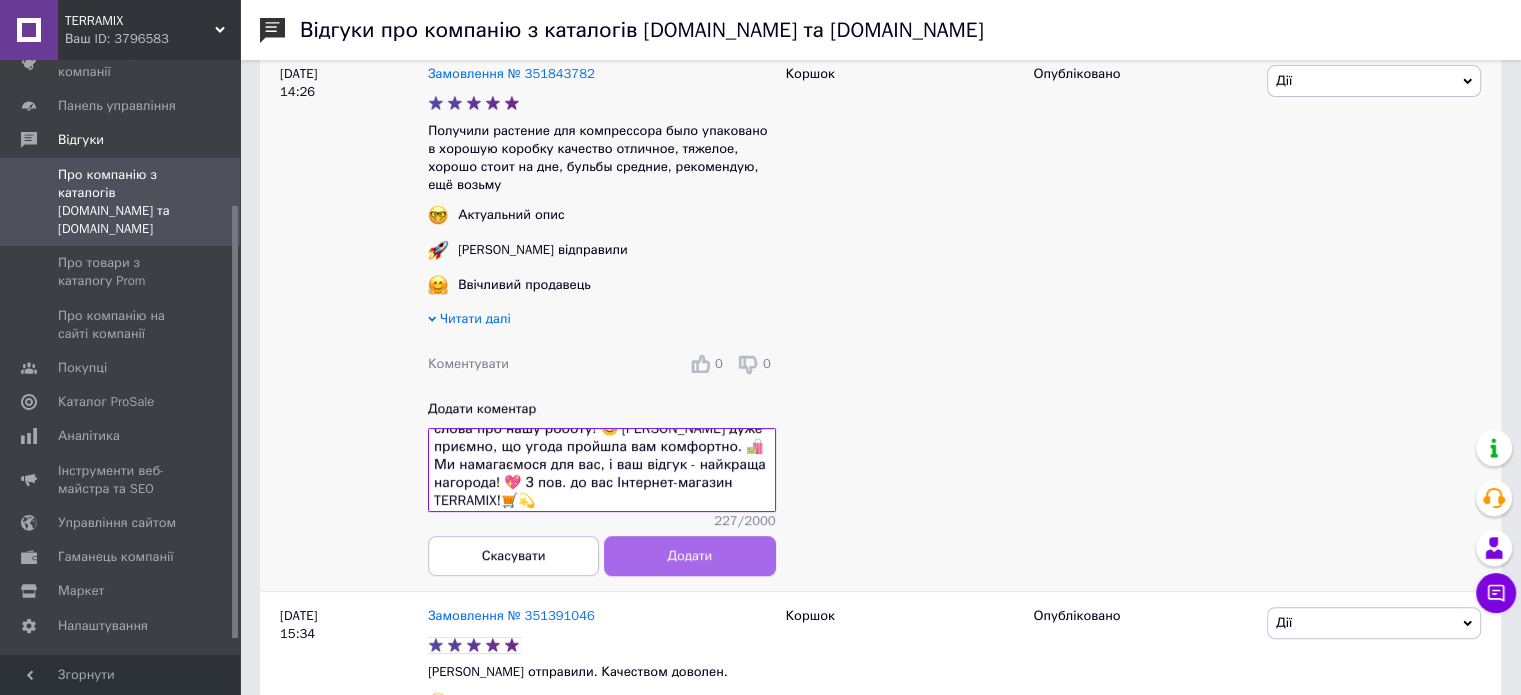 type on "Дуже дякую за вашу високу оцінку та добрі слова про нашу роботу! 😊 Нам дуже приємно, що угода пройшла вам комфортно. 🛍️ Ми намагаємося для вас, і ваш відгук - найкраща нагорода! 💖 З пов. до вас Інтернет-магазин TERRAMIX!🛒💫" 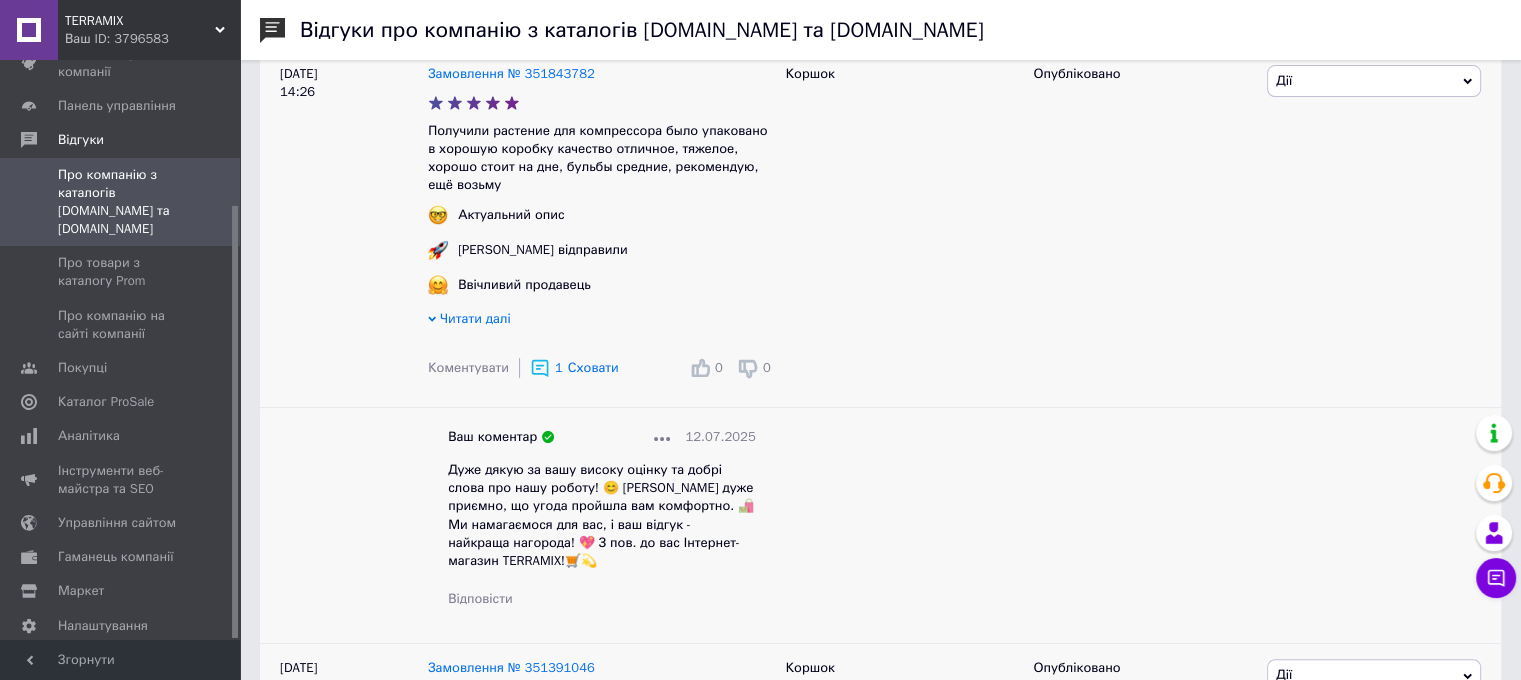 click at bounding box center (602, 697) 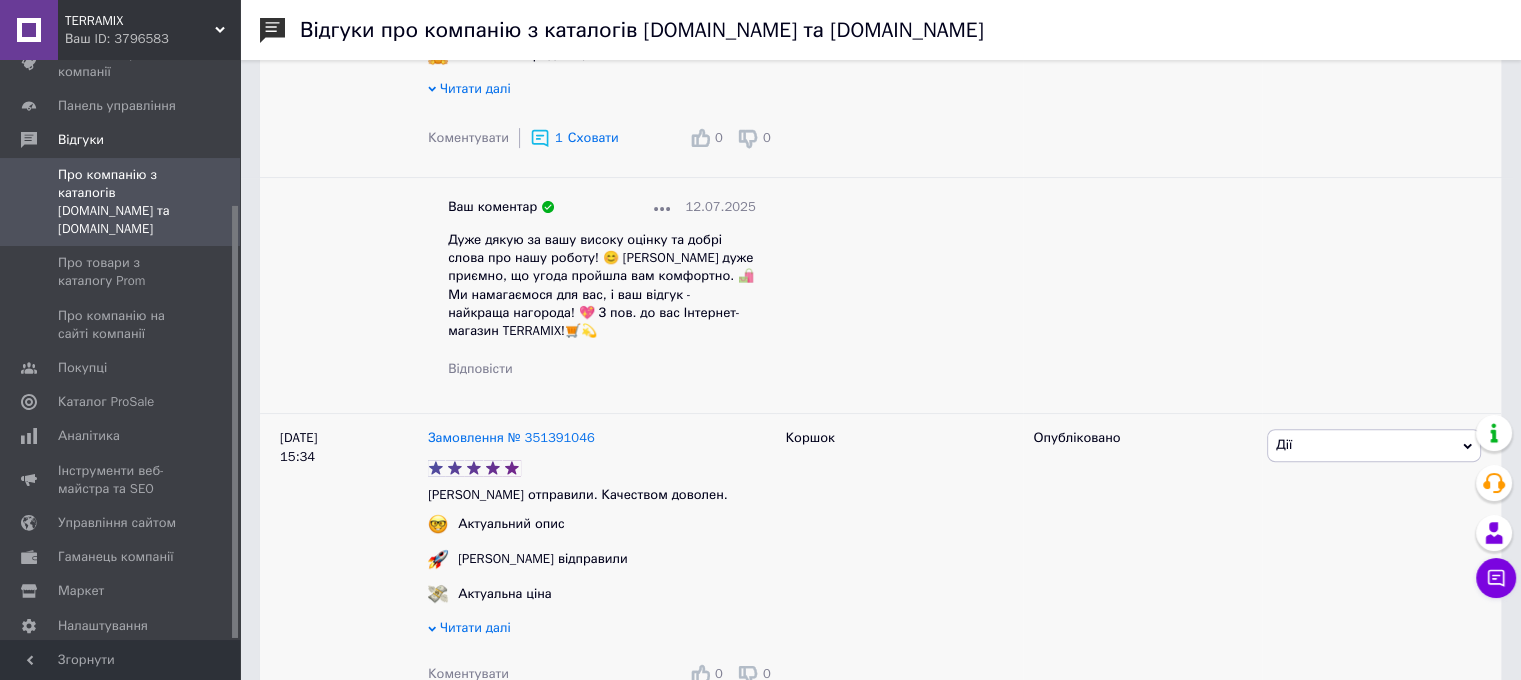 scroll, scrollTop: 663, scrollLeft: 0, axis: vertical 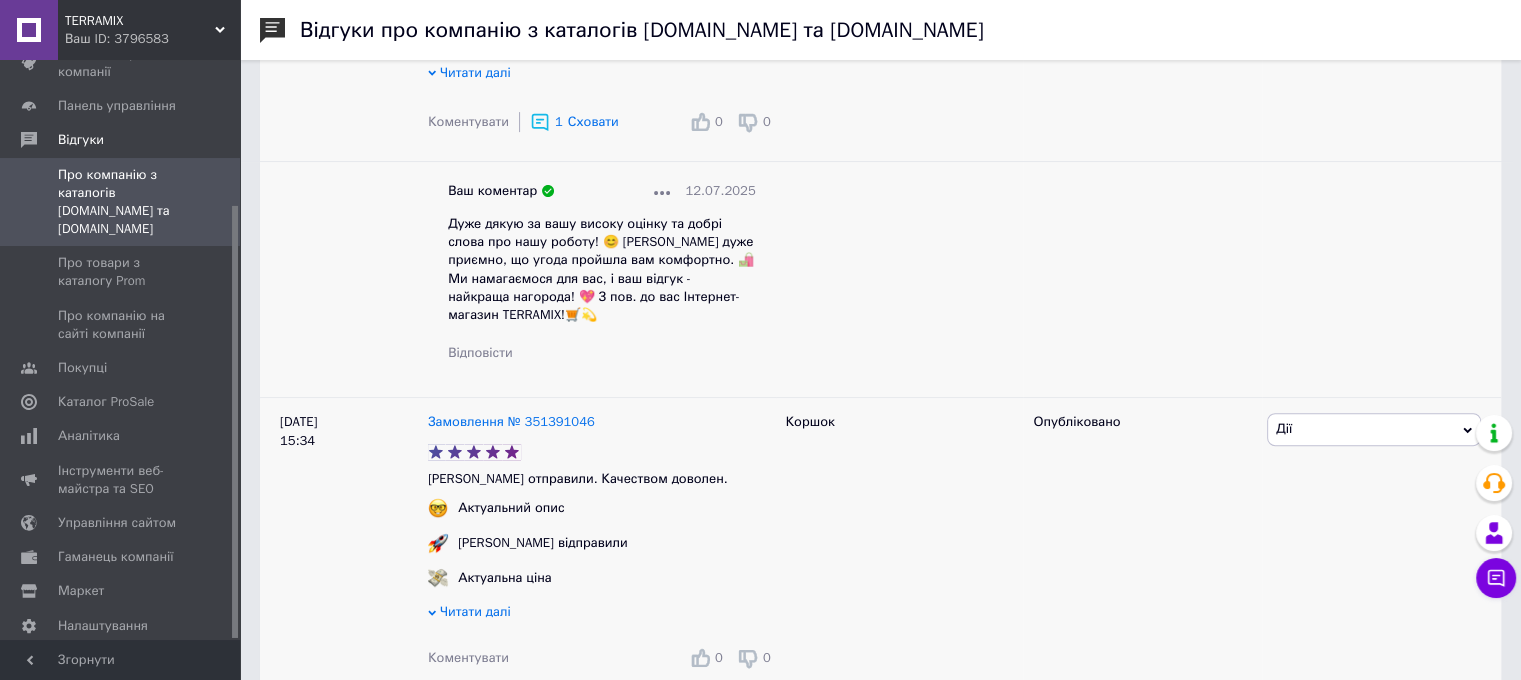 click on "Коментувати" at bounding box center [468, 657] 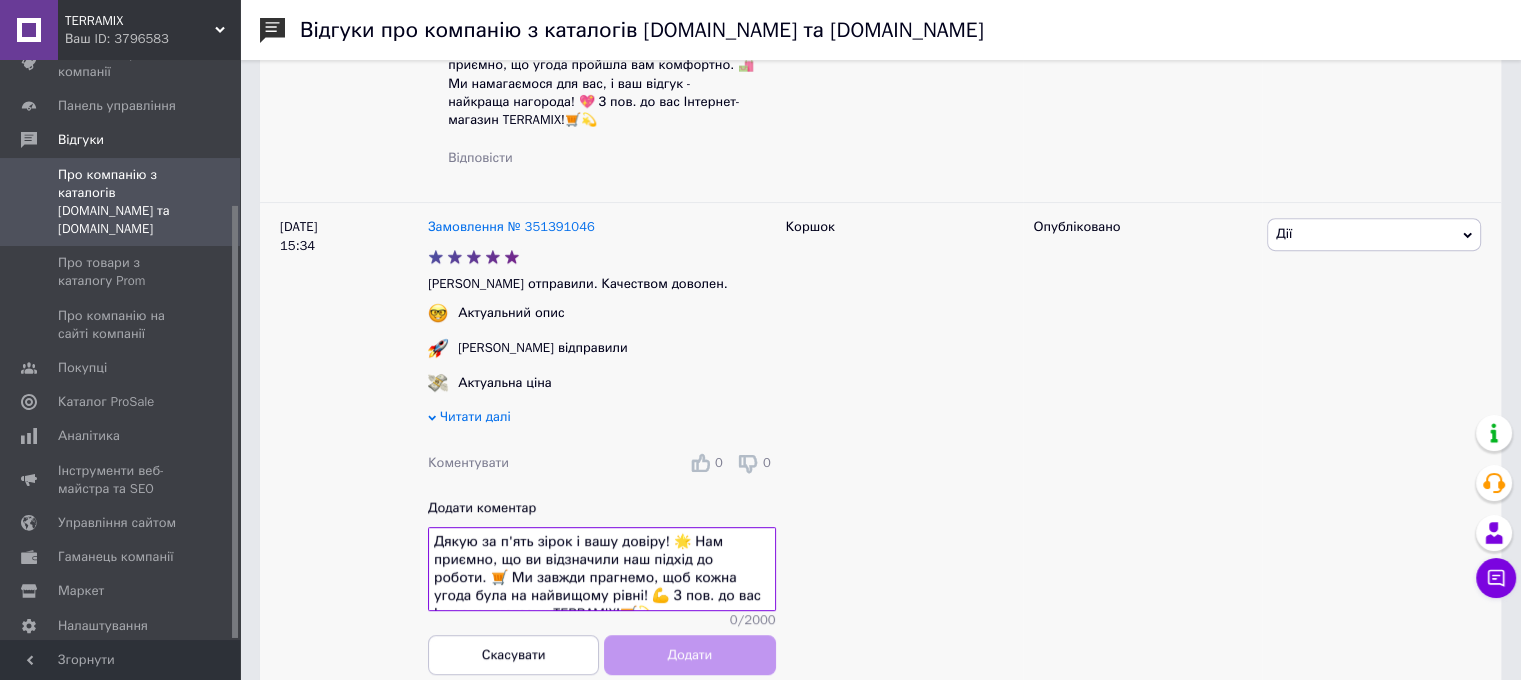scroll, scrollTop: 13, scrollLeft: 0, axis: vertical 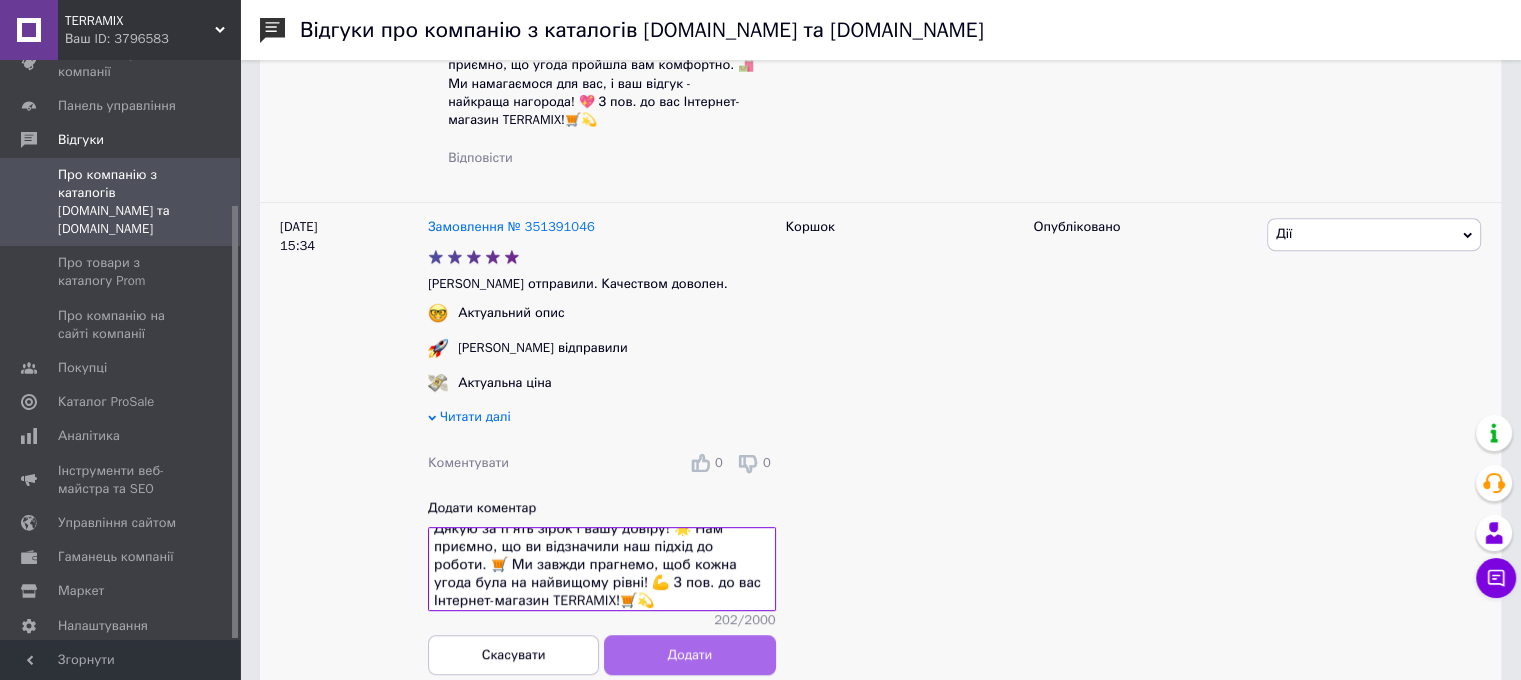 type on "Дякую за п'ять зірок і вашу довіру! 🌟 Нам приємно, що ви відзначили наш підхід до роботи. 🛒 Ми завжди прагнемо, щоб кожна угода була на найвищому рівні! 💪 З пов. до вас Інтернет-магазин TERRAMIX!🛒💫" 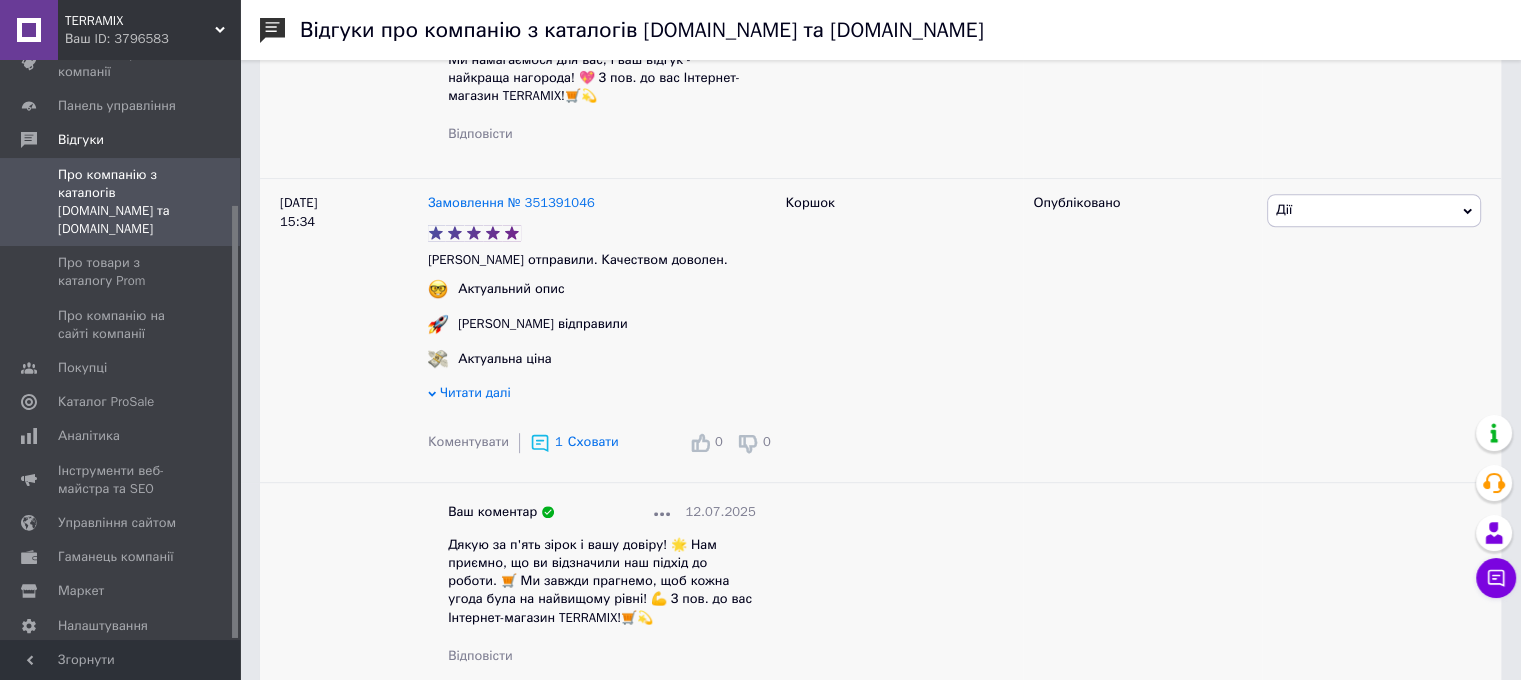 scroll, scrollTop: 892, scrollLeft: 0, axis: vertical 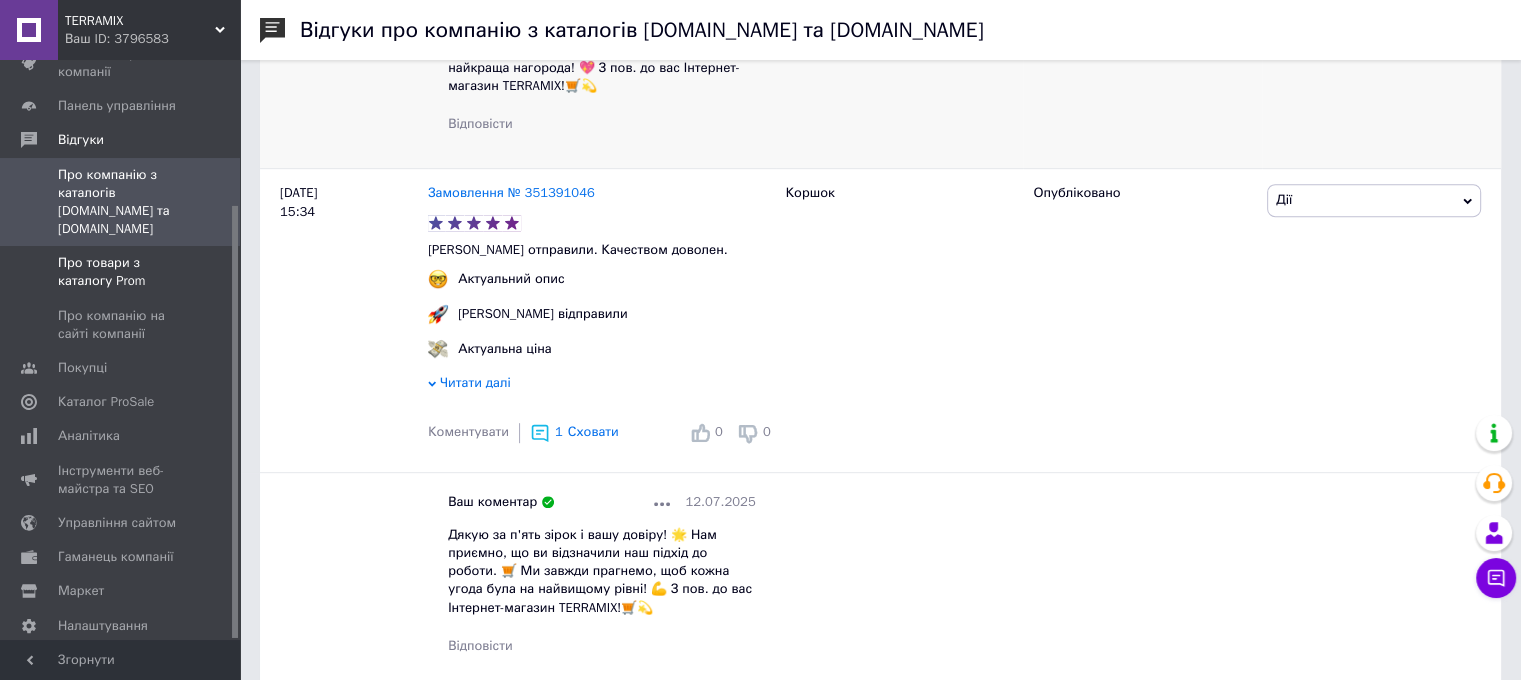 click on "Про товари з каталогу Prom" at bounding box center [121, 272] 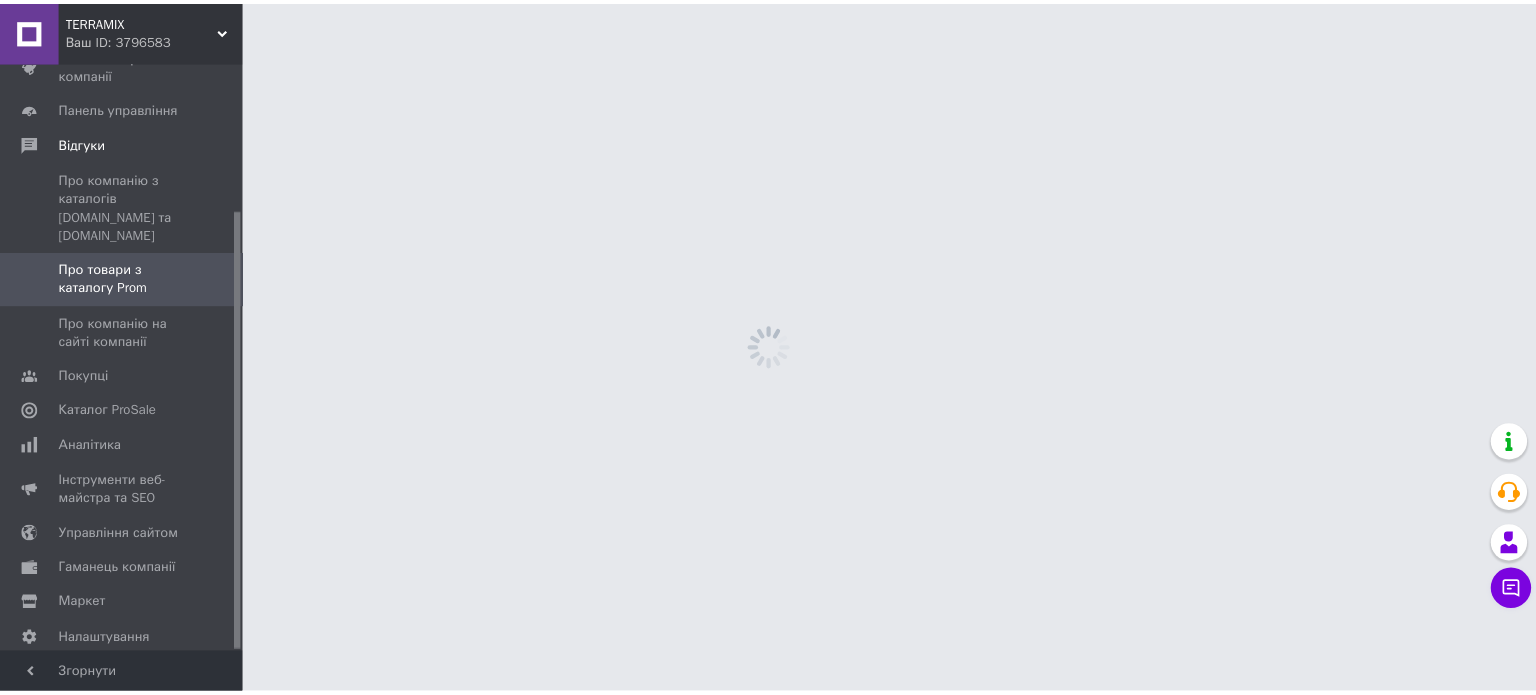 scroll, scrollTop: 0, scrollLeft: 0, axis: both 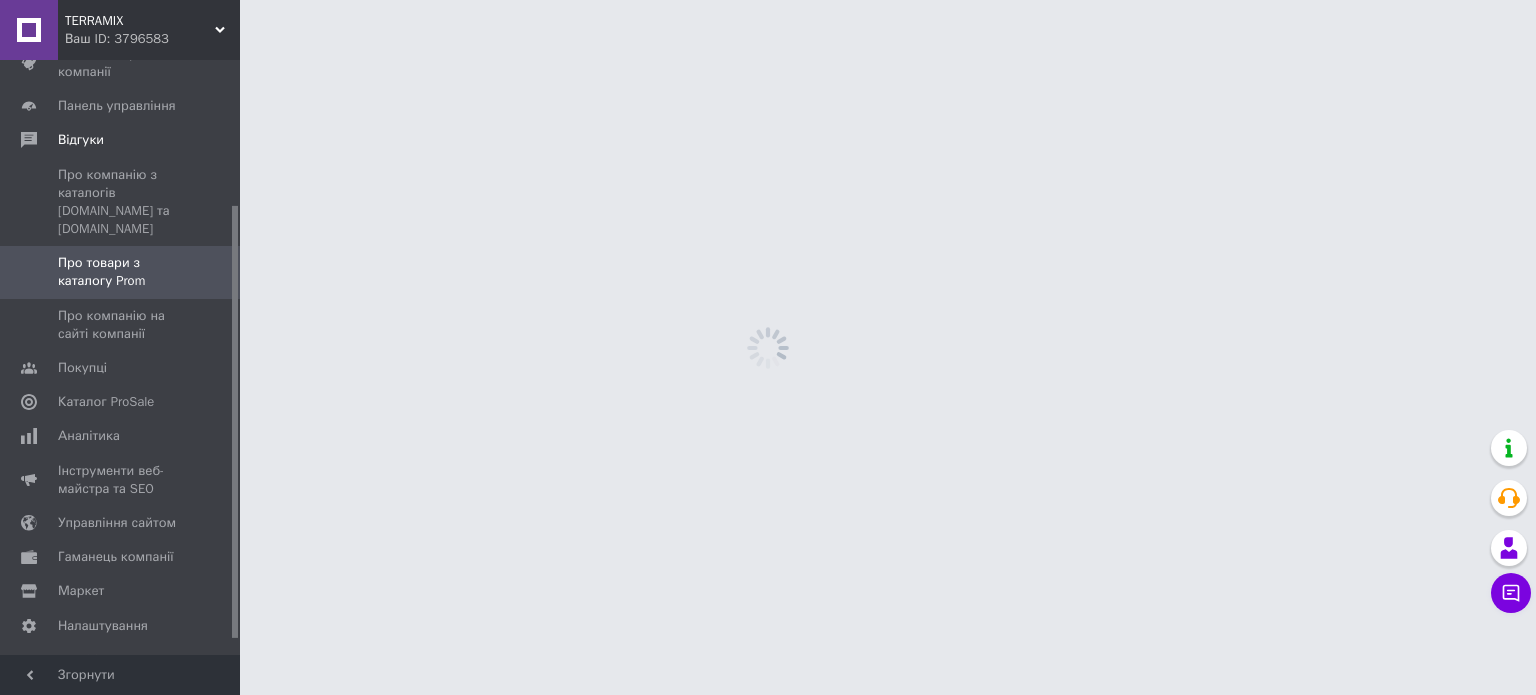 click on "Про товари з каталогу Prom" at bounding box center [121, 272] 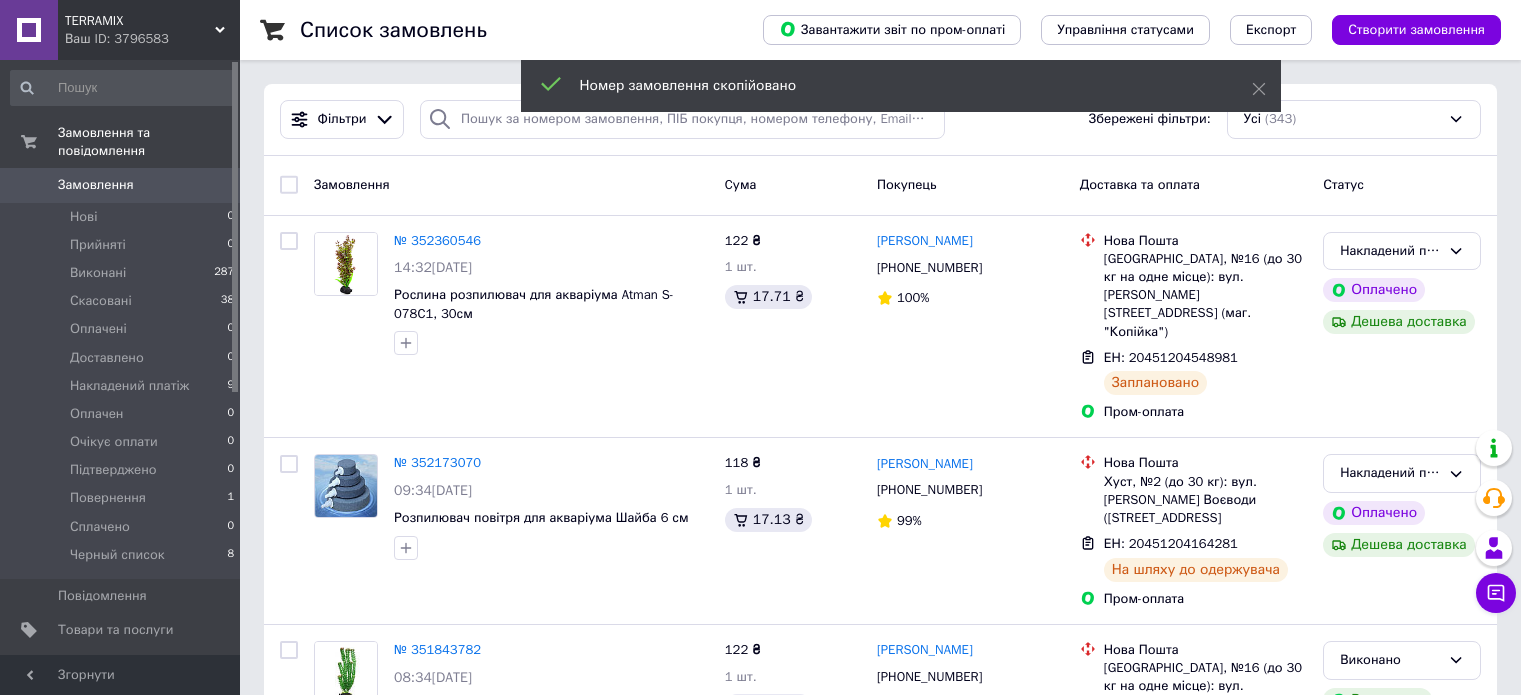 scroll, scrollTop: 0, scrollLeft: 0, axis: both 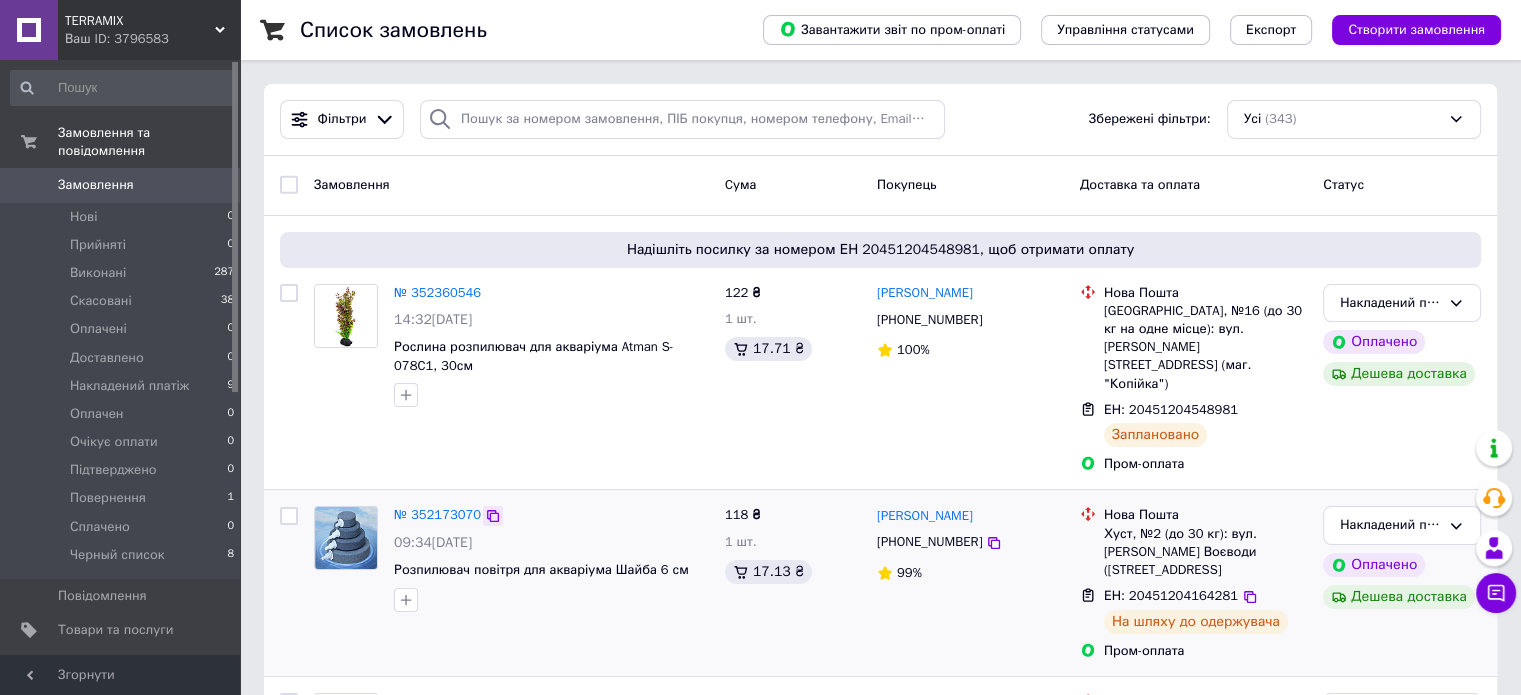 click 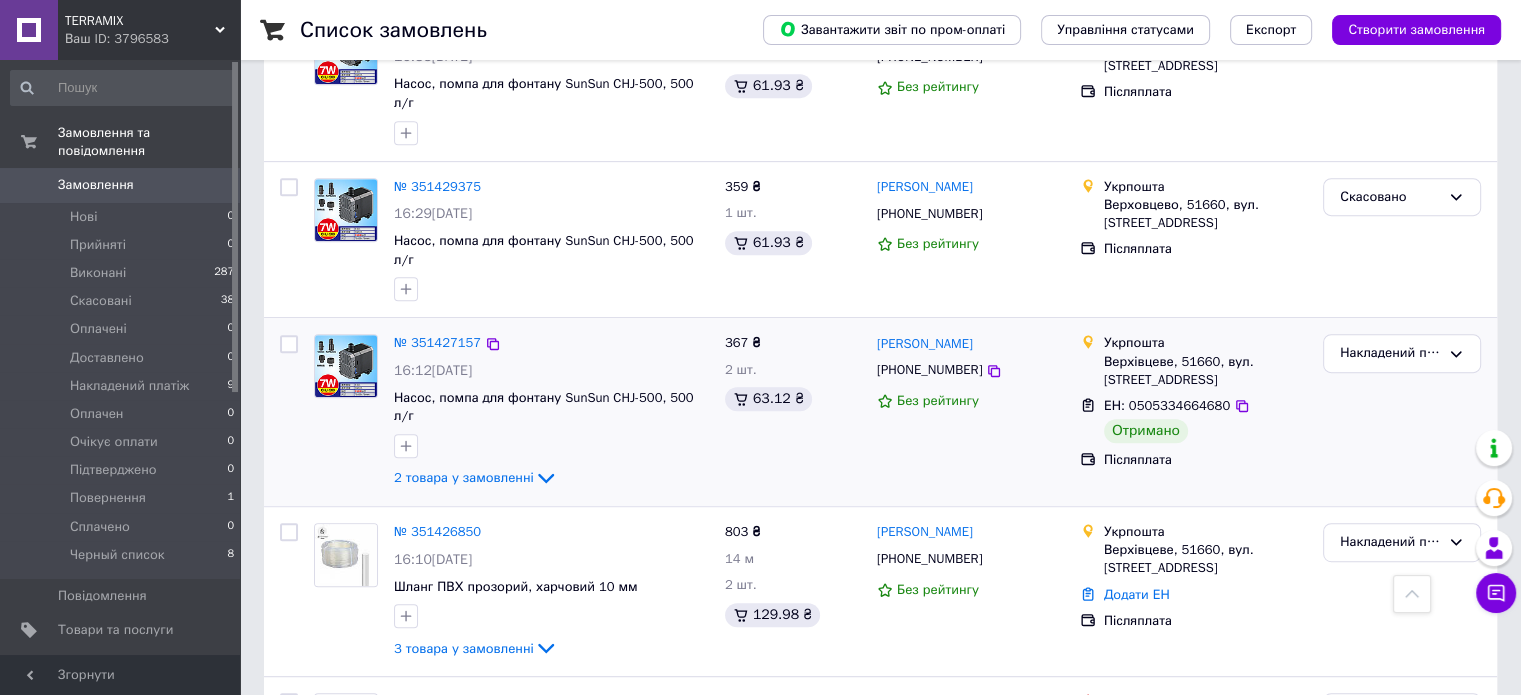 scroll, scrollTop: 900, scrollLeft: 0, axis: vertical 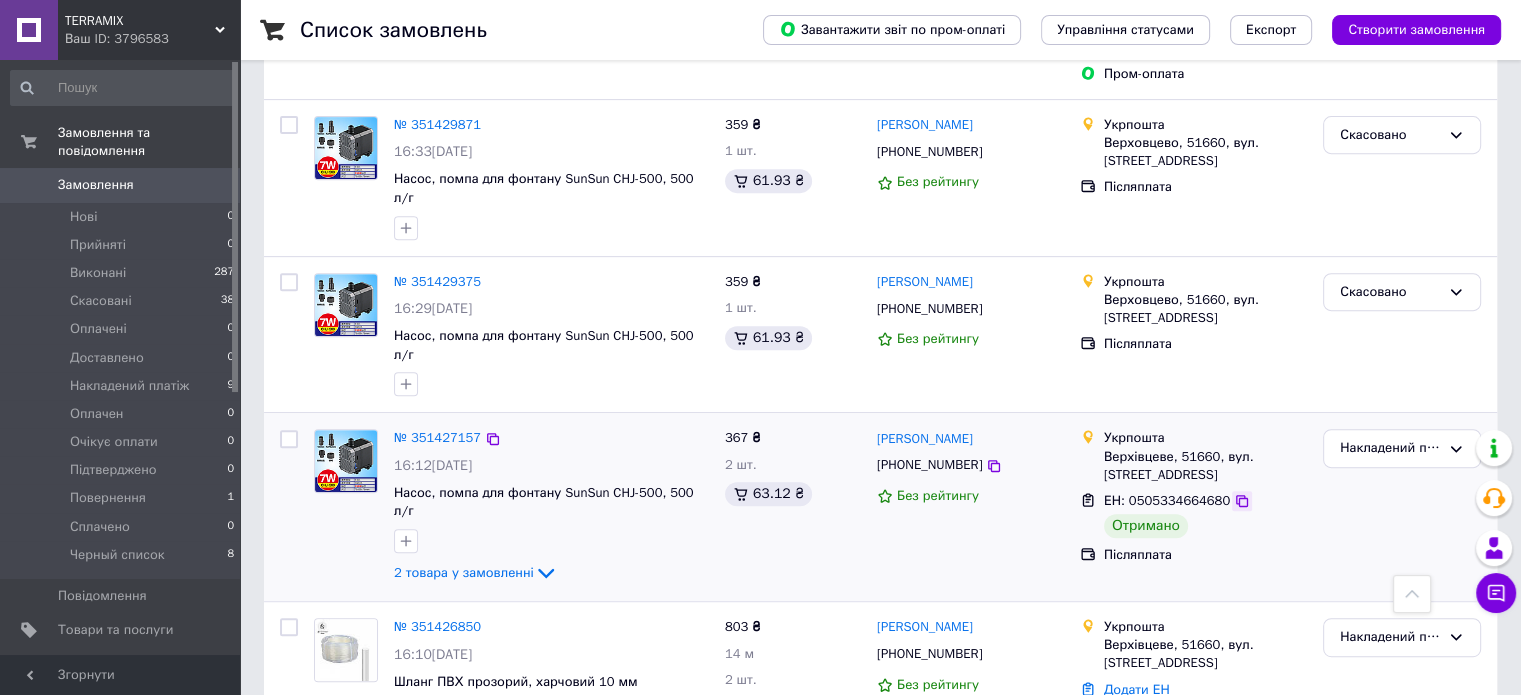 click 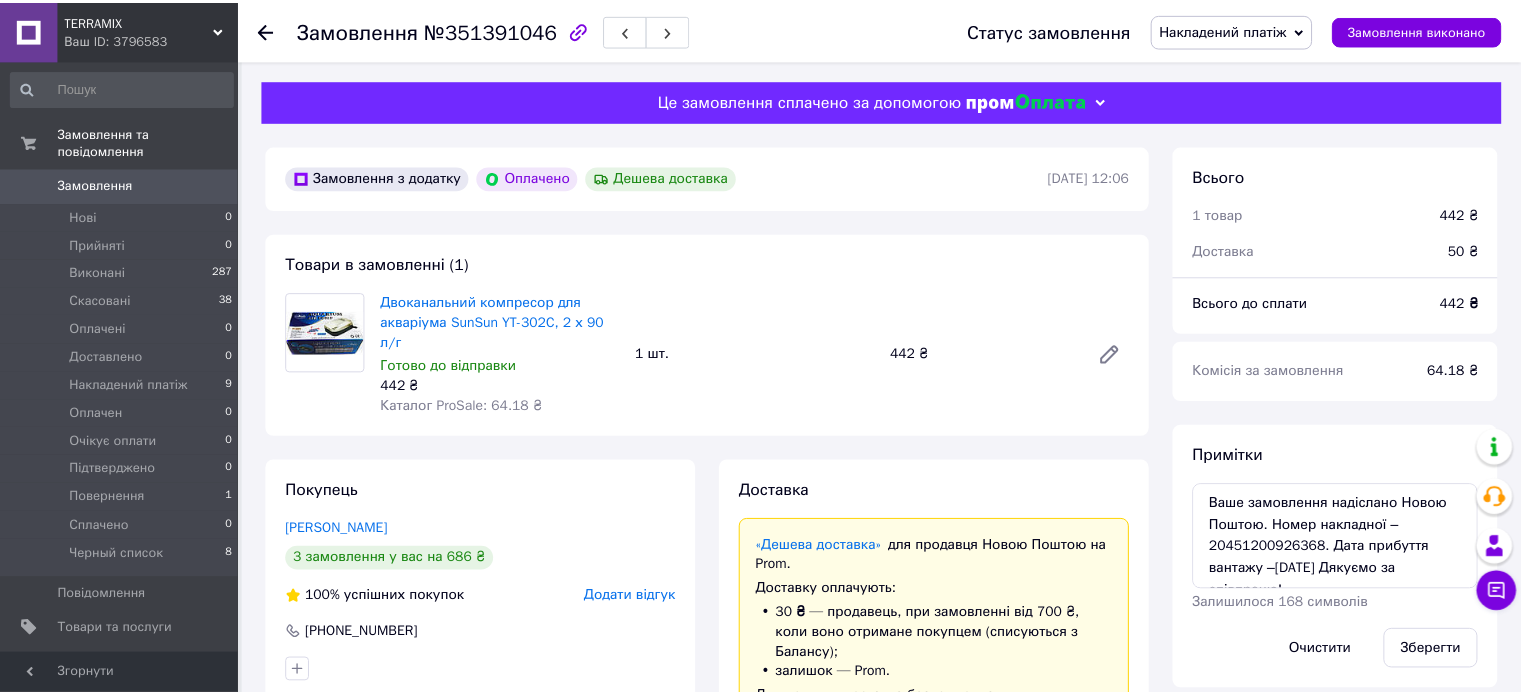 scroll, scrollTop: 0, scrollLeft: 0, axis: both 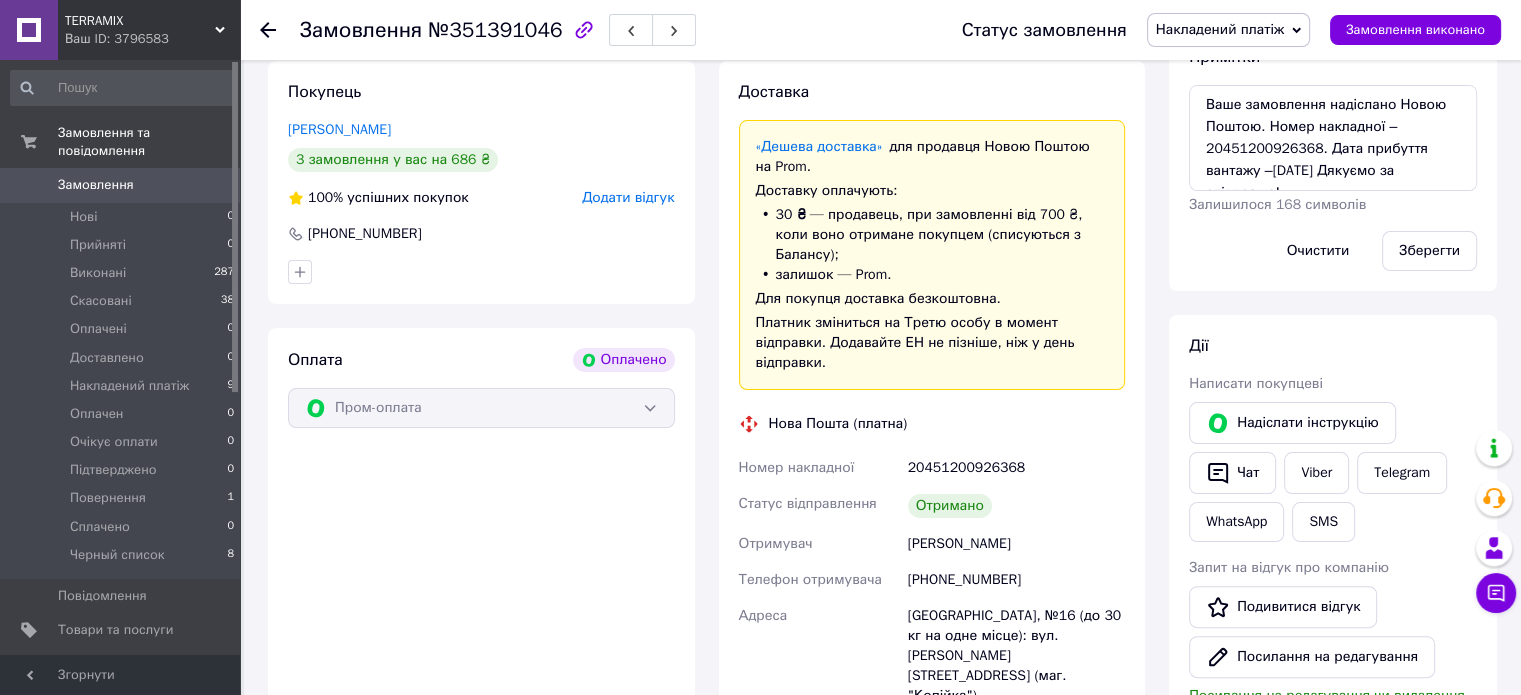 click on "Додати відгук" at bounding box center [628, 197] 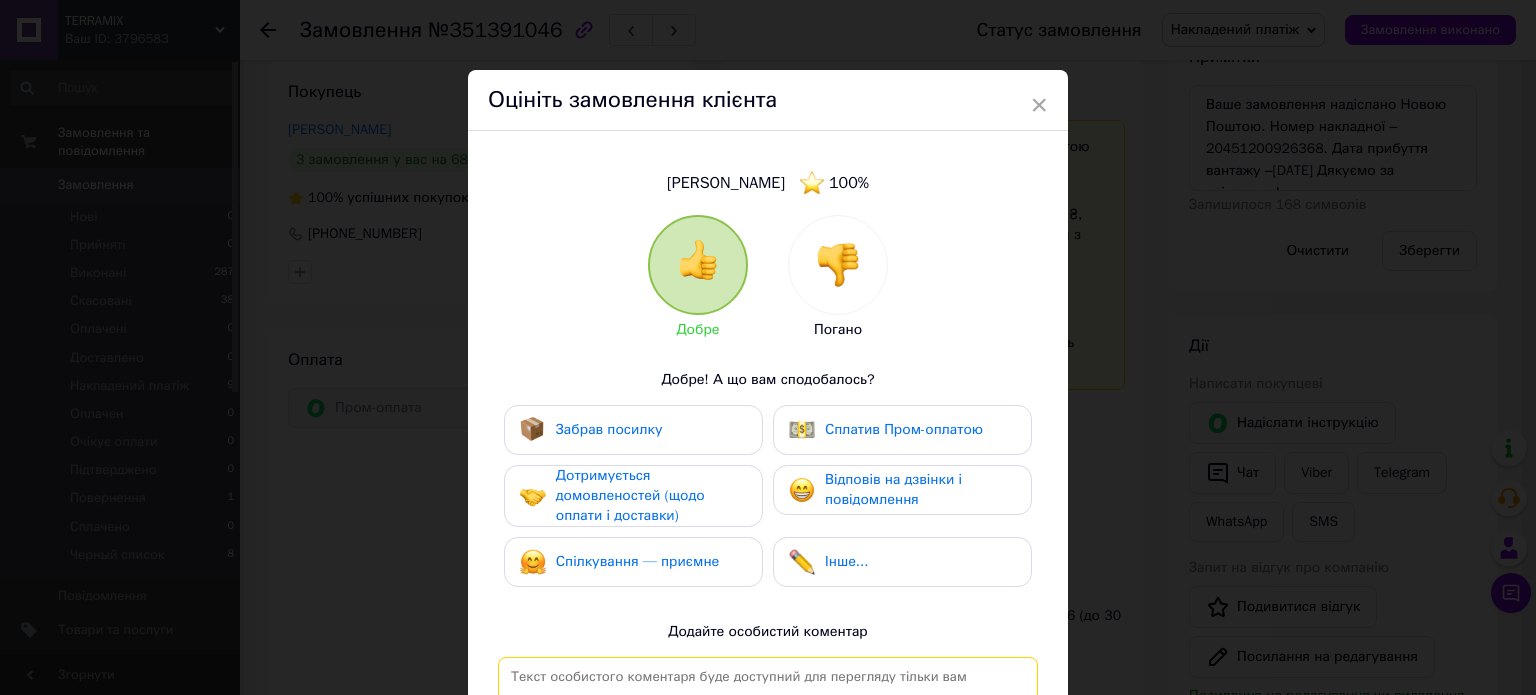 click at bounding box center [768, 740] 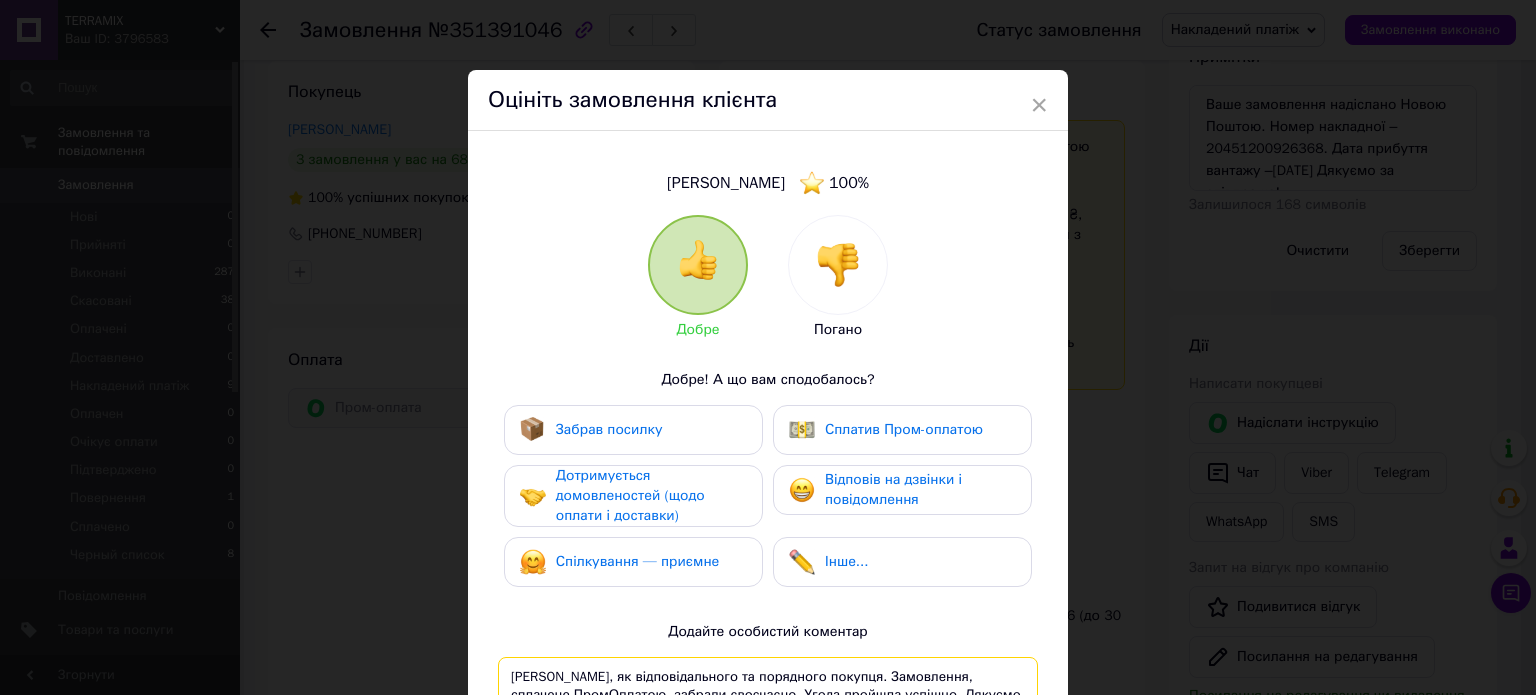 scroll, scrollTop: 42, scrollLeft: 0, axis: vertical 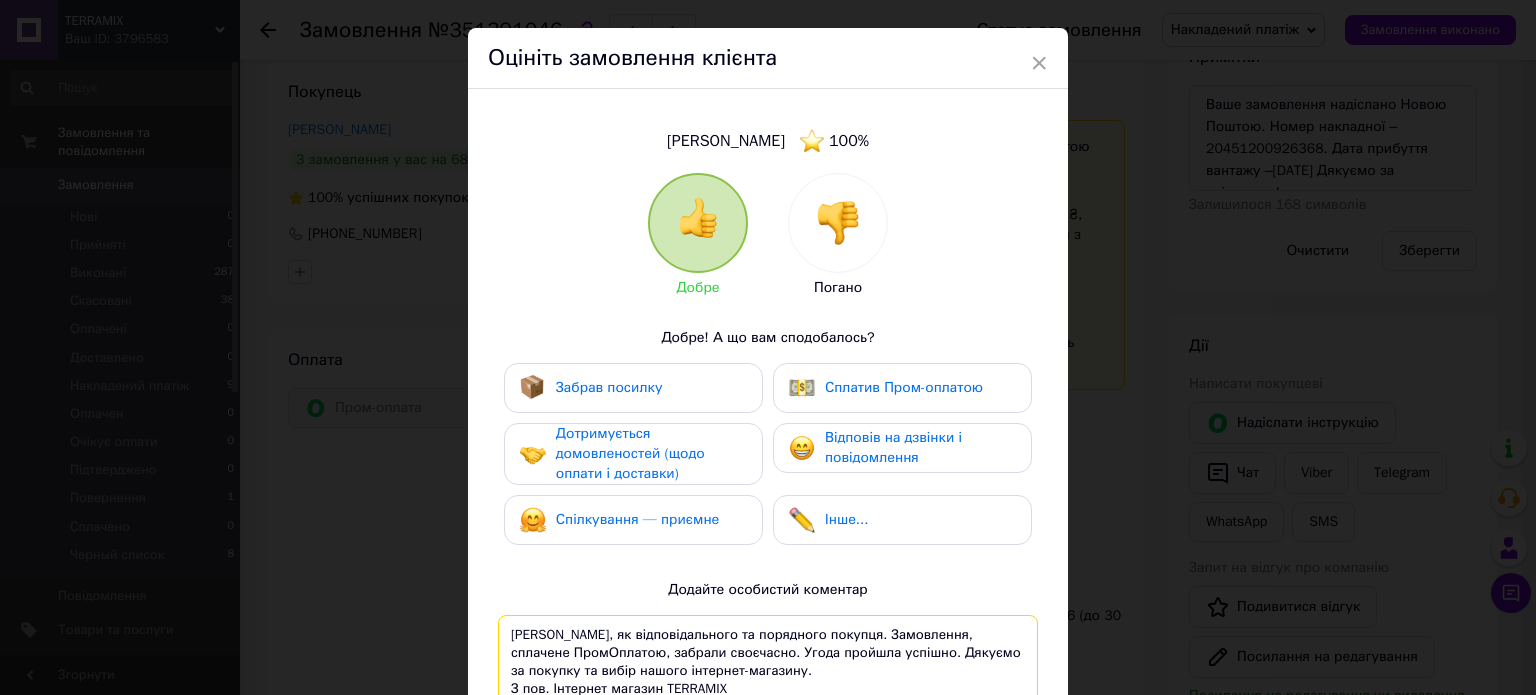 type on "[PERSON_NAME], як відповідального та порядного покупця. Замовлення, сплачене ПромОплатою, забрали своєчасно. Угода пройшла успішно. Дякуємо за покупку та вибір нашого інтернет-магазину.
З пов. Інтернет магазин TERRAMIX" 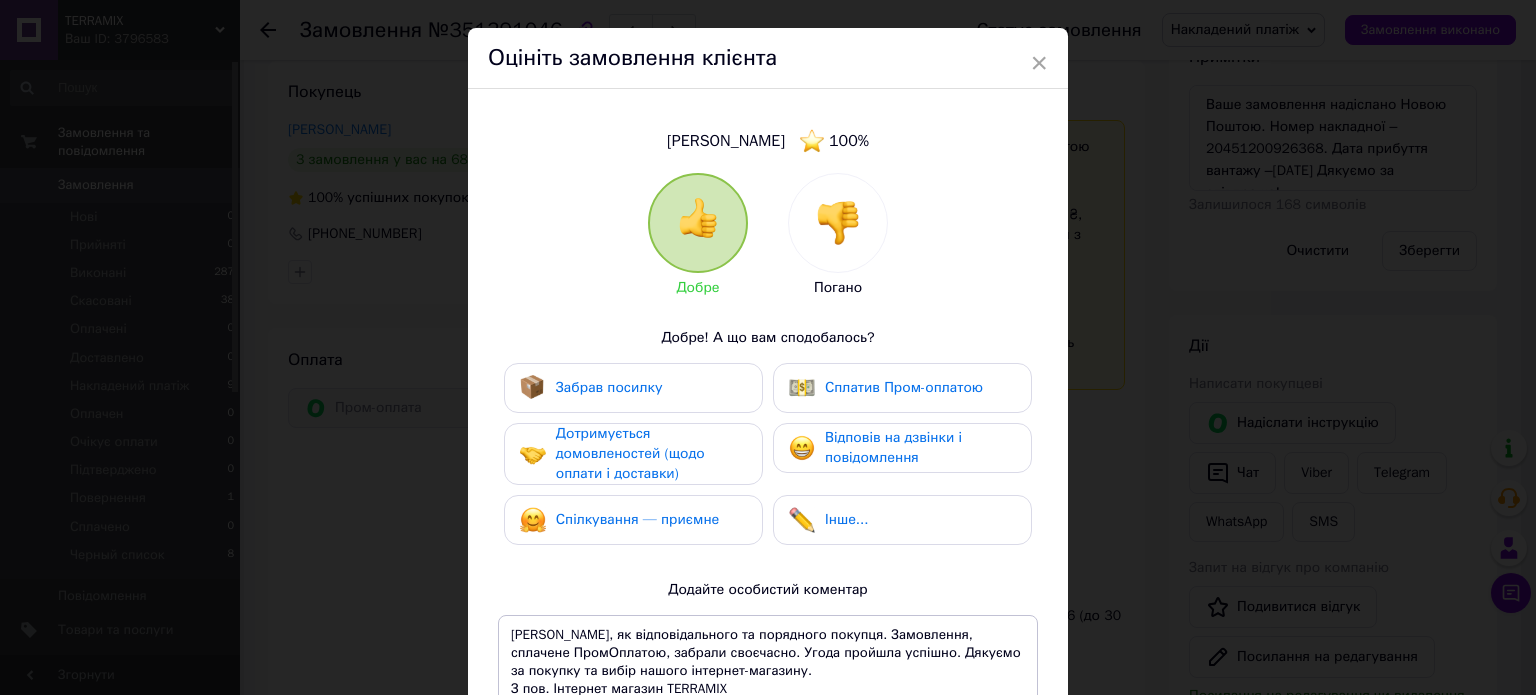 click on "Забрав посилку" at bounding box center (633, 388) 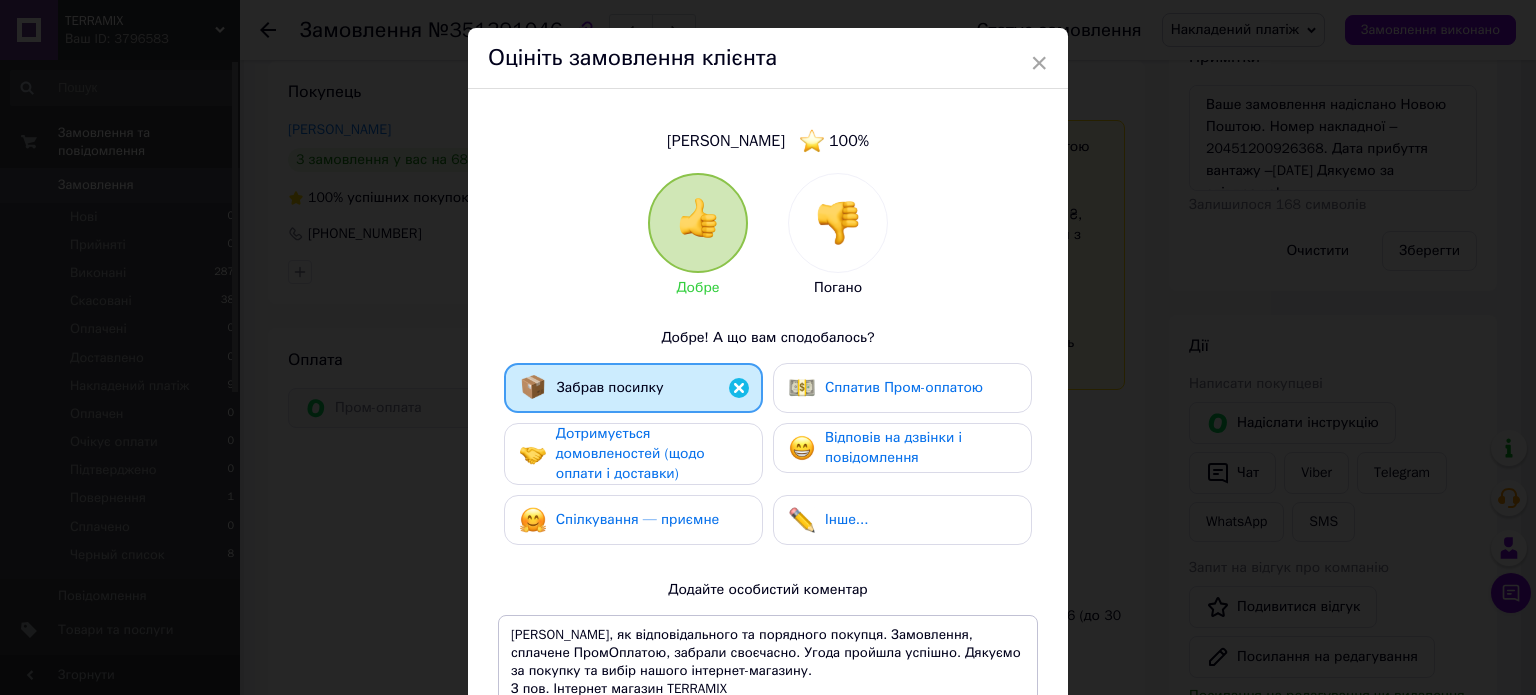 click on "Дотримується домовленостей (щодо оплати і доставки)" at bounding box center (630, 453) 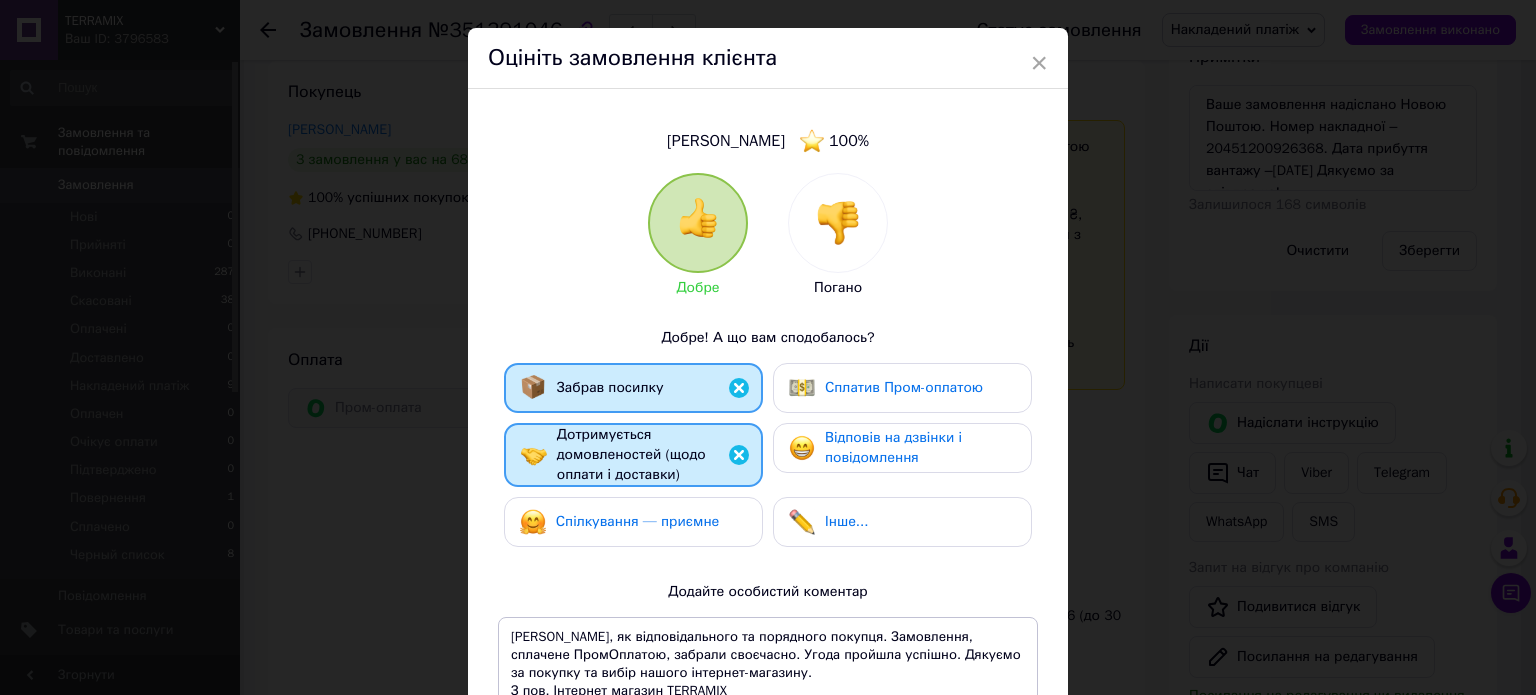 click on "Спілкування — приємне" at bounding box center (638, 521) 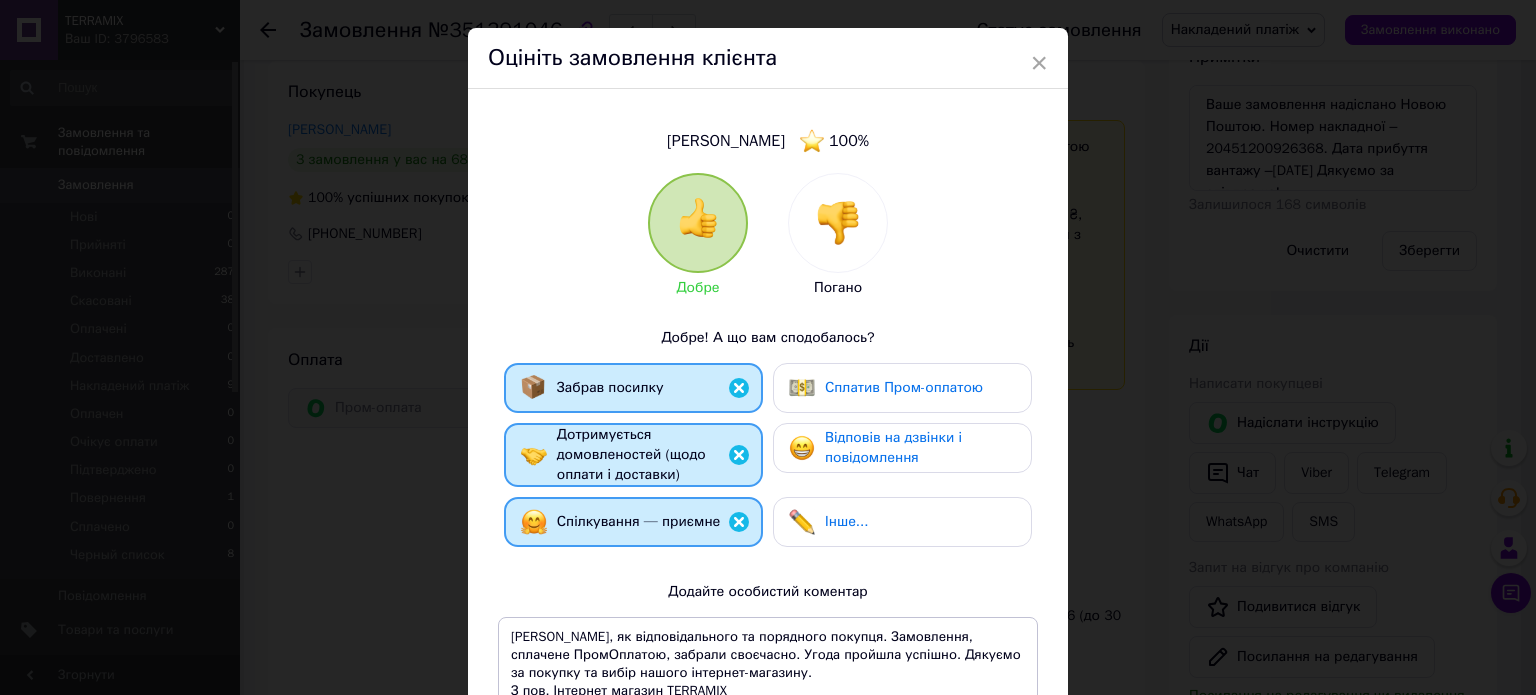 click on "Забрав посилку Сплатив Пром-оплатою Дотримується домовленостей (щодо оплати і доставки) Відповів на дзвінки і повідомлення Спілкування — приємне Інше..." at bounding box center [768, 460] 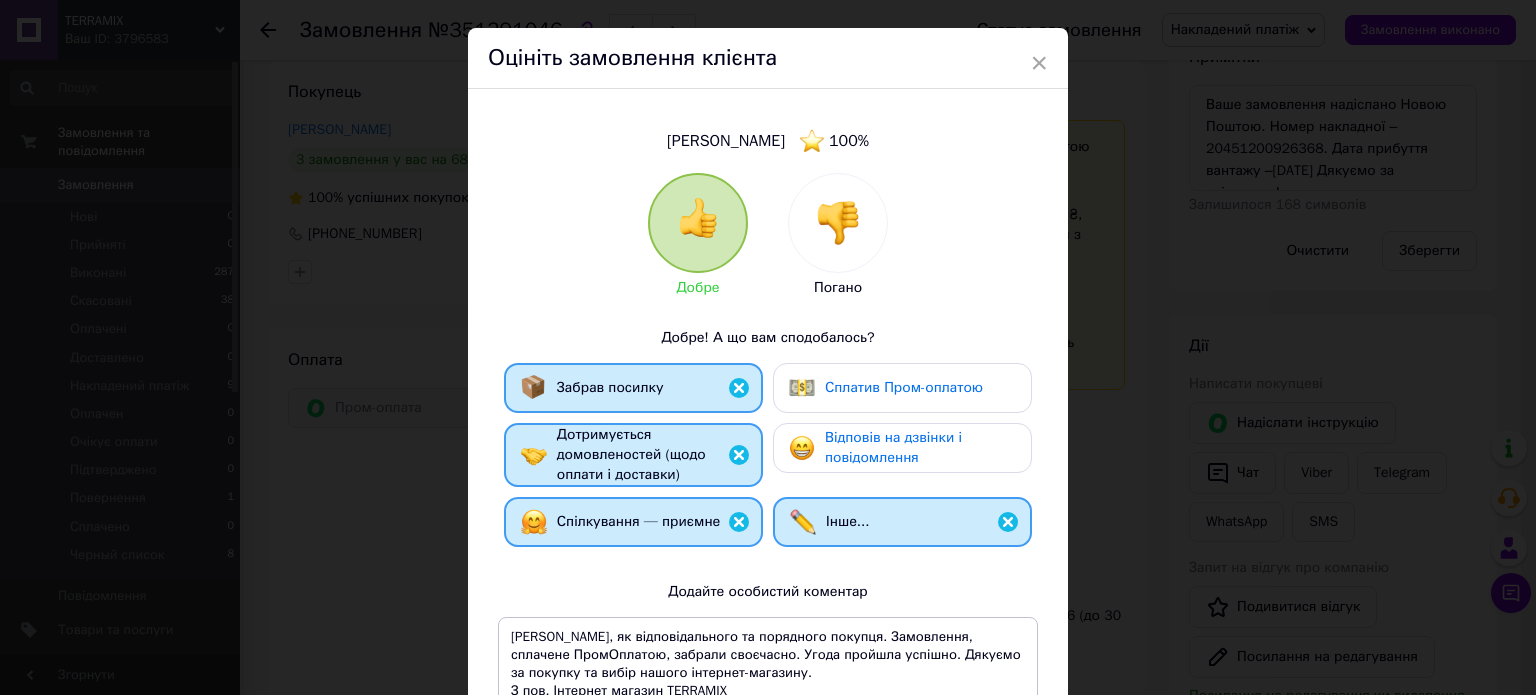 click on "Відповів на дзвінки і повідомлення" at bounding box center [893, 447] 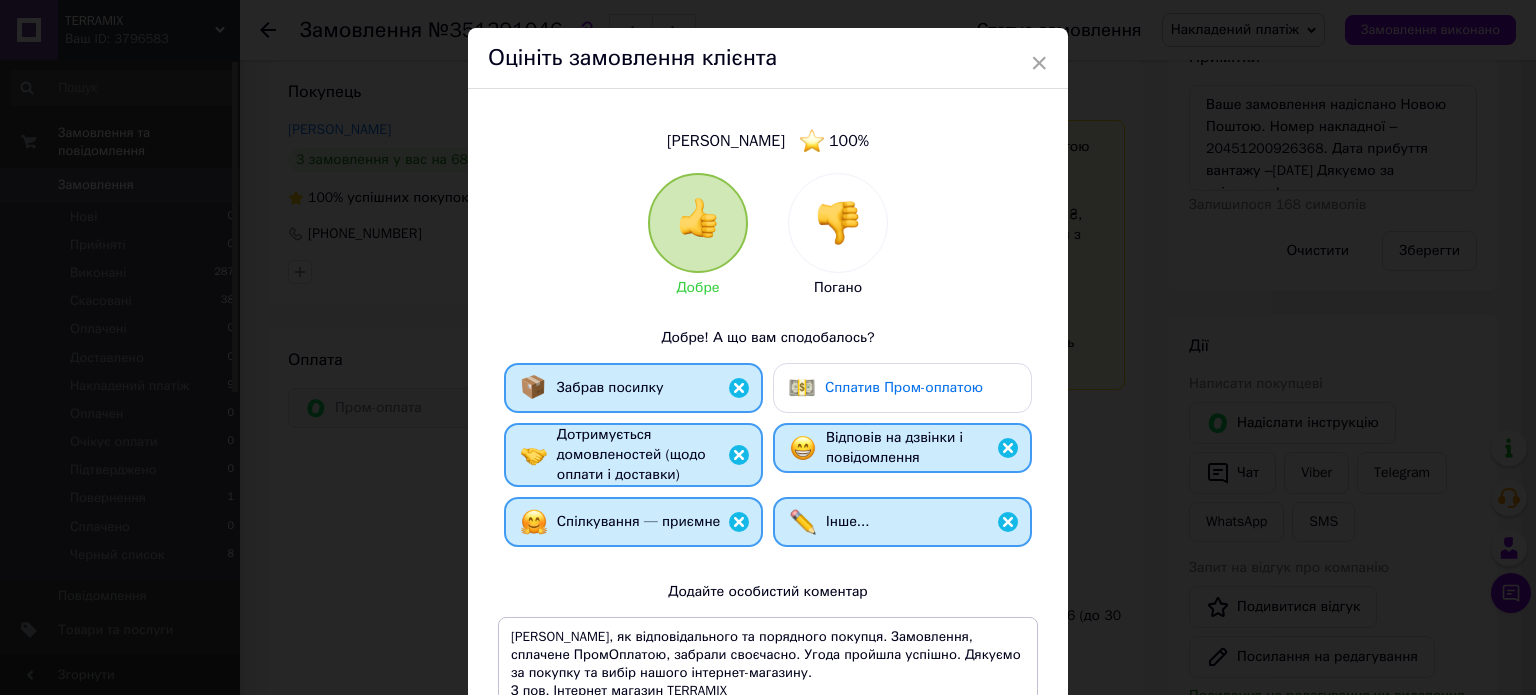 click on "Сплатив Пром-оплатою" at bounding box center [904, 387] 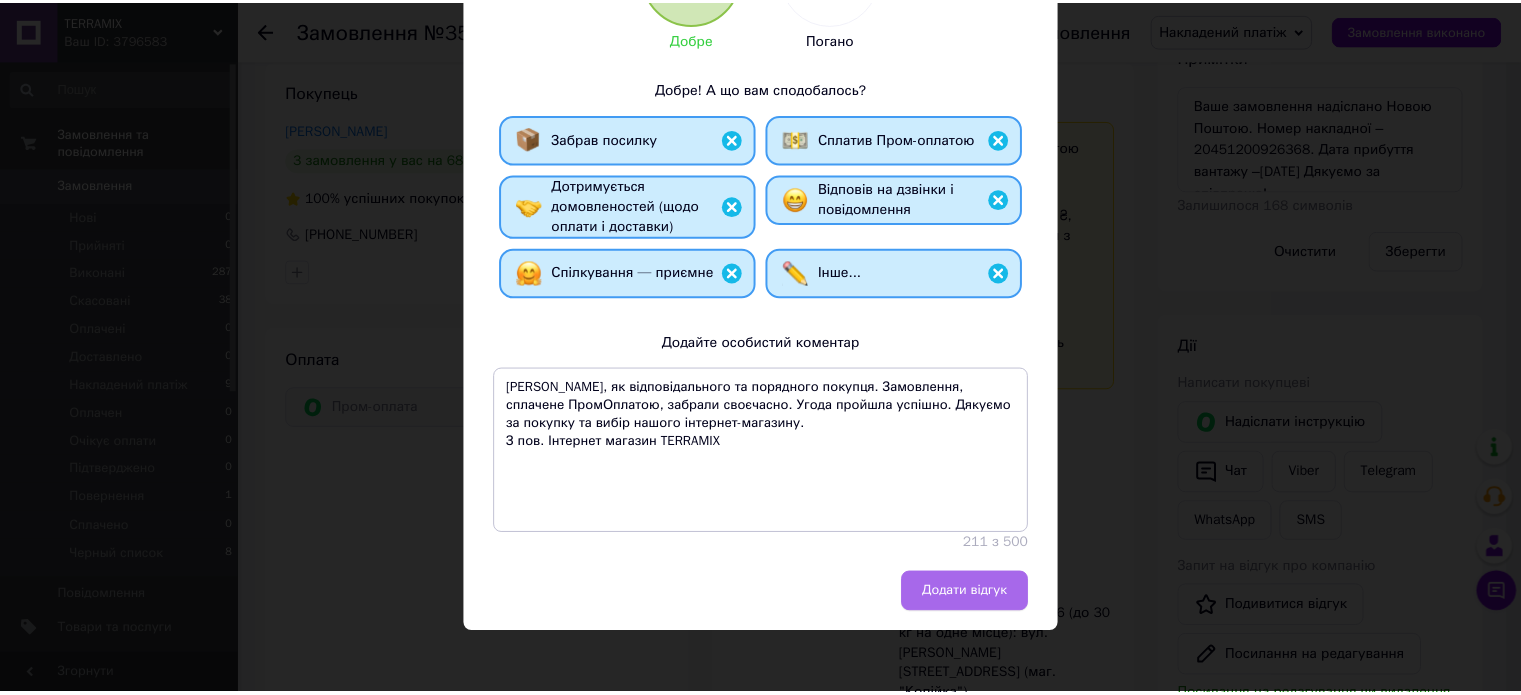 scroll, scrollTop: 295, scrollLeft: 0, axis: vertical 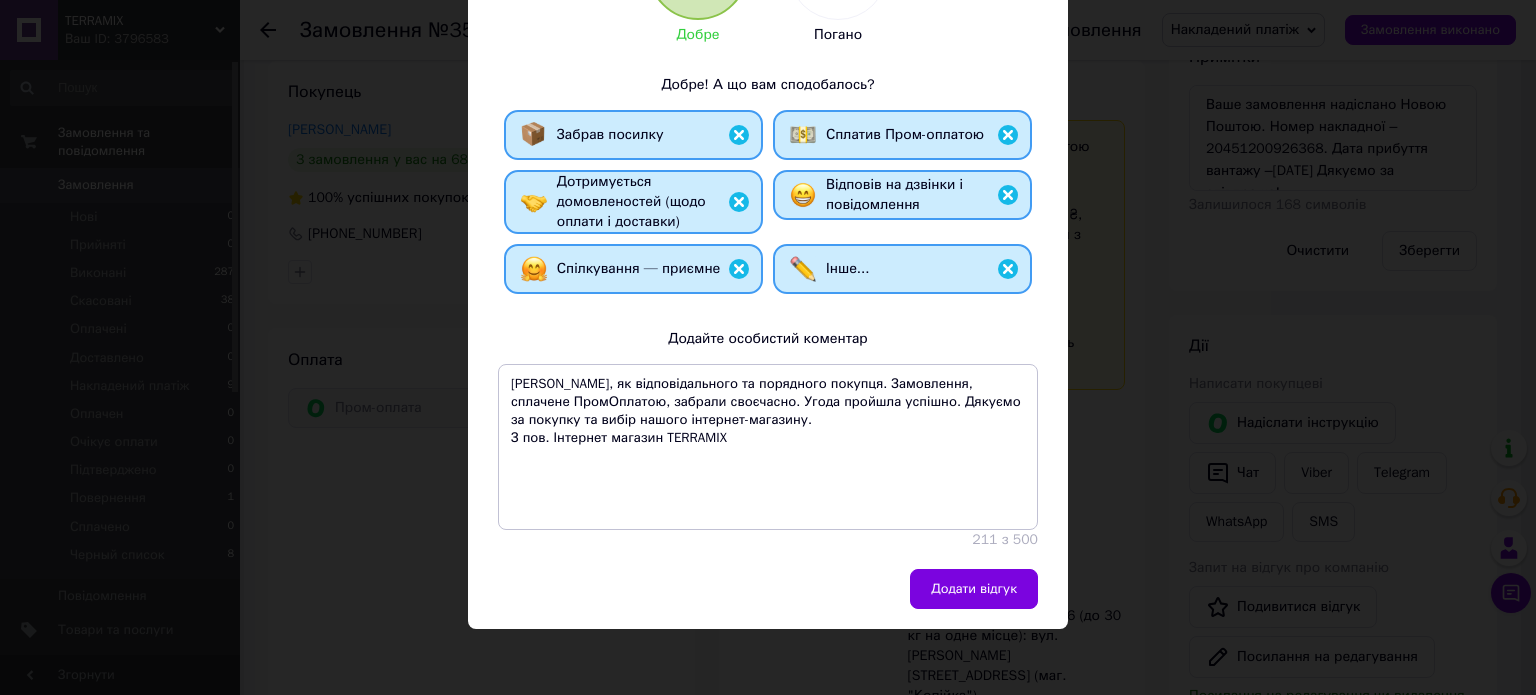 click on "Додати відгук" at bounding box center (974, 589) 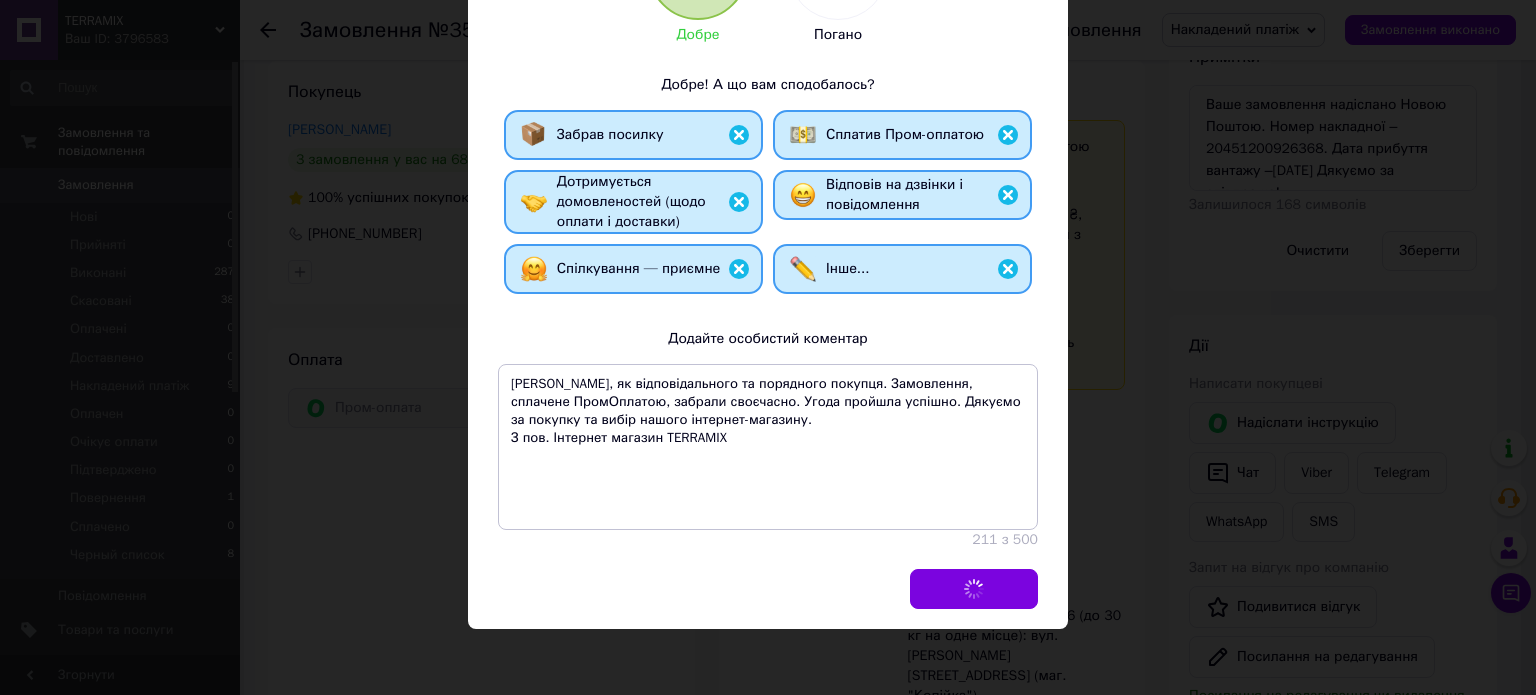 click on "Додати відгук" at bounding box center [763, 589] 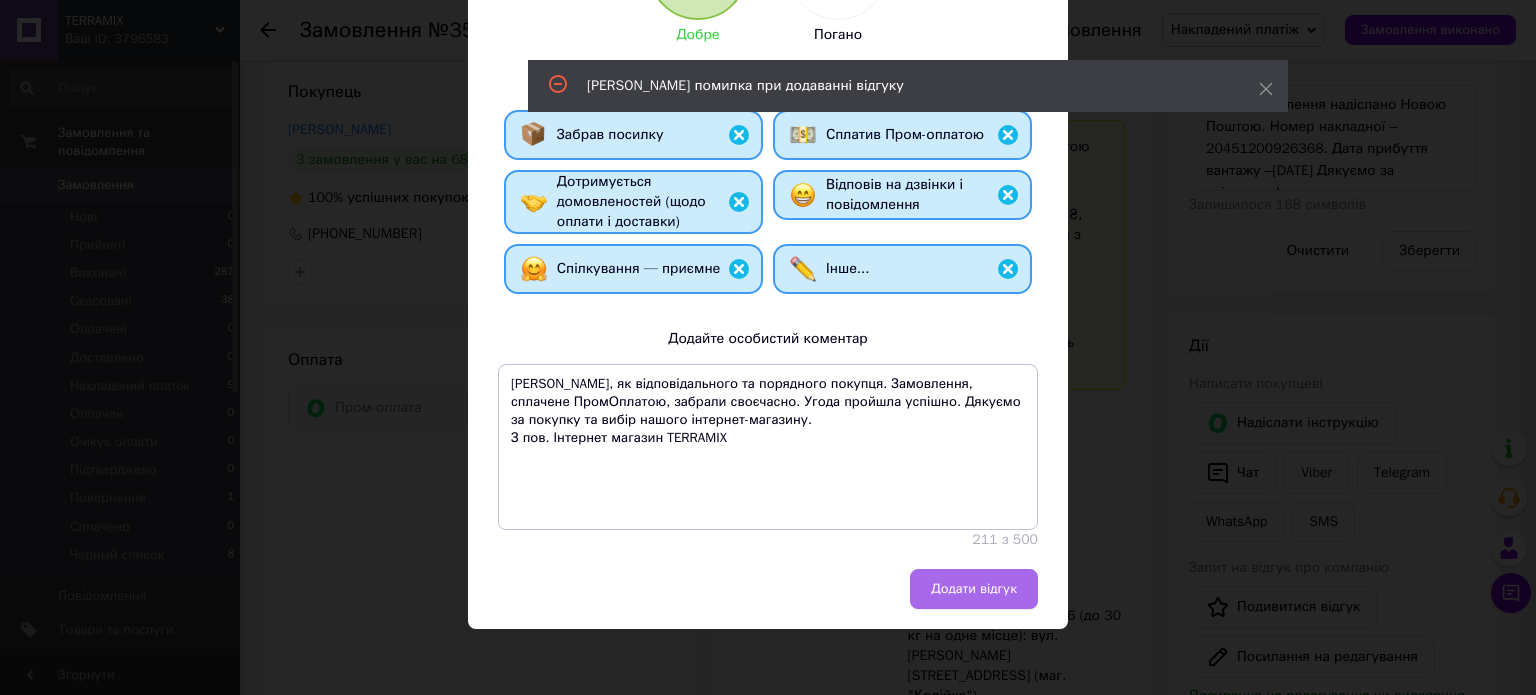 click on "Додати відгук" at bounding box center [974, 589] 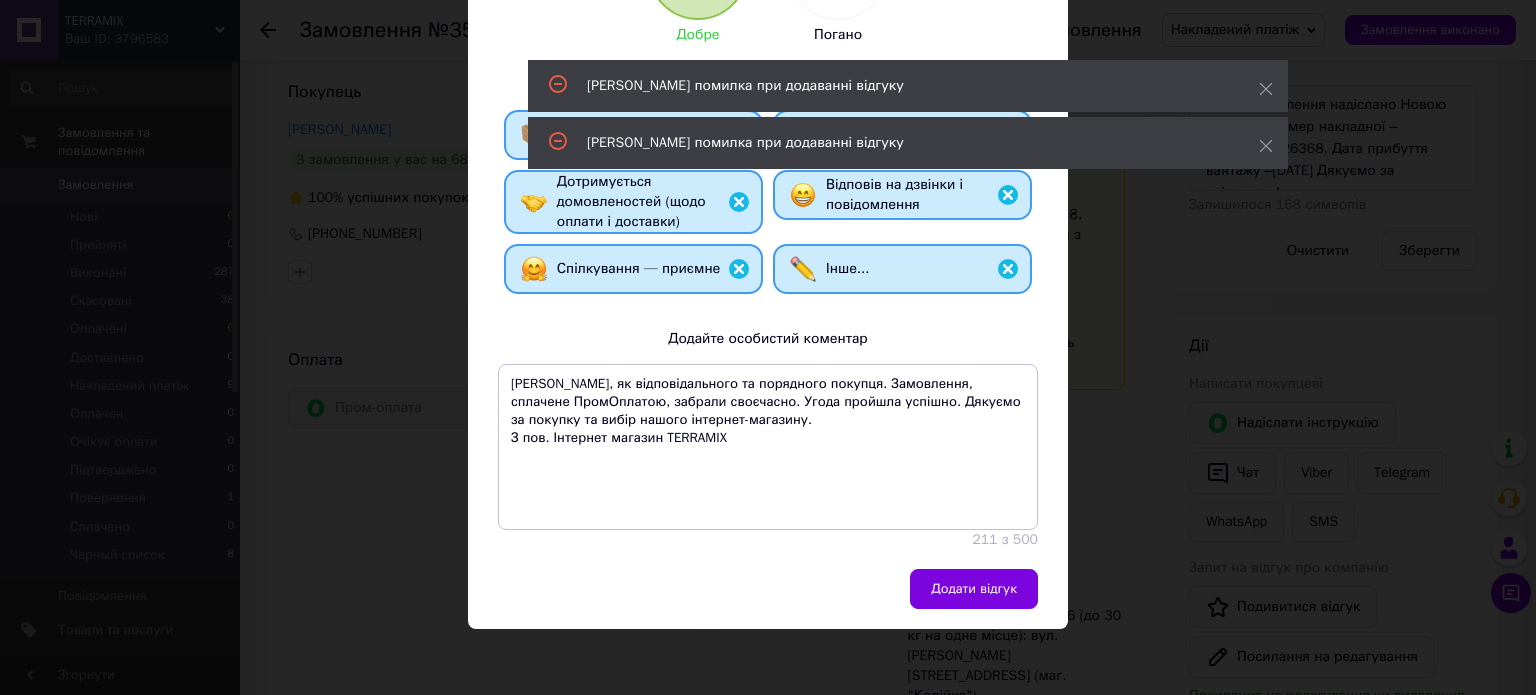 drag, startPoint x: 975, startPoint y: 581, endPoint x: 963, endPoint y: 578, distance: 12.369317 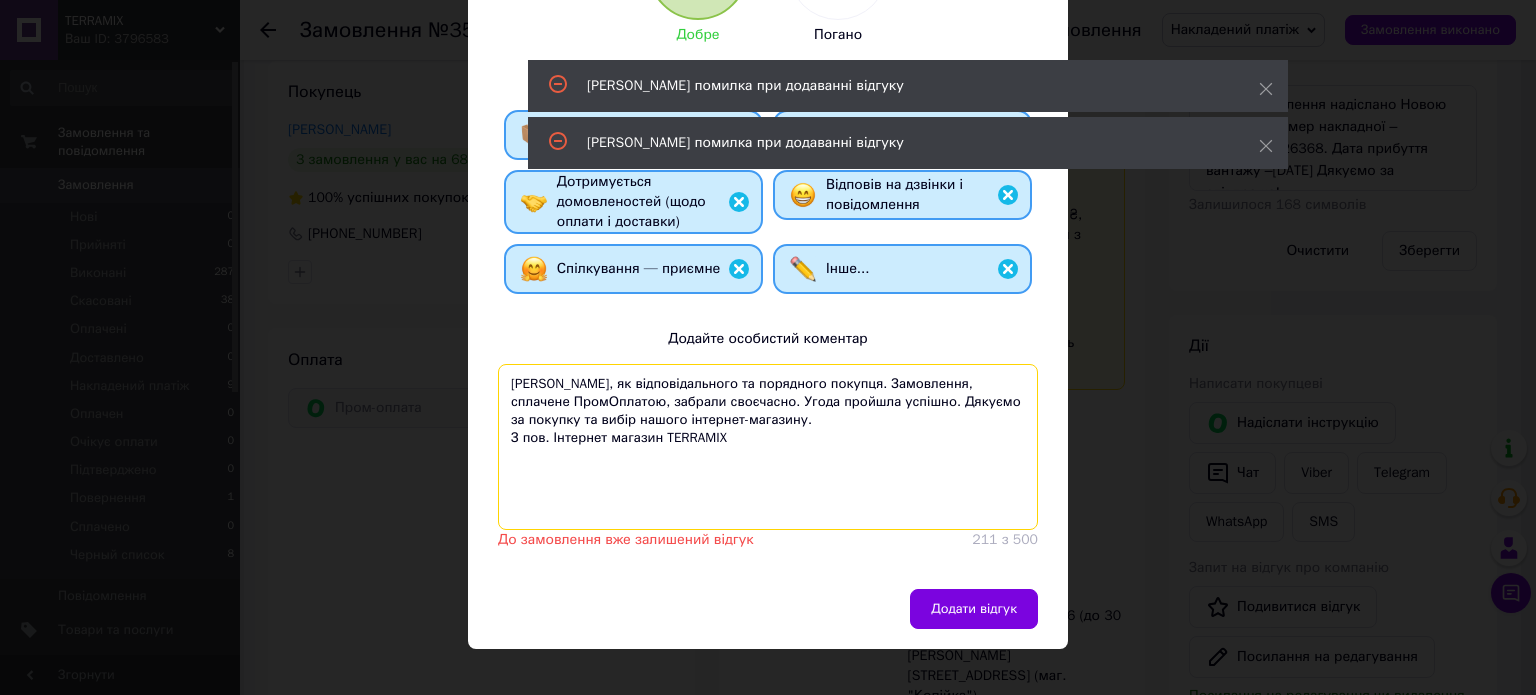 drag, startPoint x: 769, startPoint y: 438, endPoint x: 439, endPoint y: 364, distance: 338.19522 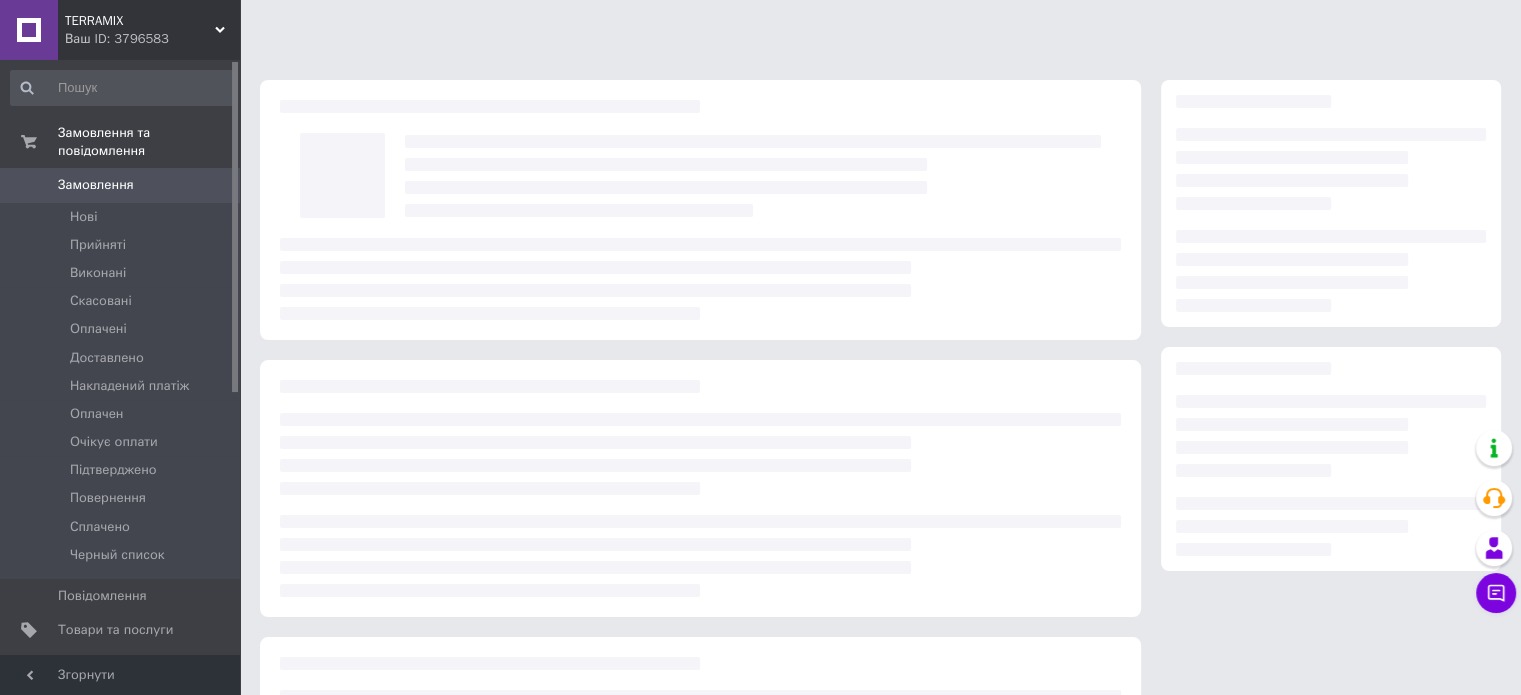 scroll, scrollTop: 219, scrollLeft: 0, axis: vertical 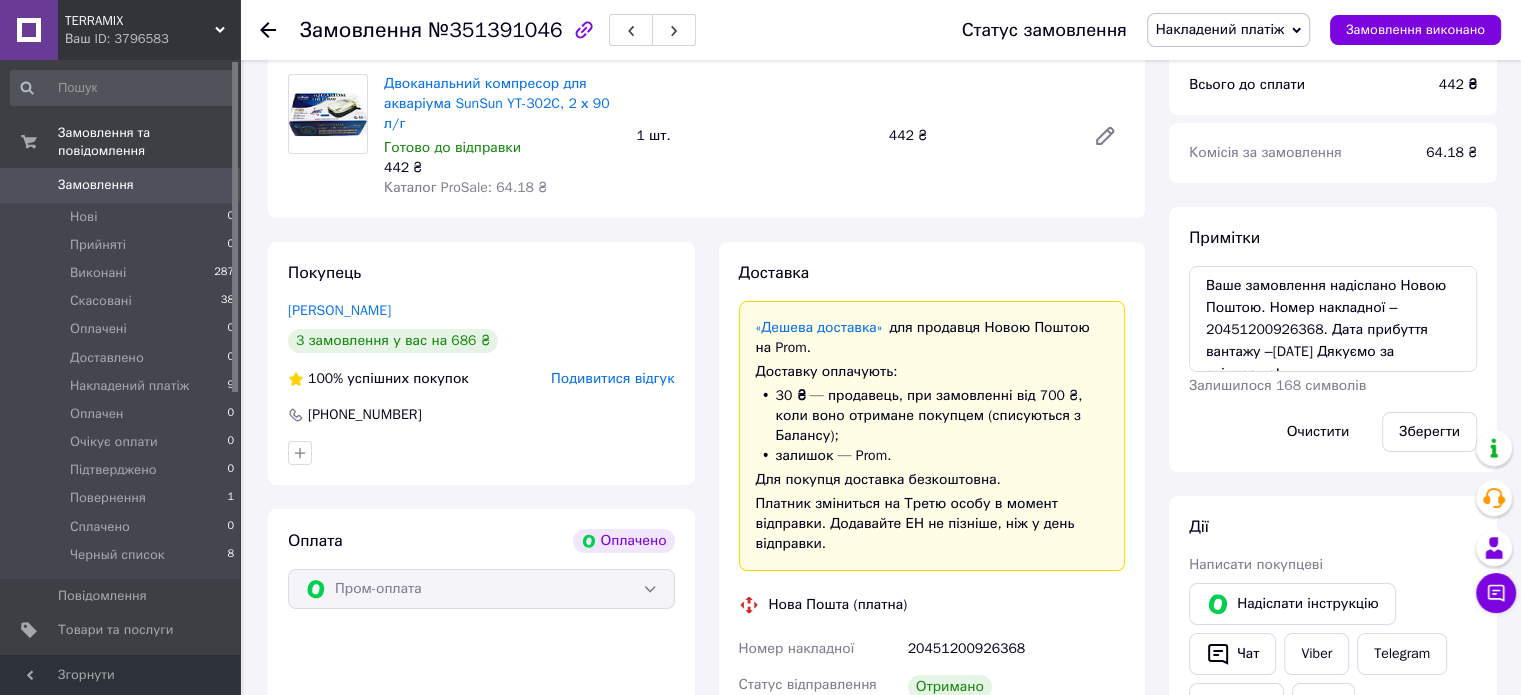 click on "Накладений платіж" at bounding box center (1228, 30) 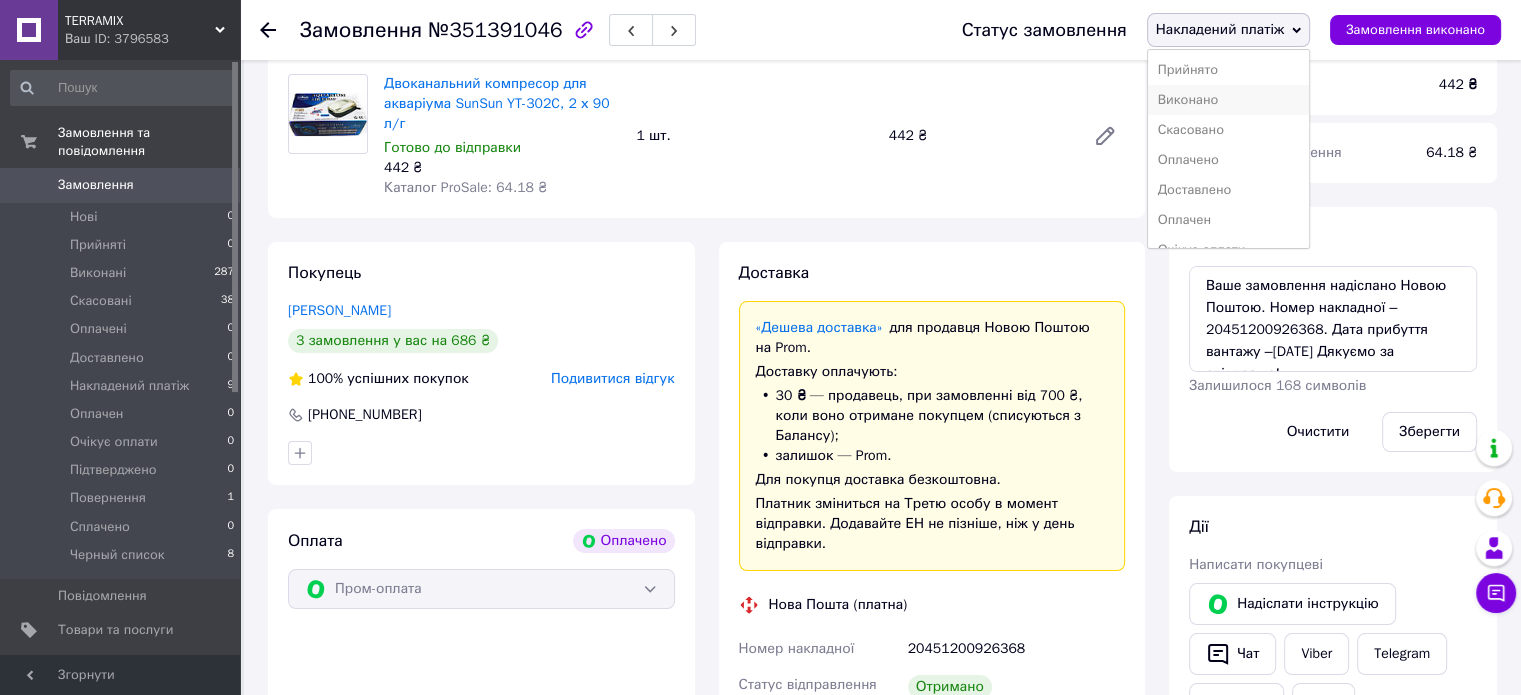 click on "Виконано" at bounding box center (1228, 100) 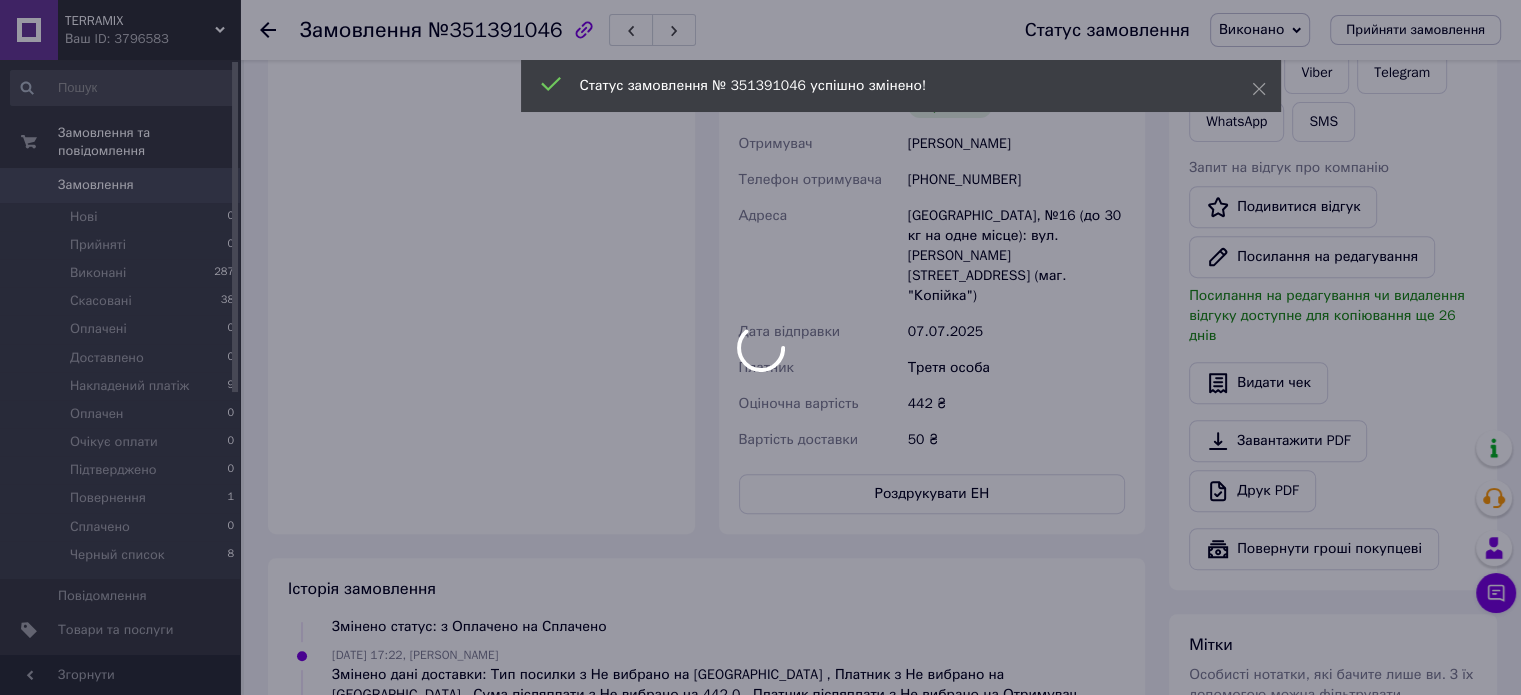 scroll, scrollTop: 819, scrollLeft: 0, axis: vertical 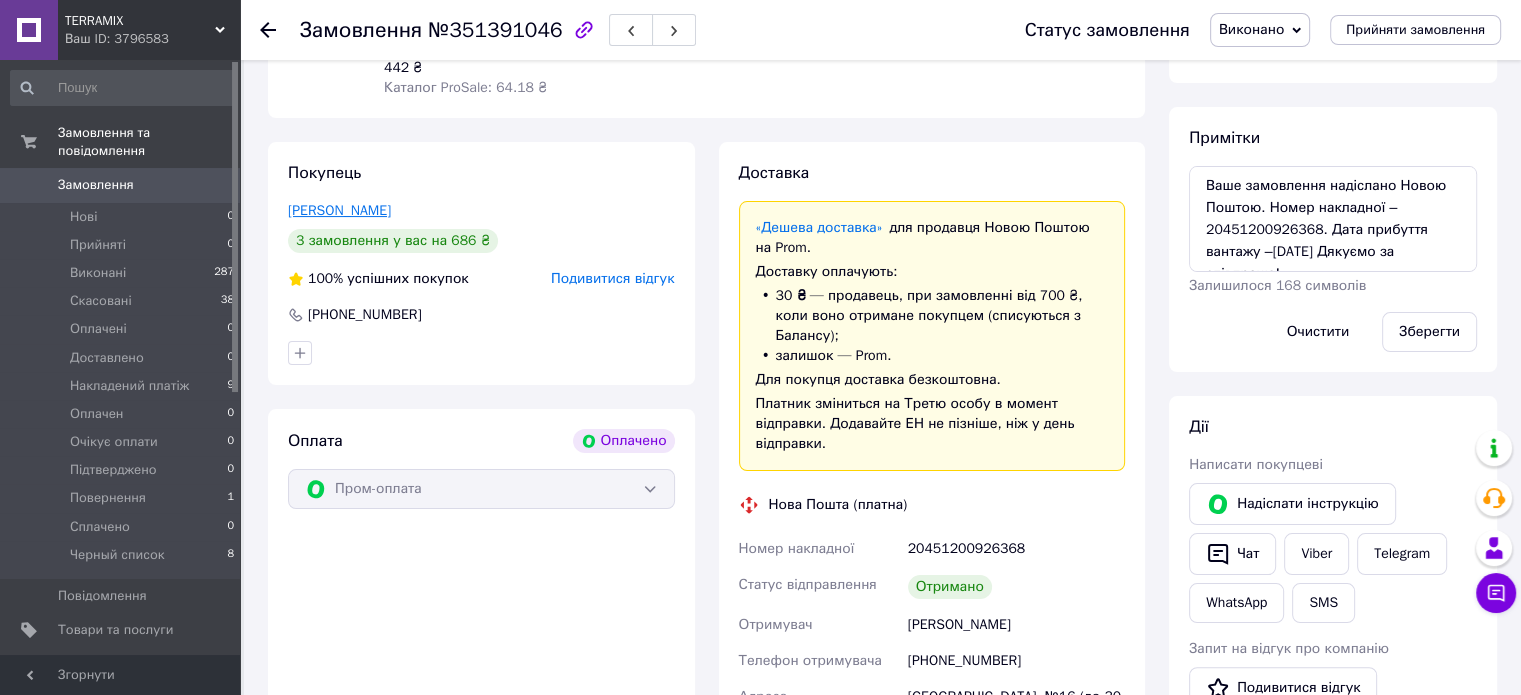 click on "[PERSON_NAME]" at bounding box center [339, 210] 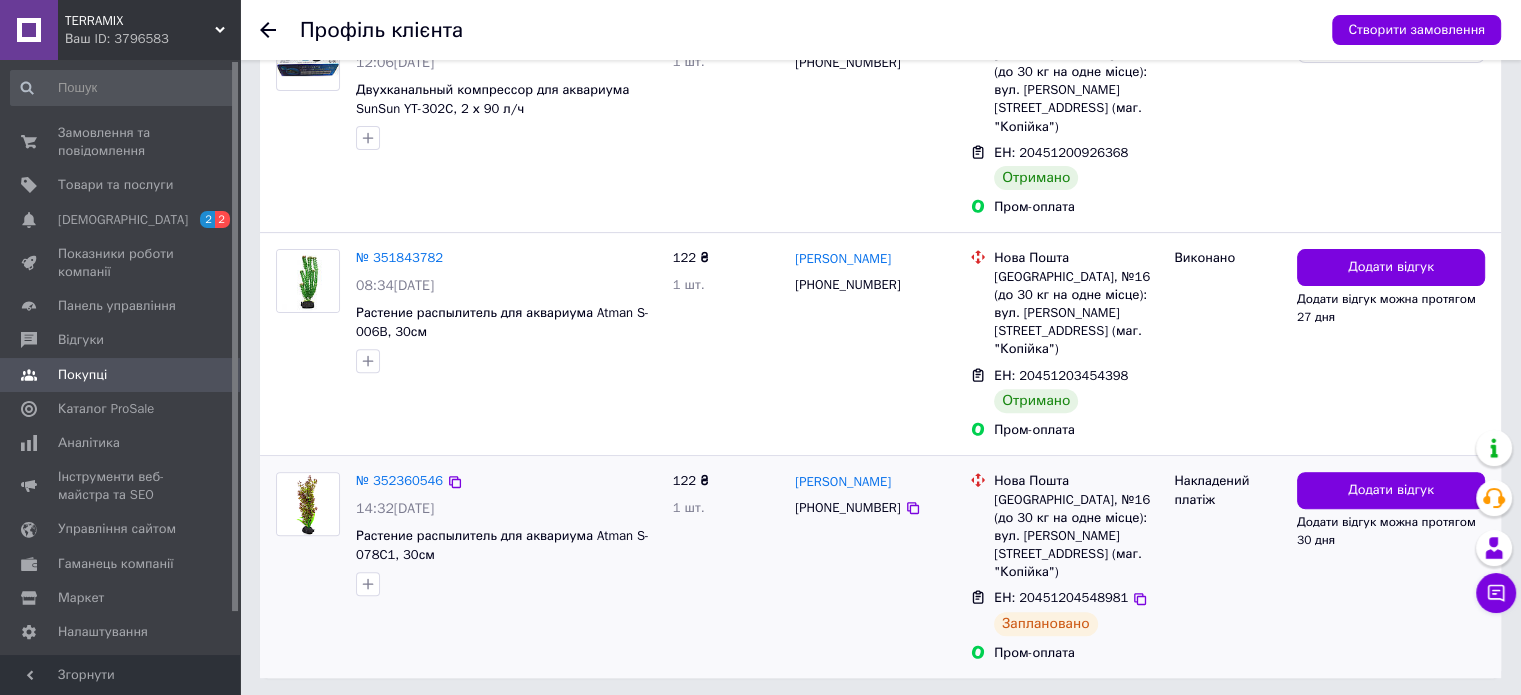 scroll, scrollTop: 629, scrollLeft: 0, axis: vertical 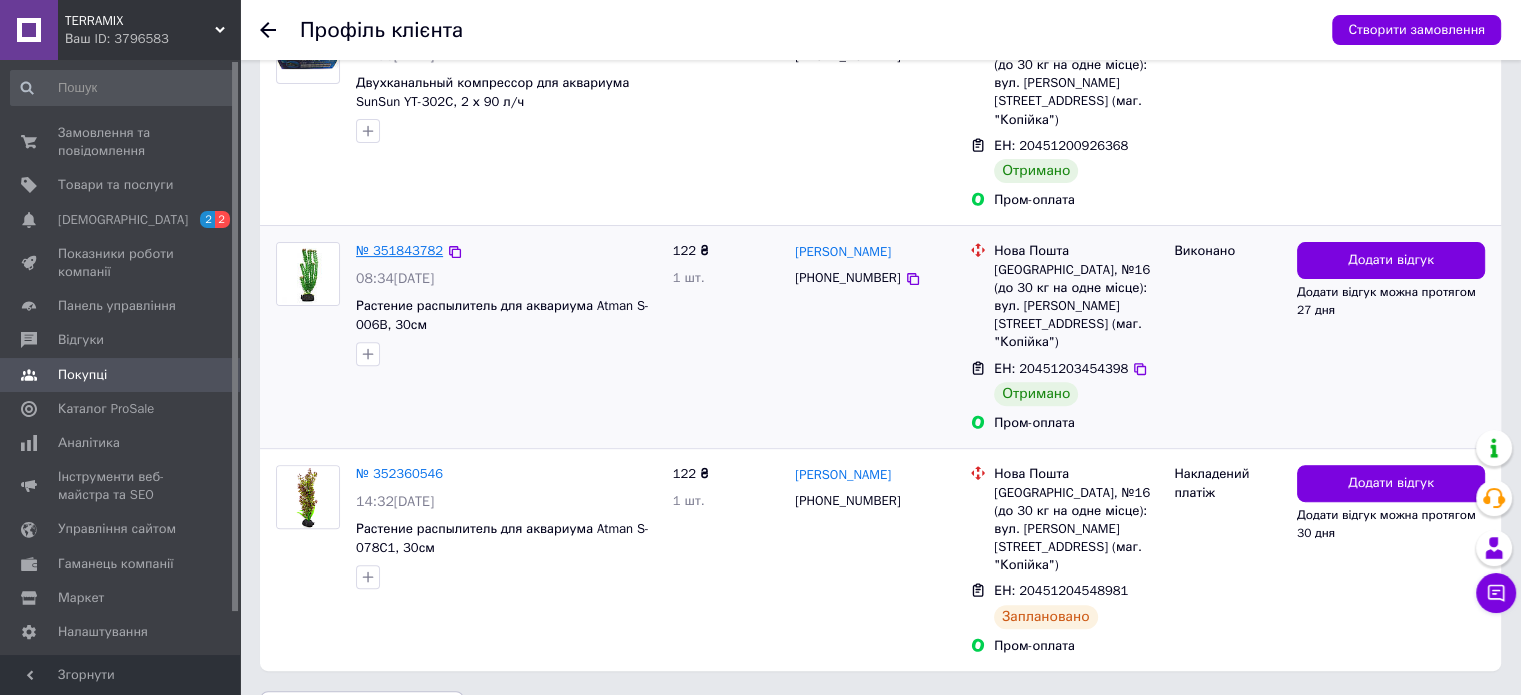 click on "№ 351843782" at bounding box center (399, 250) 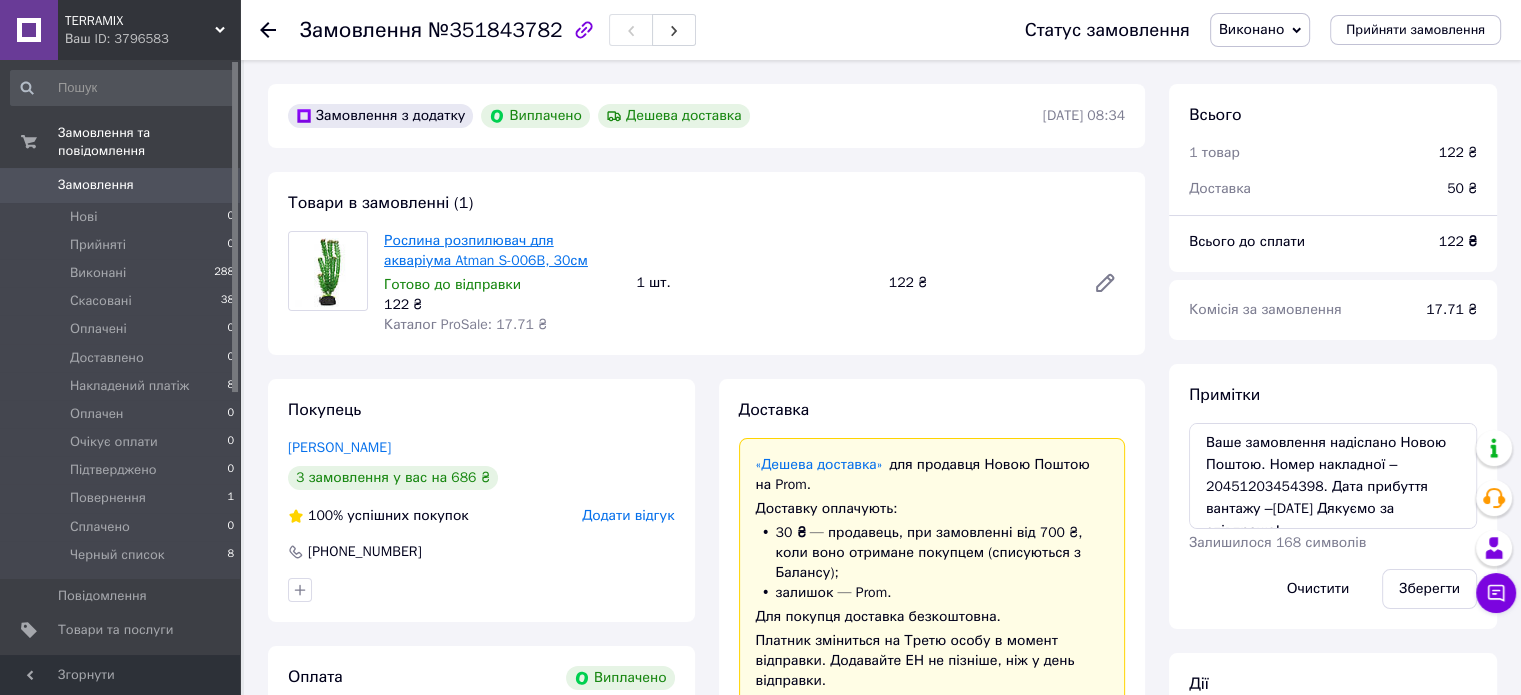scroll, scrollTop: 265, scrollLeft: 0, axis: vertical 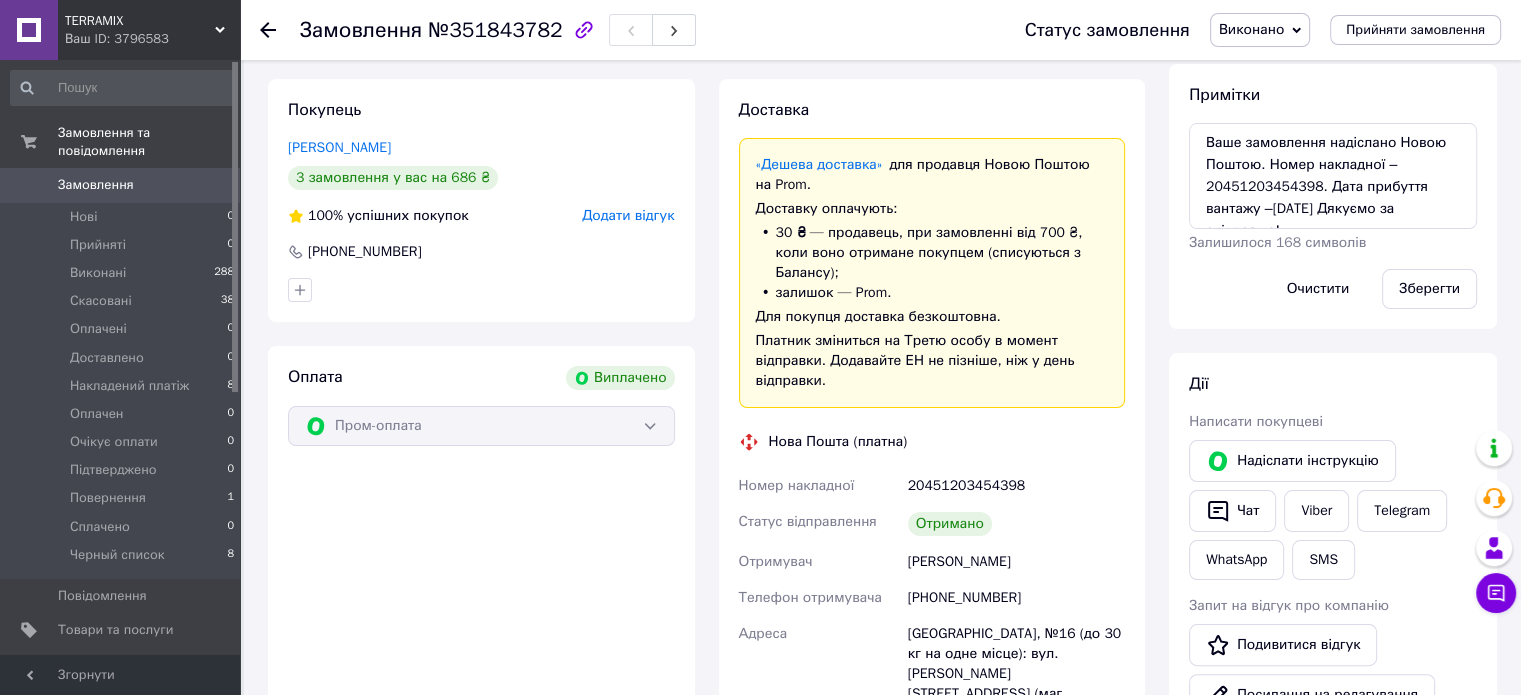 click on "Додати відгук" at bounding box center [628, 215] 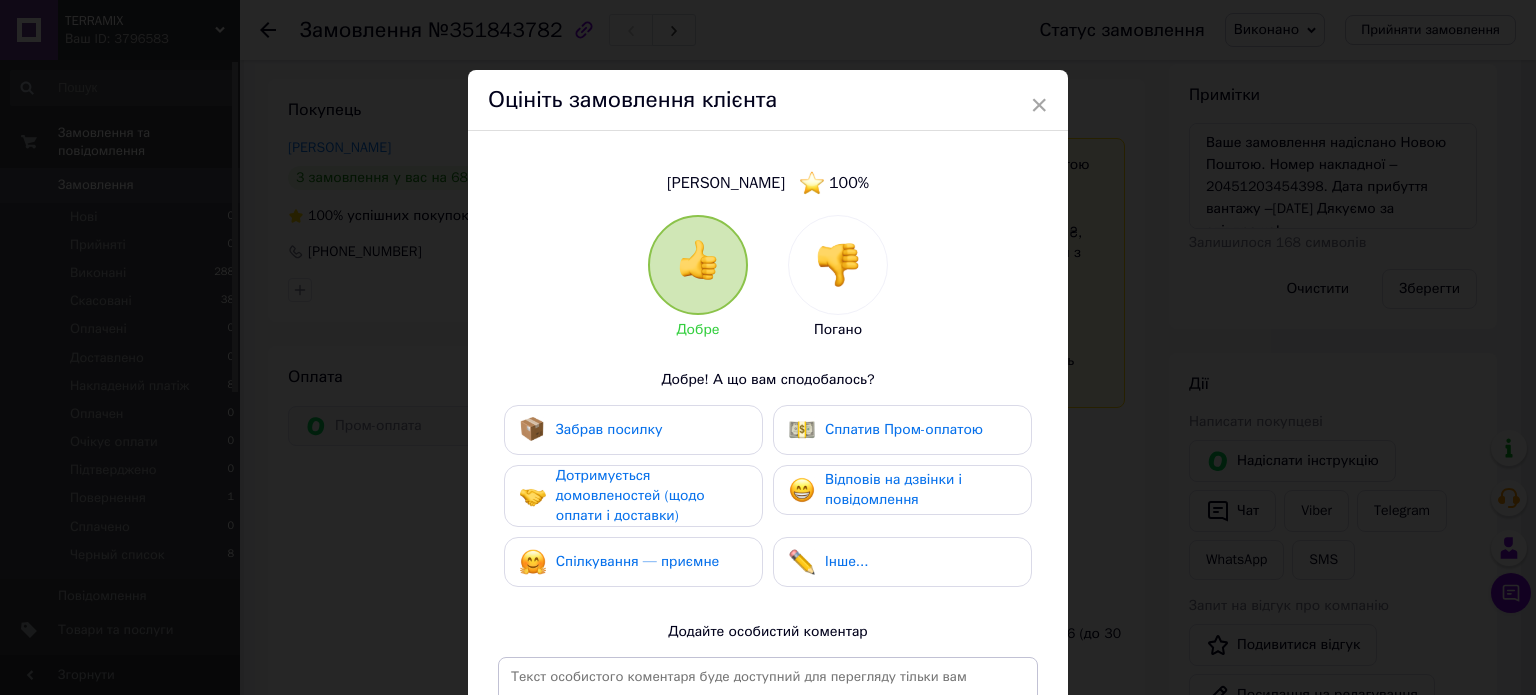 click on "Забрав посилку" at bounding box center [609, 430] 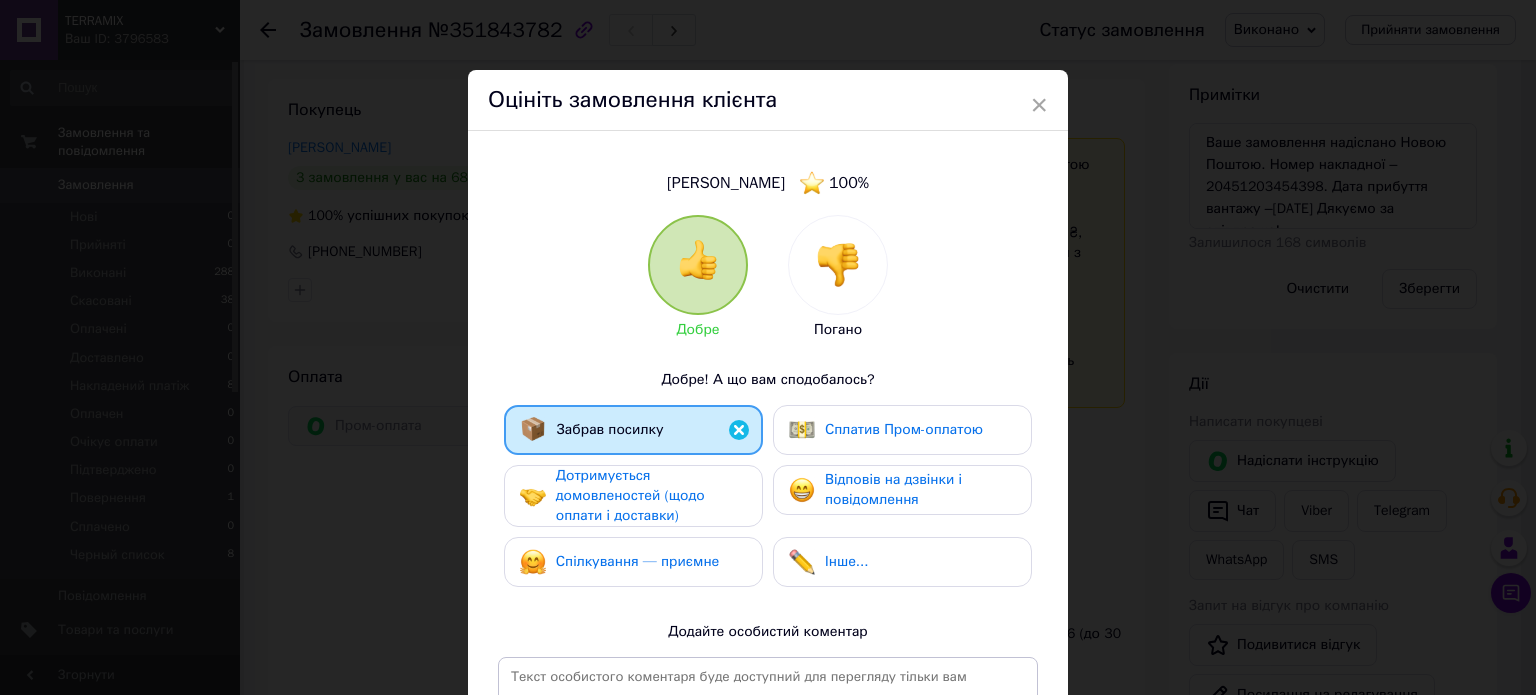 click on "Дотримується домовленостей (щодо оплати і доставки)" at bounding box center (630, 495) 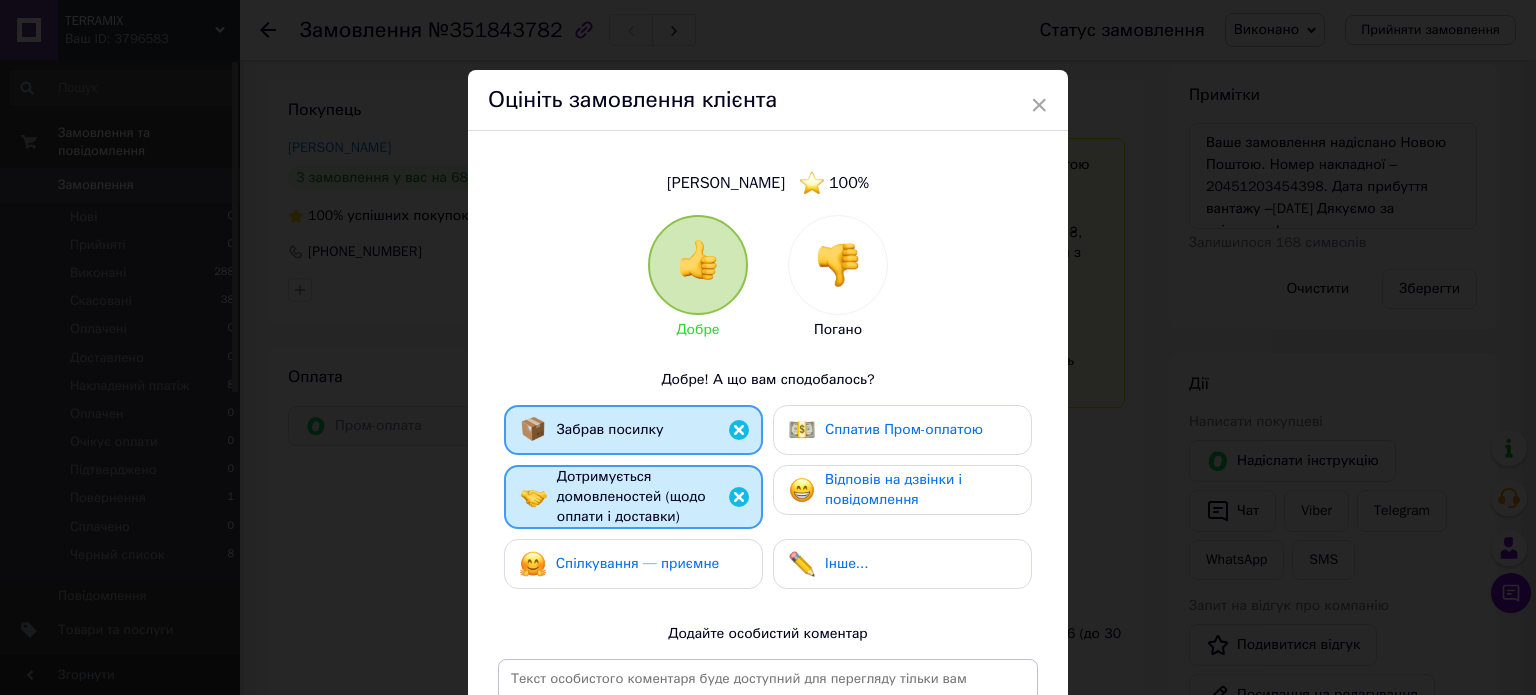 drag, startPoint x: 654, startPoint y: 557, endPoint x: 710, endPoint y: 568, distance: 57.070133 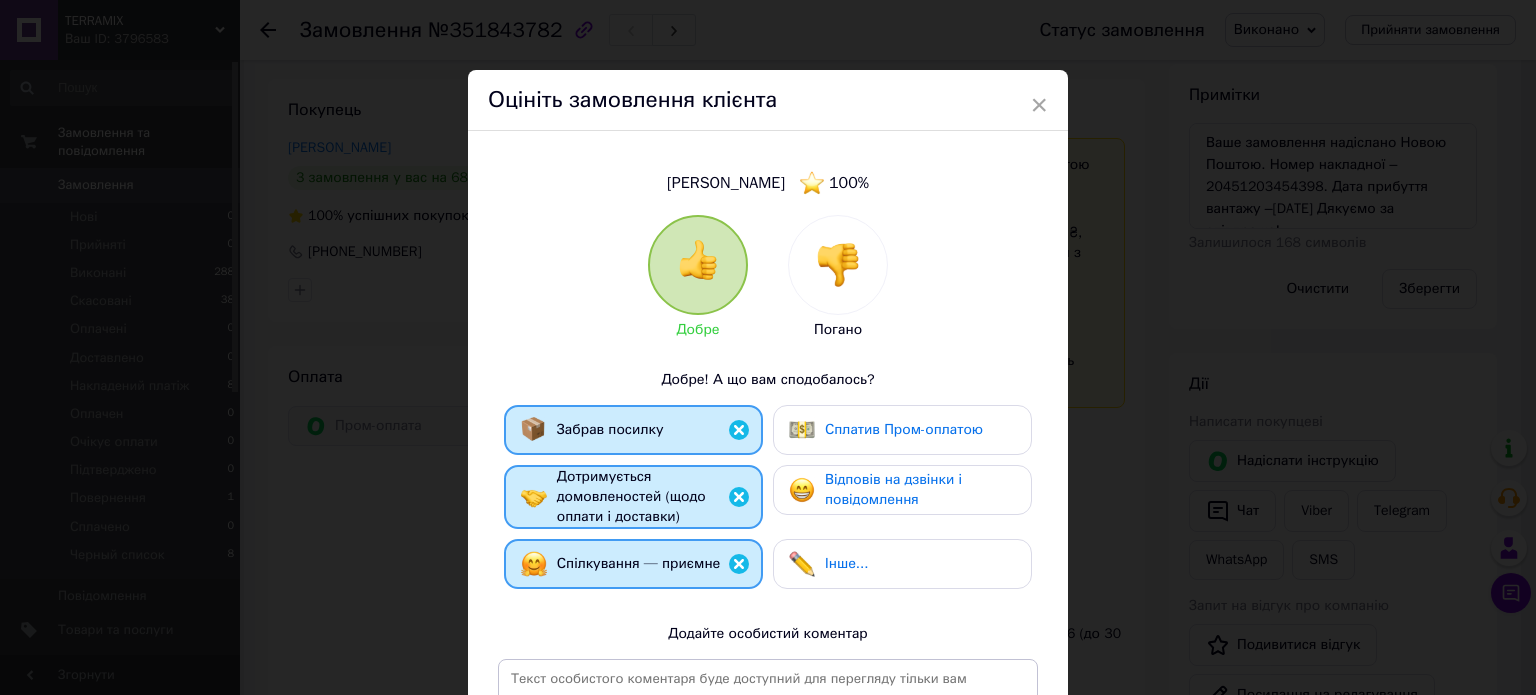 click on "Інше..." at bounding box center (828, 564) 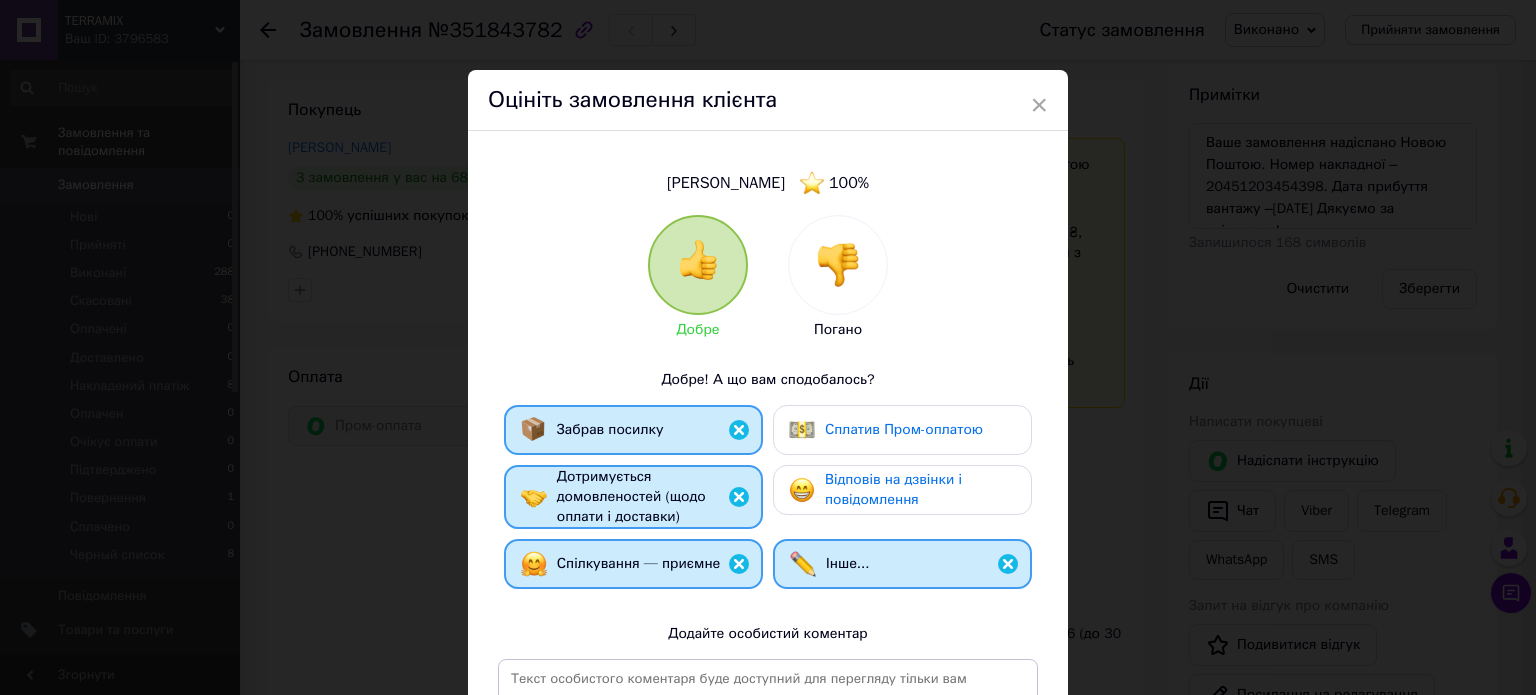 click on "Відповів на дзвінки і повідомлення" at bounding box center (893, 489) 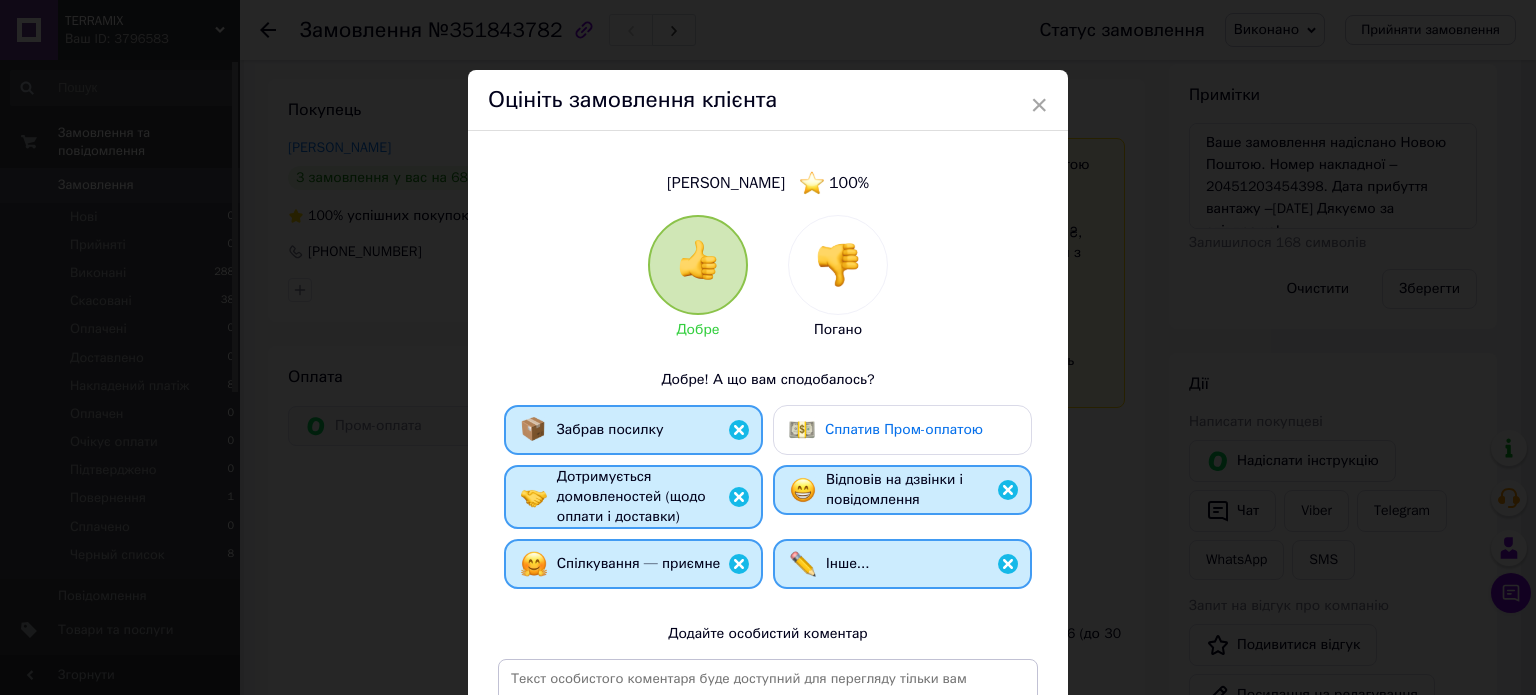 click on "Сплатив Пром-оплатою" at bounding box center (904, 429) 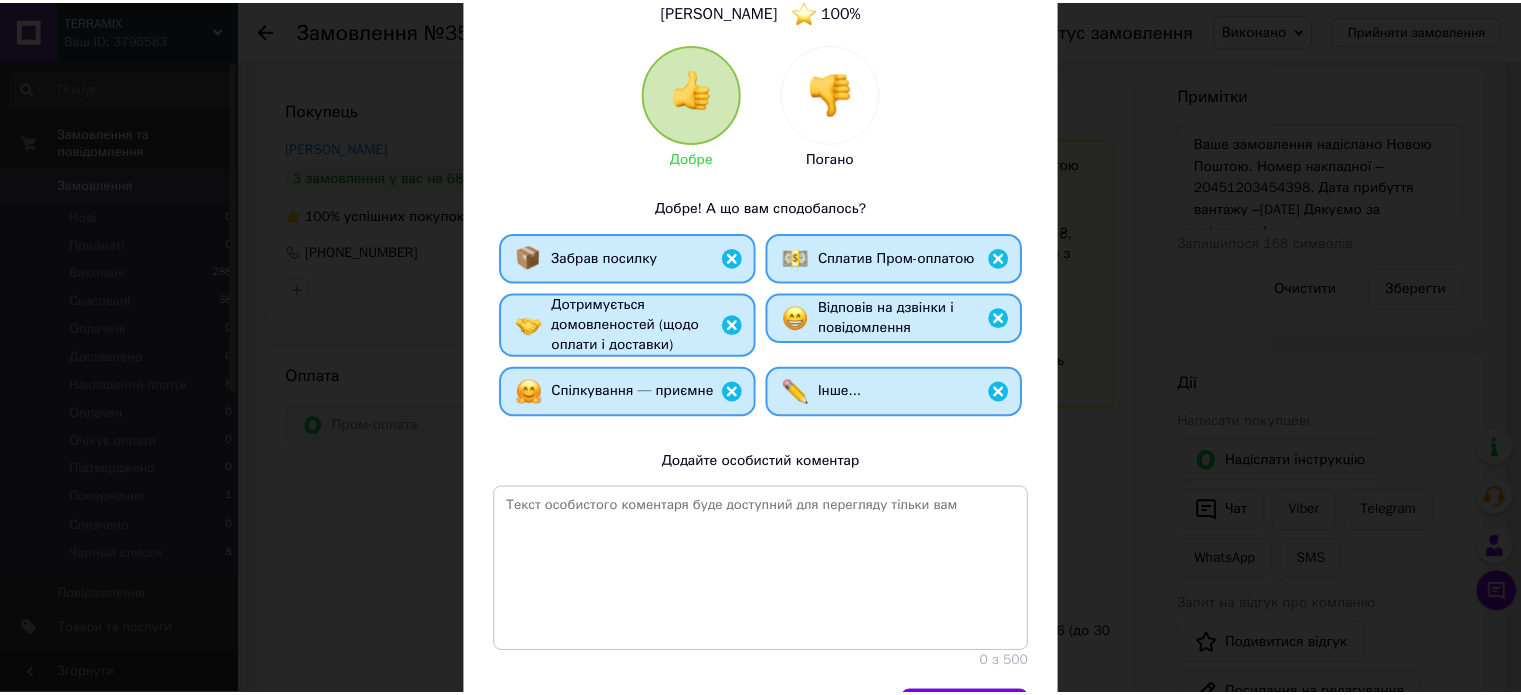 scroll, scrollTop: 296, scrollLeft: 0, axis: vertical 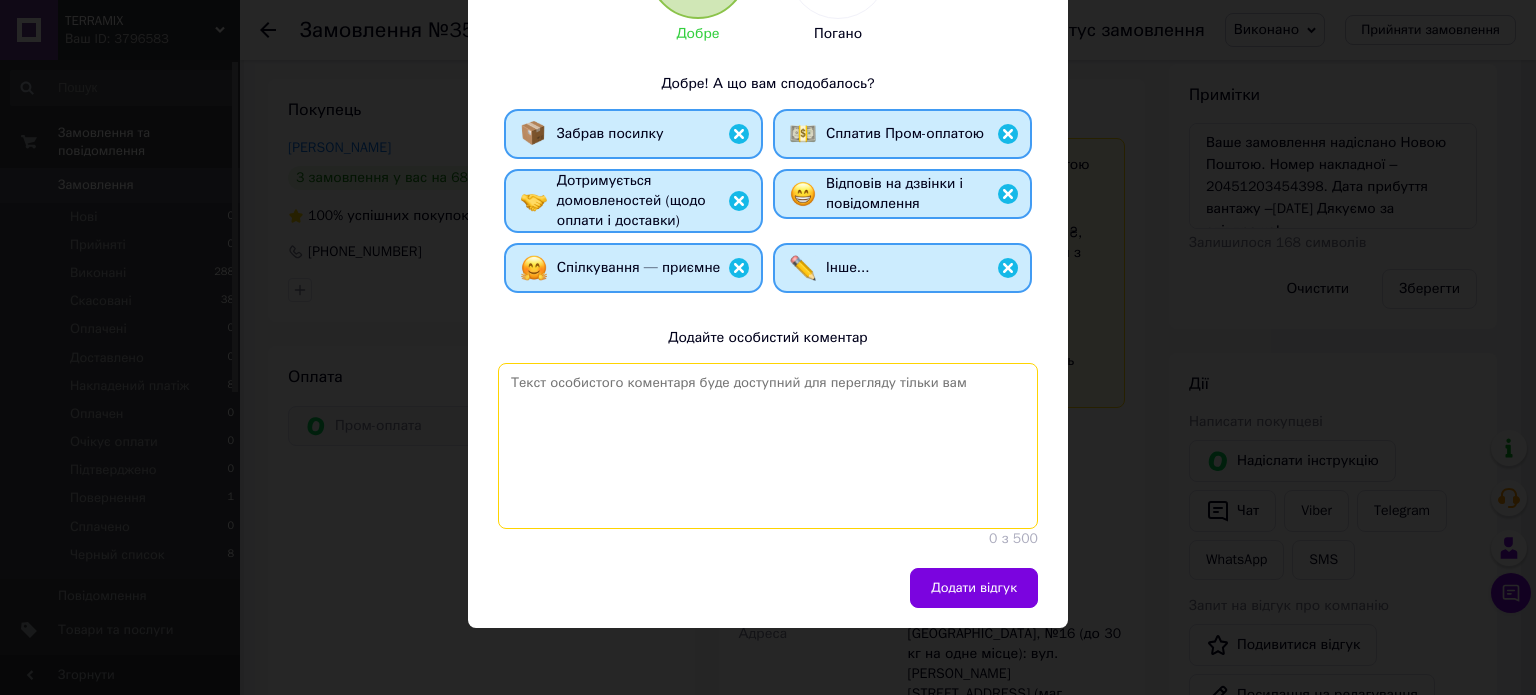 paste on "Радимо, як відповідального та порядного покупця. Замовлення, сплачене ПромОплатою, забрали своєчасно. Угода пройшла успішно. Дякуємо за покупку та вибір нашого інтернет-магазину.
З пов. Інтернет магазин TERRAMIX" 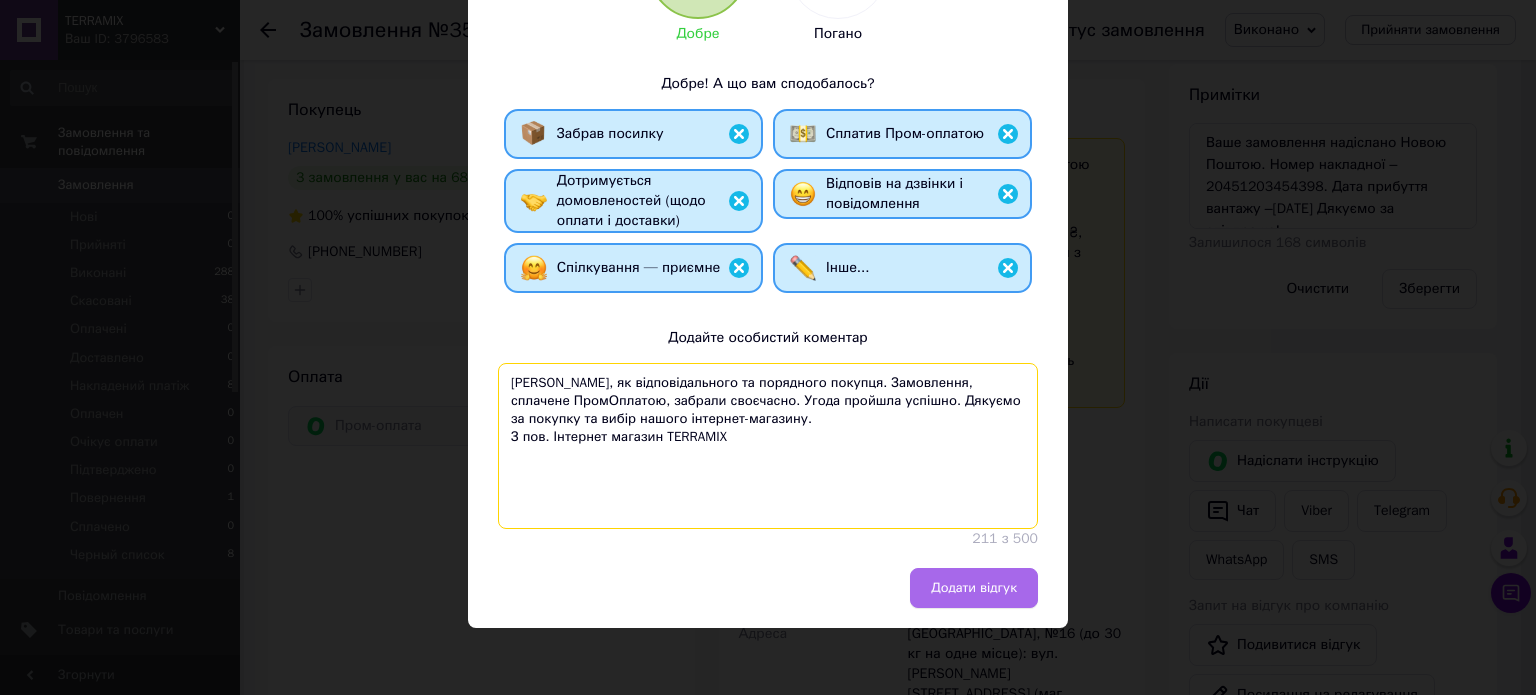 type on "Радимо, як відповідального та порядного покупця. Замовлення, сплачене ПромОплатою, забрали своєчасно. Угода пройшла успішно. Дякуємо за покупку та вибір нашого інтернет-магазину.
З пов. Інтернет магазин TERRAMIX" 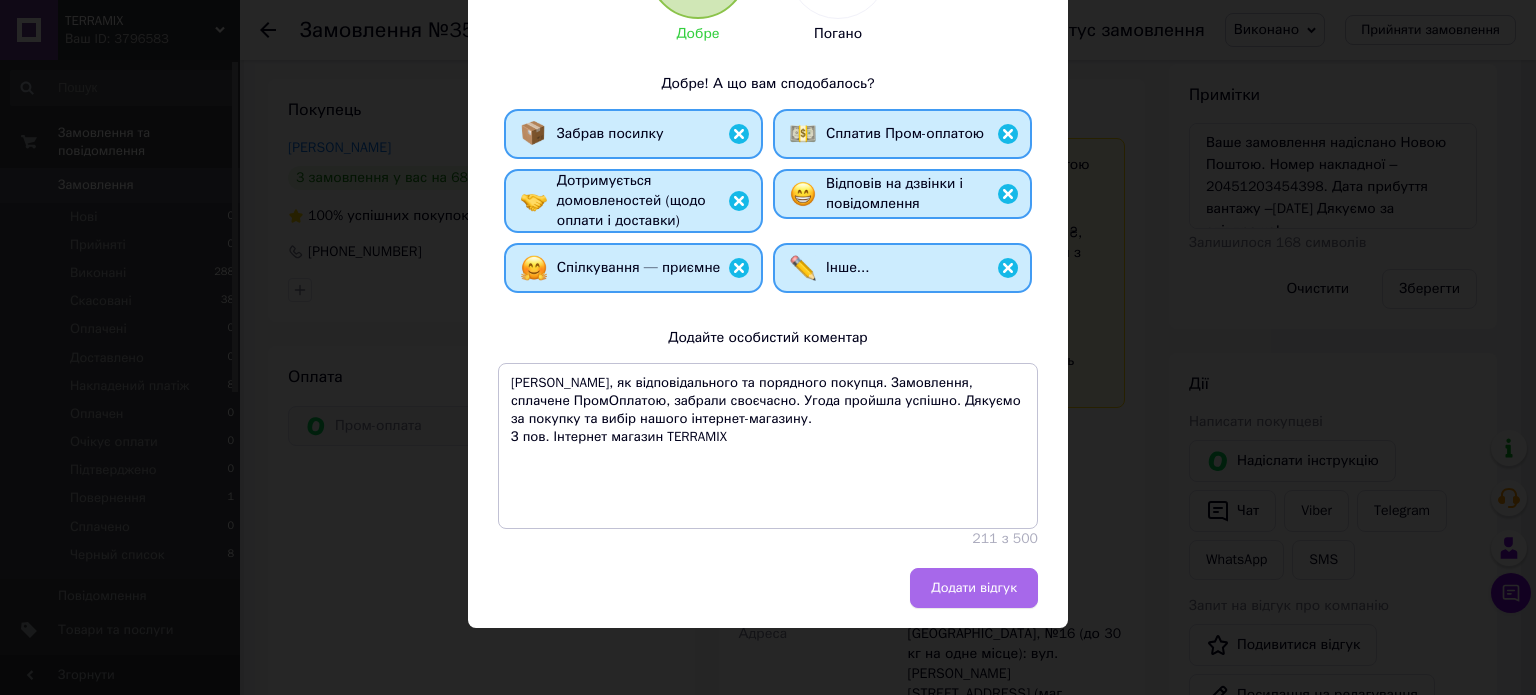 click on "Додати відгук" at bounding box center (974, 588) 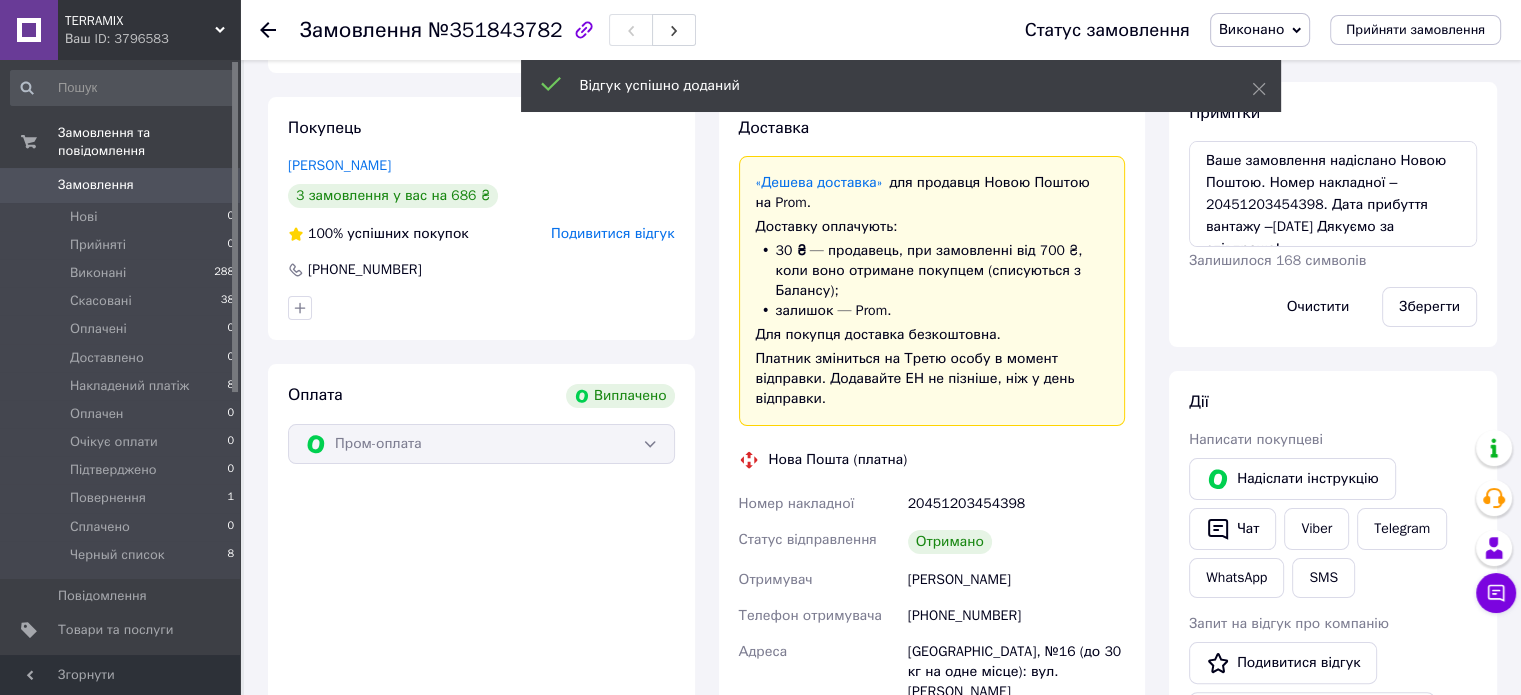 scroll, scrollTop: 0, scrollLeft: 0, axis: both 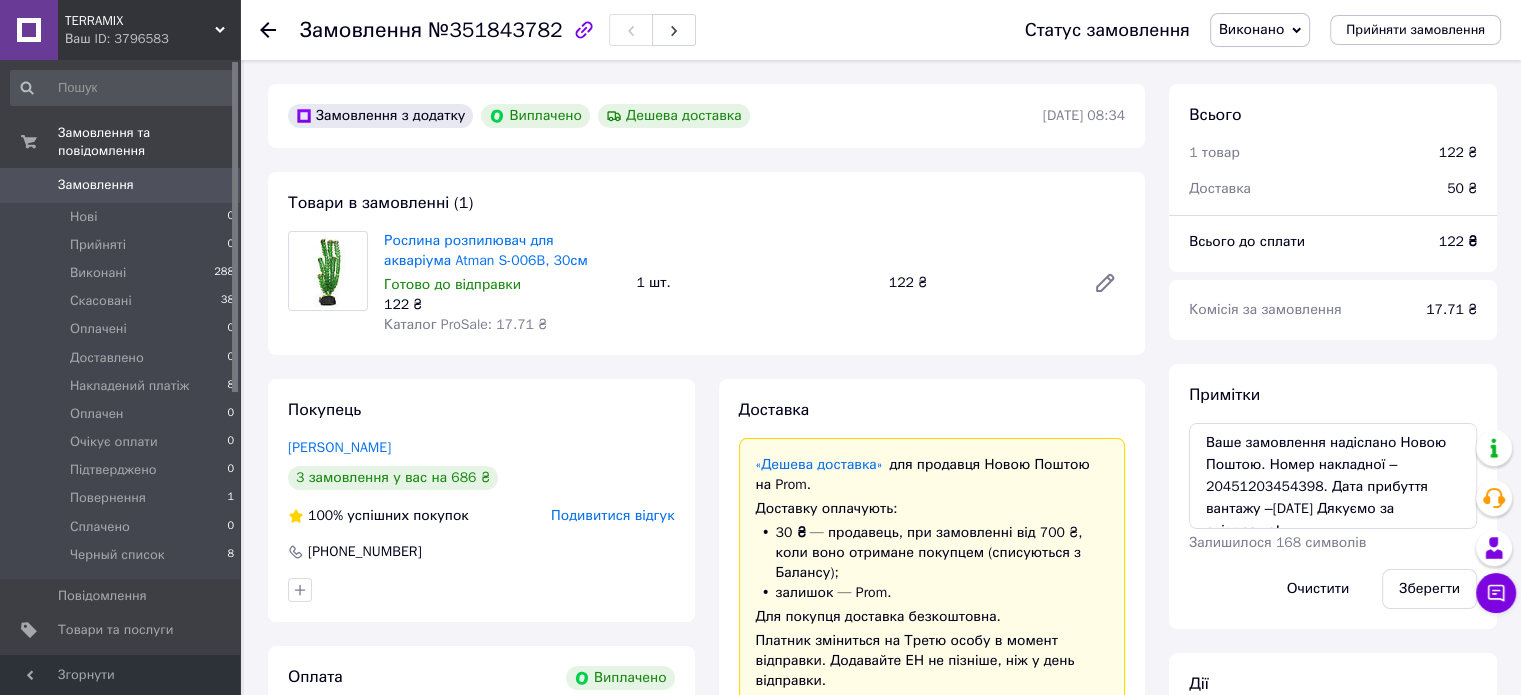 drag, startPoint x: 1268, startPoint y: 30, endPoint x: 1370, endPoint y: 228, distance: 222.72853 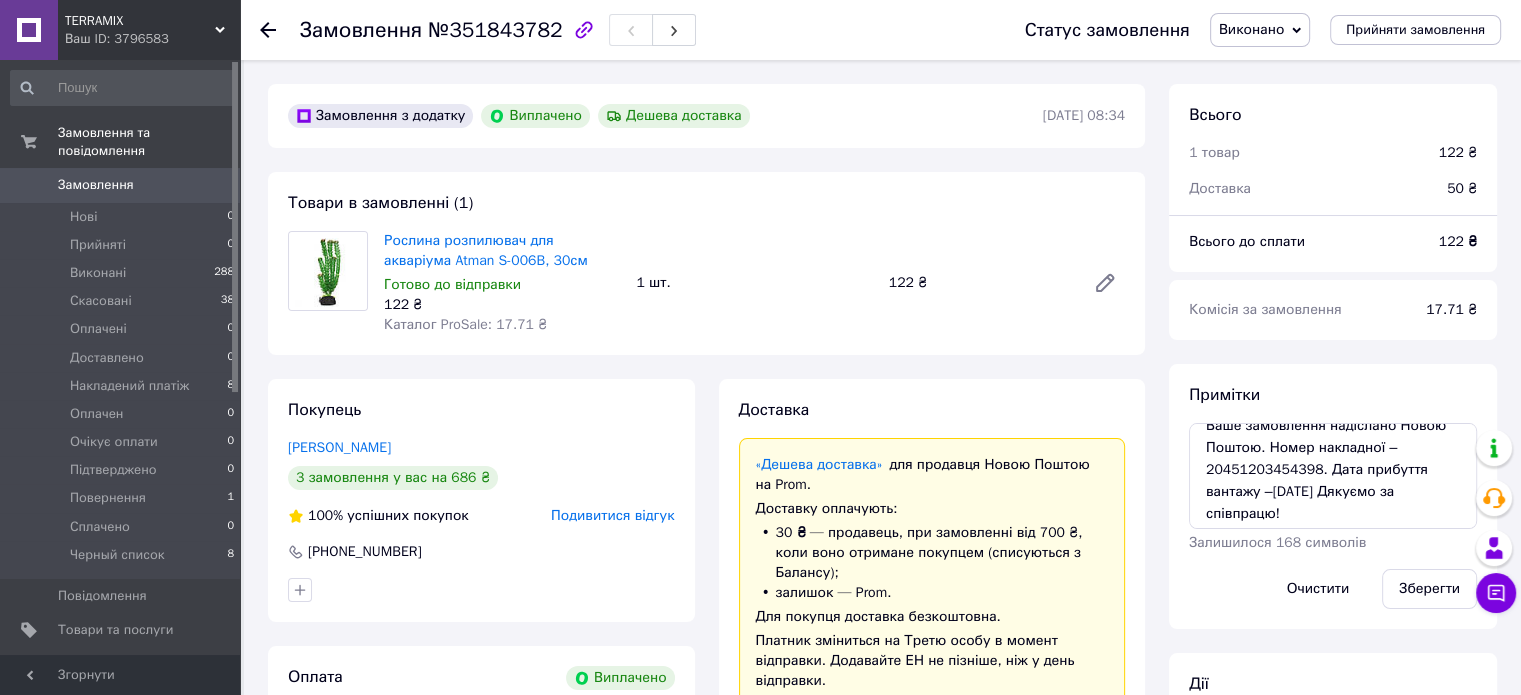 scroll, scrollTop: 21, scrollLeft: 0, axis: vertical 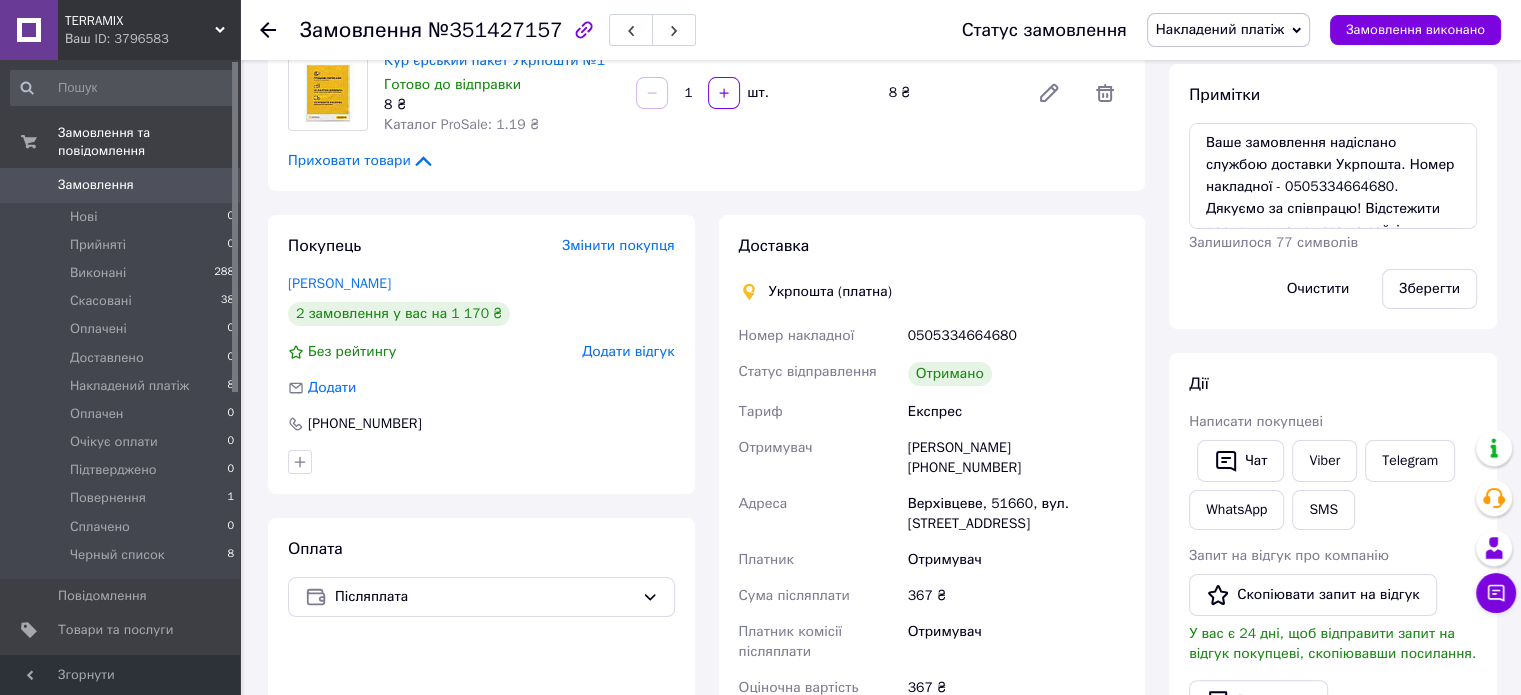 click on "Додати відгук" at bounding box center [628, 351] 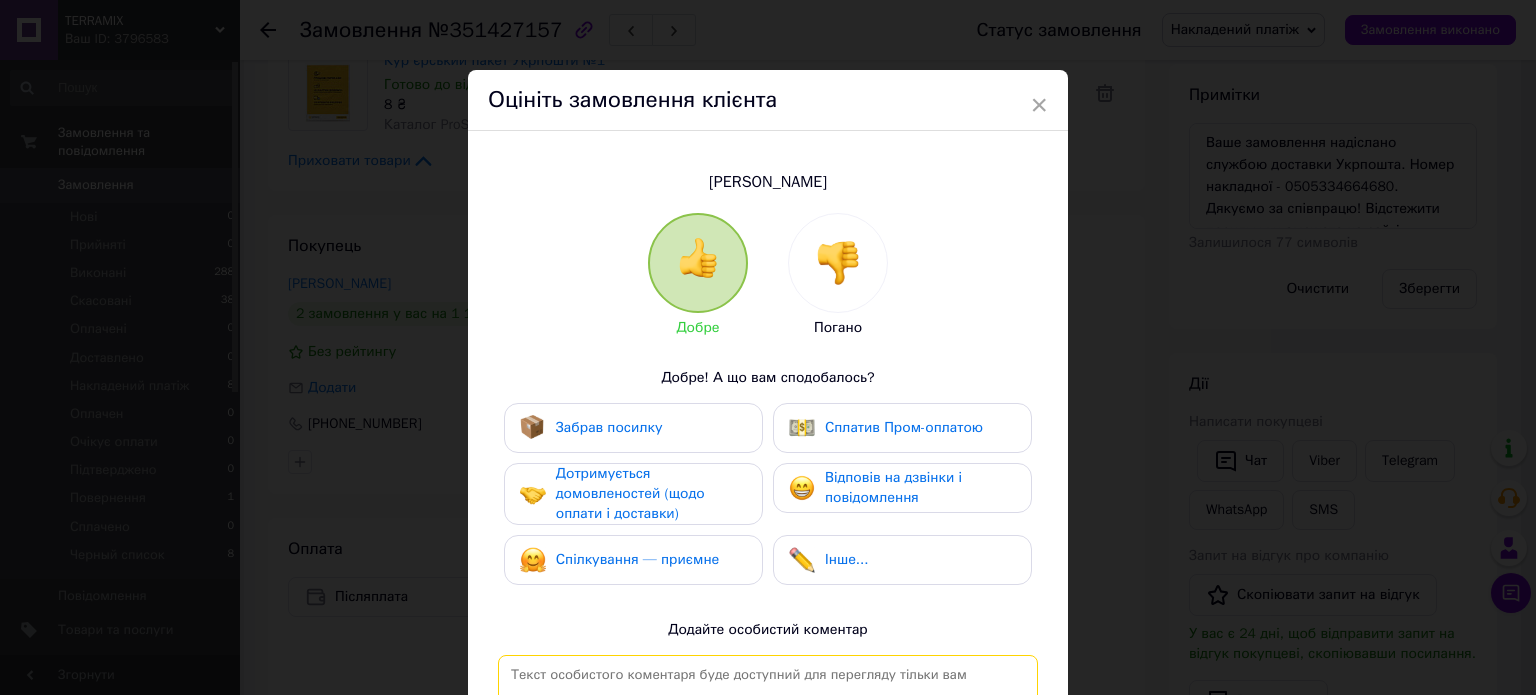 click at bounding box center (768, 738) 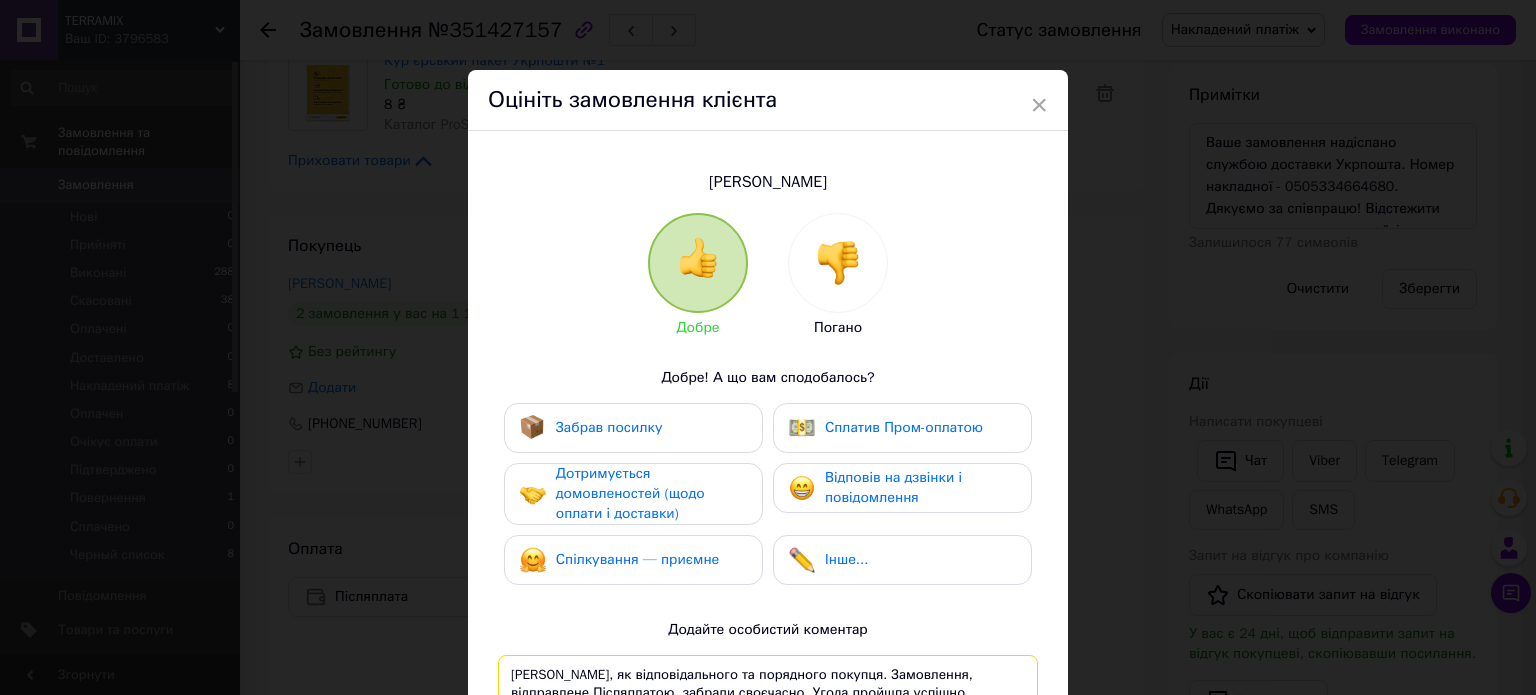 scroll, scrollTop: 42, scrollLeft: 0, axis: vertical 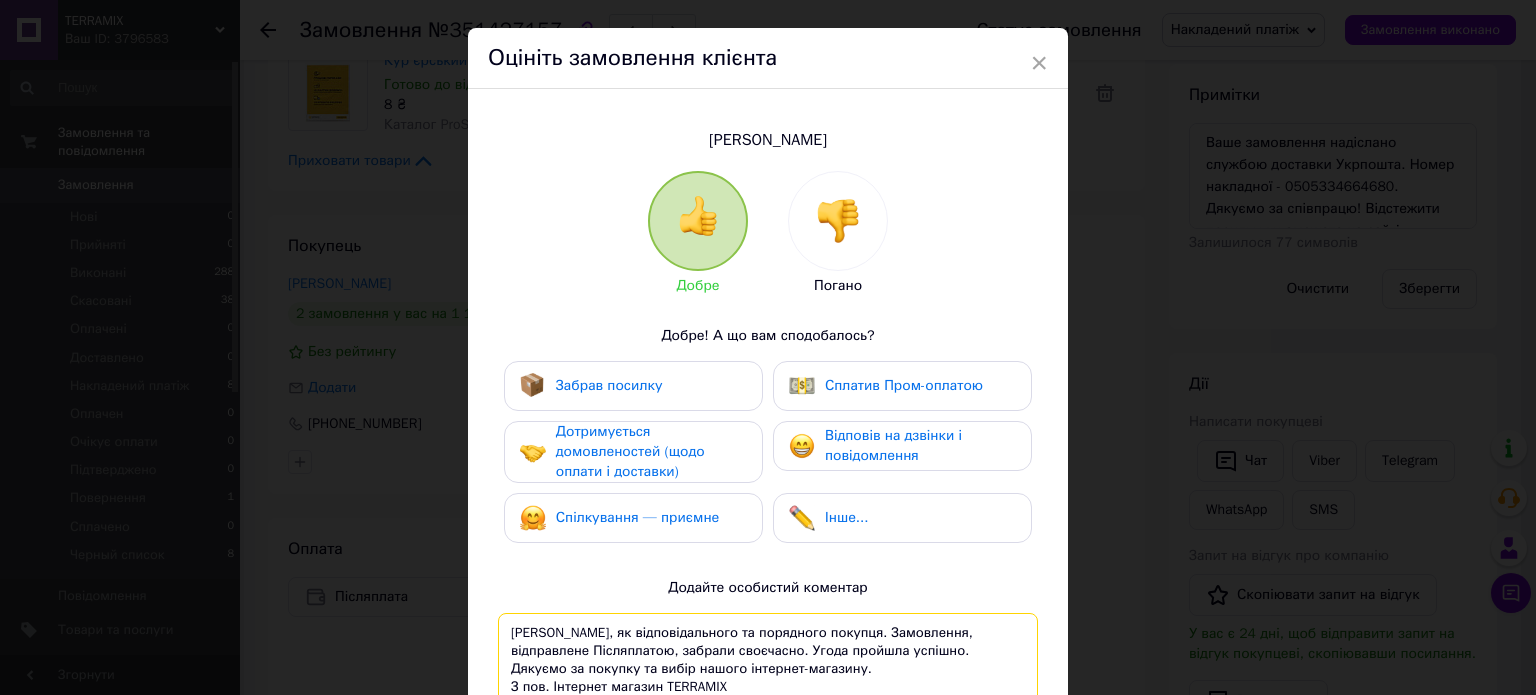 type on "[PERSON_NAME], як відповідального та порядного покупця. Замовлення, відправлене Післяплатою, забрали своєчасно. Угода пройшла успішно. Дякуємо за покупку та вибір нашого інтернет-магазину.
З пов. Інтернет магазин TERRAMIX" 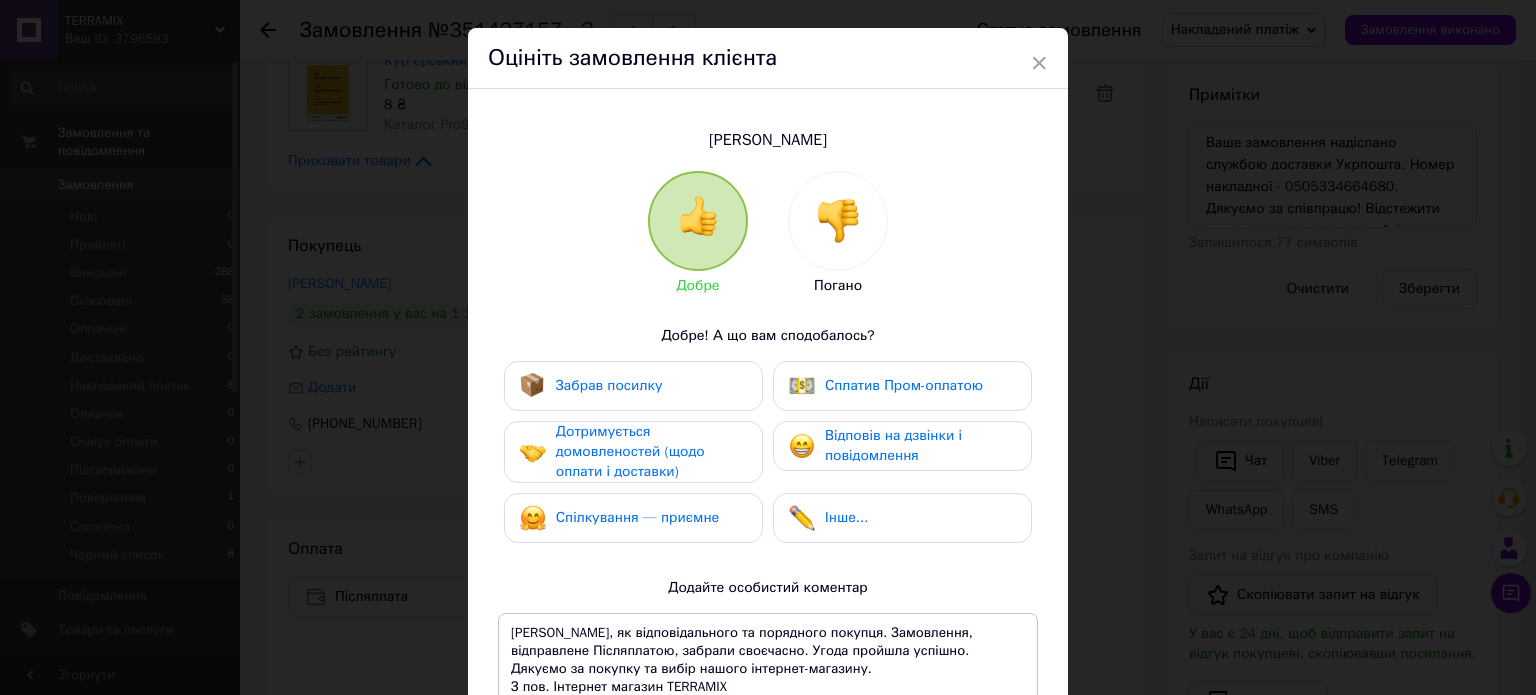 click on "Забрав посилку" at bounding box center [633, 386] 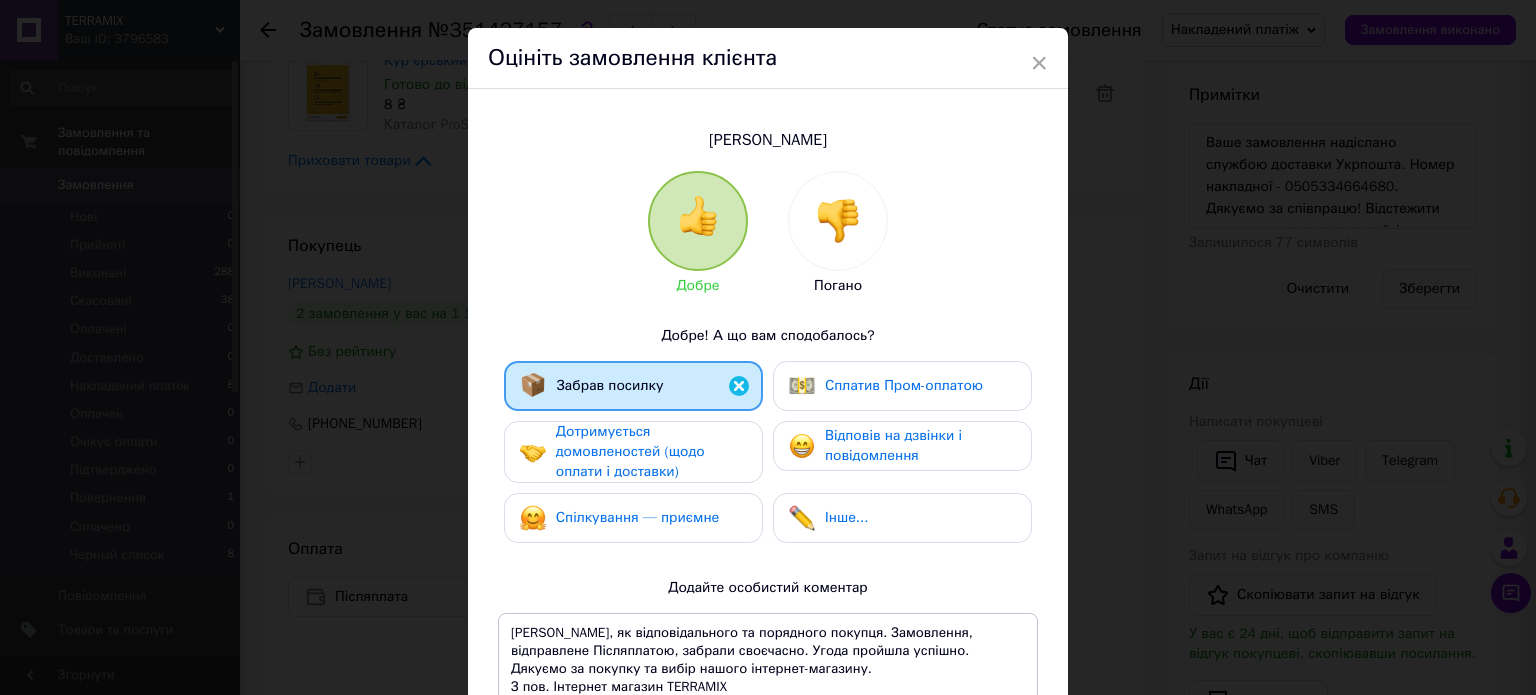 drag, startPoint x: 659, startPoint y: 459, endPoint x: 688, endPoint y: 555, distance: 100.28459 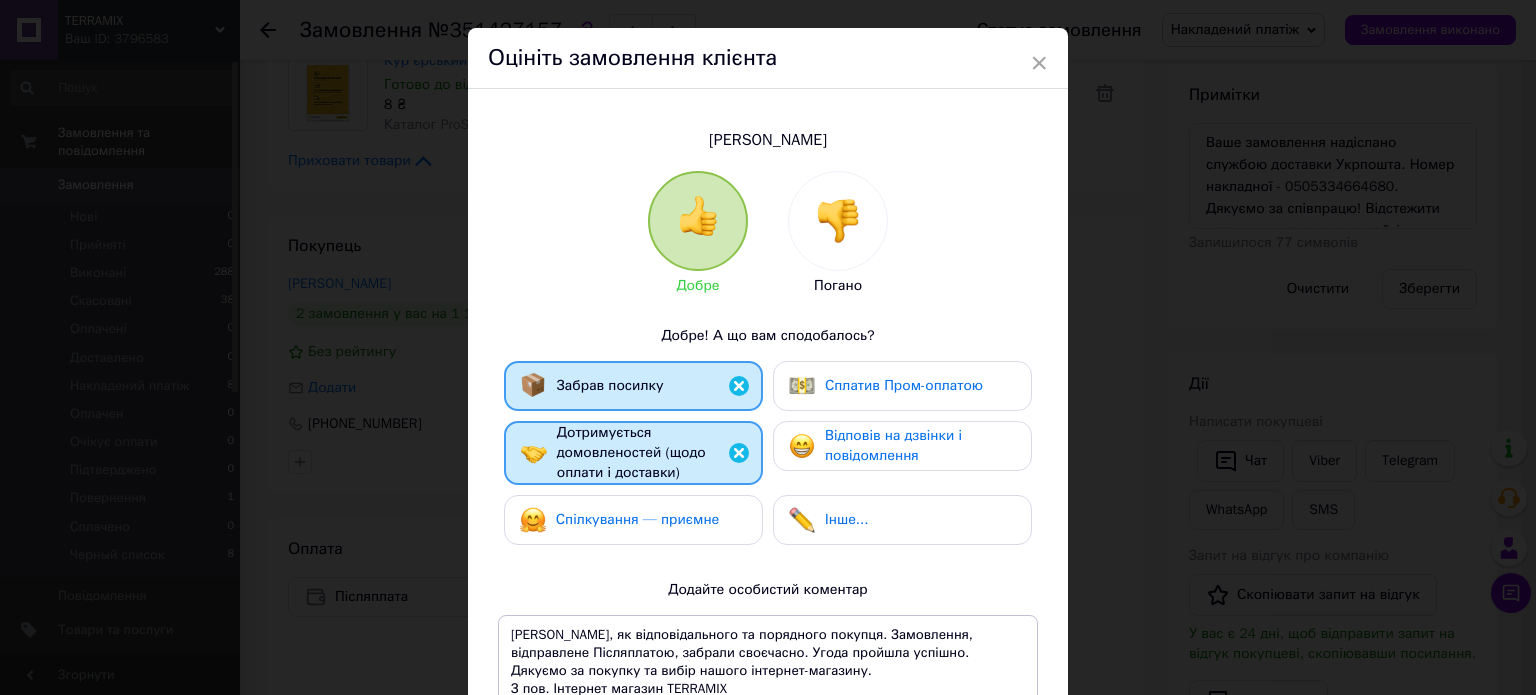 click on "Спілкування — приємне" at bounding box center [633, 520] 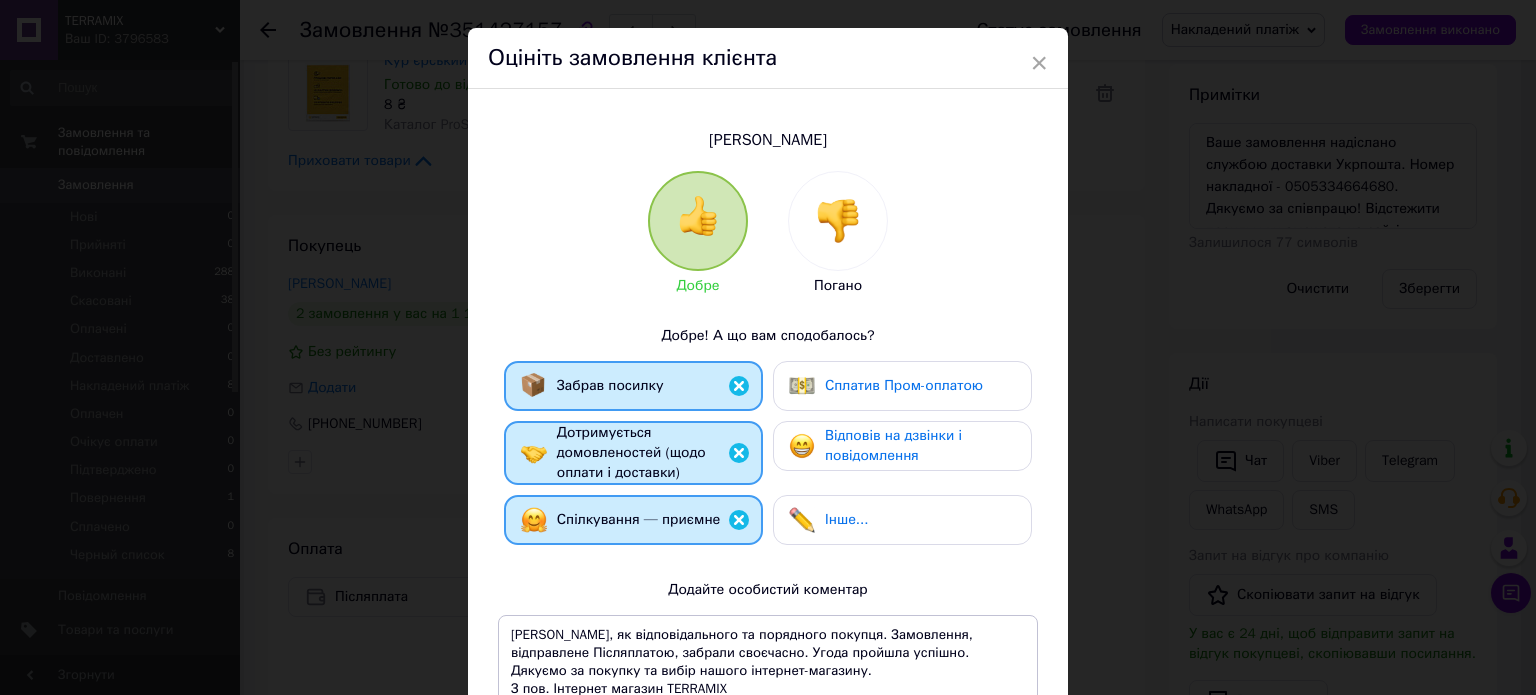 drag, startPoint x: 848, startPoint y: 524, endPoint x: 876, endPoint y: 435, distance: 93.30059 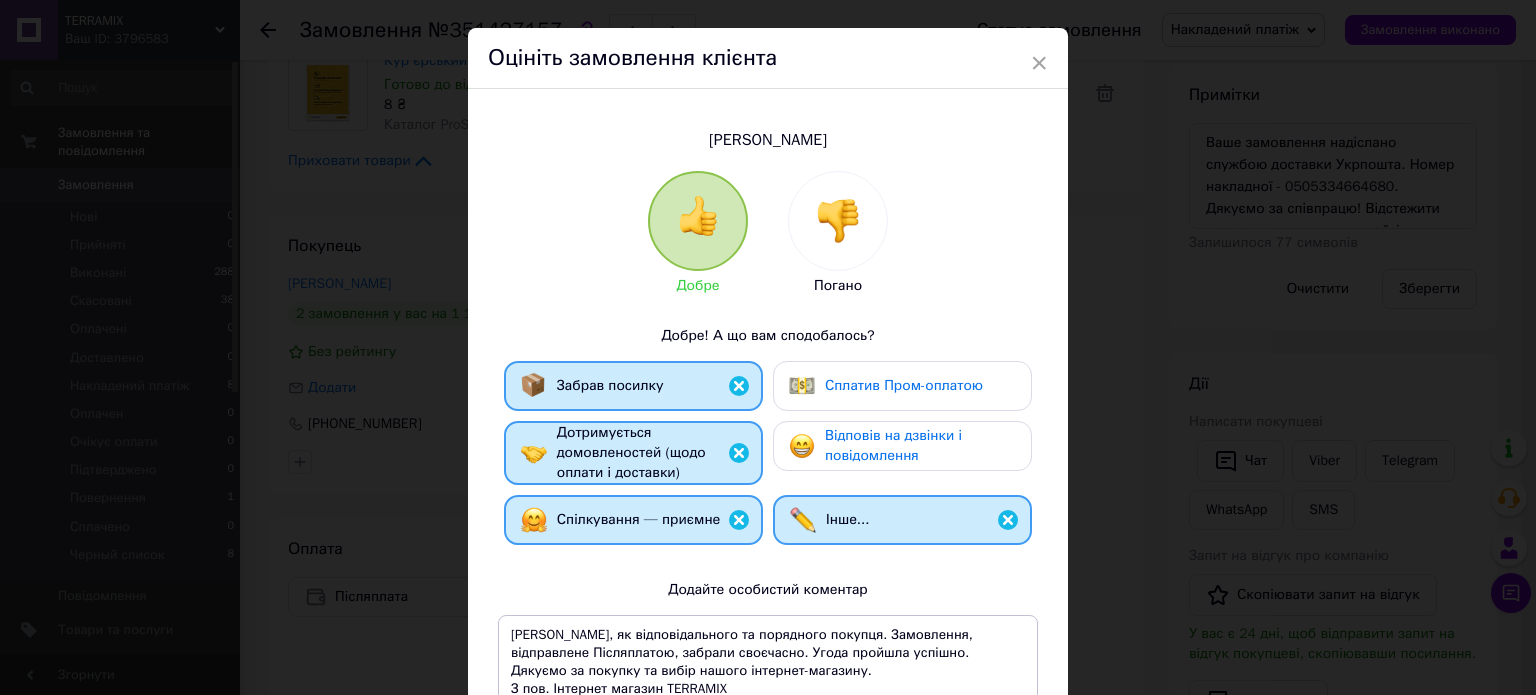 click on "Відповів на дзвінки і повідомлення" at bounding box center (893, 445) 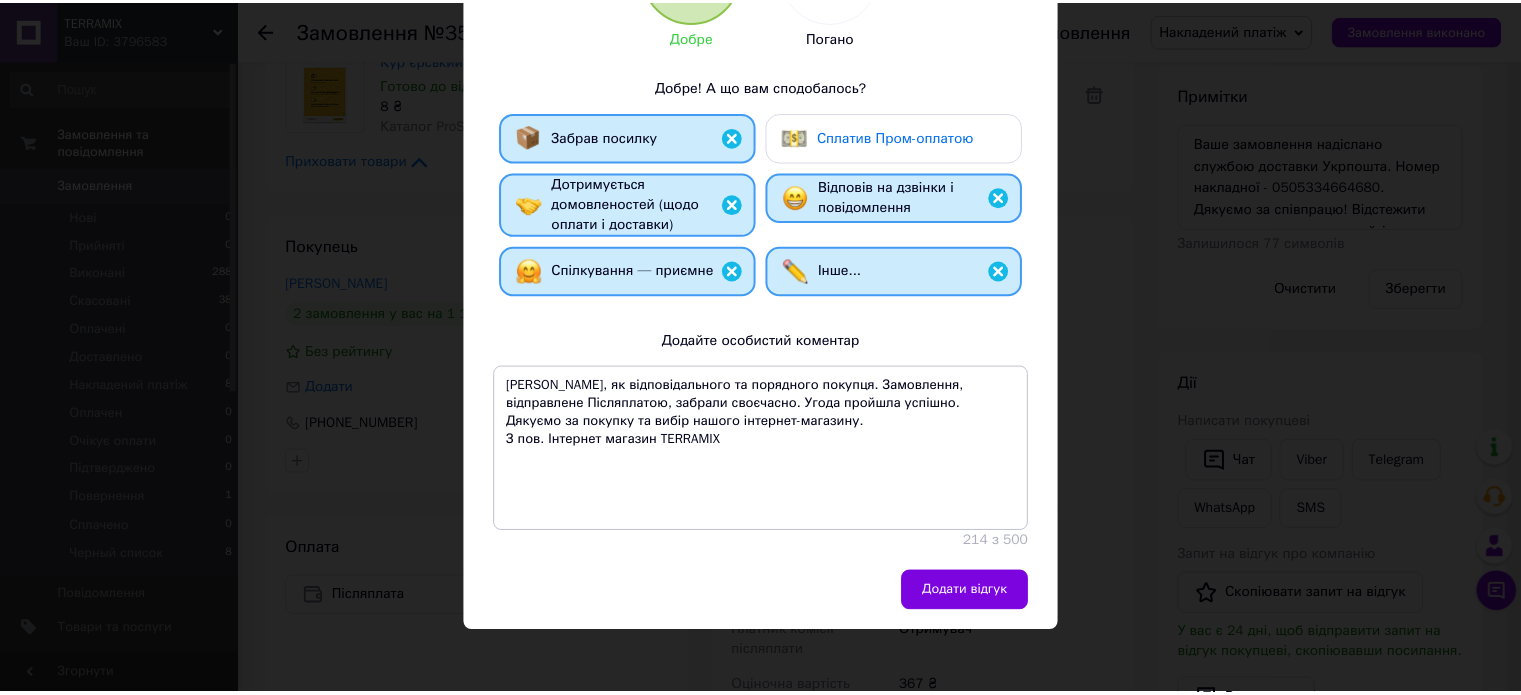 scroll, scrollTop: 295, scrollLeft: 0, axis: vertical 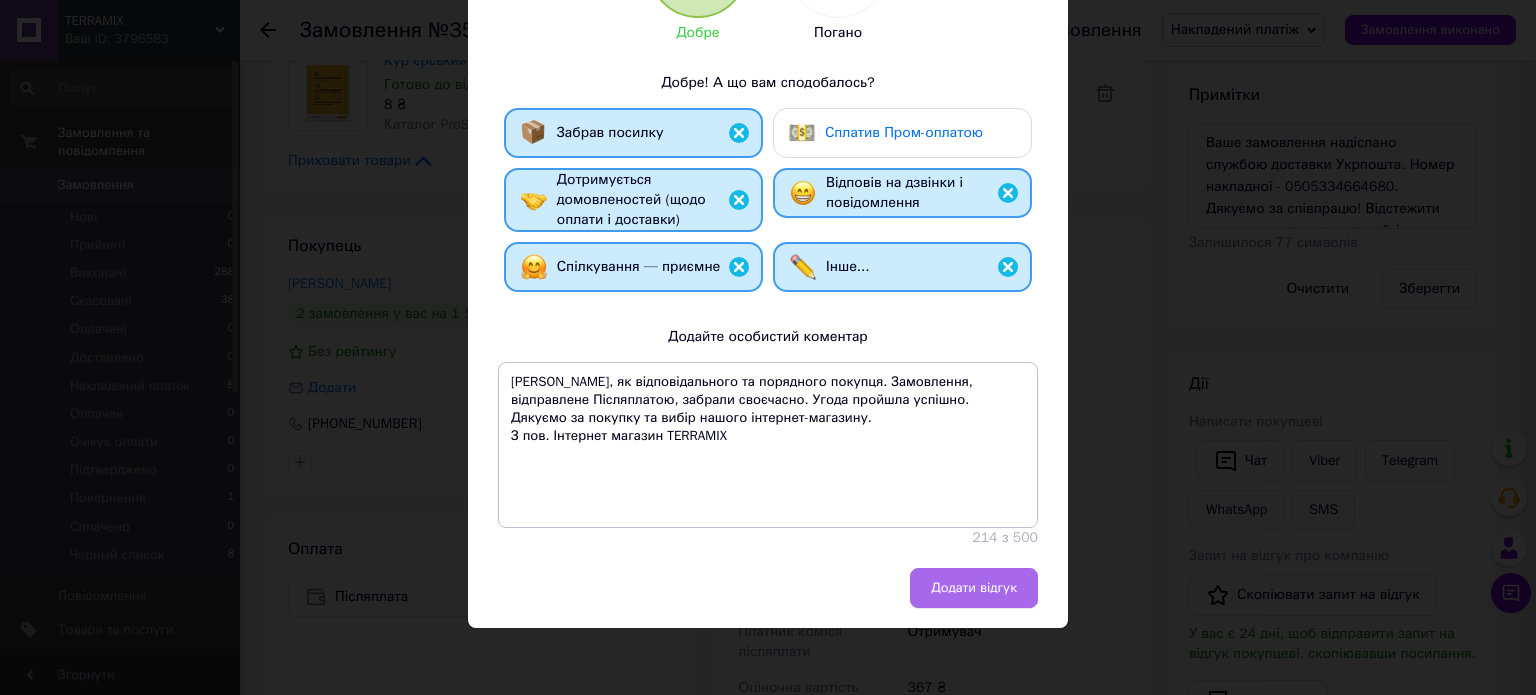 click on "Додати відгук" at bounding box center (974, 588) 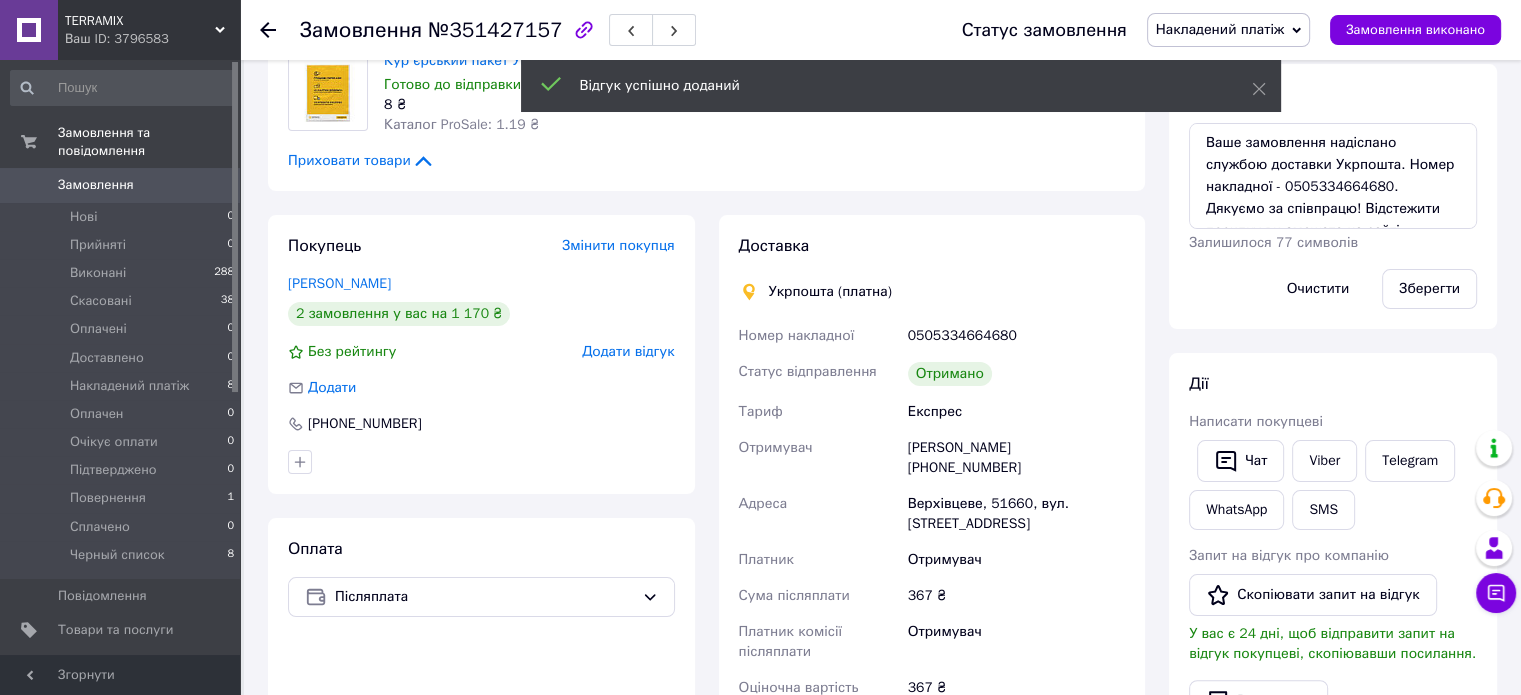 click on "Накладений платіж" at bounding box center [1228, 30] 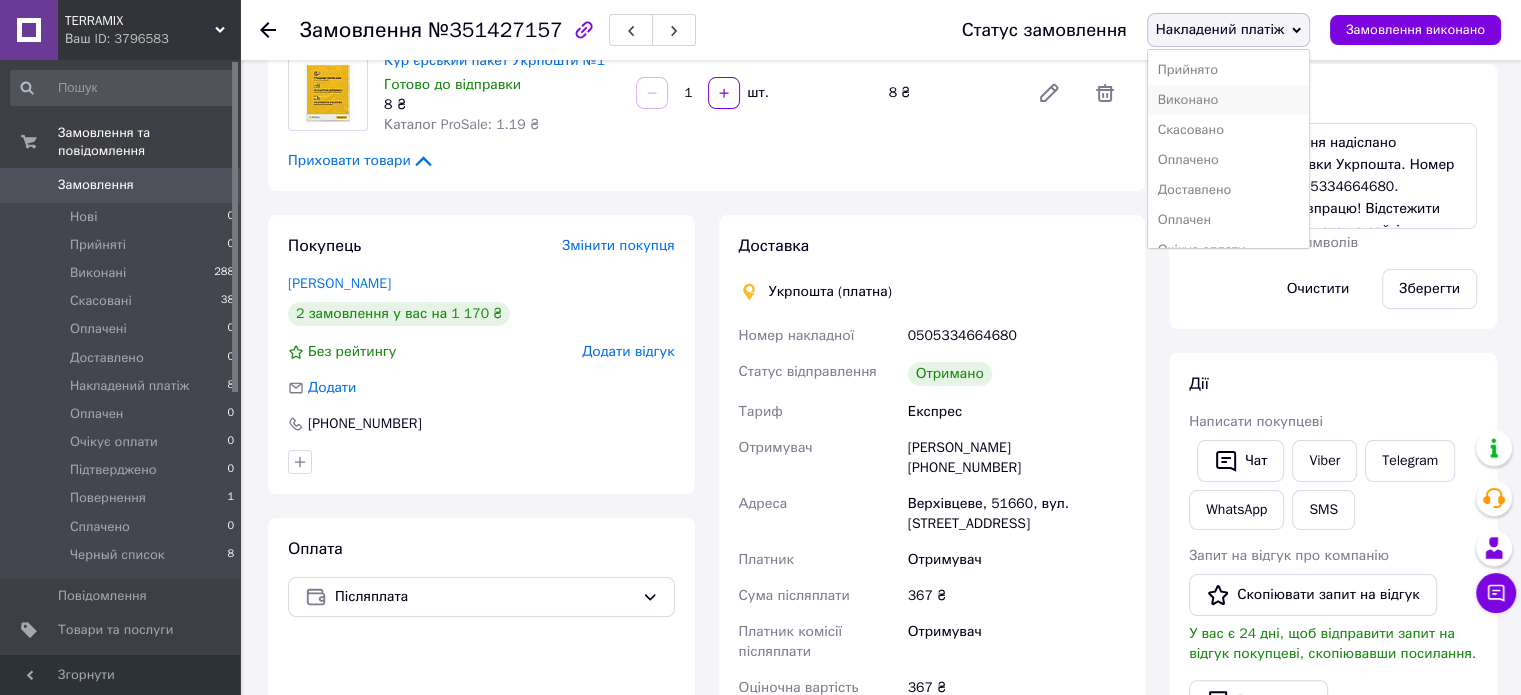 click on "Виконано" at bounding box center (1228, 100) 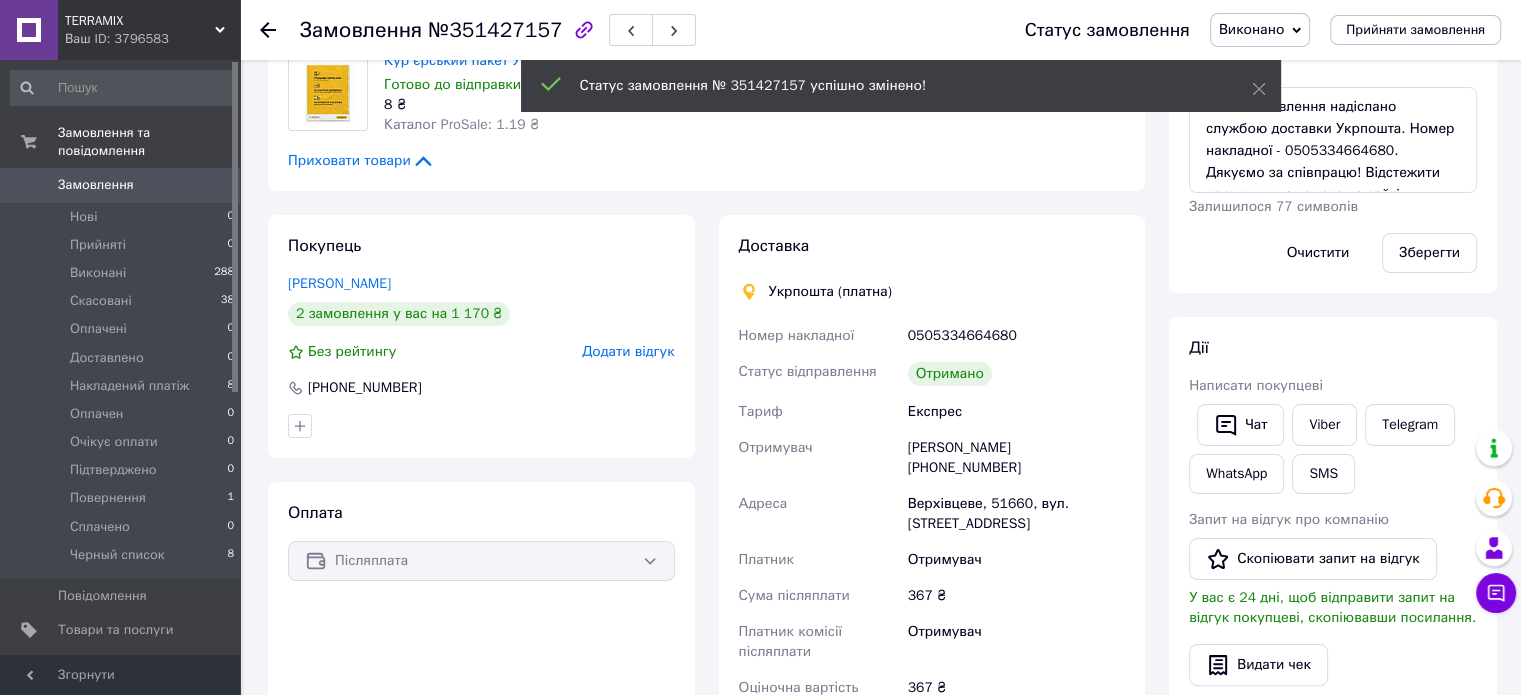 scroll, scrollTop: 4, scrollLeft: 0, axis: vertical 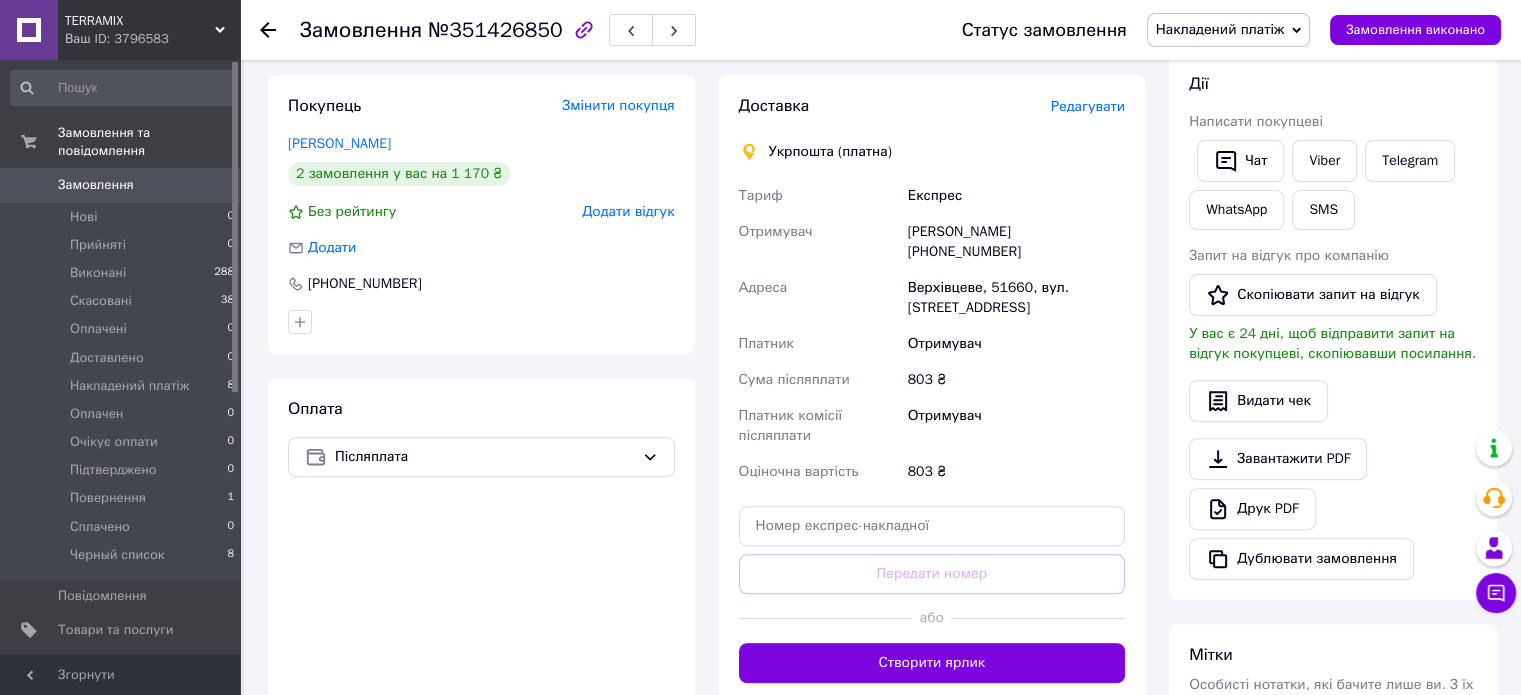 drag, startPoint x: 972, startPoint y: 577, endPoint x: 913, endPoint y: 575, distance: 59.03389 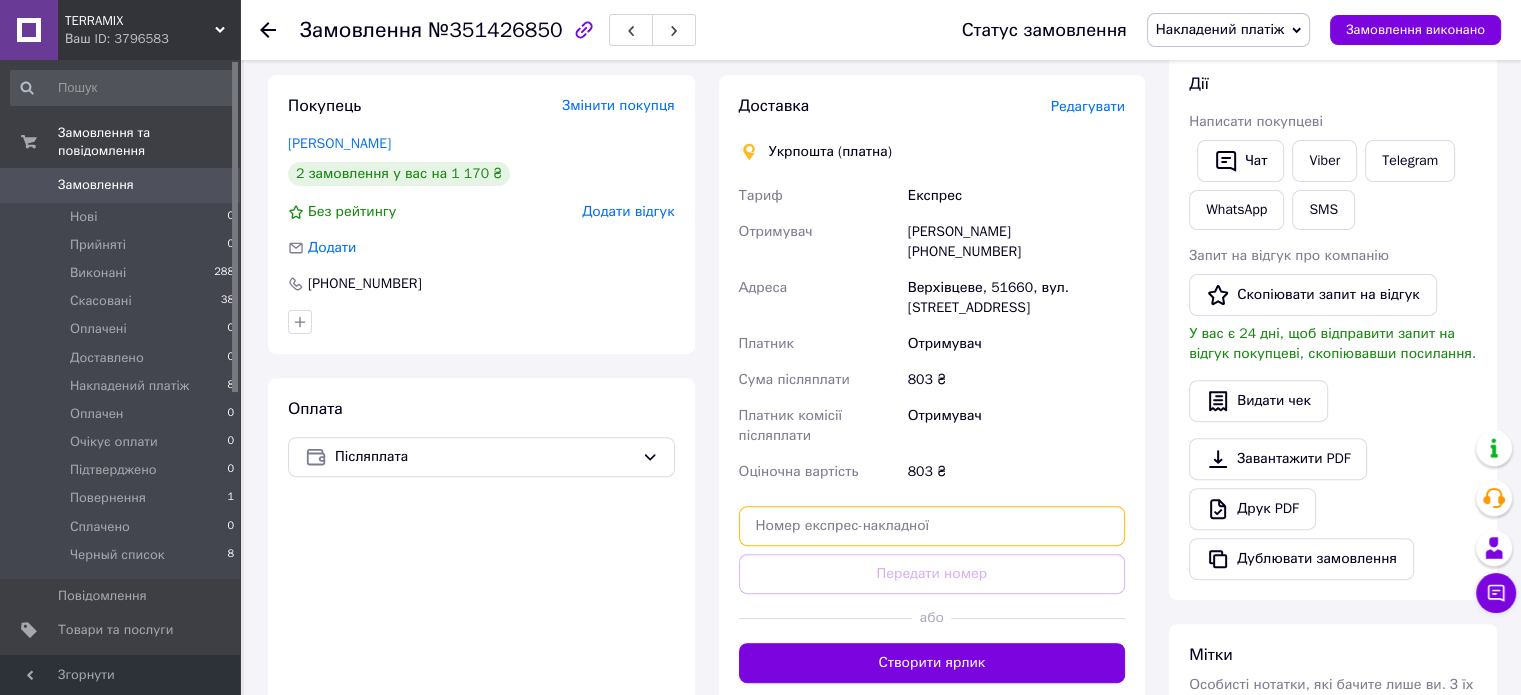drag, startPoint x: 923, startPoint y: 551, endPoint x: 854, endPoint y: 524, distance: 74.094536 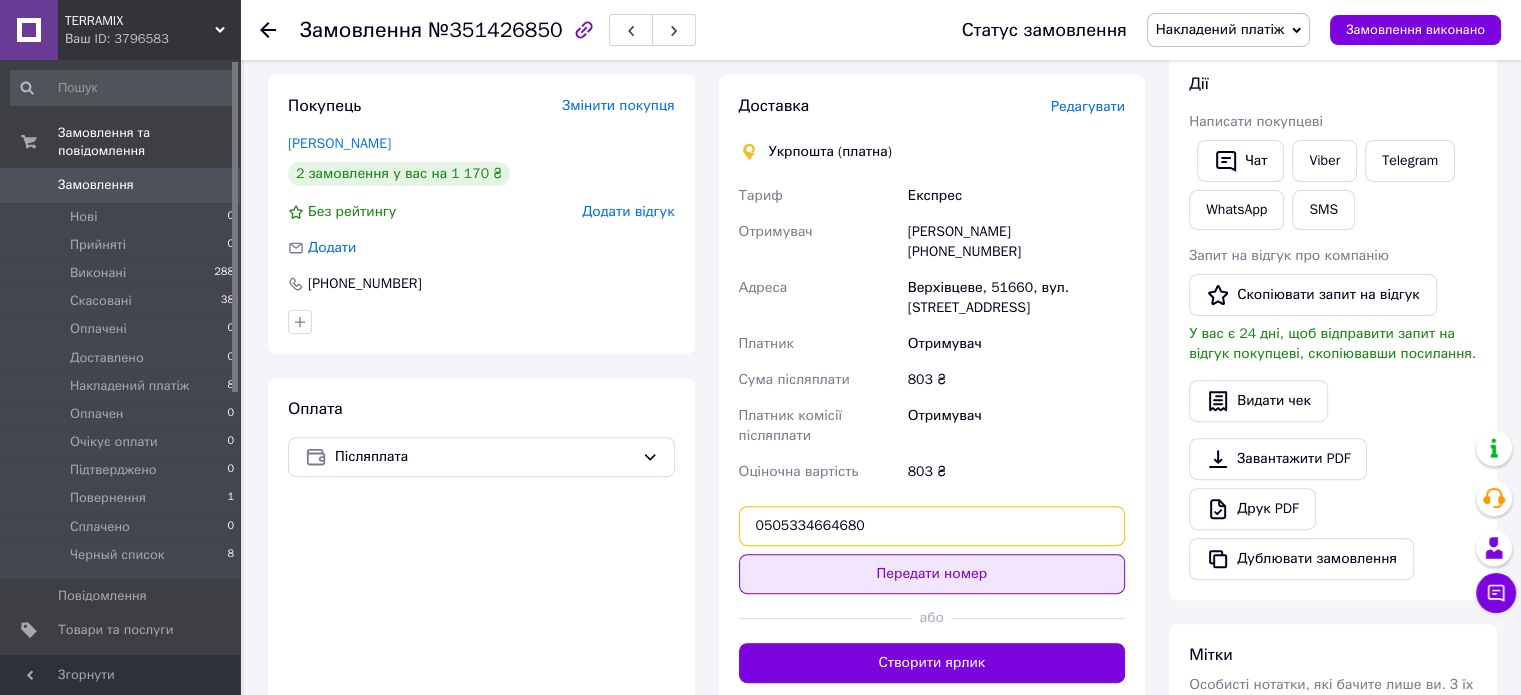 type on "0505334664680" 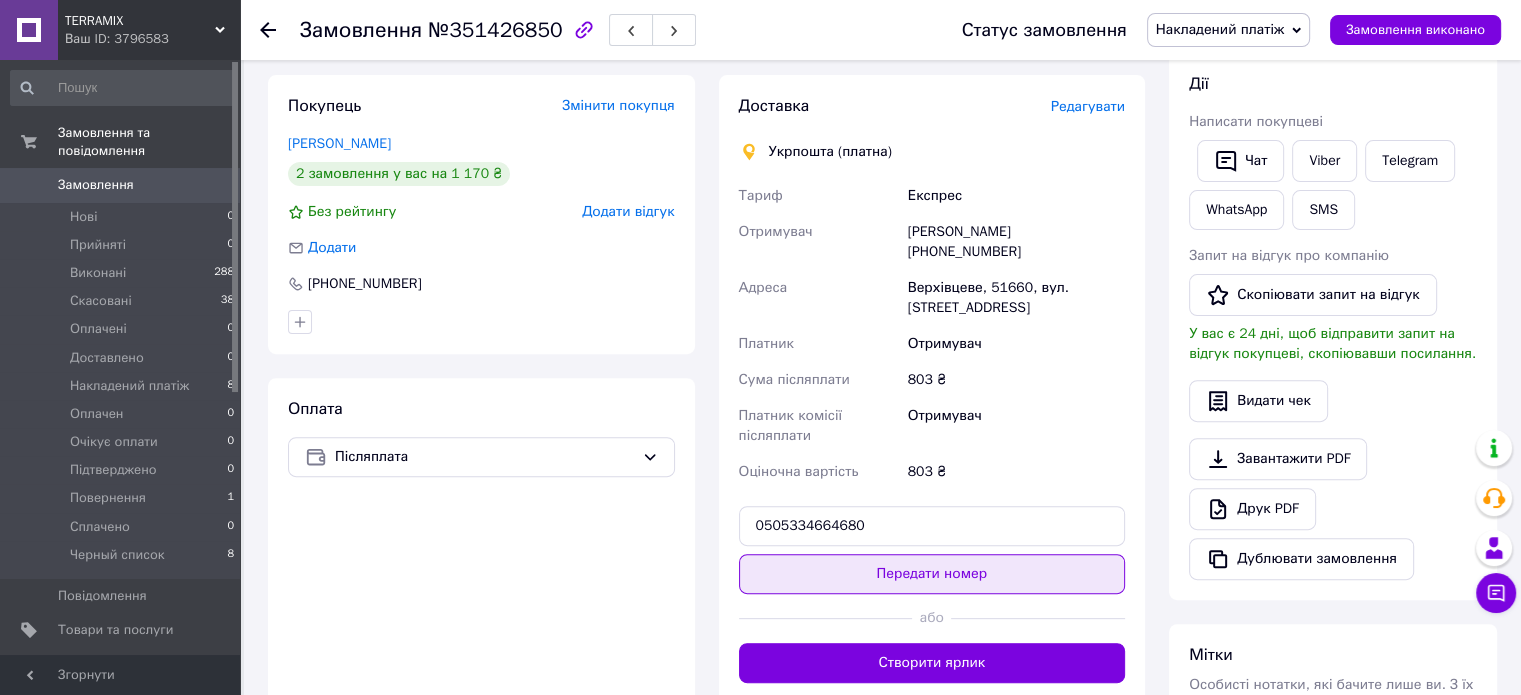click on "Передати номер" at bounding box center (932, 574) 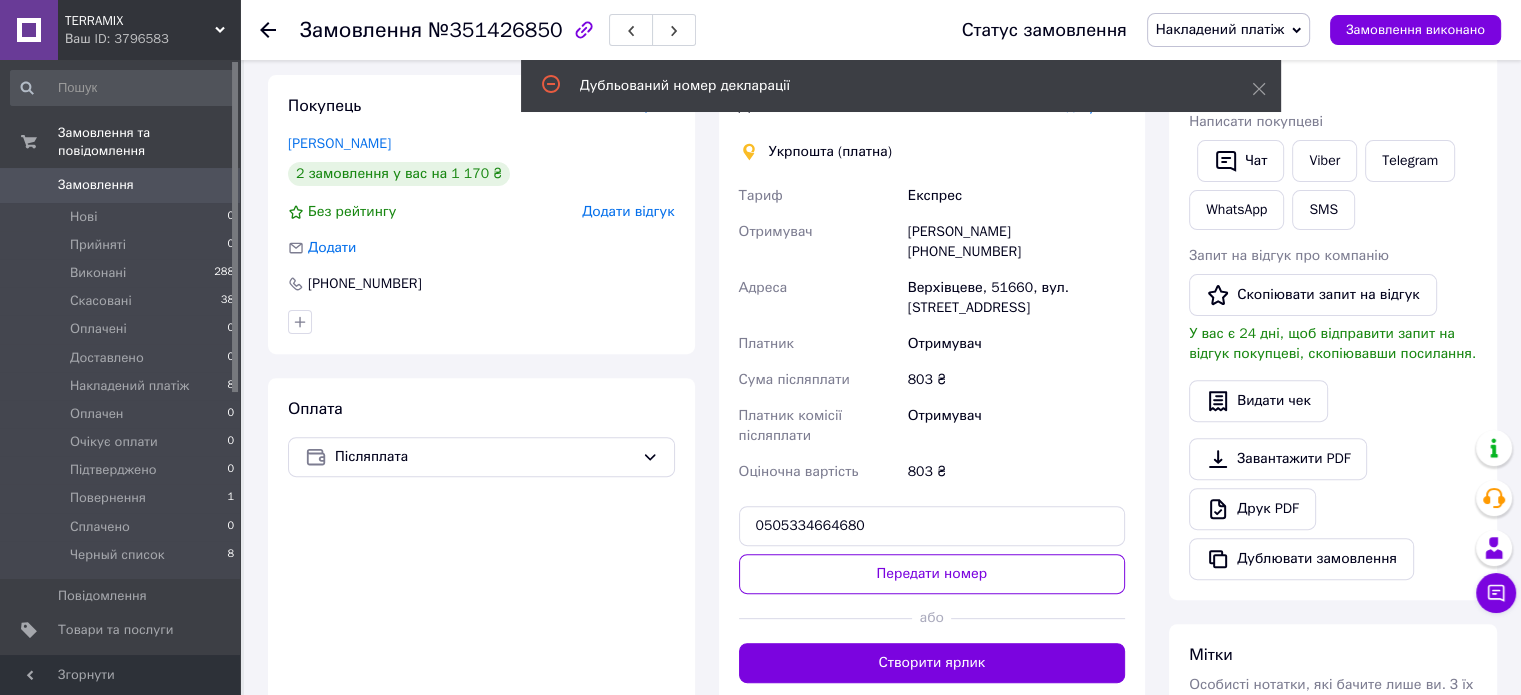 click on "Накладений платіж" at bounding box center [1220, 29] 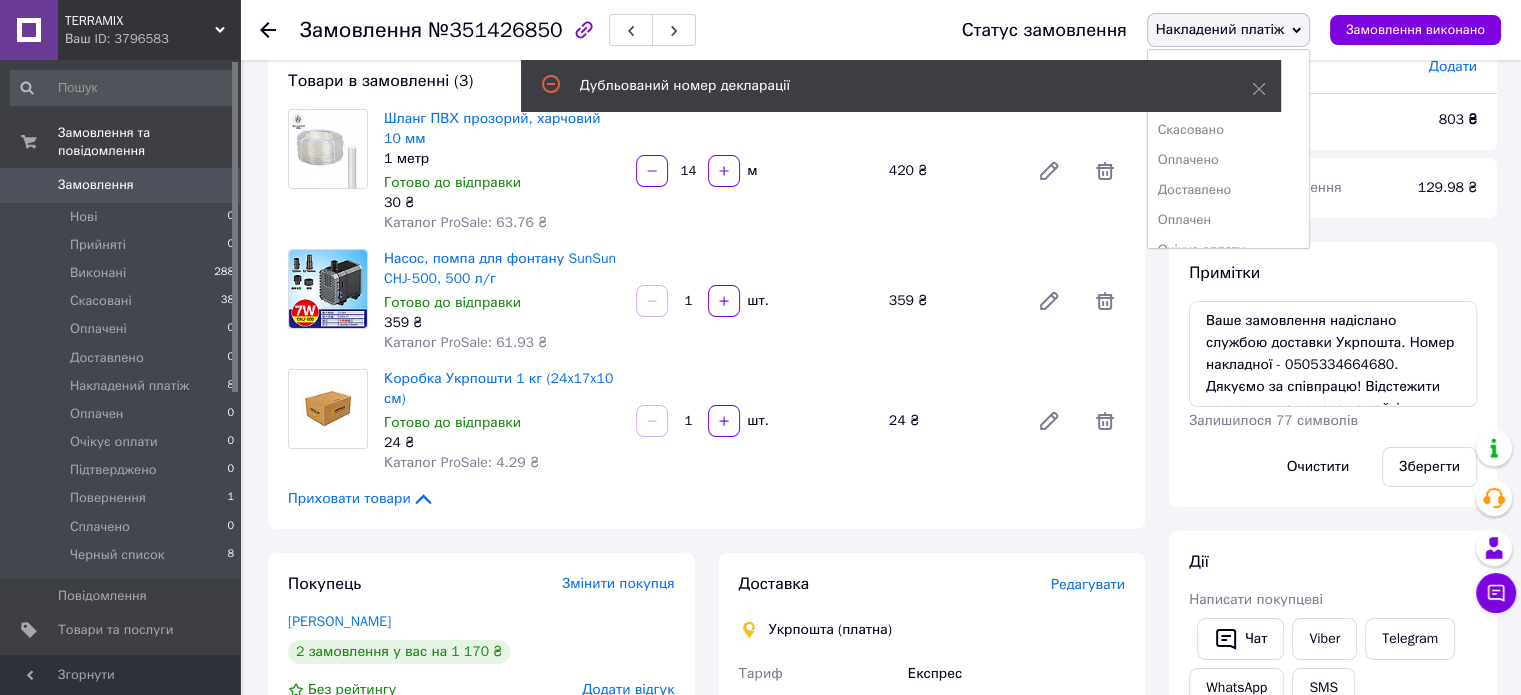 scroll, scrollTop: 100, scrollLeft: 0, axis: vertical 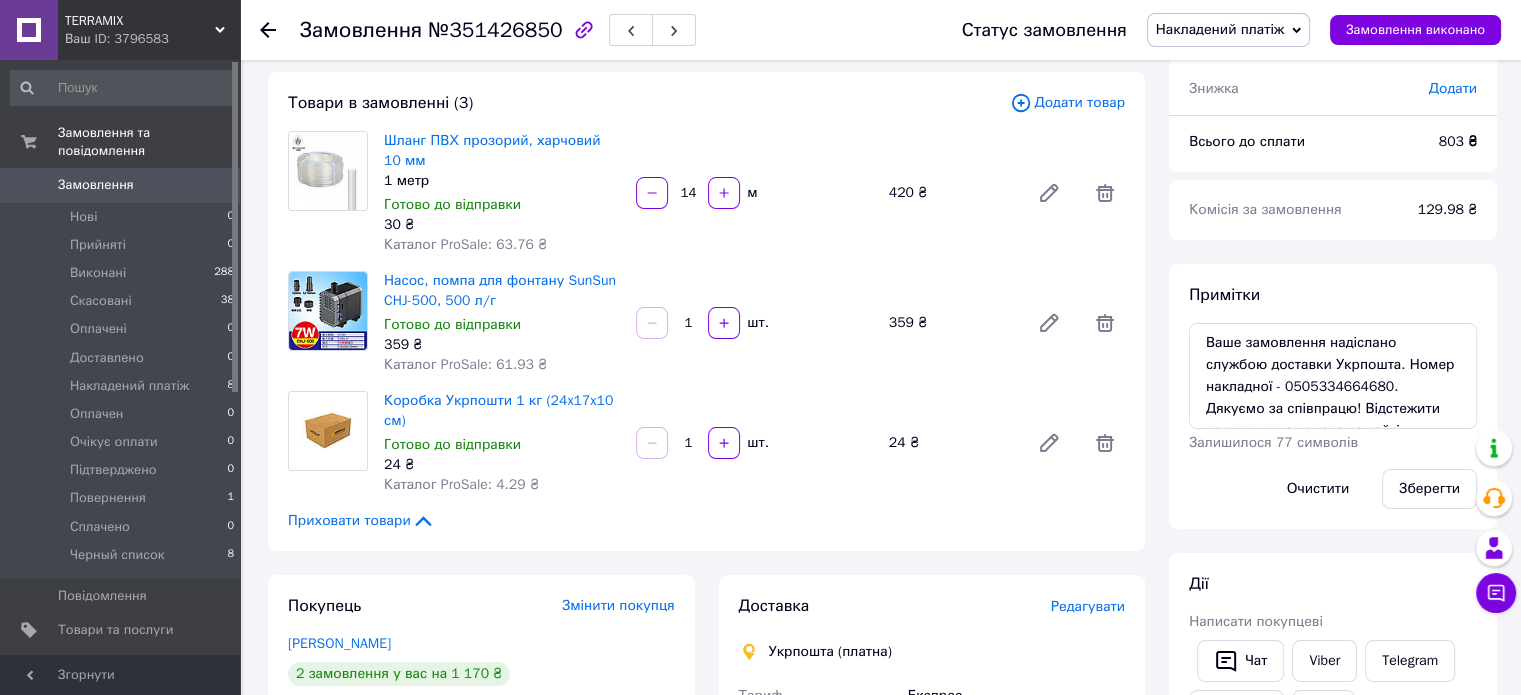 click on "Товари в замовленні (3) Додати товар Шланг ПВХ прозорий, харчовий 10 мм 1 метр Готово до відправки 30 ₴ Каталог ProSale: 63.76 ₴  14   м 420 ₴ Насос, помпа для фонтану SunSun CHJ-500, 500 л/г Готово до відправки 359 ₴ Каталог ProSale: 61.93 ₴  1   шт. 359 ₴ Коробка Укрпошти 1 кг (24x17x10 см) Готово до відправки 24 ₴ Каталог ProSale: 4.29 ₴  1   шт. 24 ₴ Приховати товари" at bounding box center (706, 311) 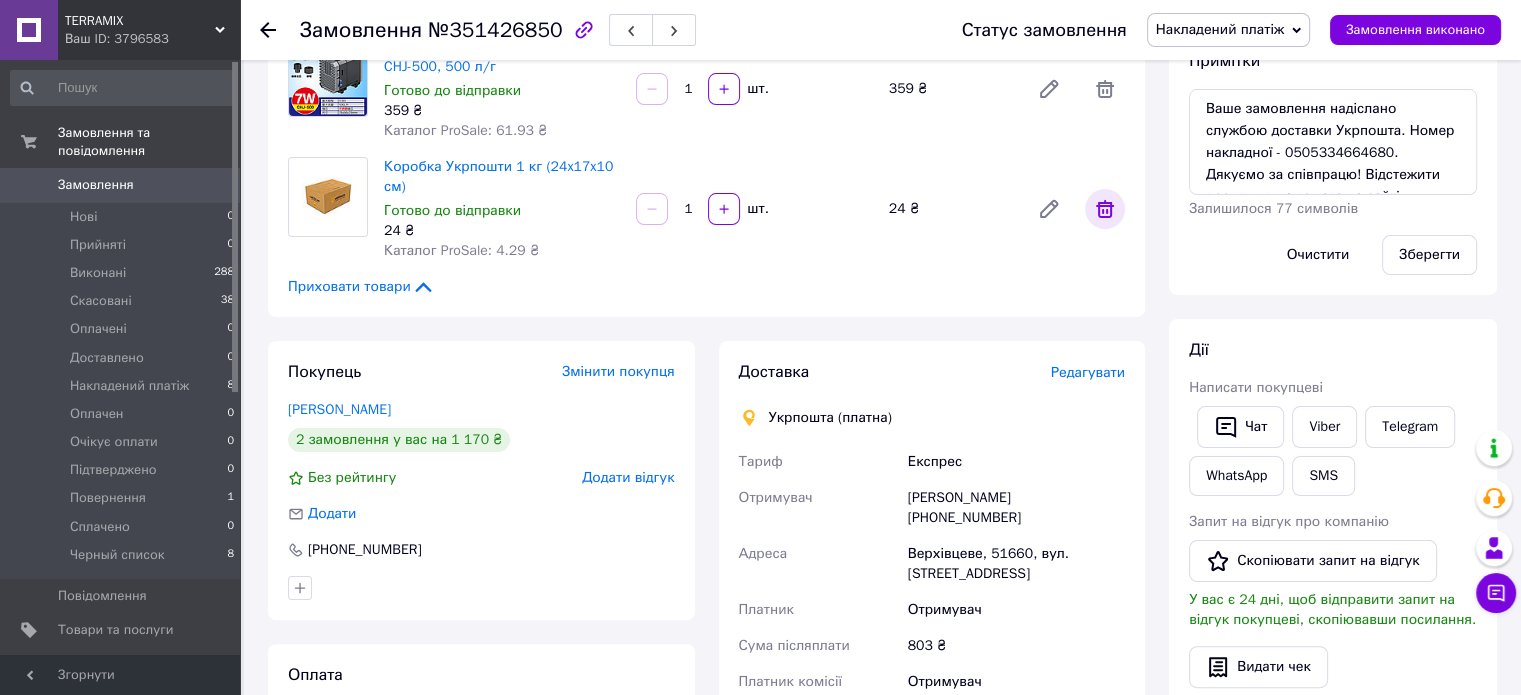 scroll, scrollTop: 200, scrollLeft: 0, axis: vertical 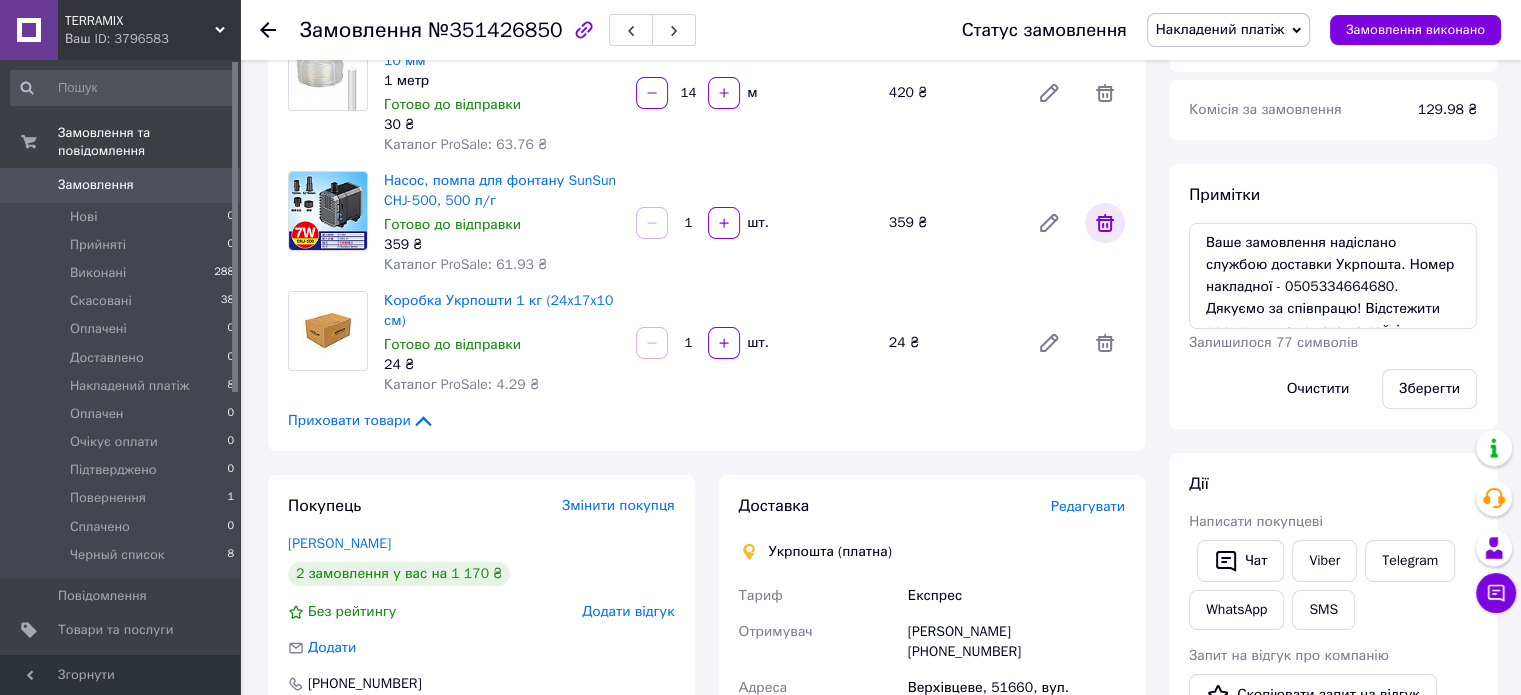 click 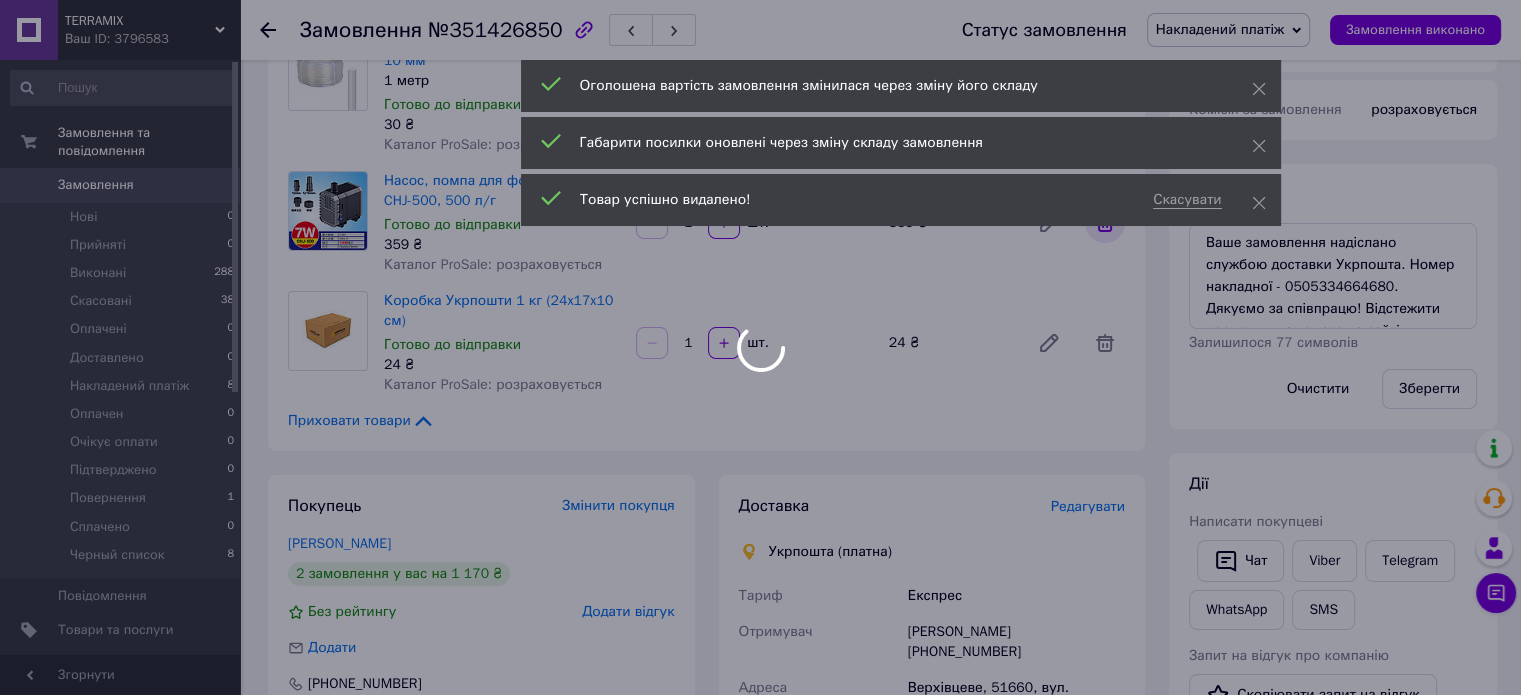 scroll, scrollTop: 450, scrollLeft: 0, axis: vertical 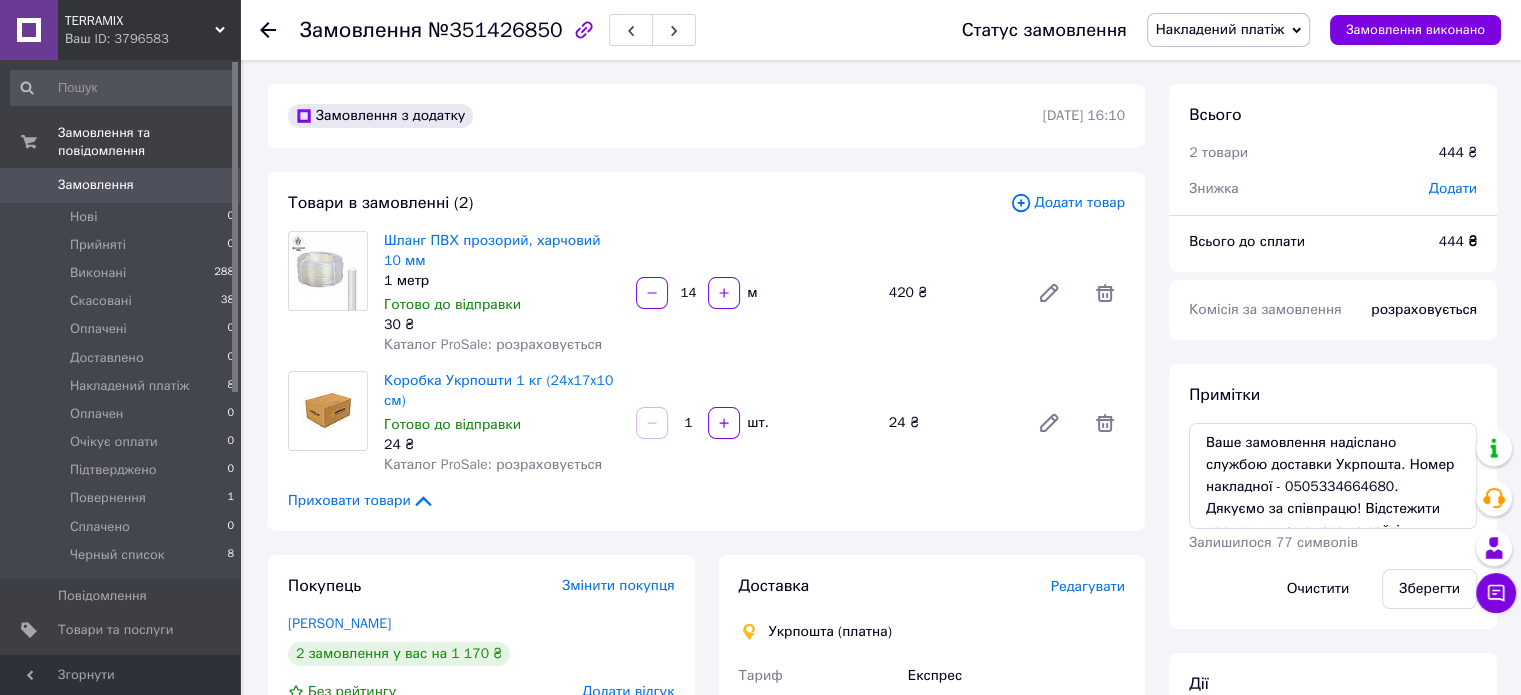 click on "Накладений платіж" at bounding box center [1220, 29] 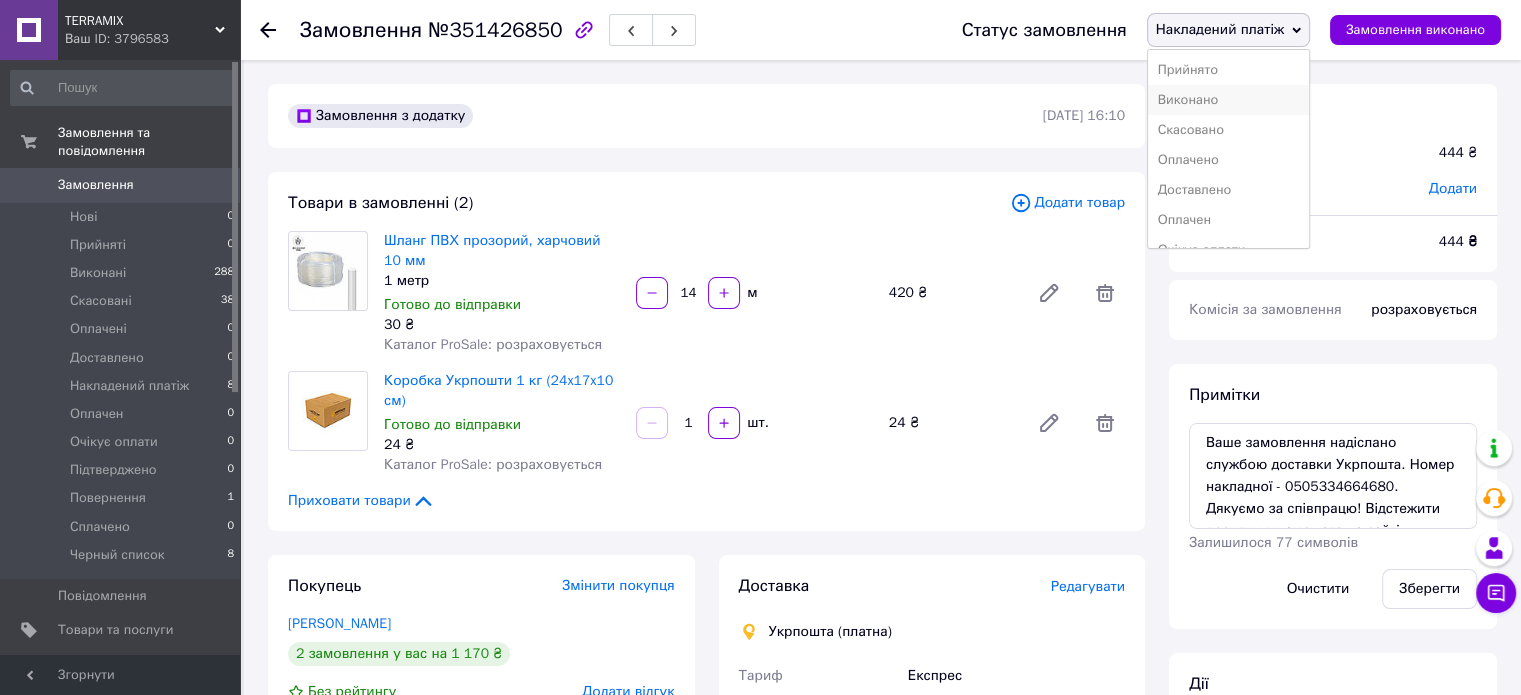 click on "Виконано" at bounding box center (1228, 100) 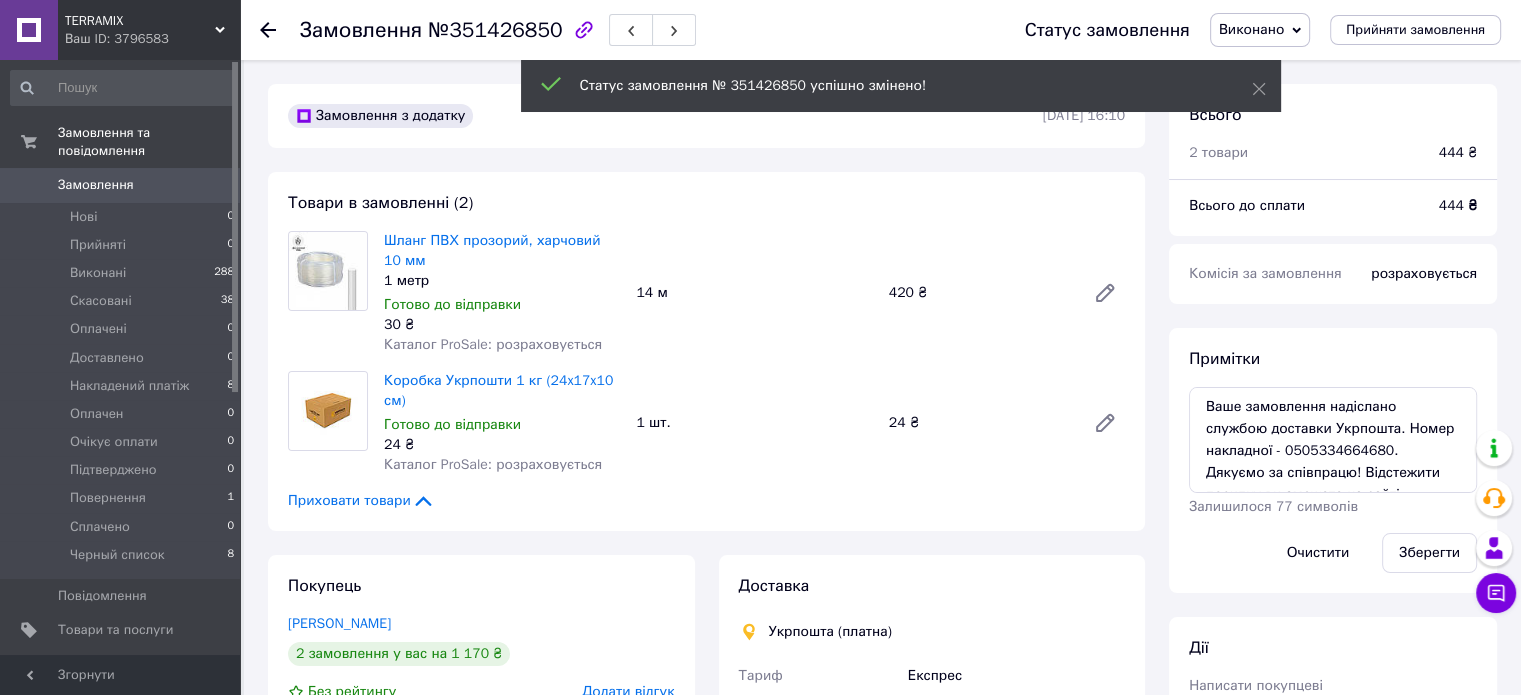 scroll, scrollTop: 499, scrollLeft: 0, axis: vertical 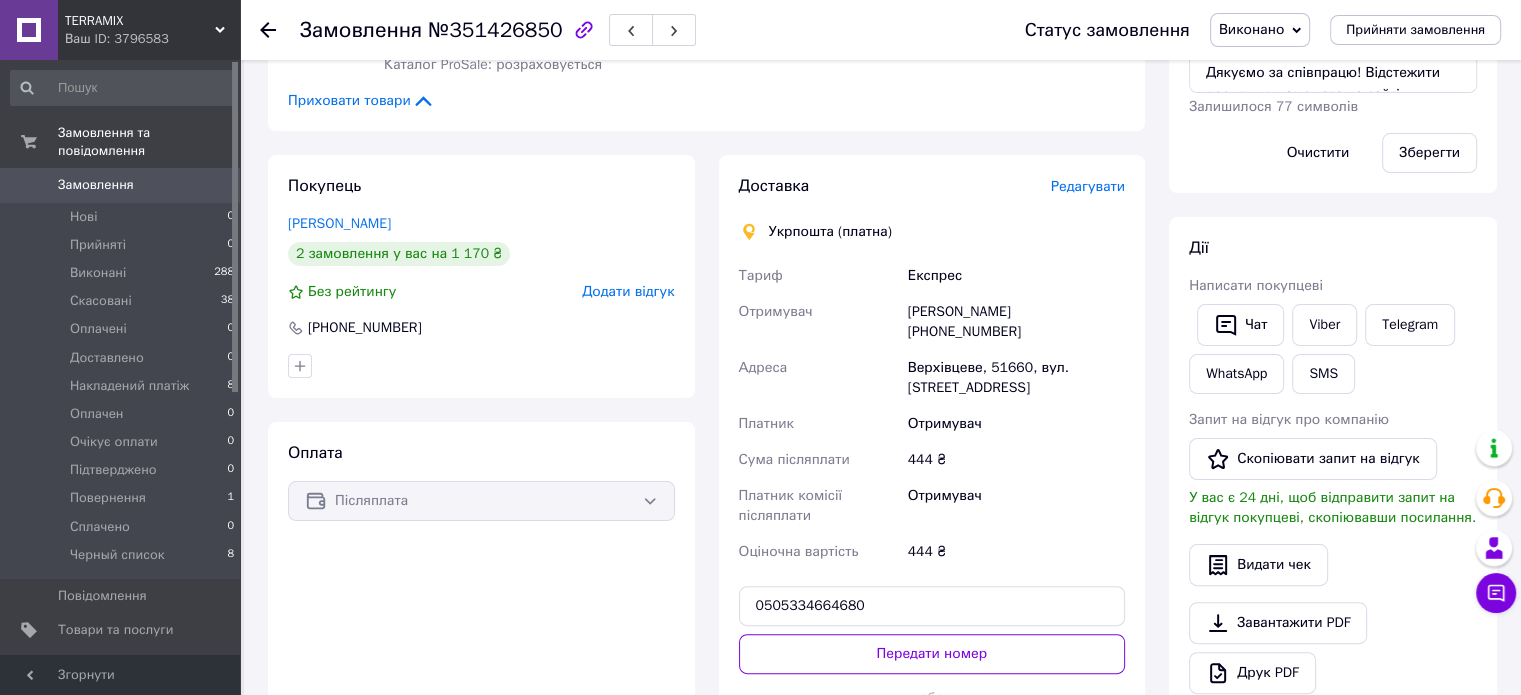 click on "Додати відгук" at bounding box center (628, 291) 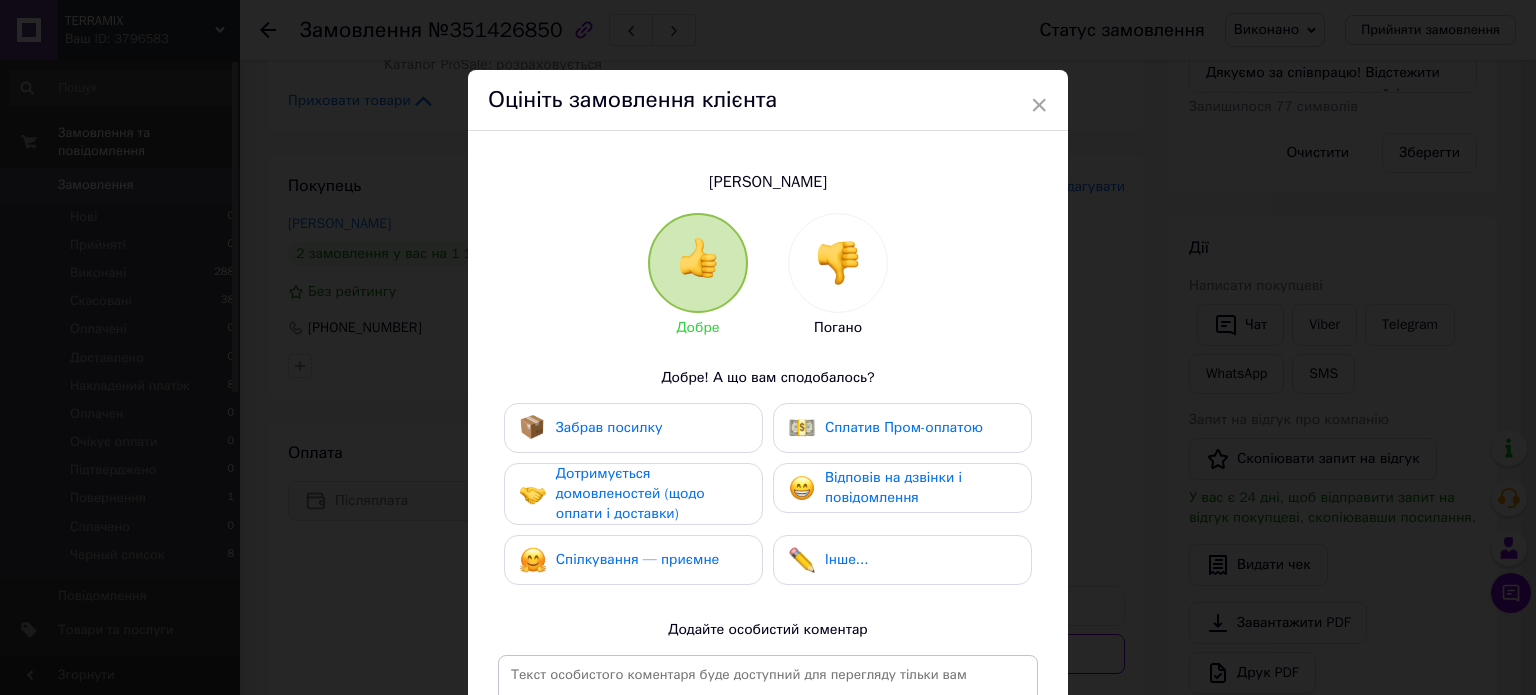 click on "Забрав посилку" at bounding box center (633, 428) 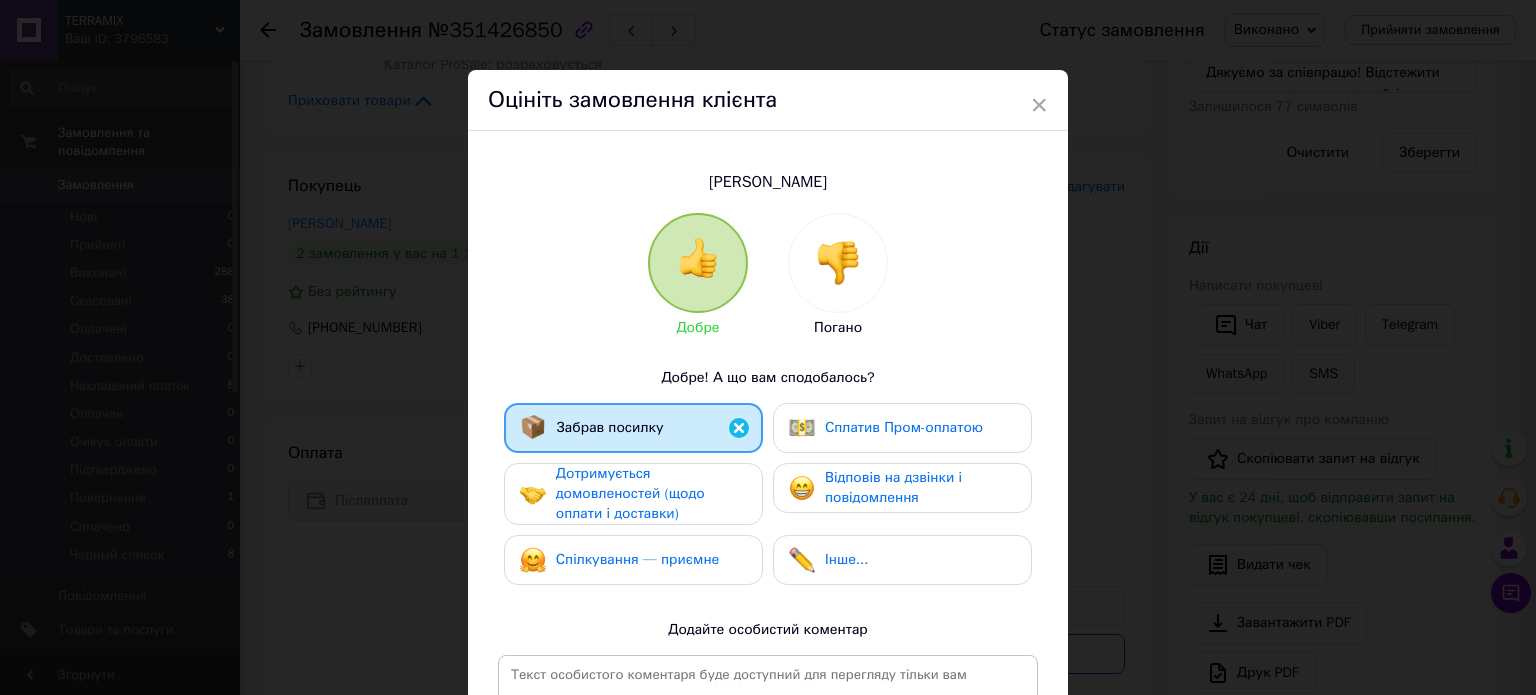 drag, startPoint x: 649, startPoint y: 476, endPoint x: 668, endPoint y: 503, distance: 33.01515 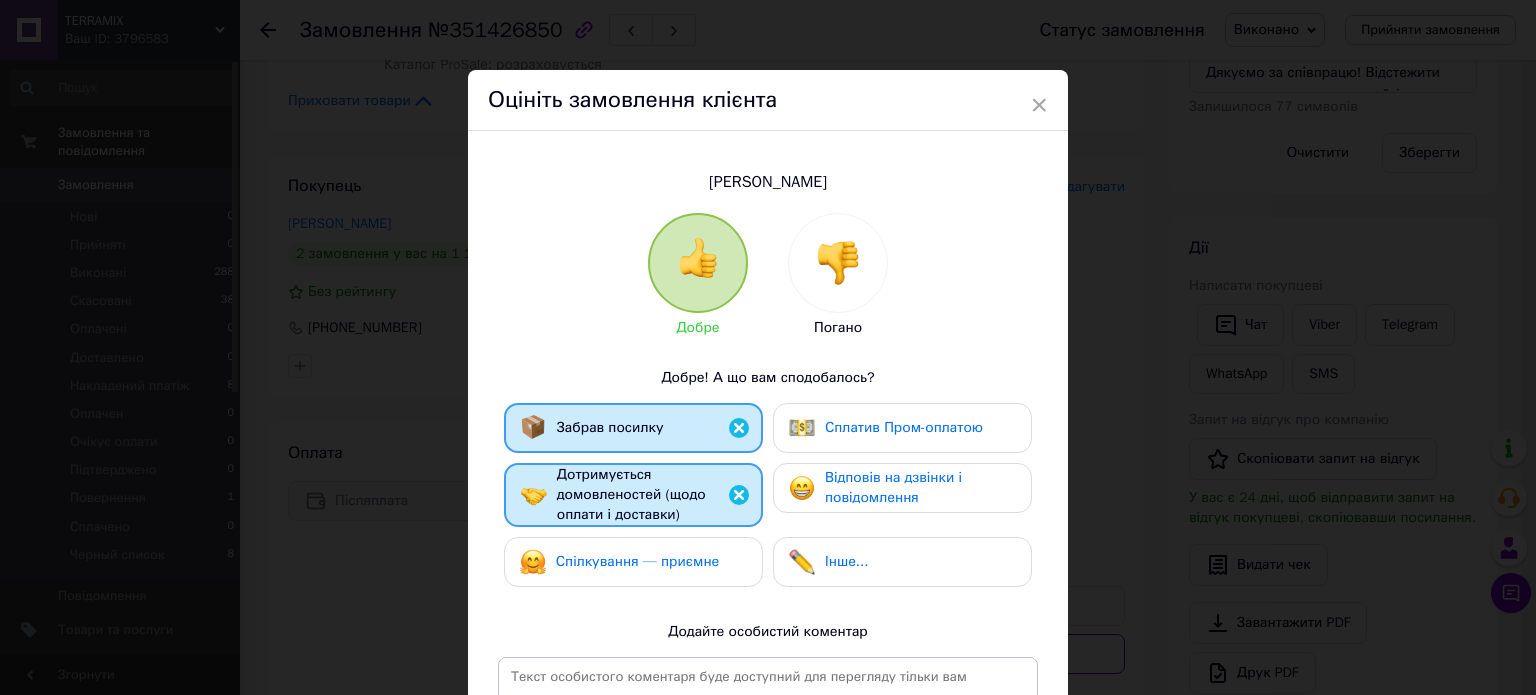 click on "Спілкування — приємне" at bounding box center (633, 562) 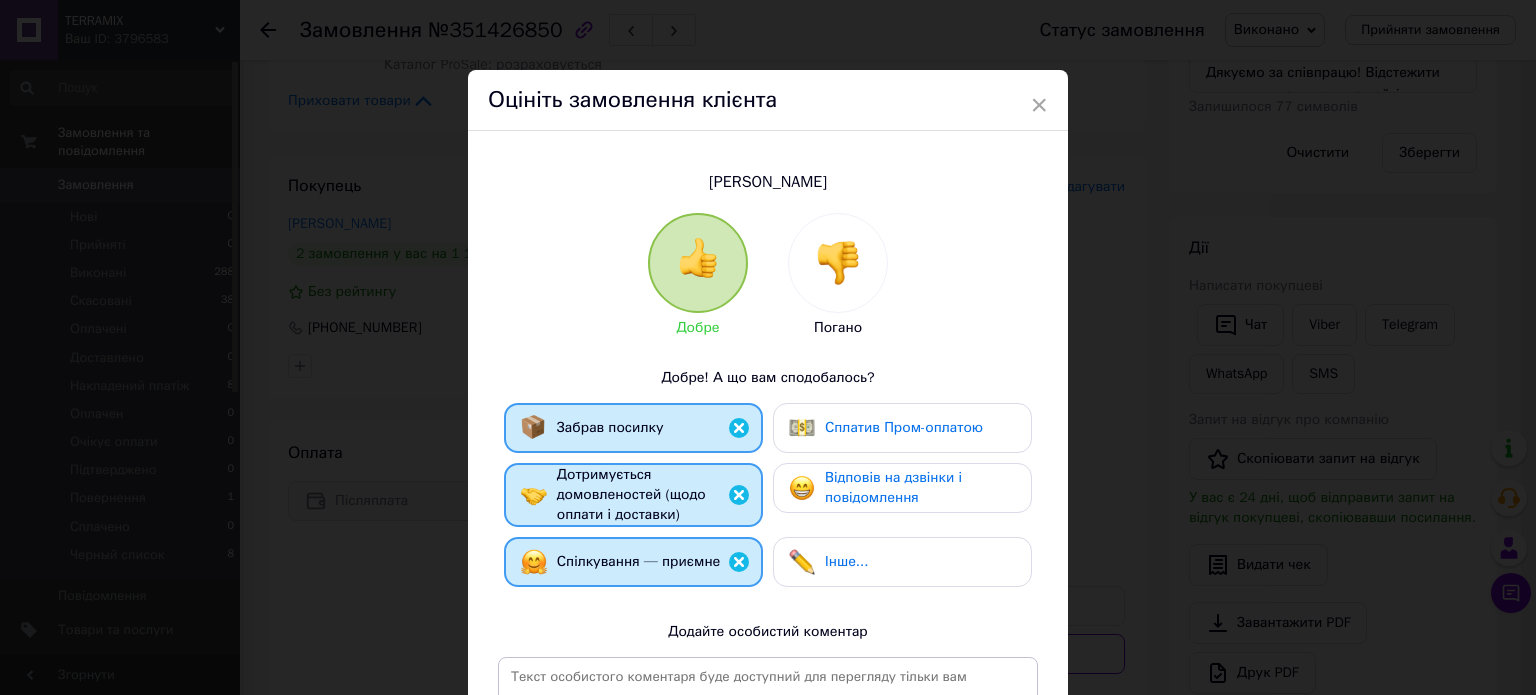 click on "Інше..." at bounding box center (902, 562) 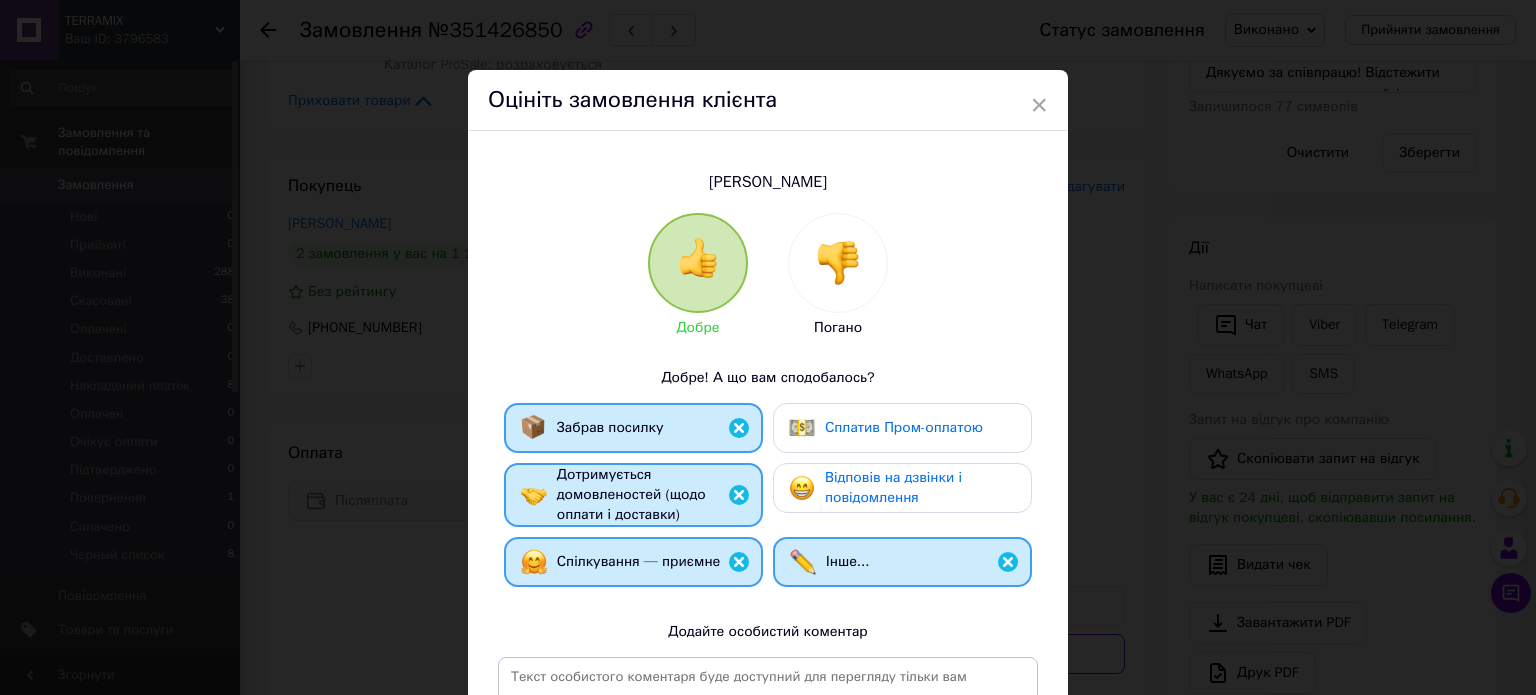 click on "Відповів на дзвінки і повідомлення" at bounding box center [893, 487] 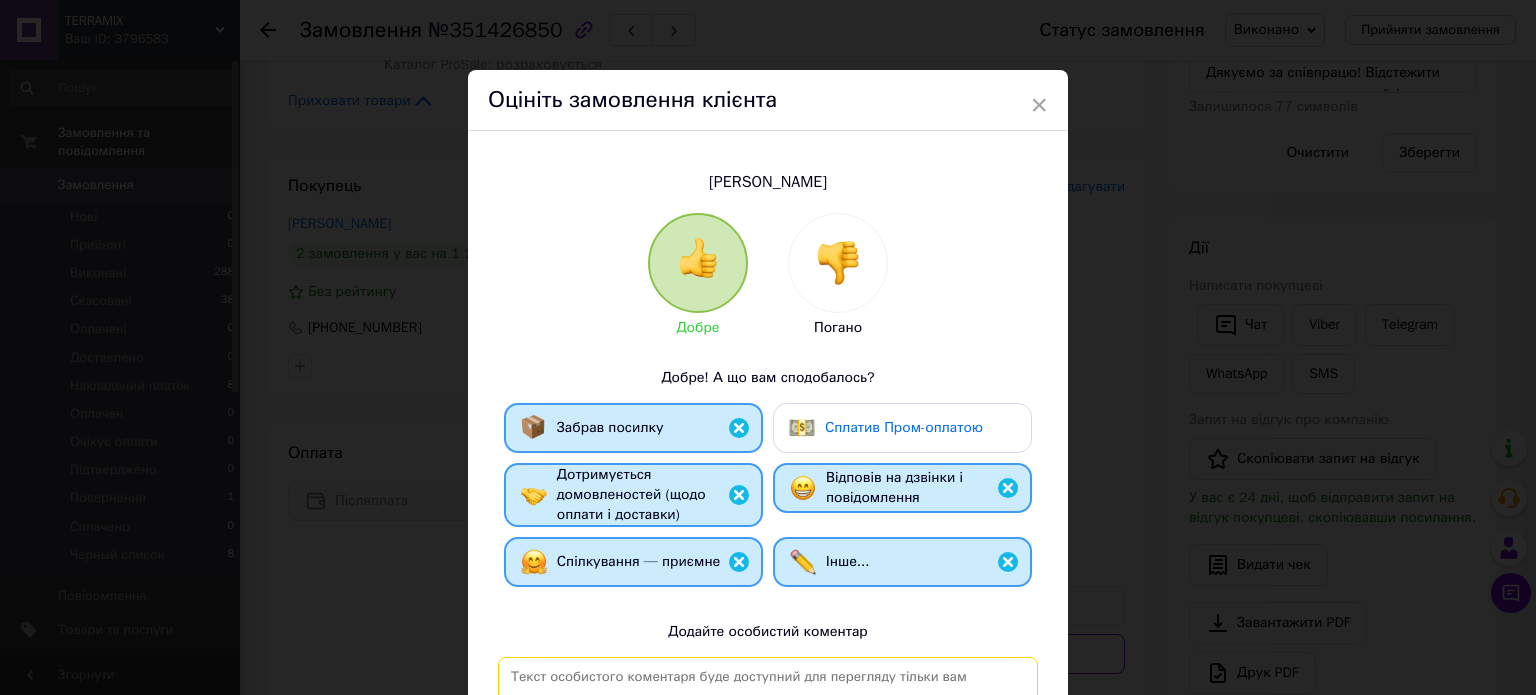 paste on "0505334664680" 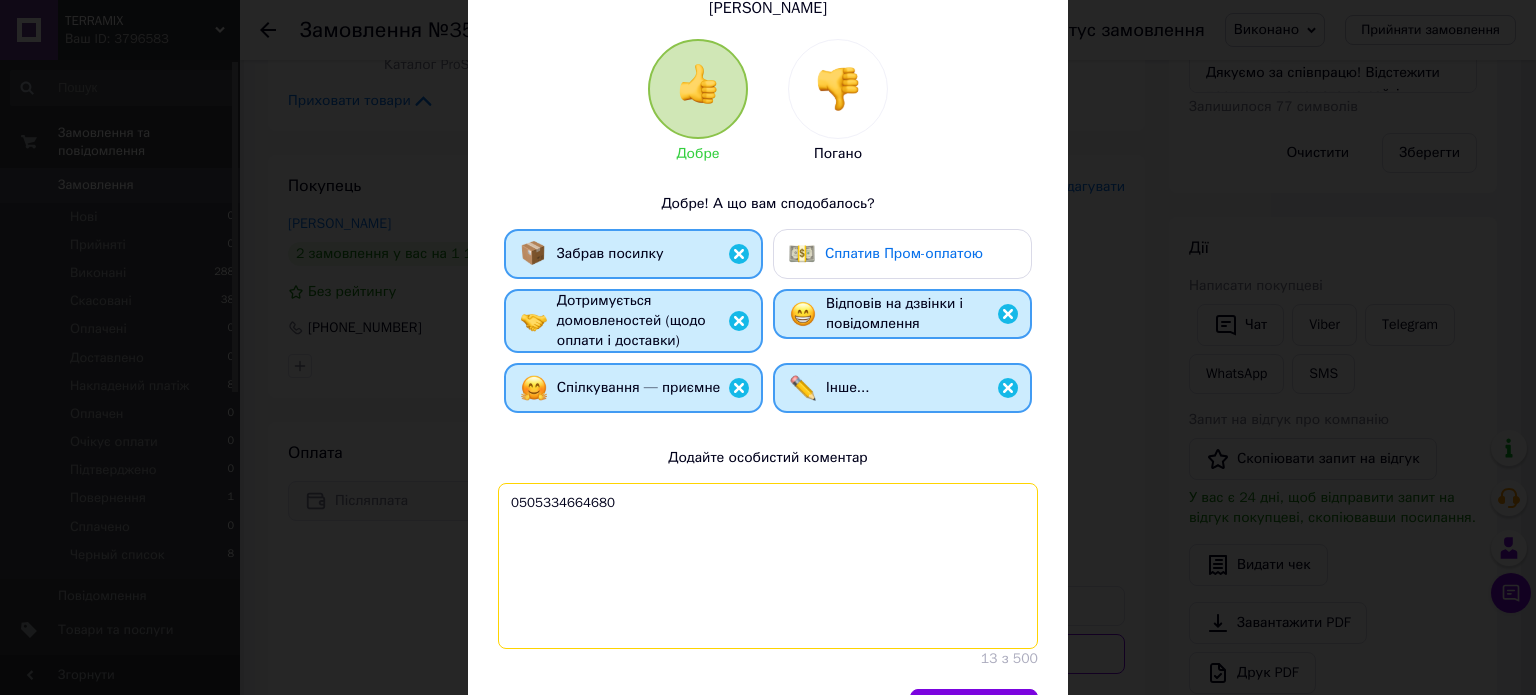 scroll, scrollTop: 295, scrollLeft: 0, axis: vertical 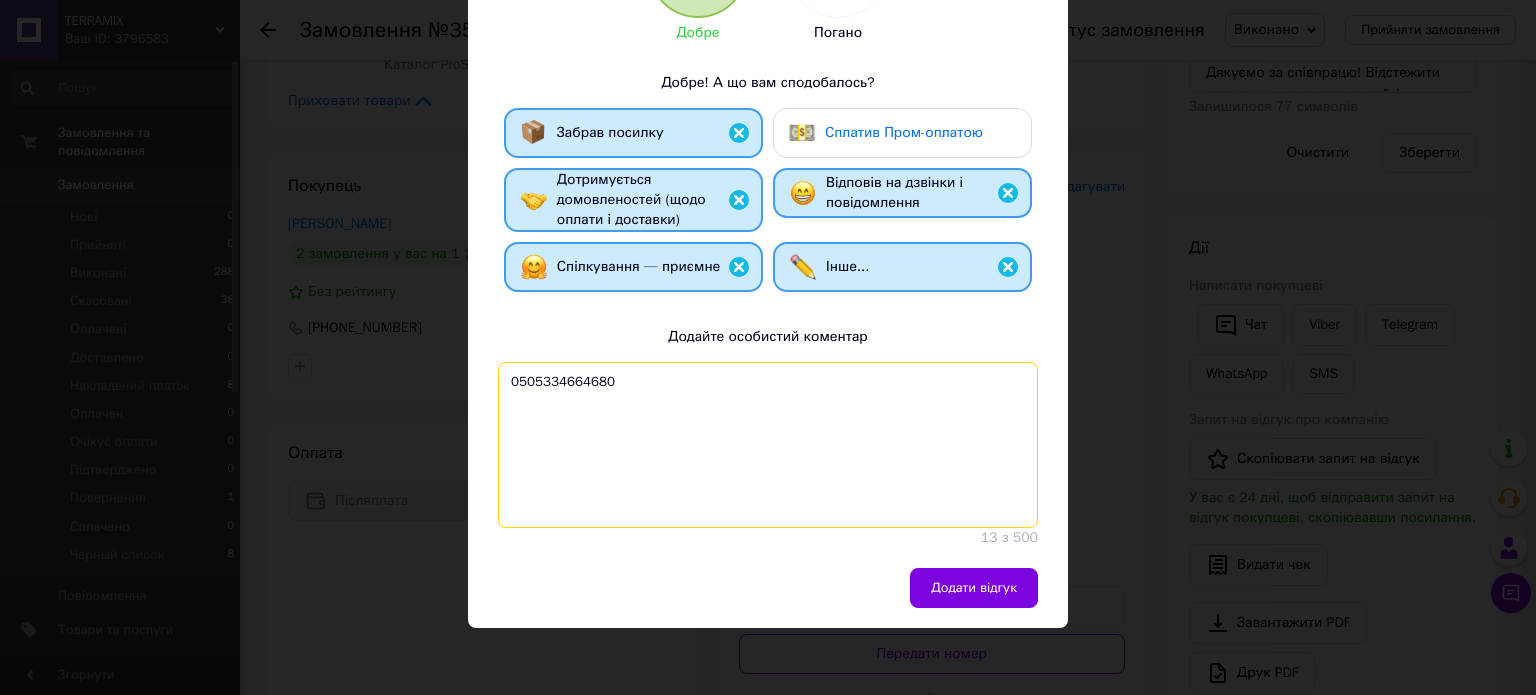 type on "0505334664680" 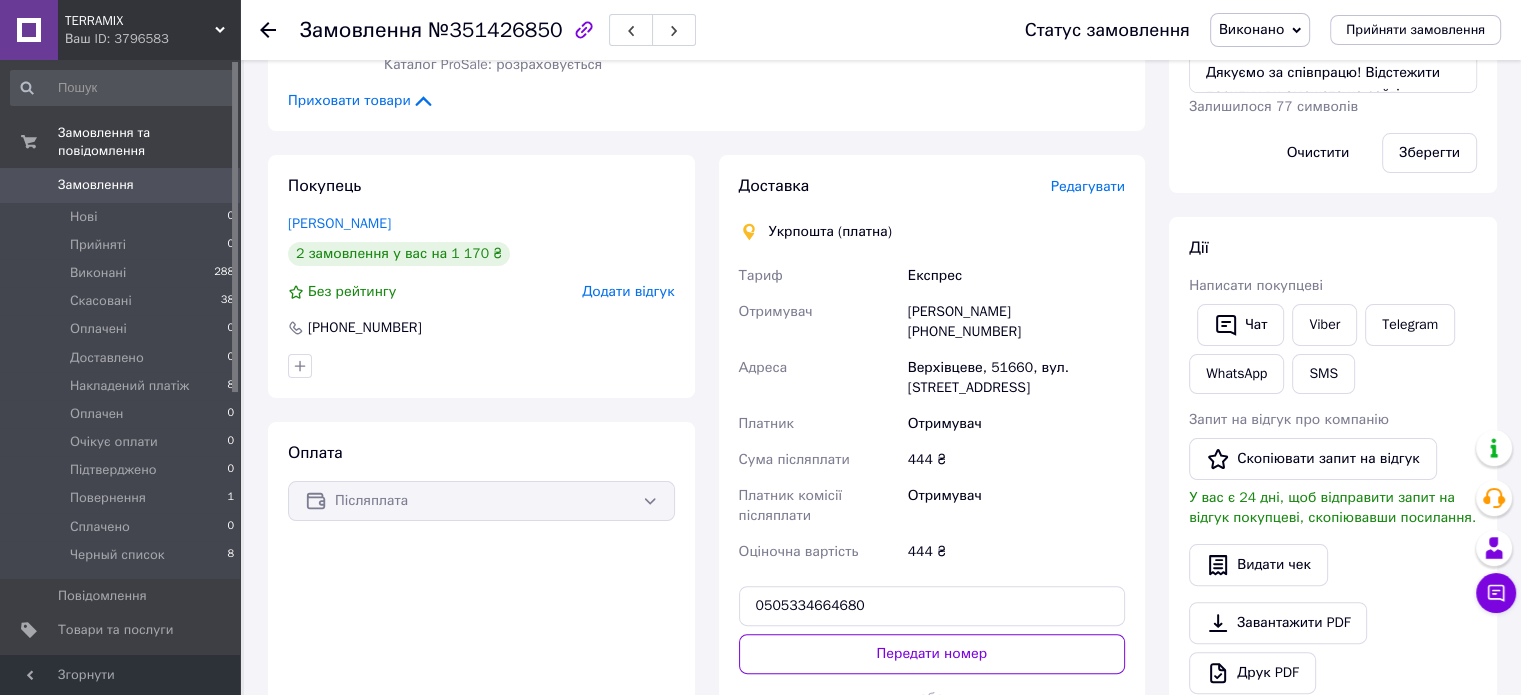 click on "Додати відгук" at bounding box center (628, 291) 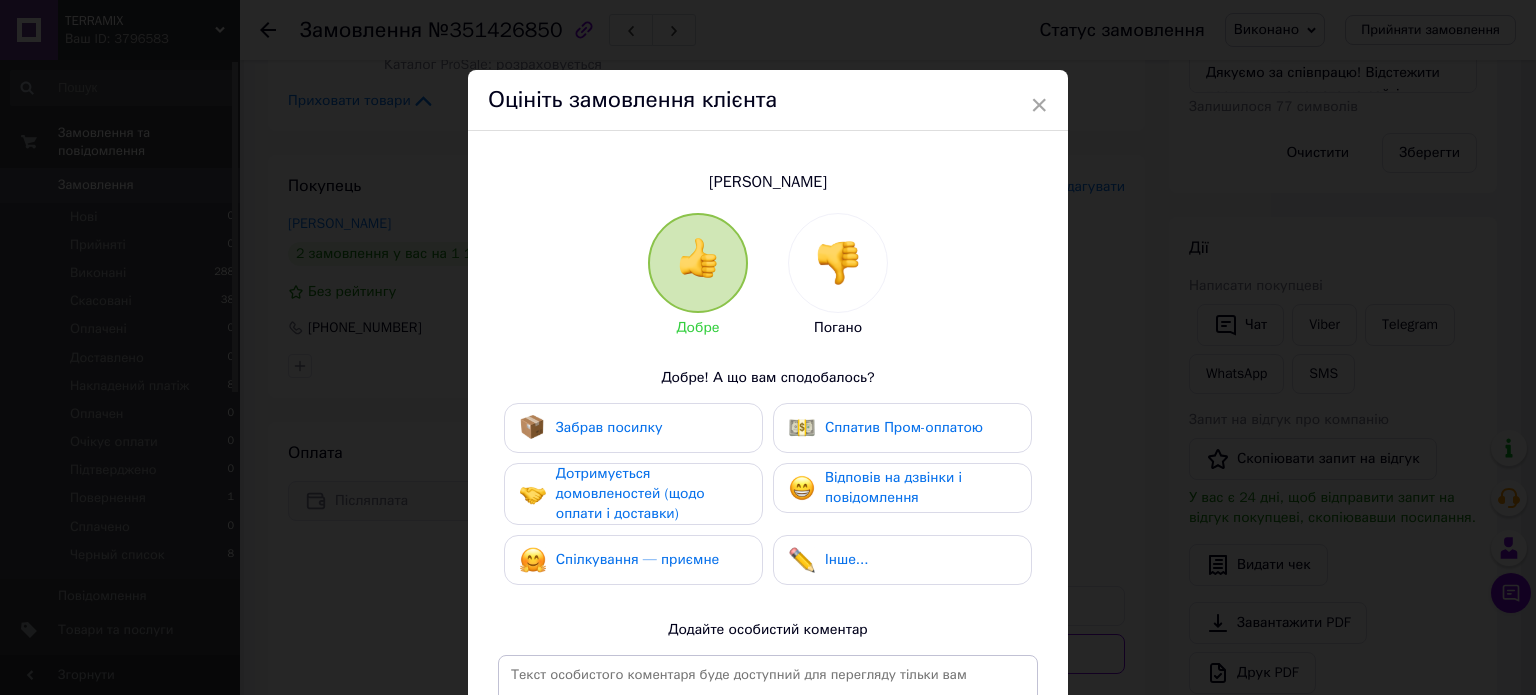 drag, startPoint x: 635, startPoint y: 430, endPoint x: 656, endPoint y: 510, distance: 82.710335 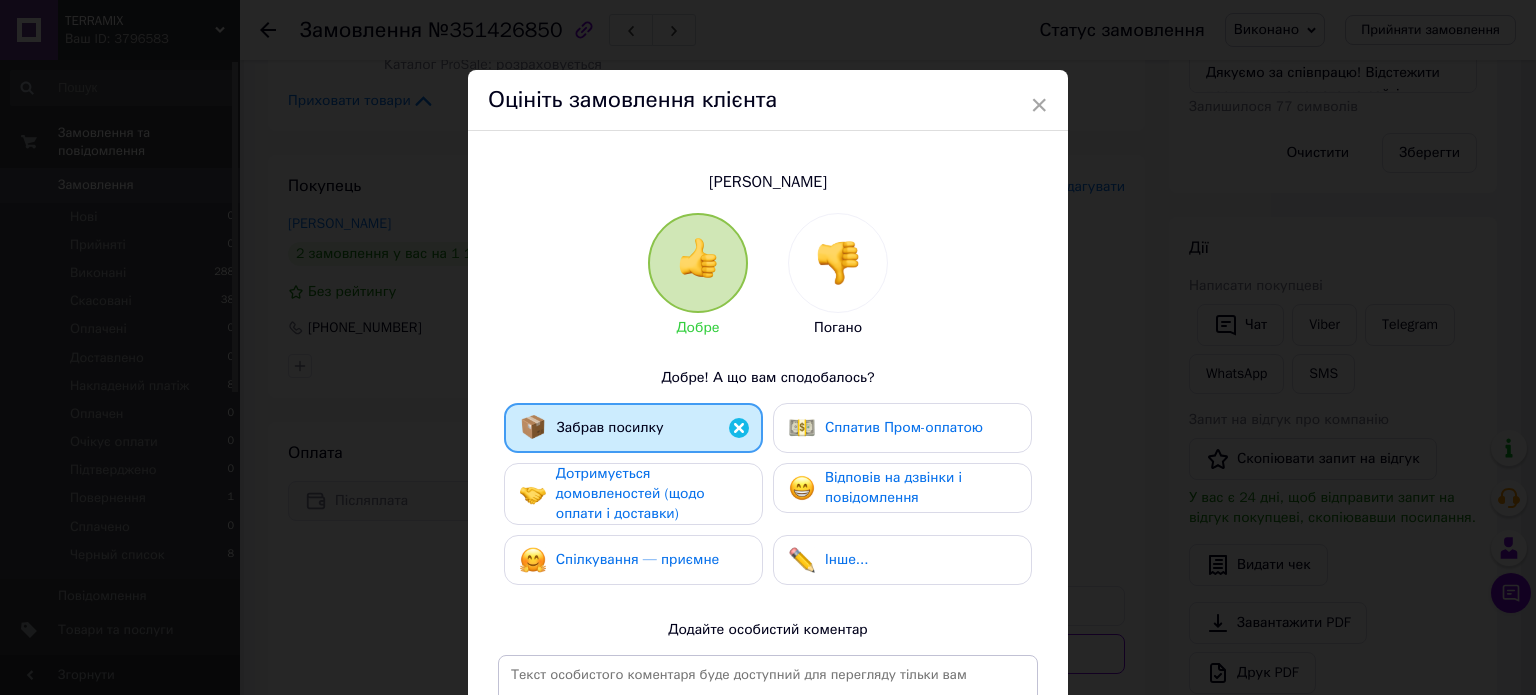 drag, startPoint x: 656, startPoint y: 510, endPoint x: 671, endPoint y: 535, distance: 29.15476 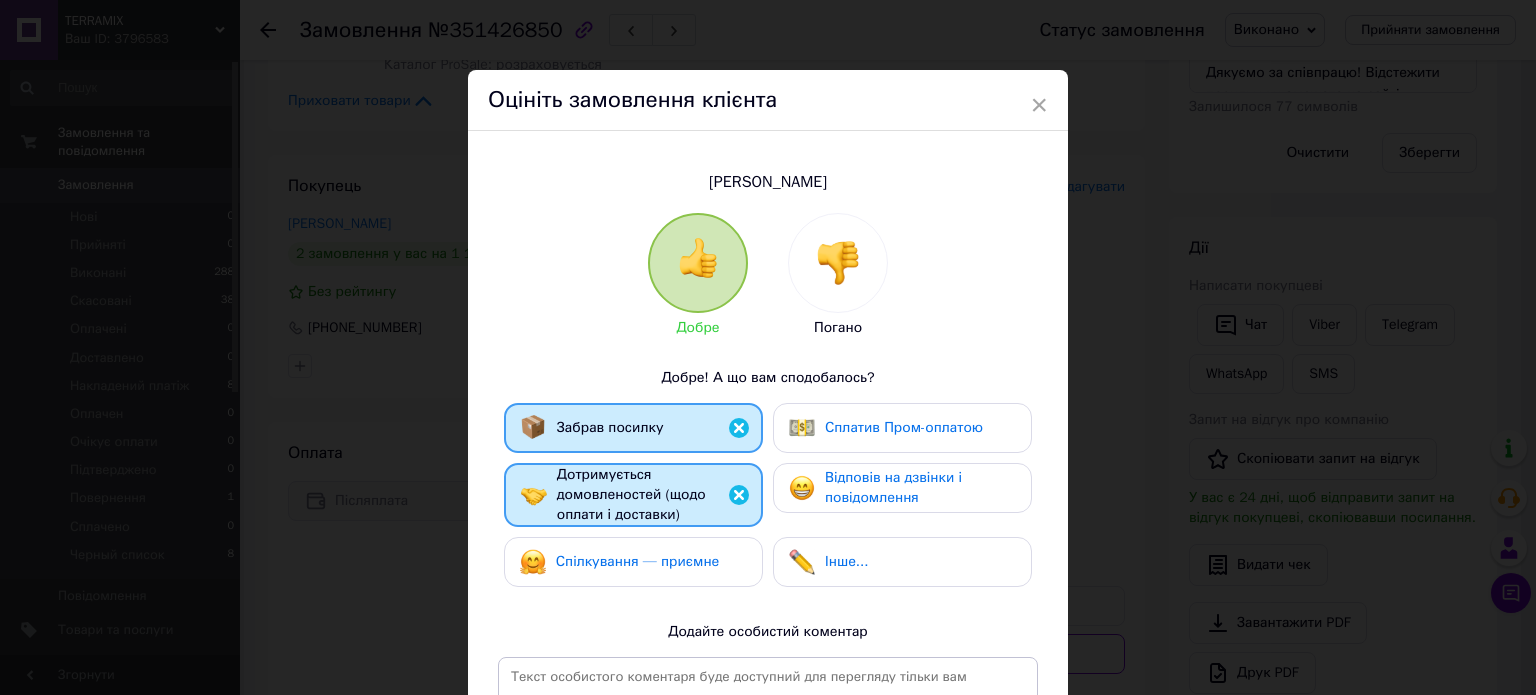 drag, startPoint x: 681, startPoint y: 563, endPoint x: 978, endPoint y: 511, distance: 301.51782 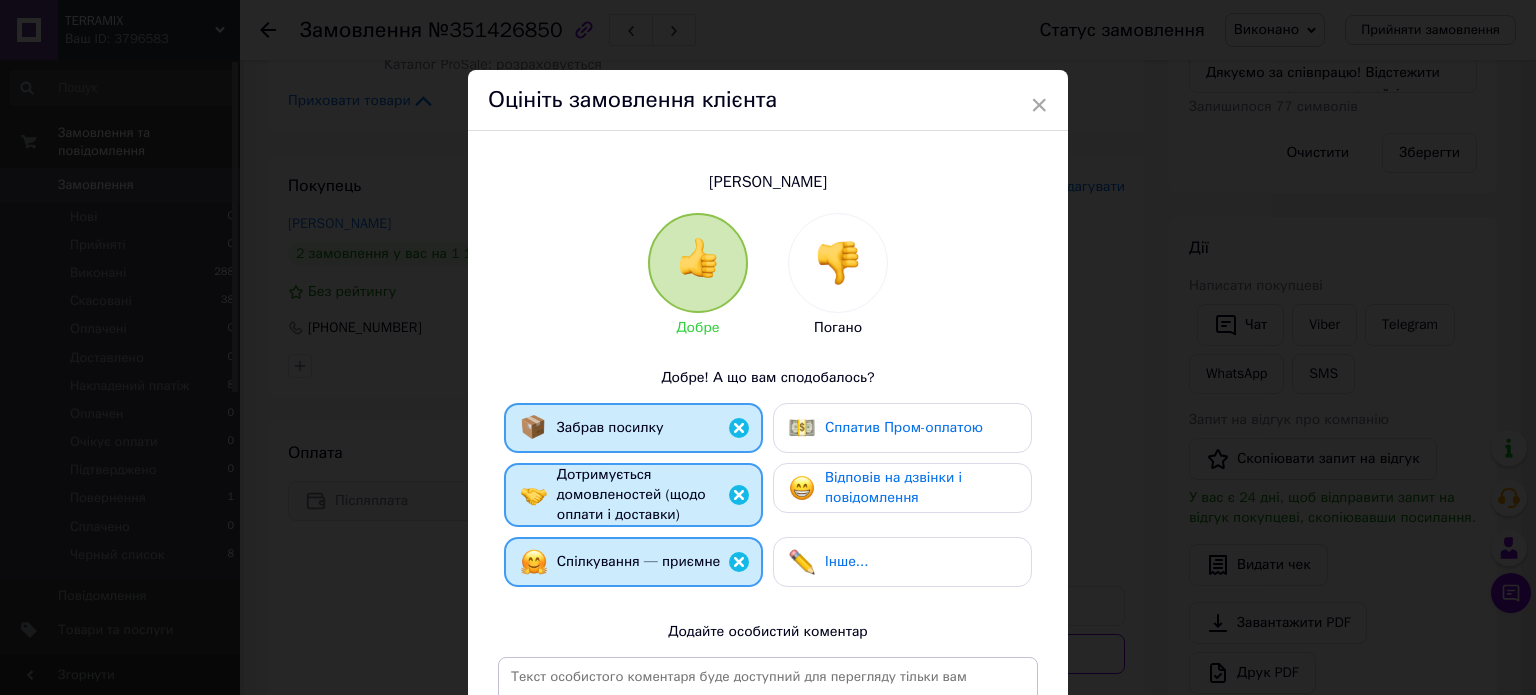 click on "Забрав посилку Сплатив Пром-оплатою Дотримується домовленостей (щодо оплати і доставки) Відповів на дзвінки і повідомлення Спілкування — приємне Інше..." at bounding box center (768, 500) 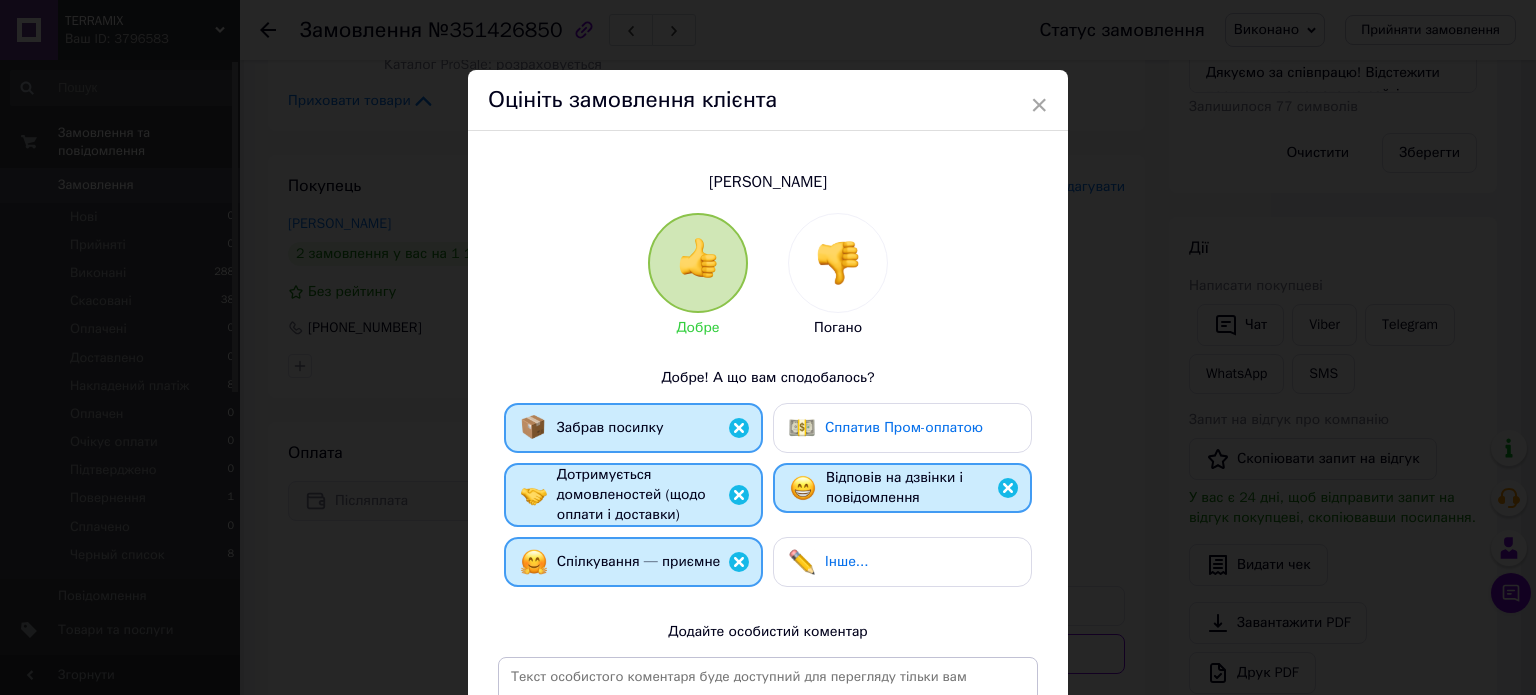 click on "Інше..." at bounding box center [902, 562] 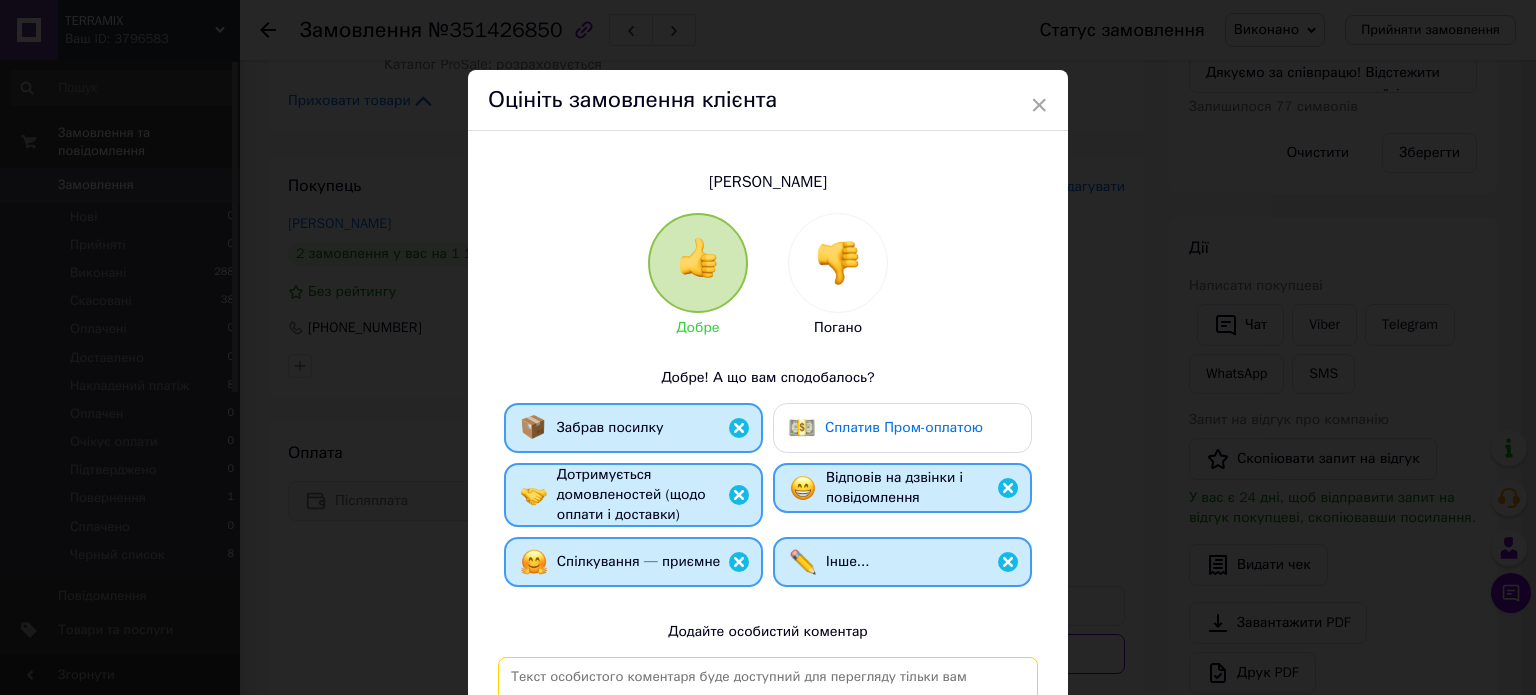 drag, startPoint x: 898, startPoint y: 692, endPoint x: 898, endPoint y: 680, distance: 12 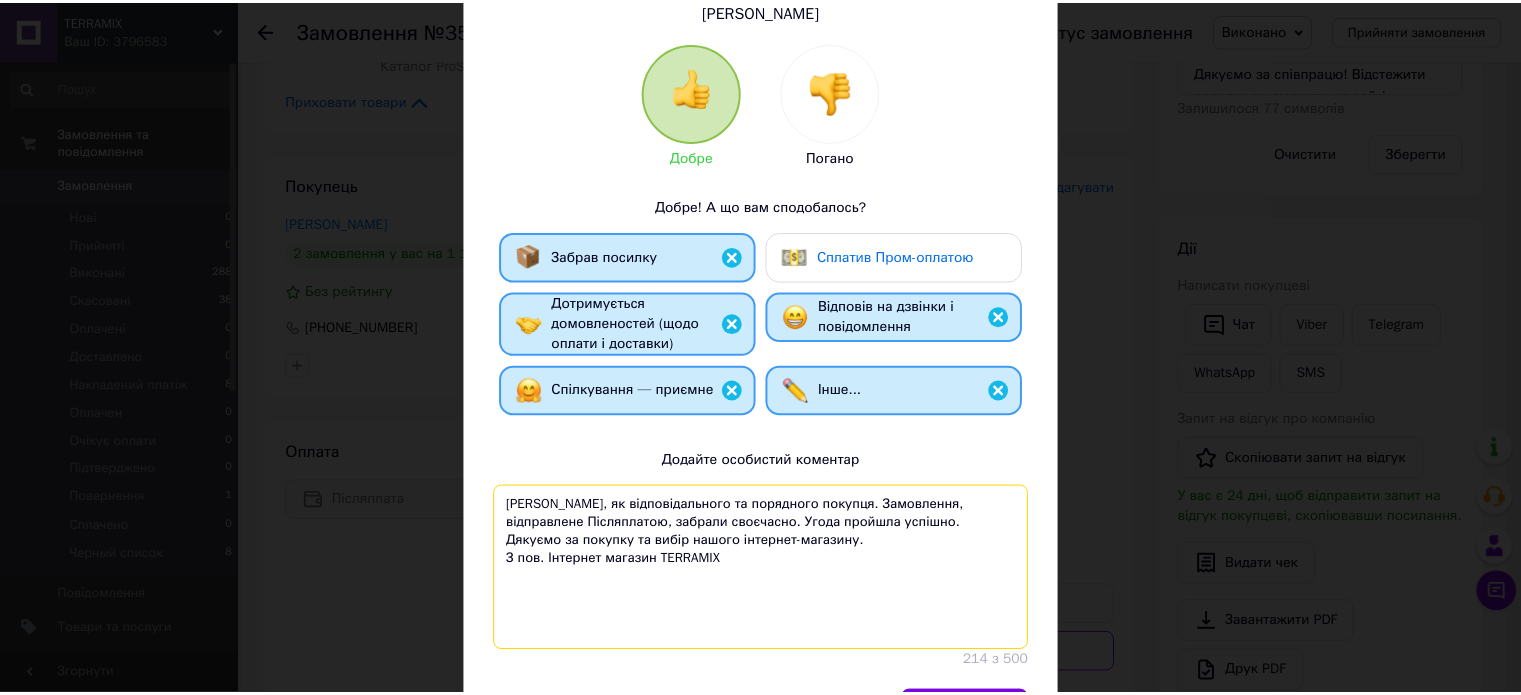 scroll, scrollTop: 295, scrollLeft: 0, axis: vertical 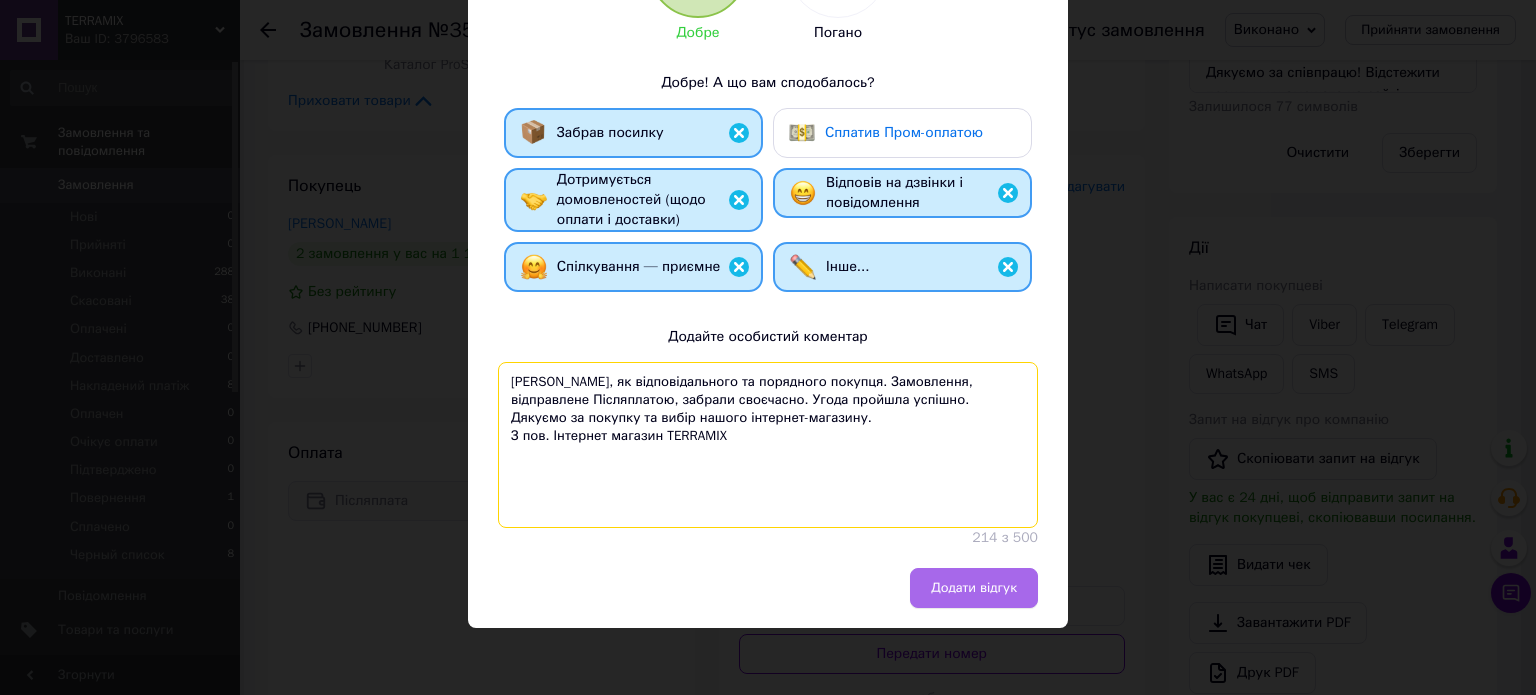 type on "[PERSON_NAME], як відповідального та порядного покупця. Замовлення, відправлене Післяплатою, забрали своєчасно. Угода пройшла успішно. Дякуємо за покупку та вибір нашого інтернет-магазину.
З пов. Інтернет магазин TERRAMIX" 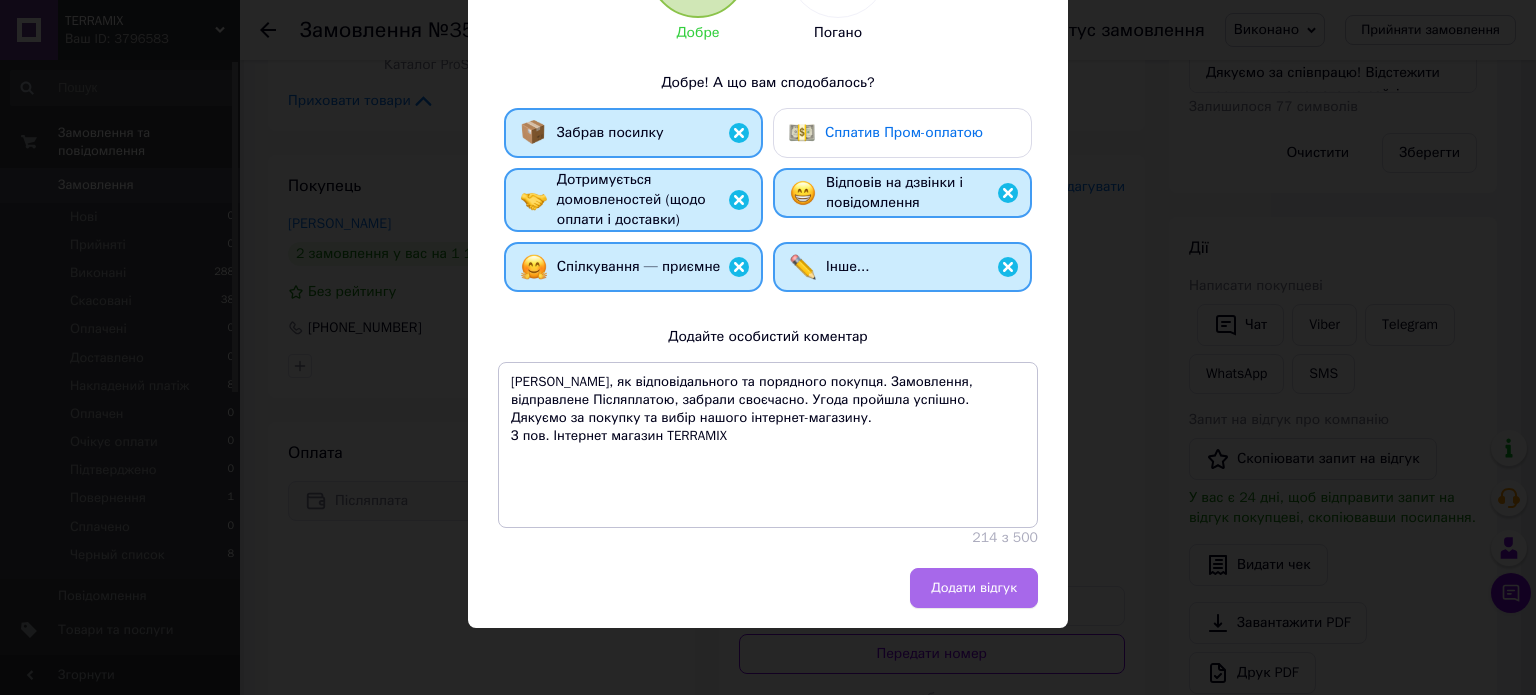 click on "Додати відгук" at bounding box center [974, 588] 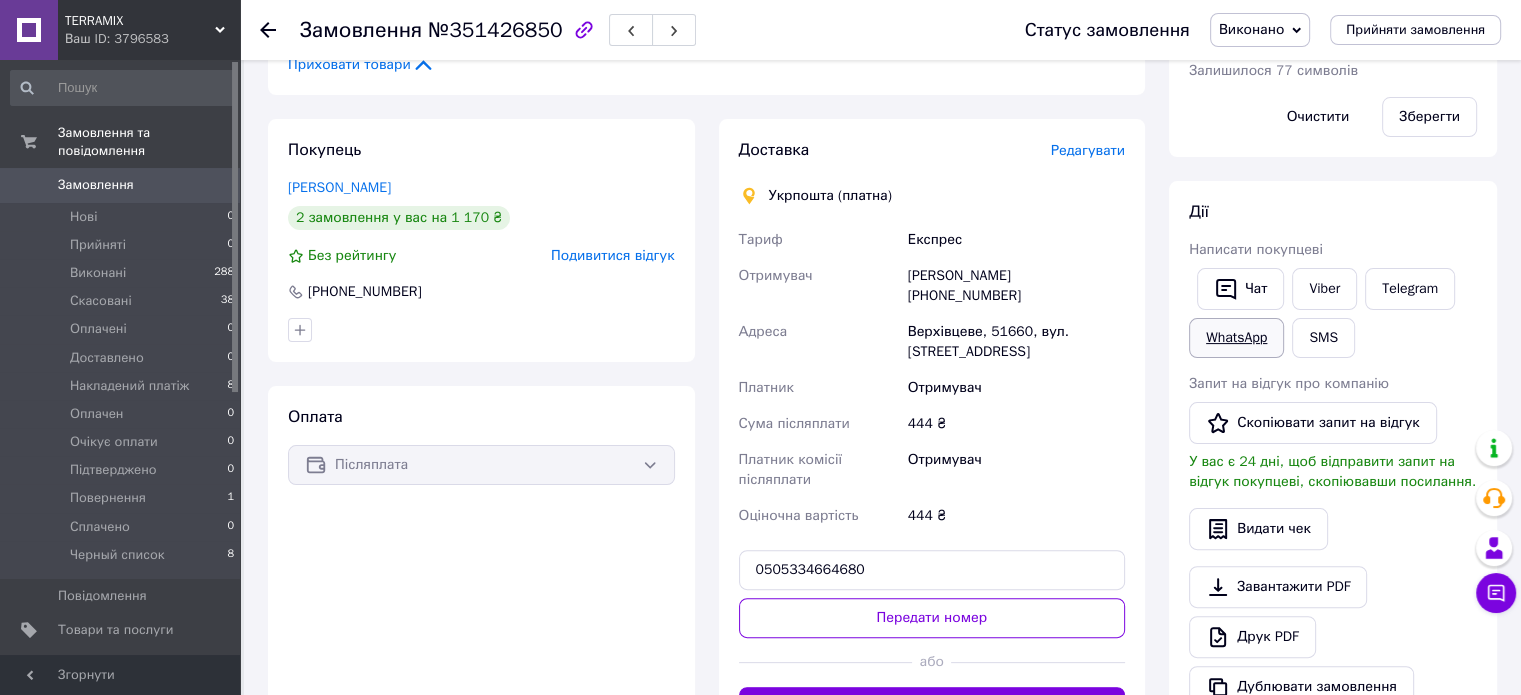 scroll, scrollTop: 400, scrollLeft: 0, axis: vertical 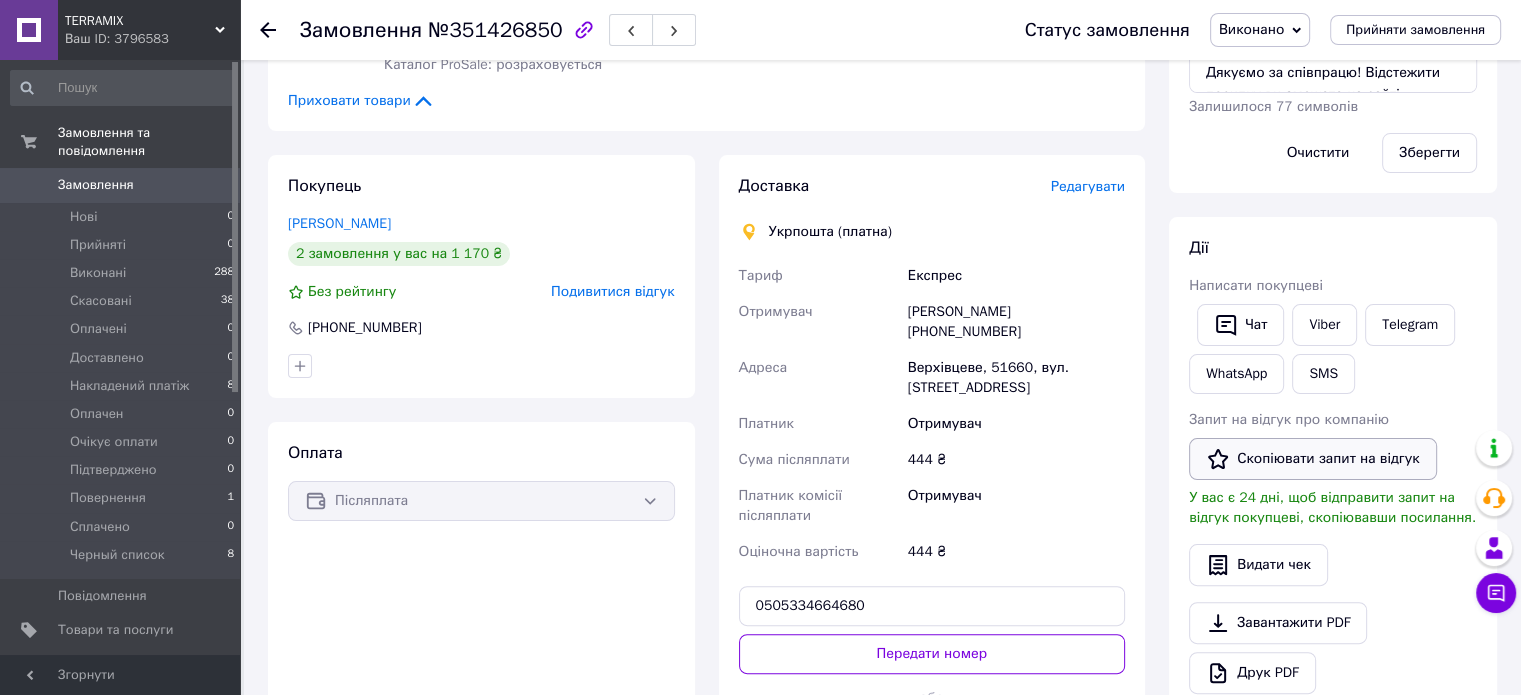 click on "Скопіювати запит на відгук" at bounding box center [1313, 459] 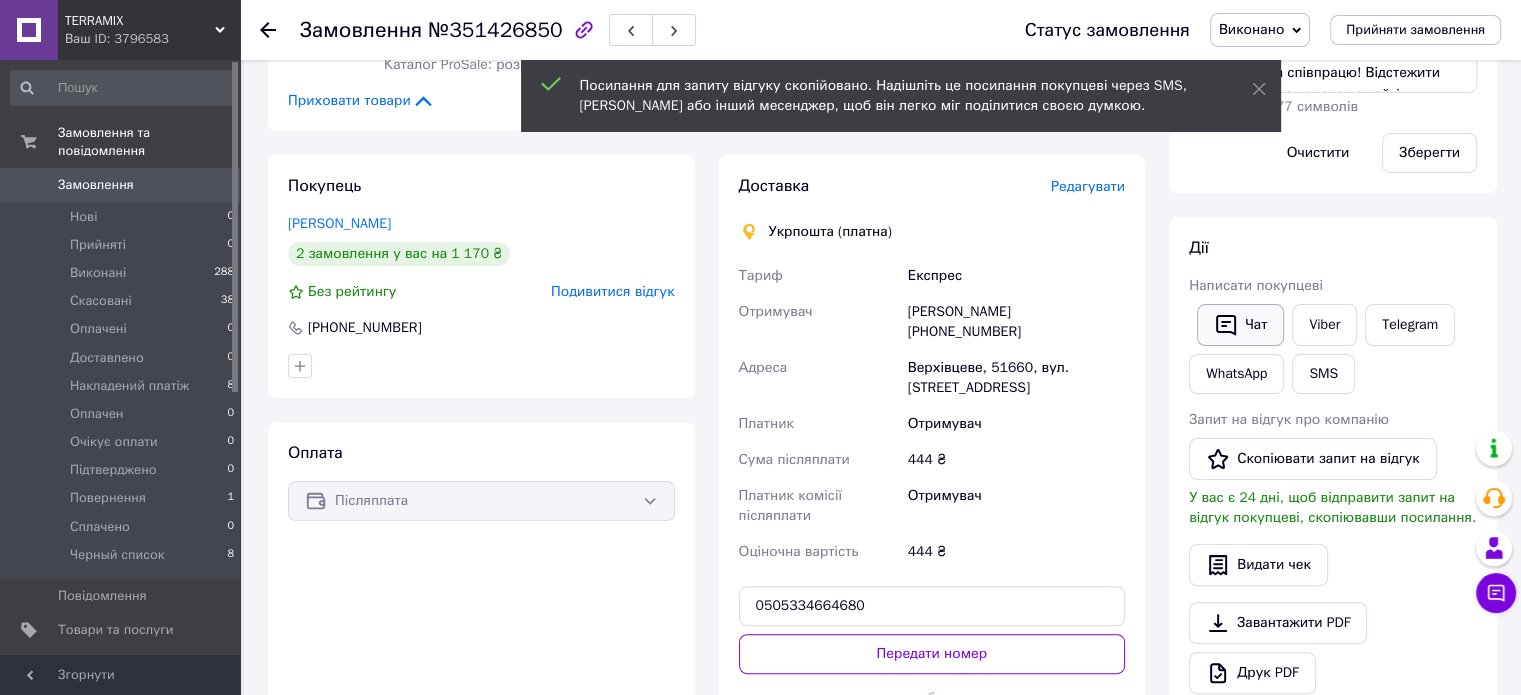 click on "Чат" at bounding box center (1240, 325) 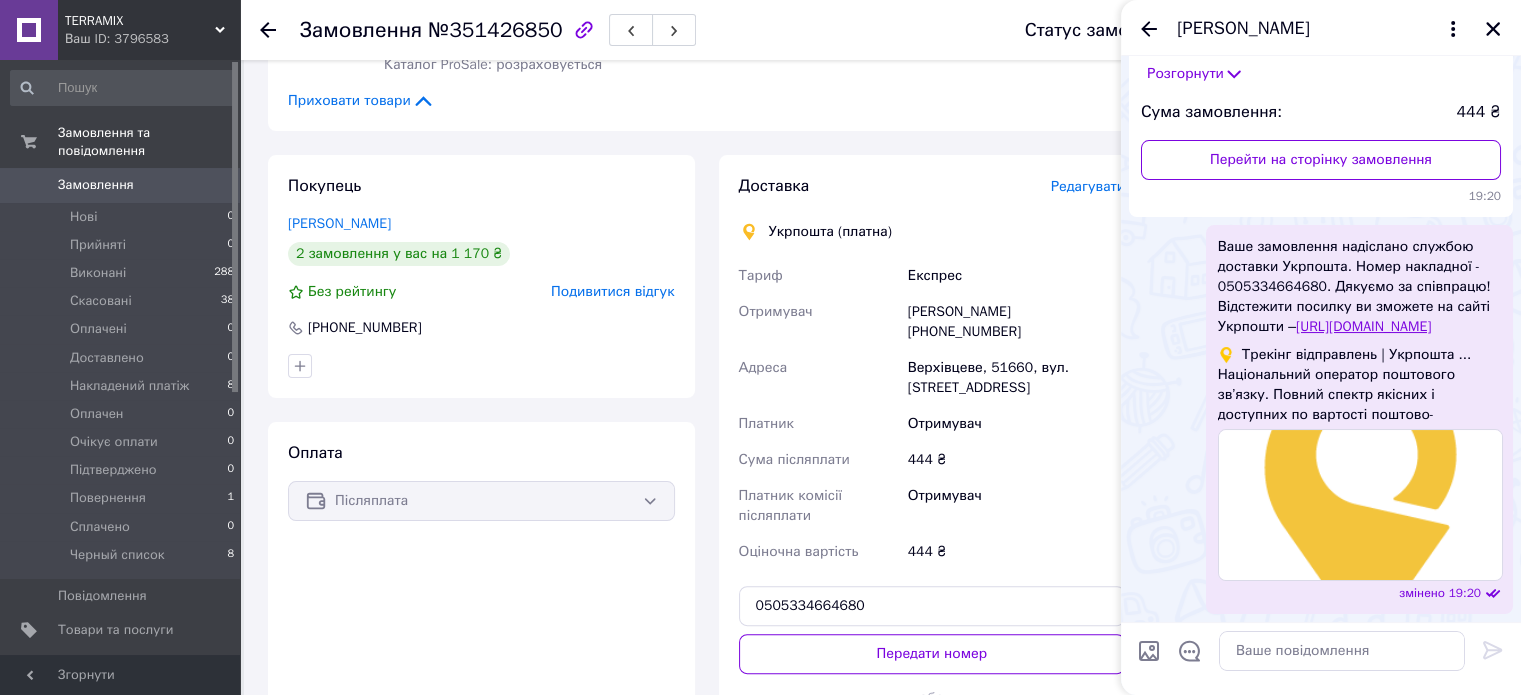 scroll, scrollTop: 264, scrollLeft: 0, axis: vertical 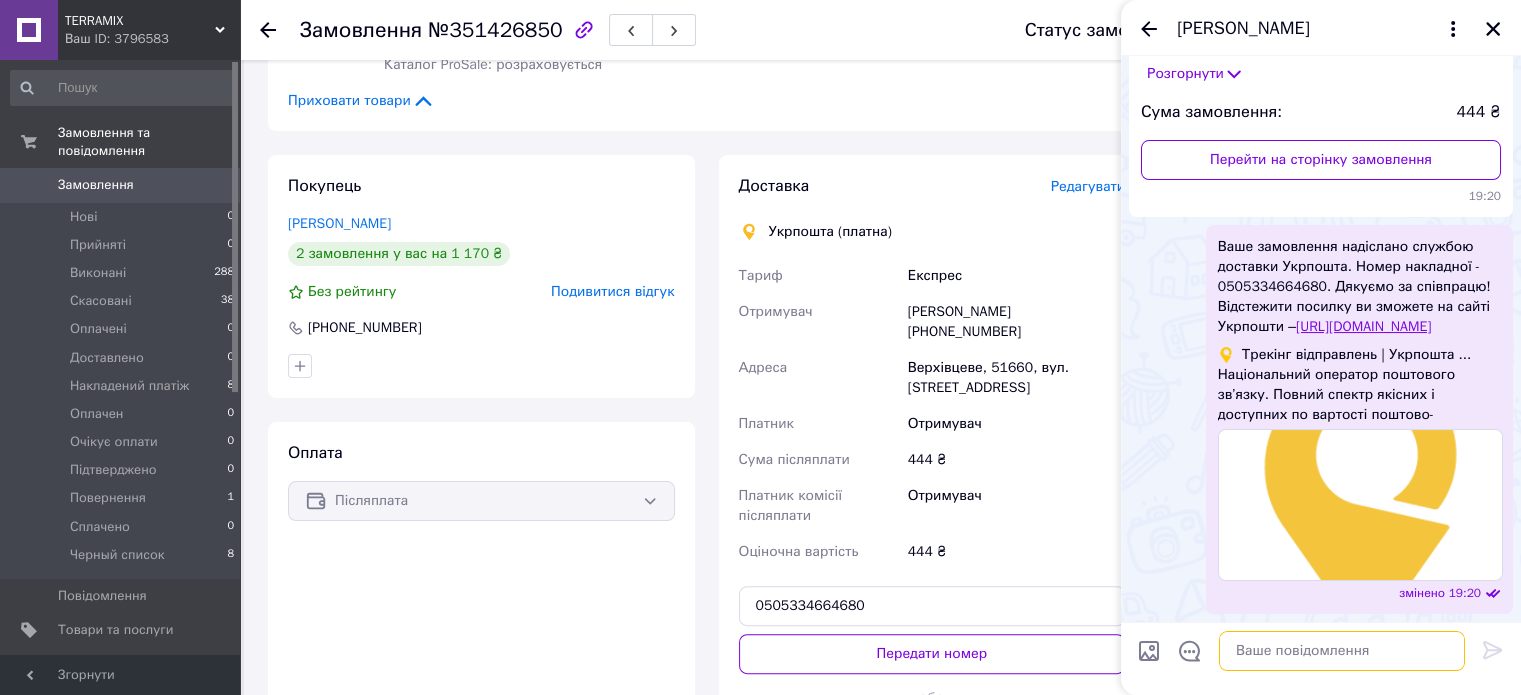 click at bounding box center (1342, 651) 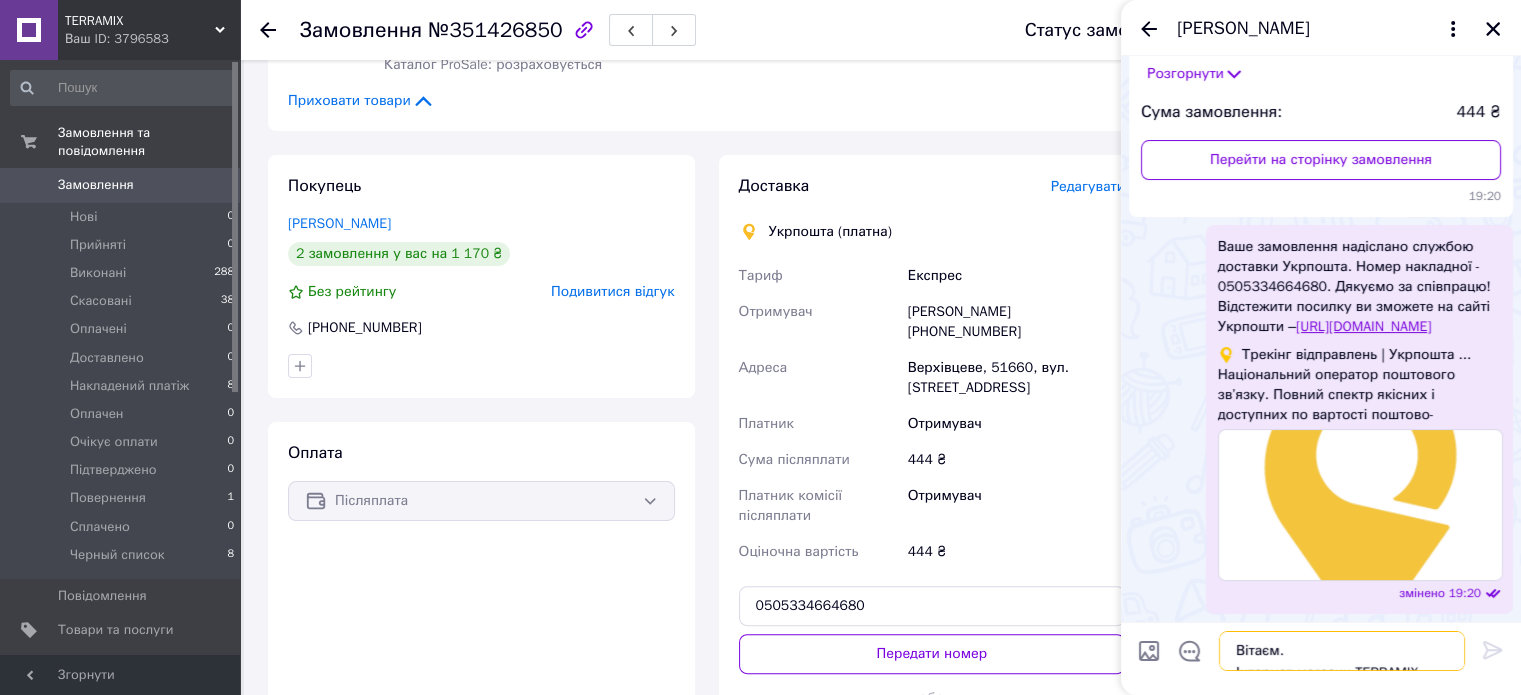 scroll, scrollTop: 1, scrollLeft: 0, axis: vertical 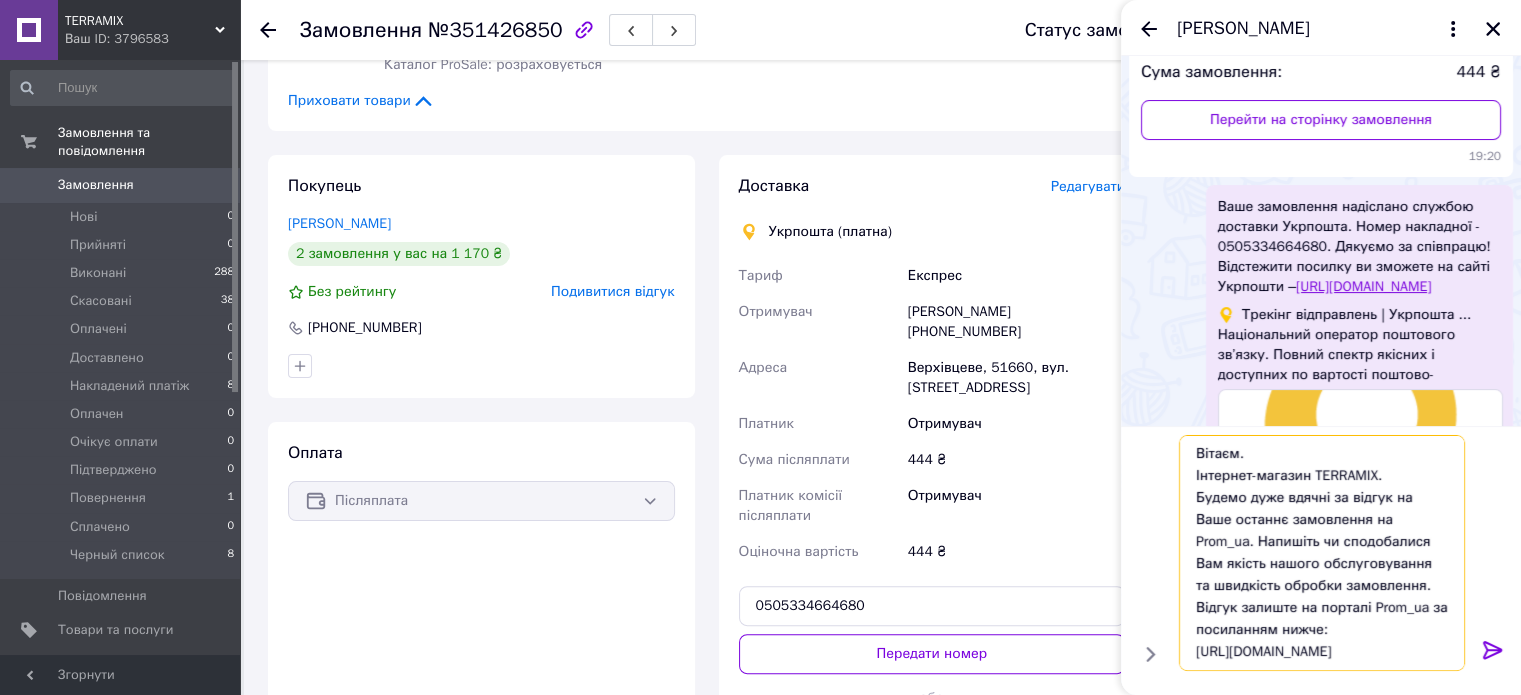 type on "Вітаєм.
Інтернет-магазин TERRAMIX.
Будемо дуже вдячні за відгук на Ваше останнє замовлення на Prom_ua. Напишіть чи сподобалися Вам якість нашого обслуговування та швидкість обробки замовлення.
Відгук залиште на порталі Prom_ua за посиланням нижче:
https://s.prom.st/eHnfJgY6BY1" 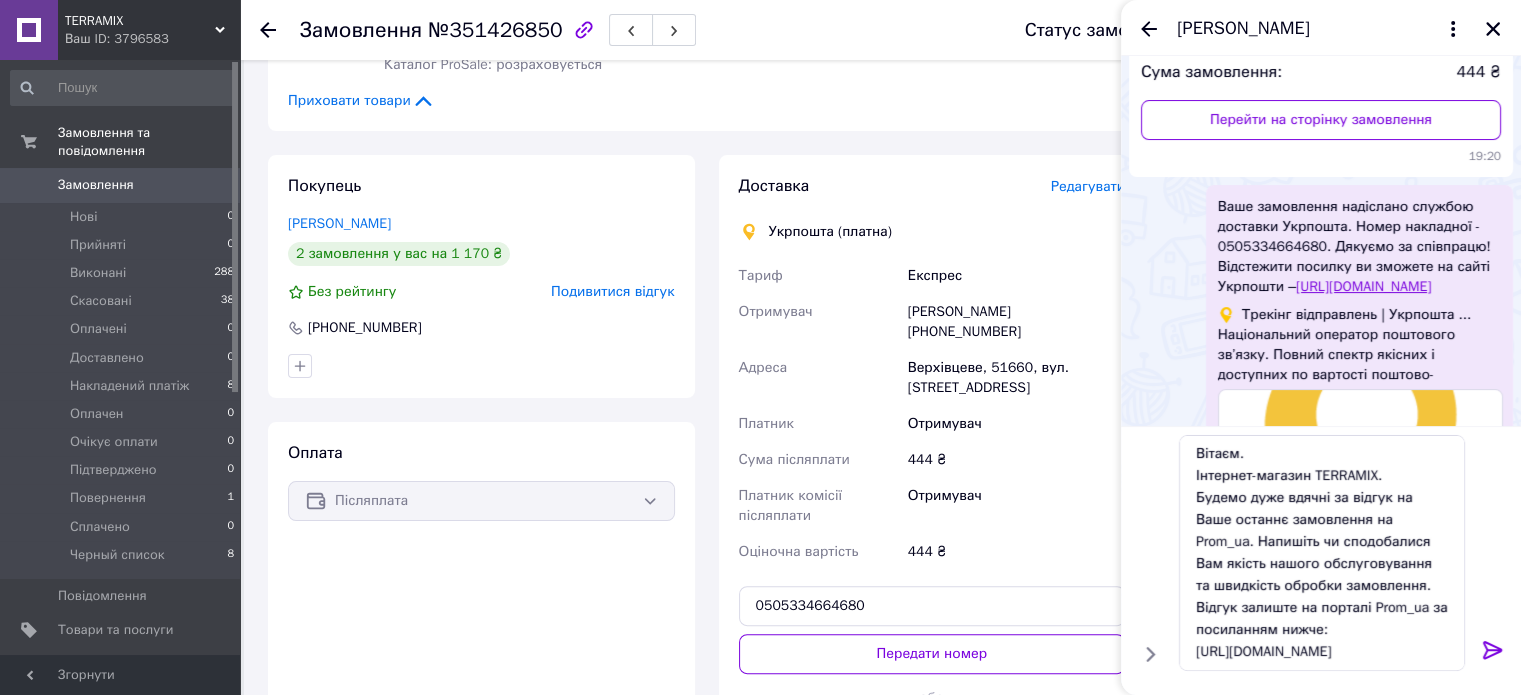 click 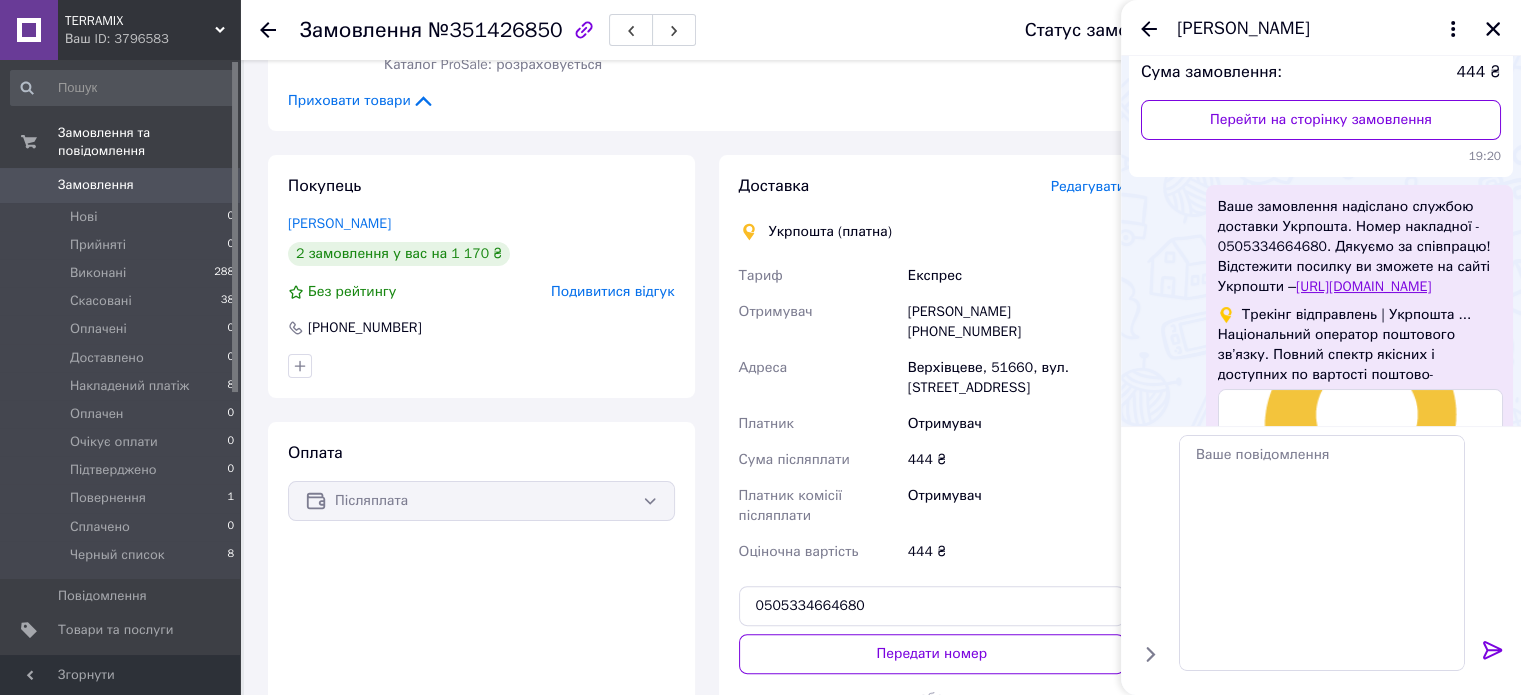 scroll, scrollTop: 0, scrollLeft: 0, axis: both 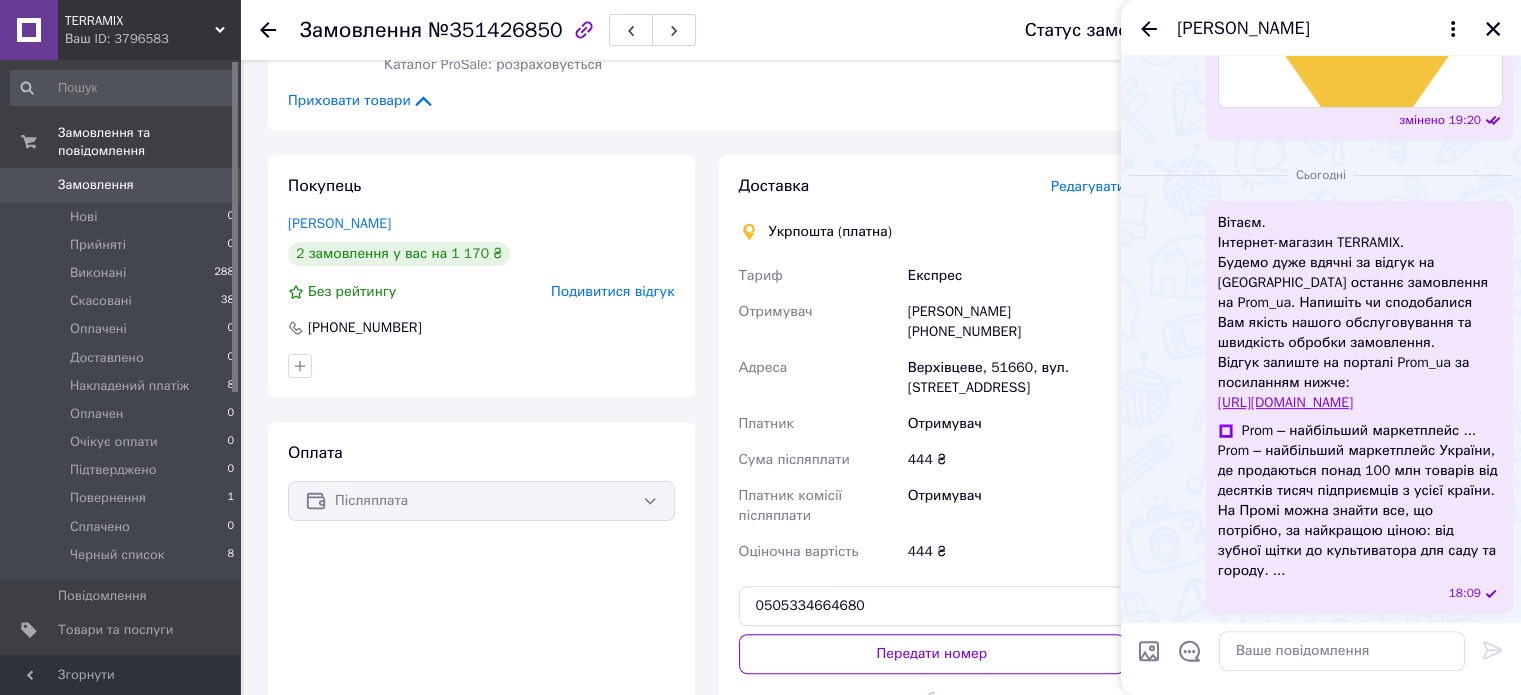 click 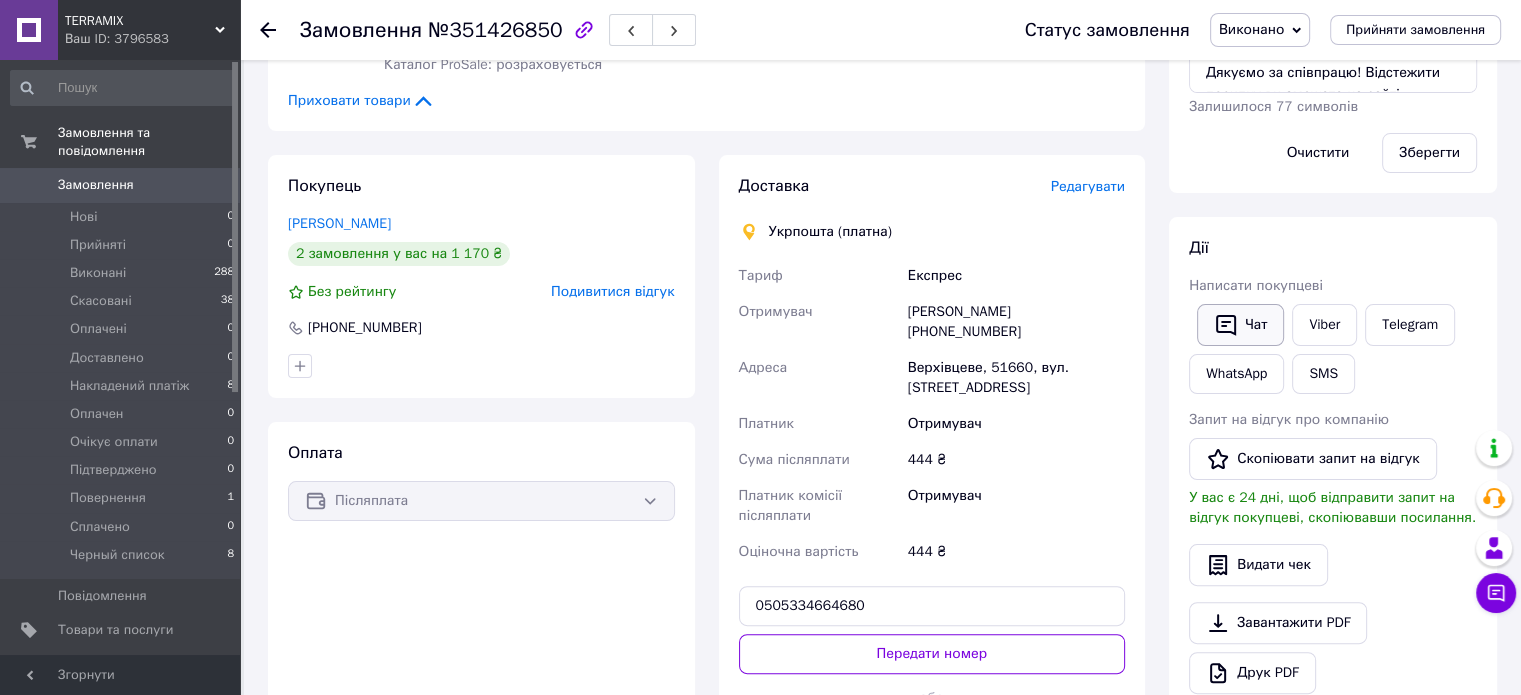click on "Чат" at bounding box center [1240, 325] 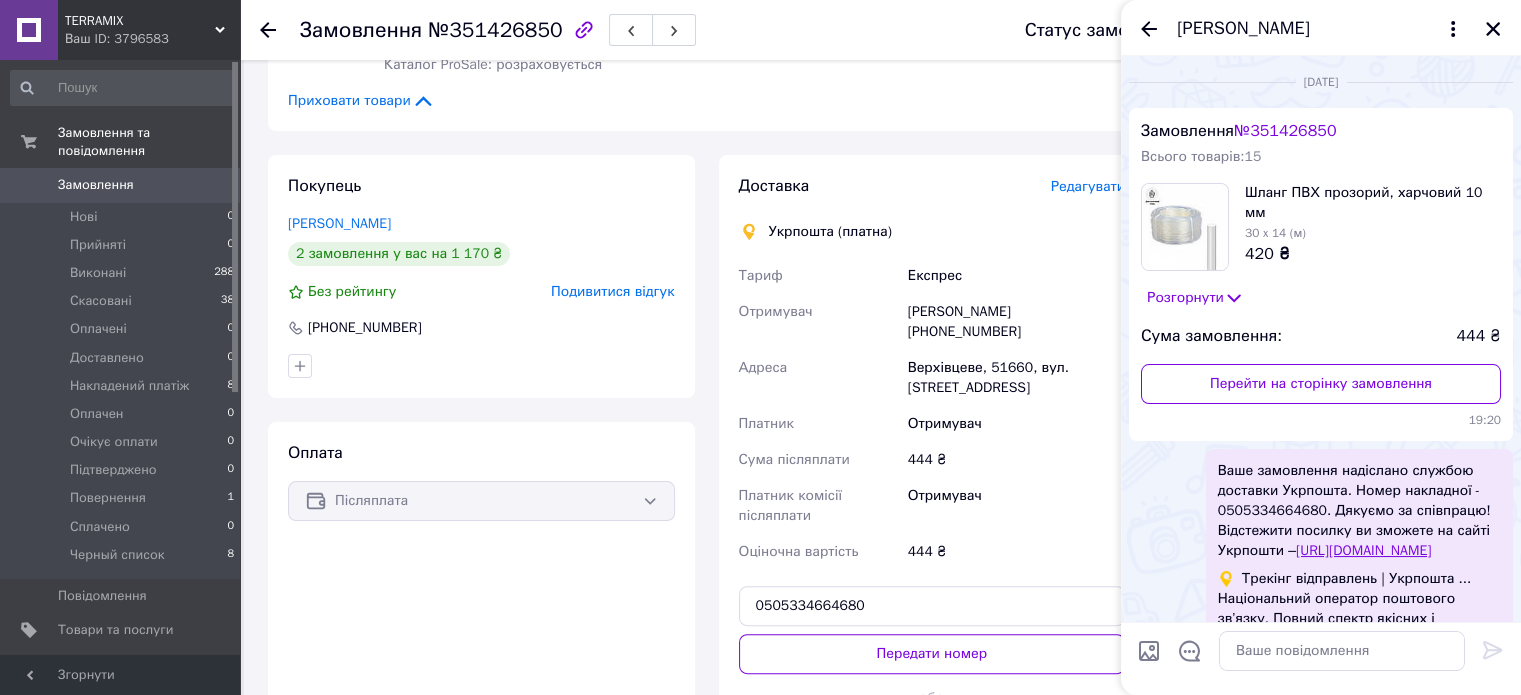 scroll, scrollTop: 717, scrollLeft: 0, axis: vertical 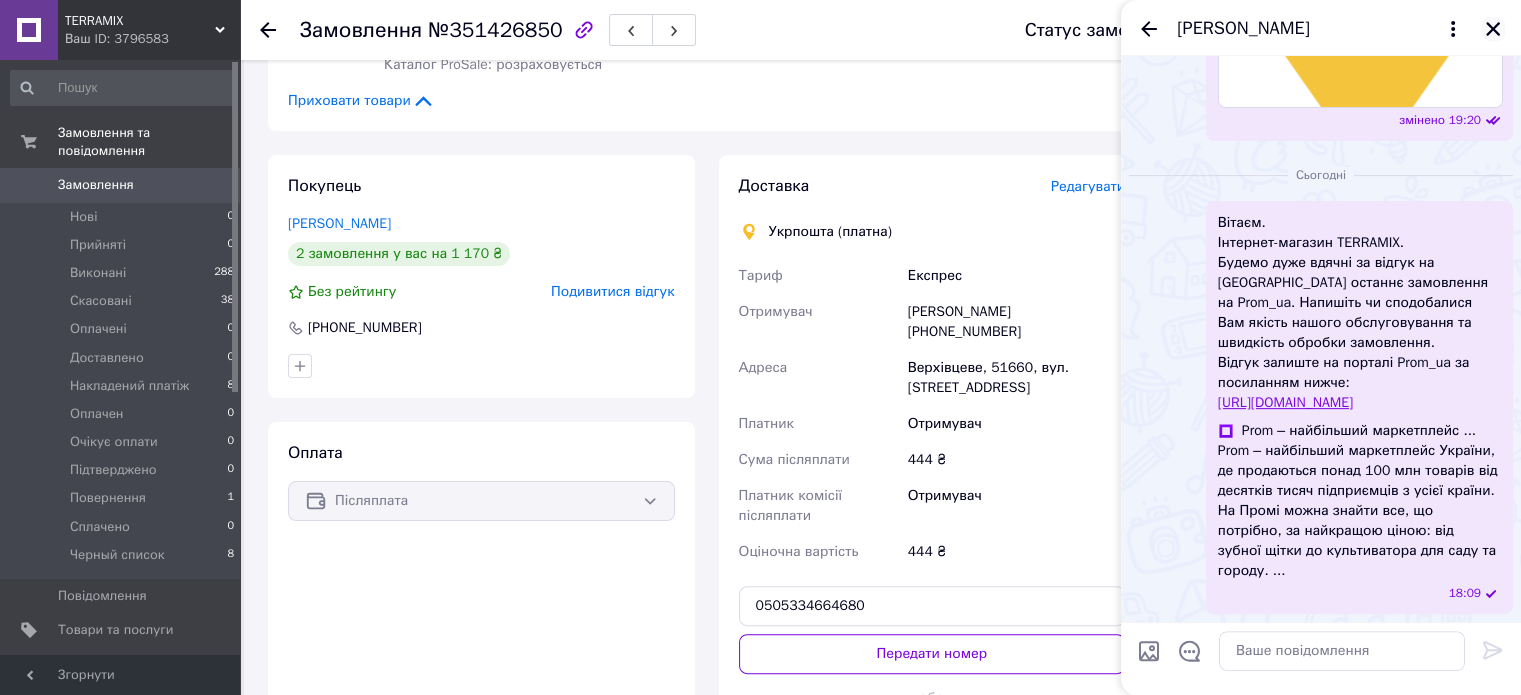 click 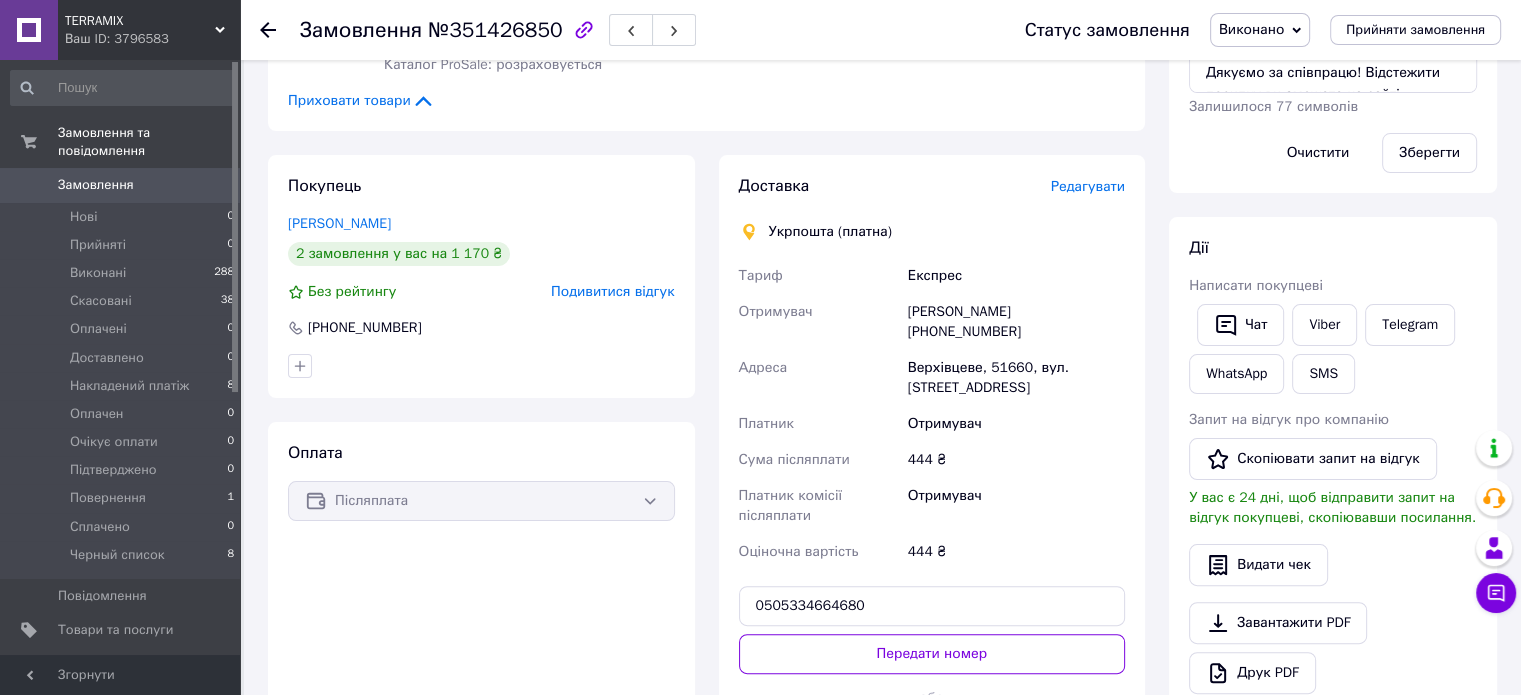 click on "Telegram" at bounding box center (1410, 325) 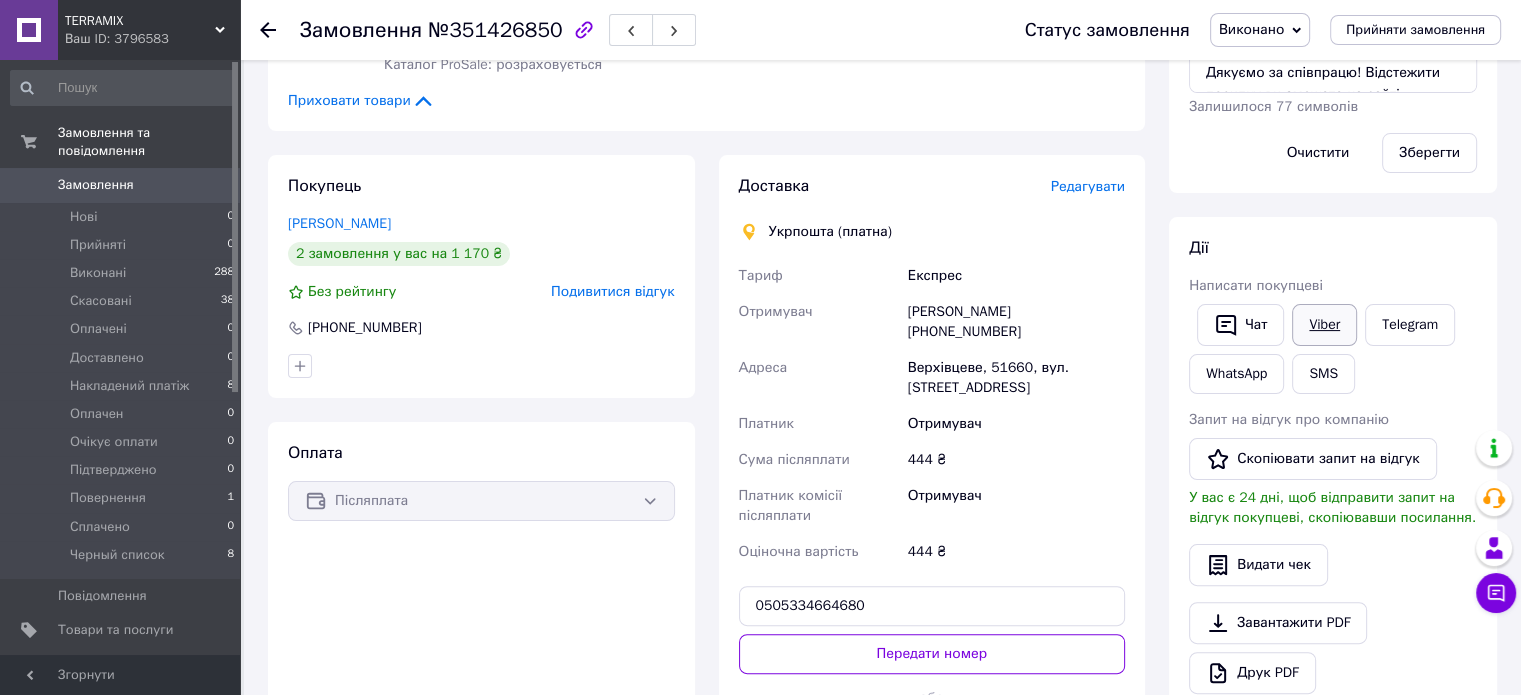 click on "Viber" at bounding box center [1324, 325] 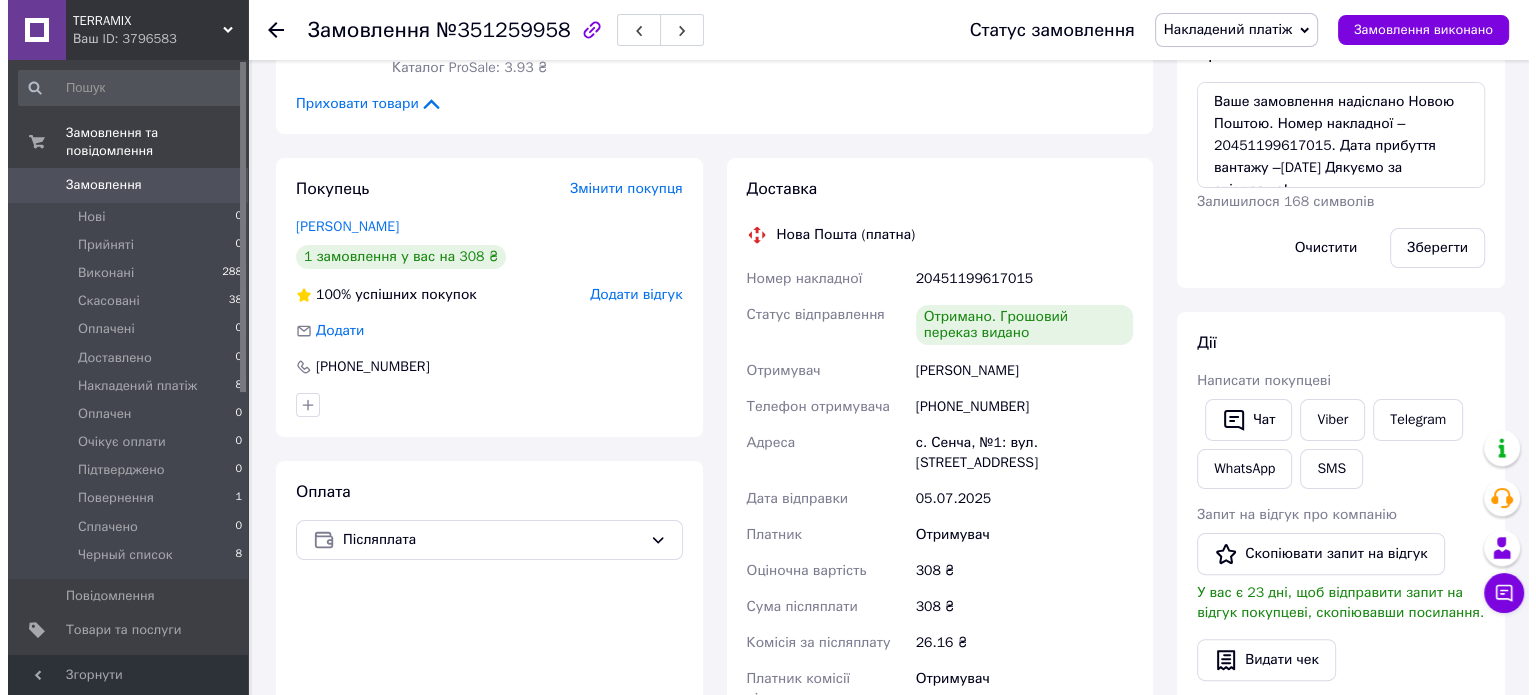 scroll, scrollTop: 400, scrollLeft: 0, axis: vertical 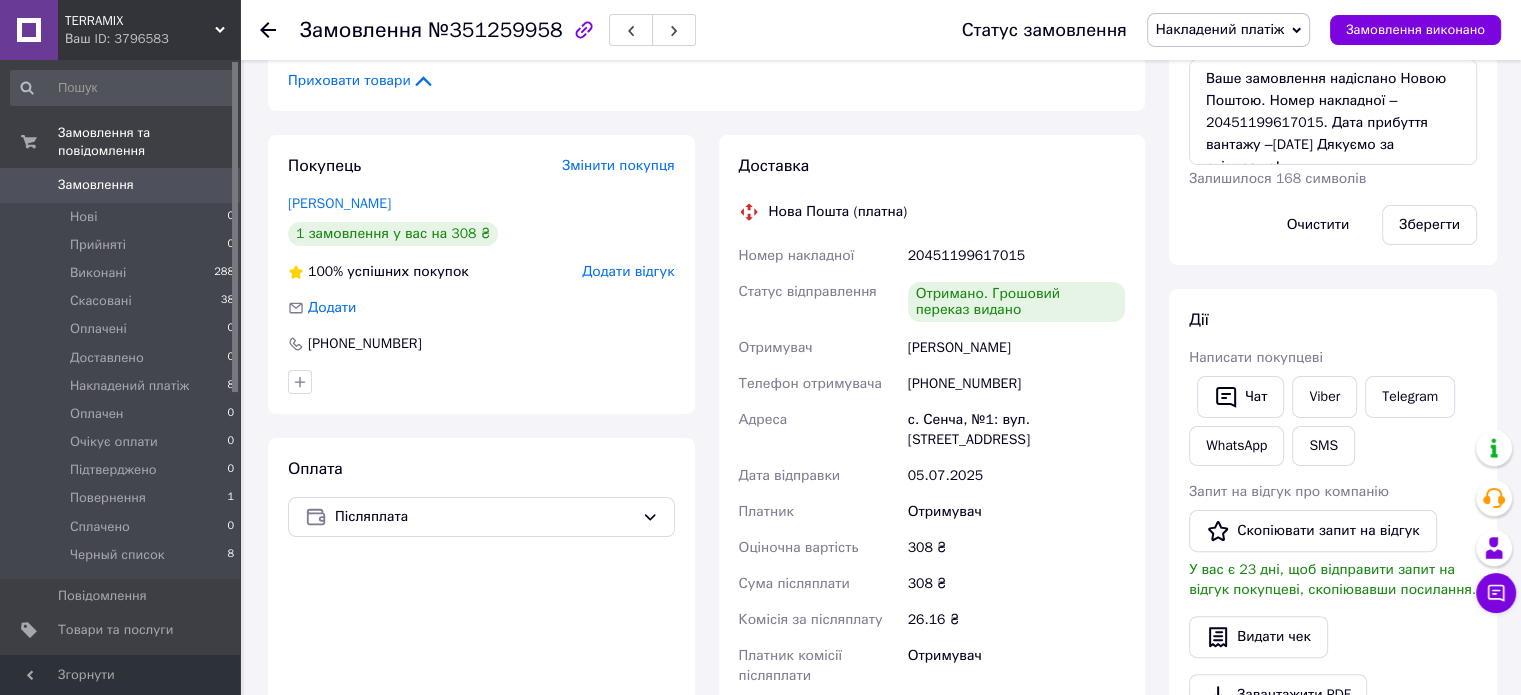 click on "Додати відгук" at bounding box center [628, 271] 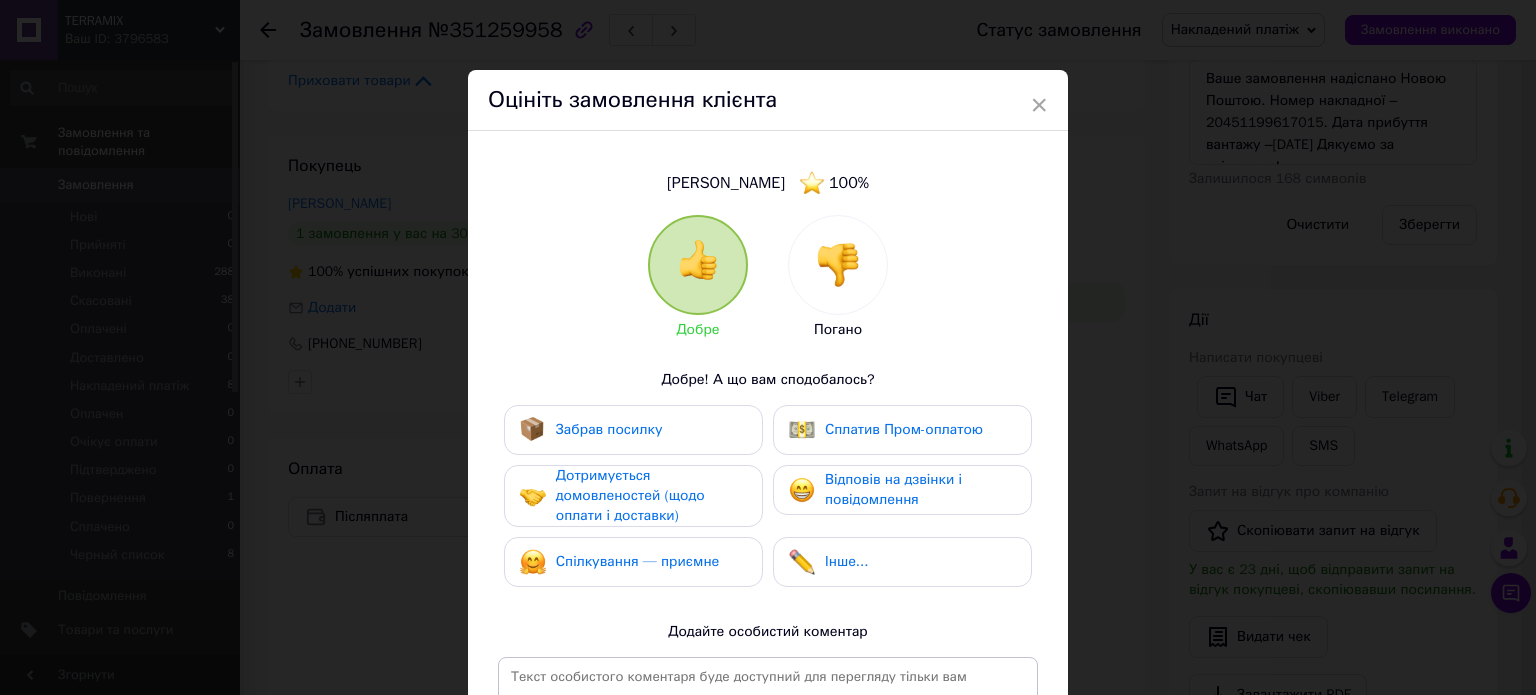 drag, startPoint x: 684, startPoint y: 439, endPoint x: 681, endPoint y: 455, distance: 16.27882 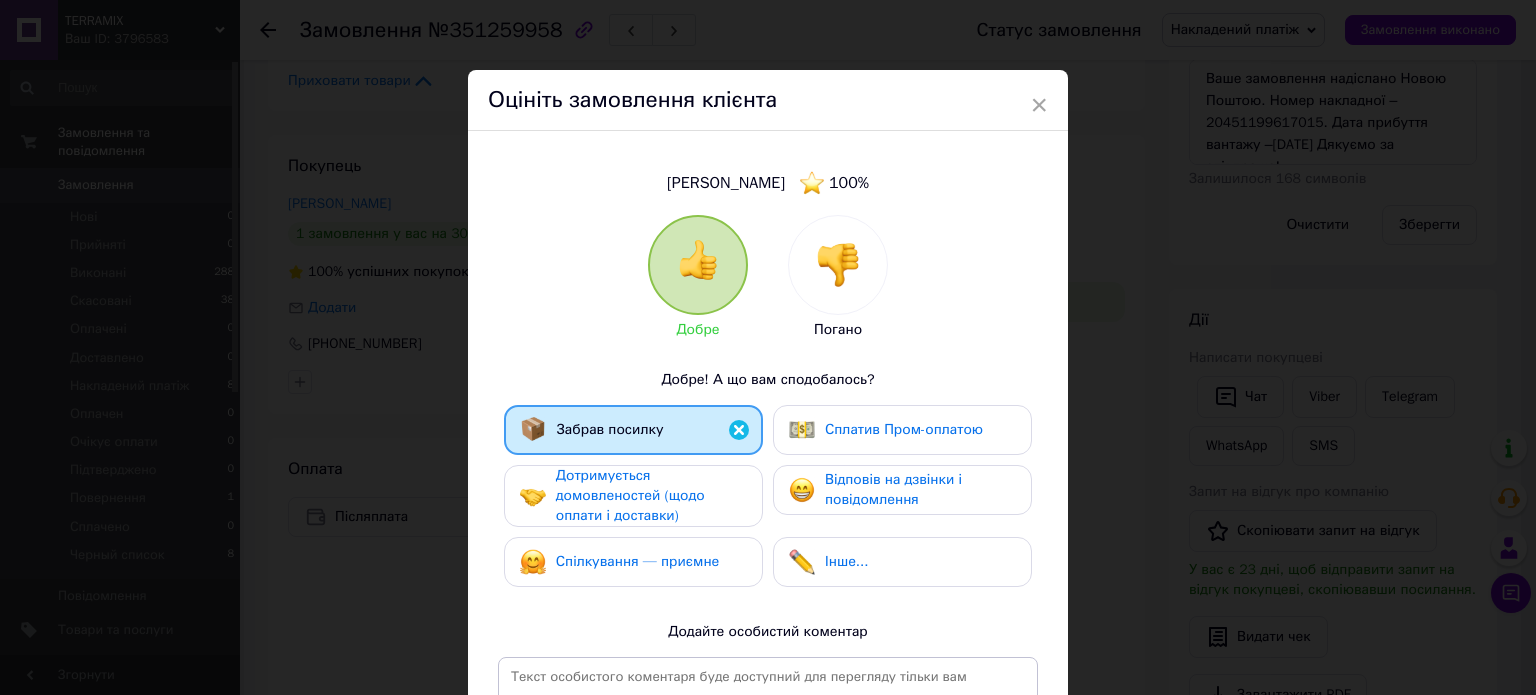 drag, startPoint x: 680, startPoint y: 478, endPoint x: 704, endPoint y: 526, distance: 53.66563 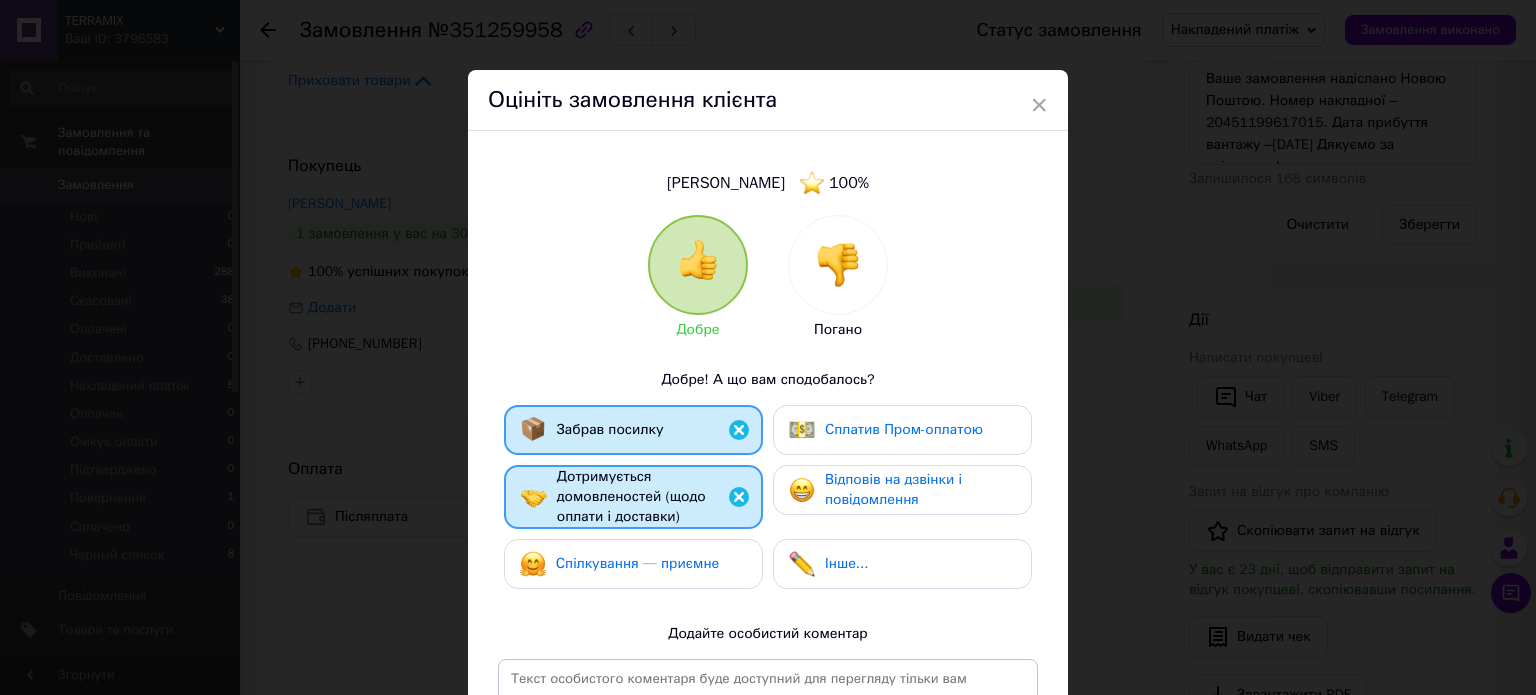 click on "Спілкування — приємне" at bounding box center (633, 564) 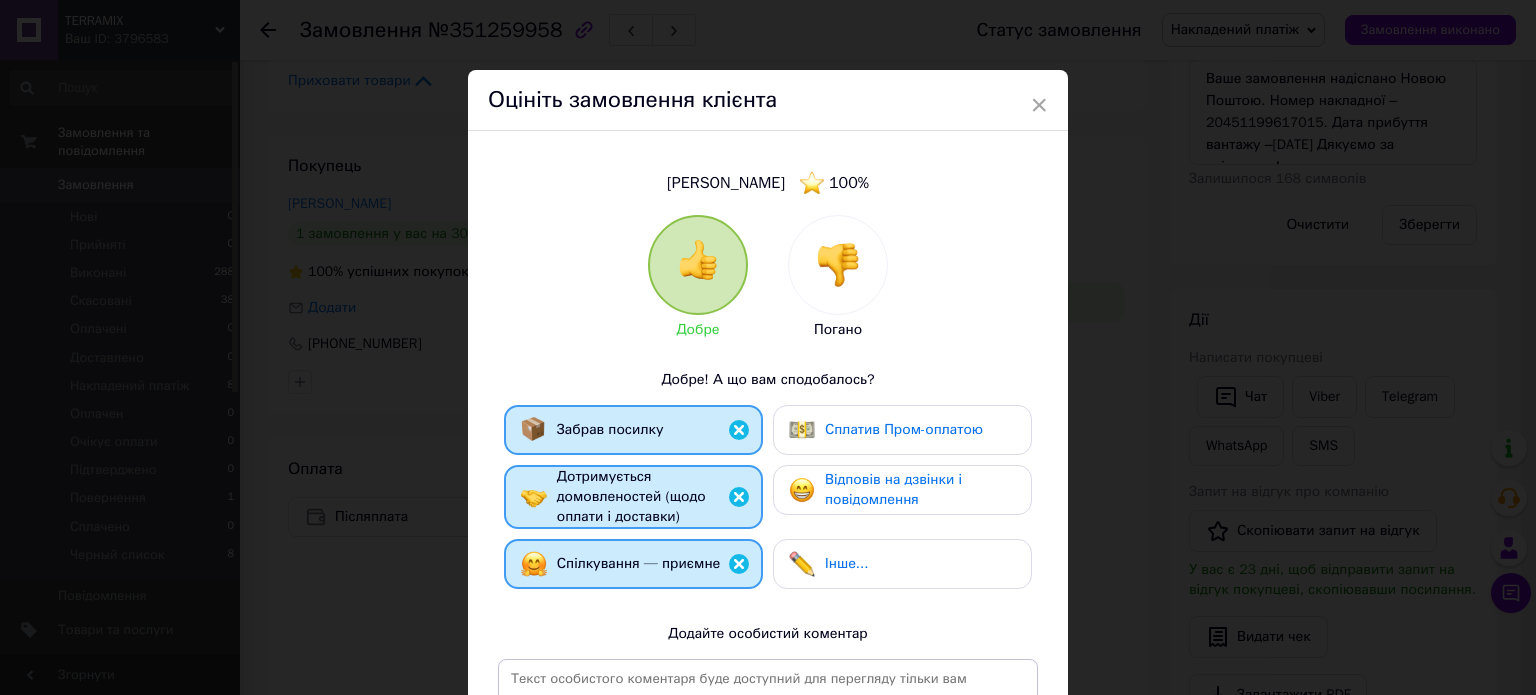 click on "Інше..." at bounding box center [846, 563] 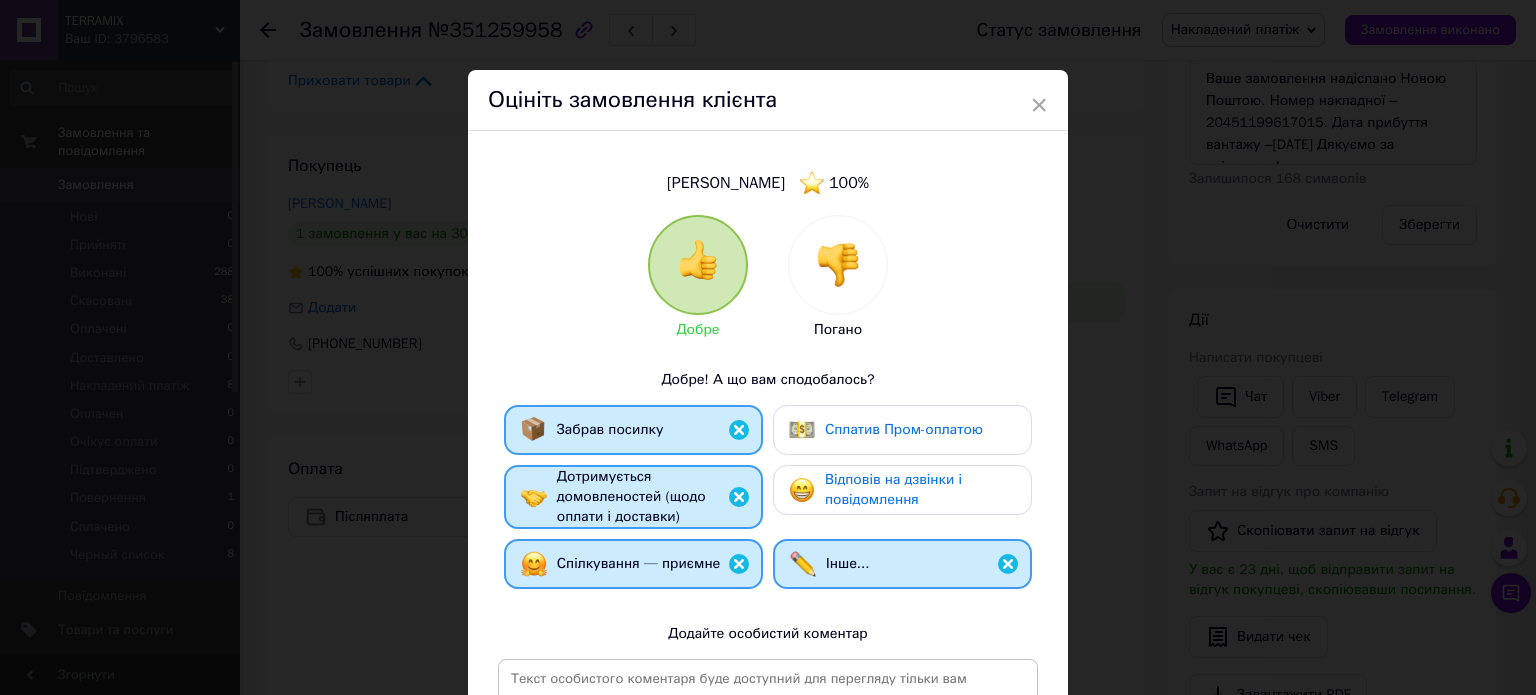click on "Відповів на дзвінки і повідомлення" at bounding box center [893, 489] 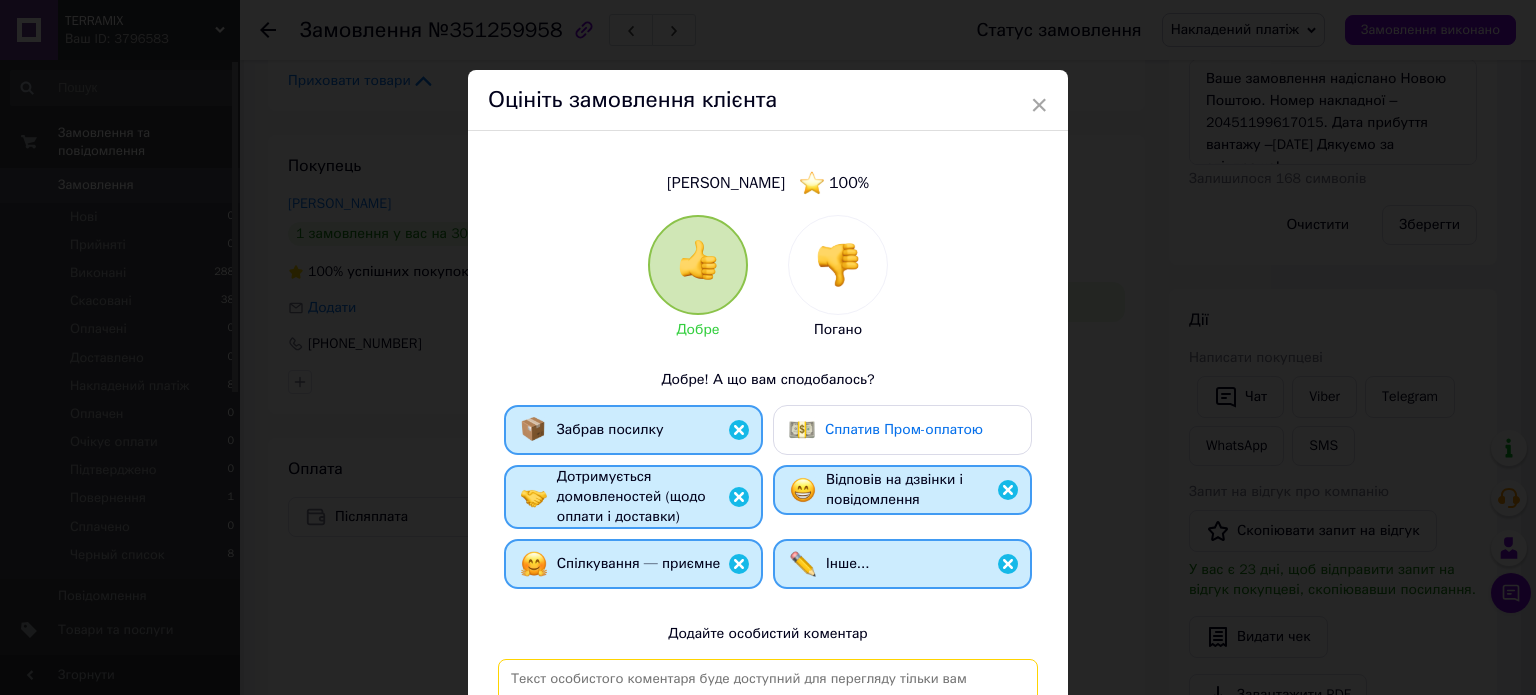paste on "Радимо, як відповідального та порядного покупця. Замовлення, відправлене Післяплатою, забрали своєчасно. Угода пройшла успішно. Дякуємо за покупку та вибір нашого інтернет-магазину.
З пов. Інтернет магазин TERRAMIX" 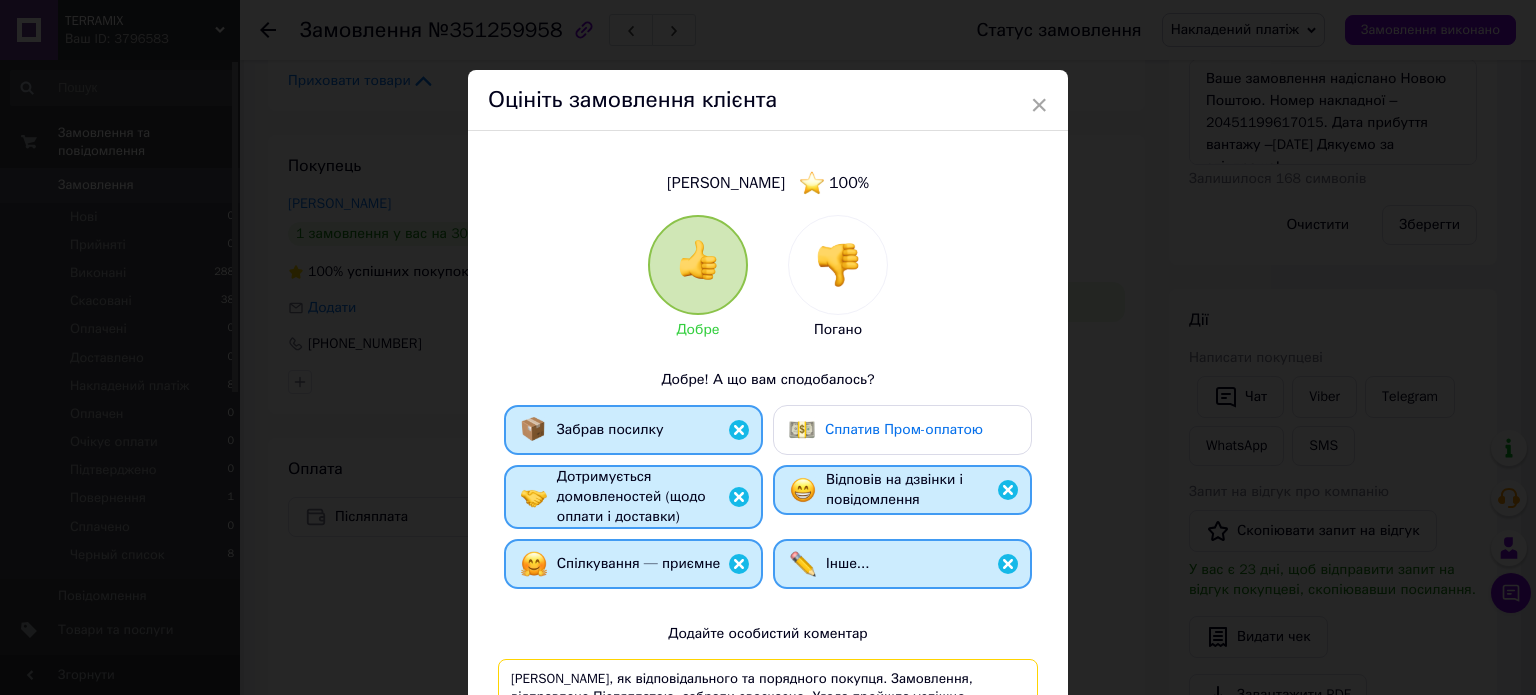 scroll, scrollTop: 46, scrollLeft: 0, axis: vertical 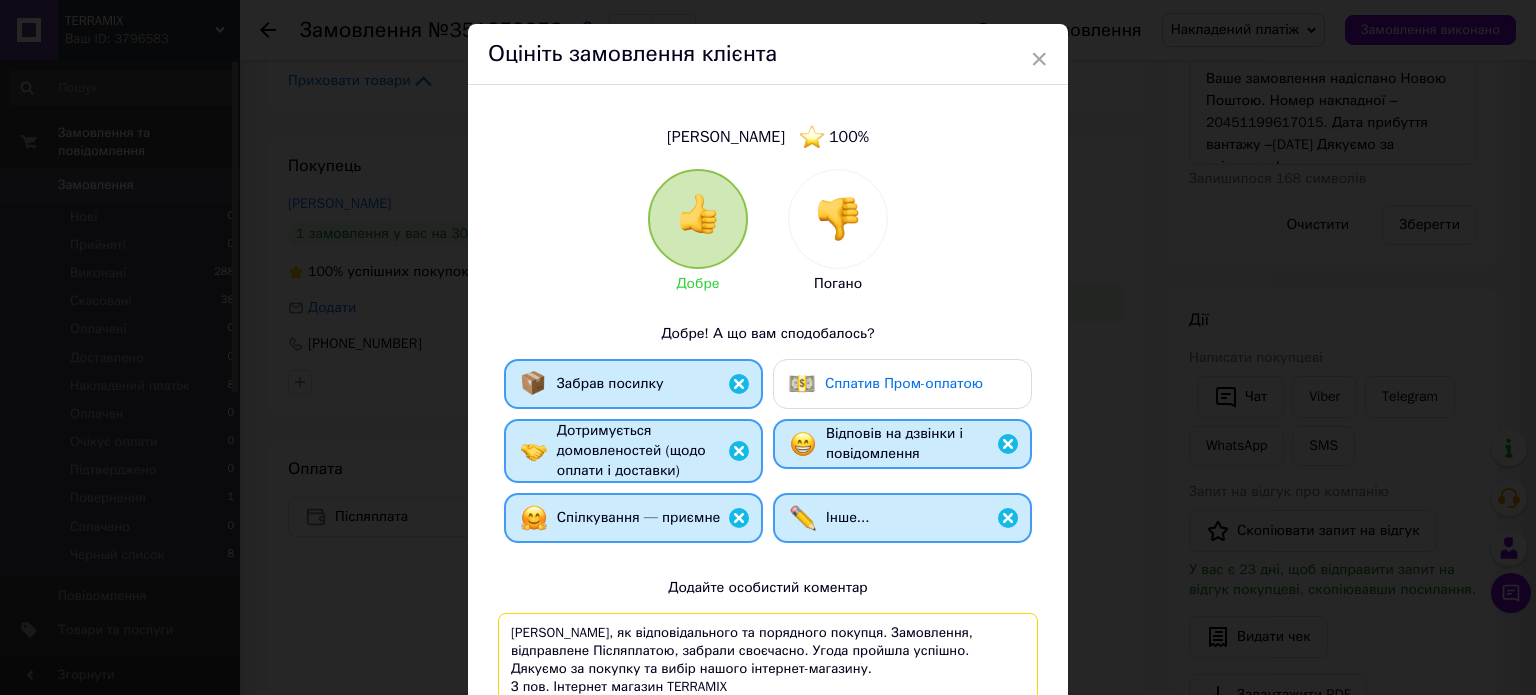 type on "Радимо, як відповідального та порядного покупця. Замовлення, відправлене Післяплатою, забрали своєчасно. Угода пройшла успішно. Дякуємо за покупку та вибір нашого інтернет-магазину.
З пов. Інтернет магазин TERRAMIX" 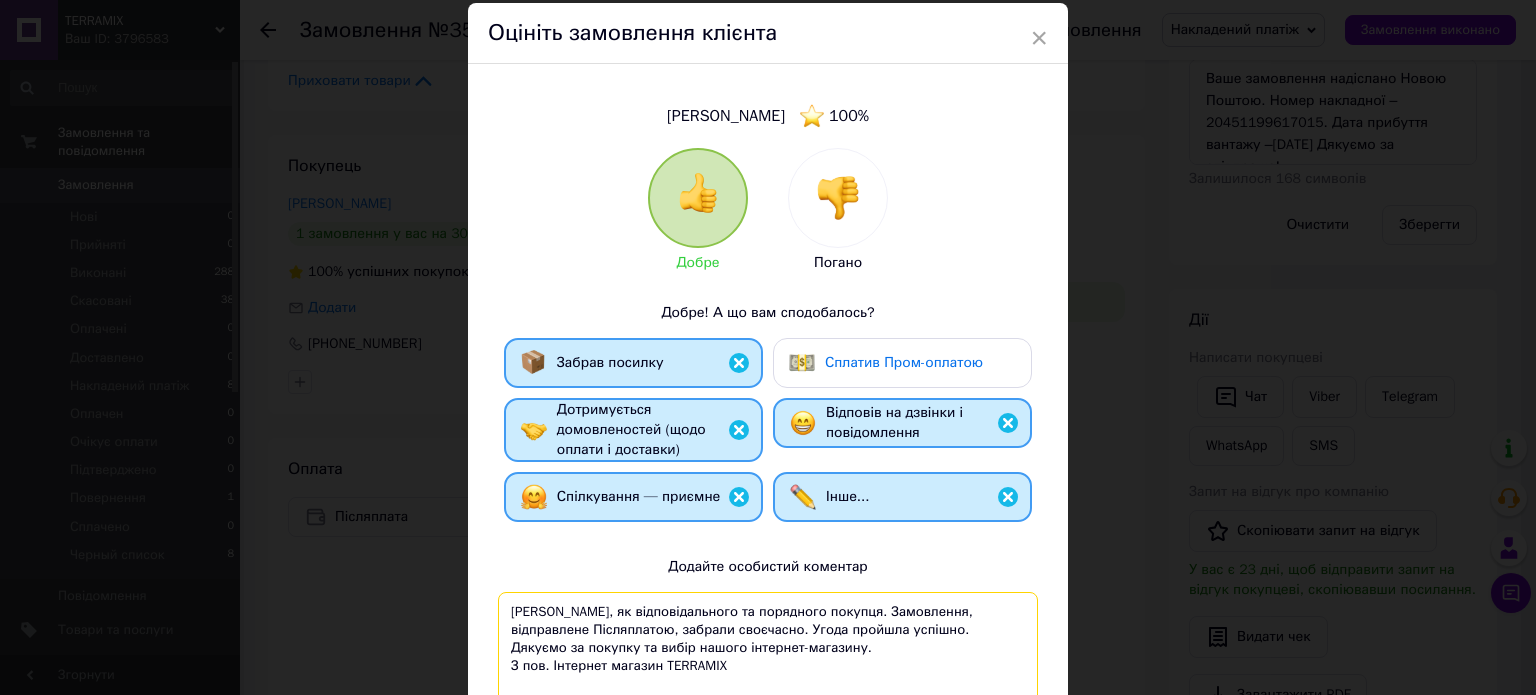 drag, startPoint x: 744, startPoint y: 679, endPoint x: 502, endPoint y: 611, distance: 251.37224 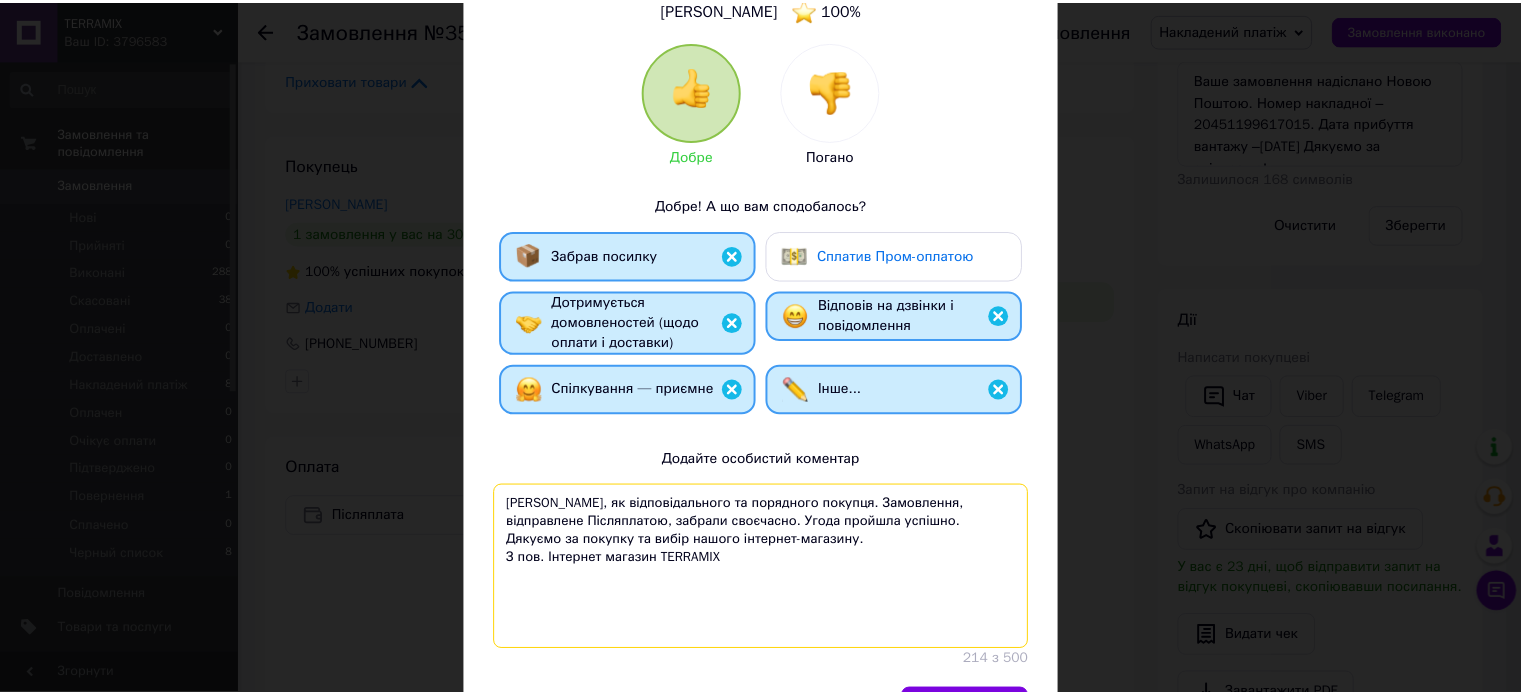 scroll, scrollTop: 296, scrollLeft: 0, axis: vertical 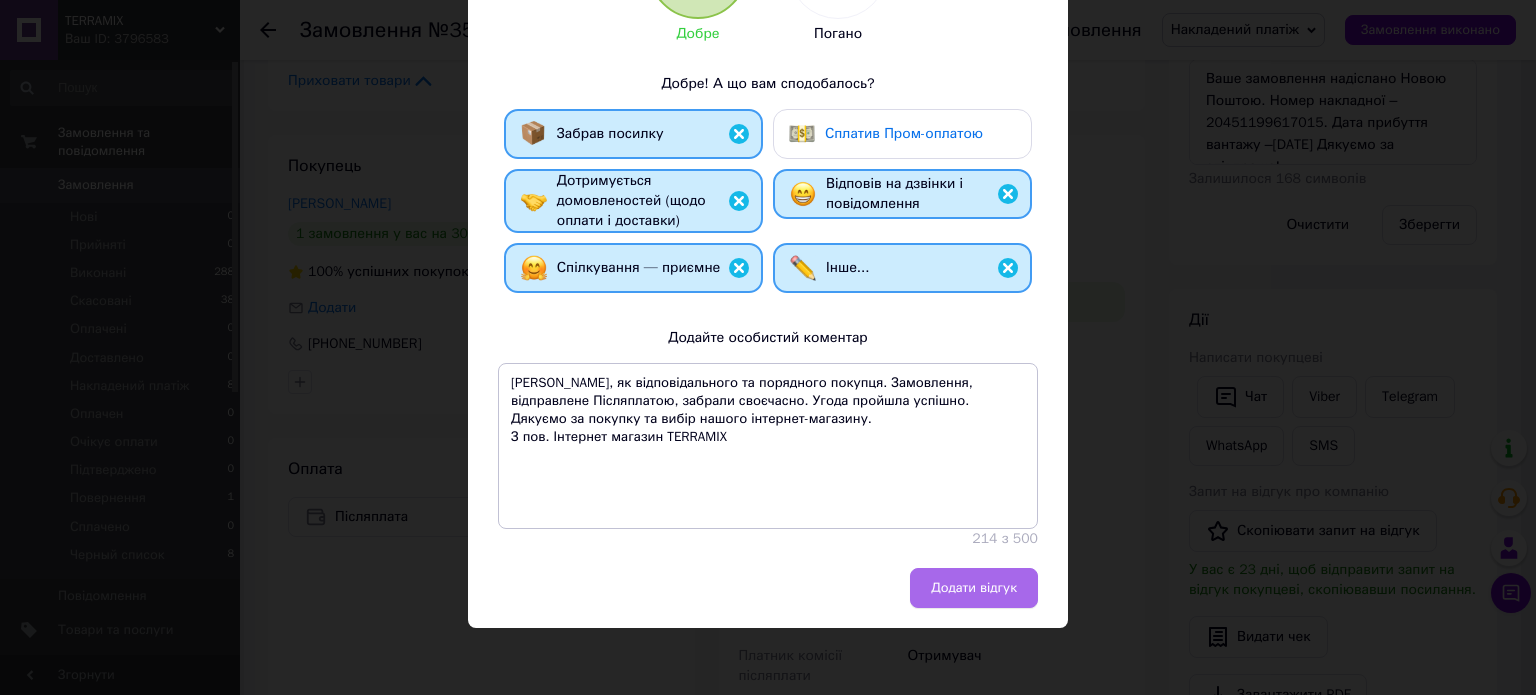 click on "Додати відгук" at bounding box center [974, 588] 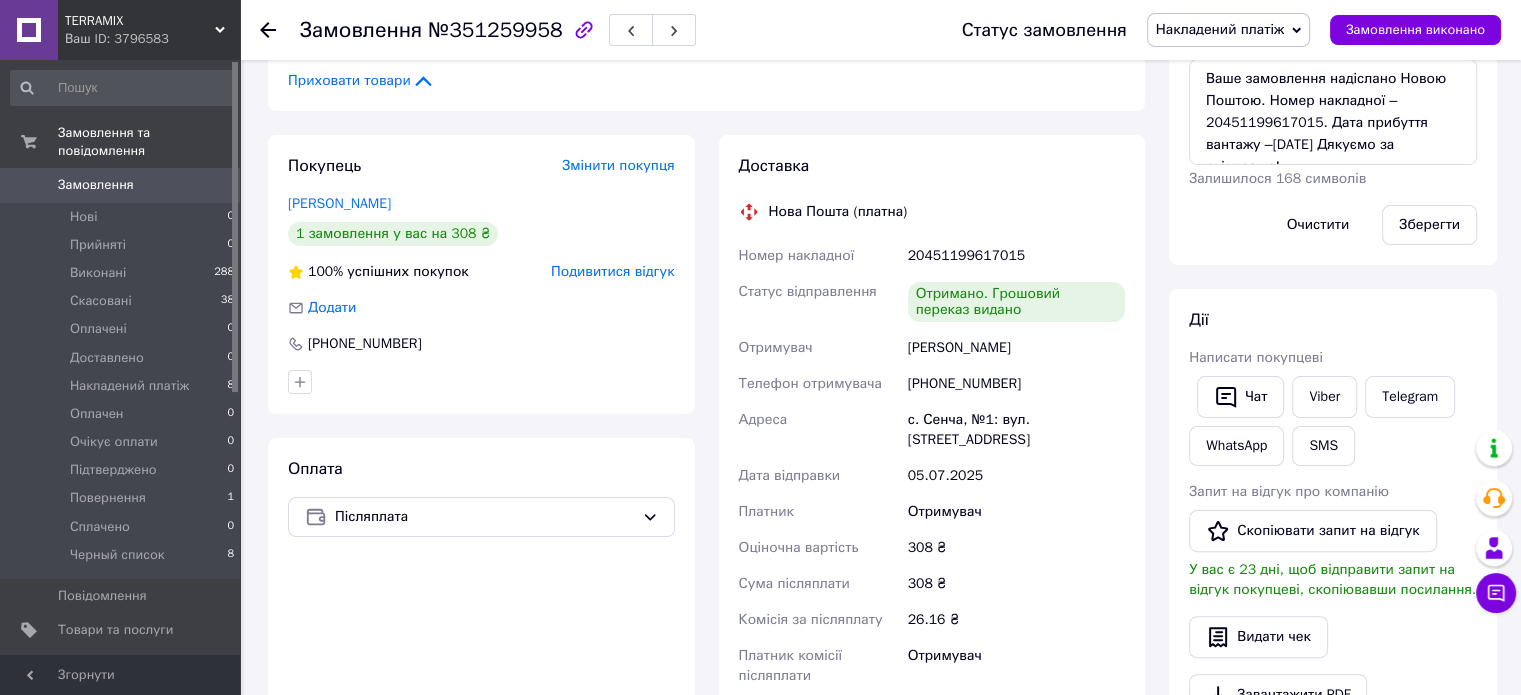 click on "Накладений платіж" at bounding box center (1220, 29) 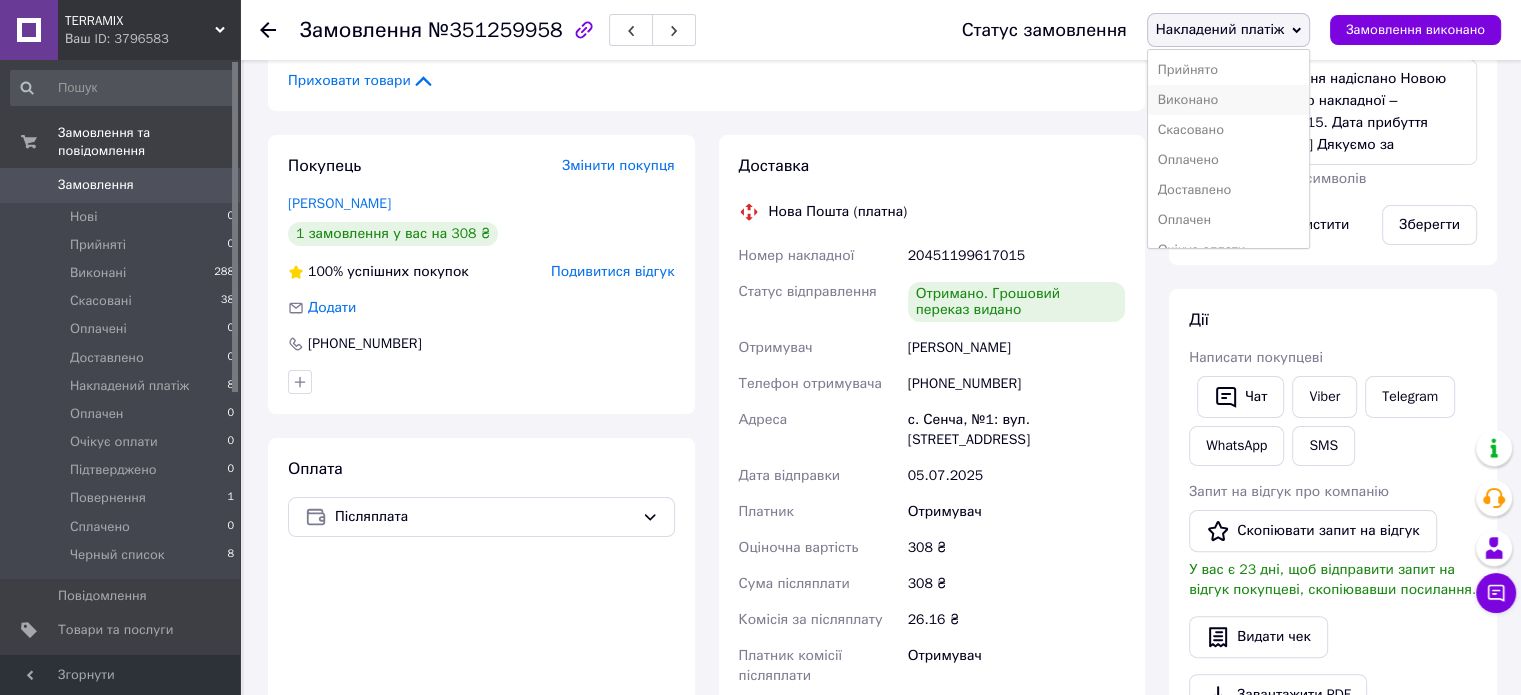 click on "Виконано" at bounding box center (1228, 100) 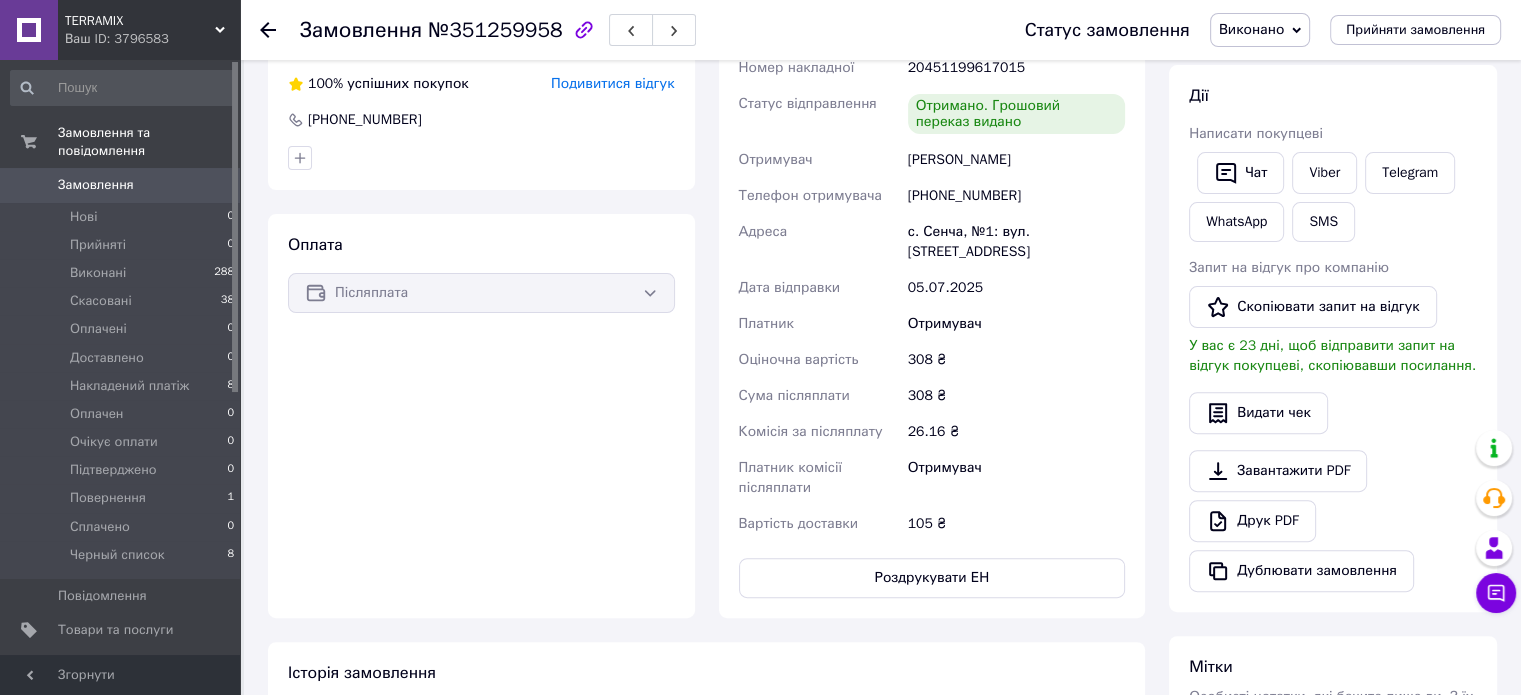 scroll, scrollTop: 600, scrollLeft: 0, axis: vertical 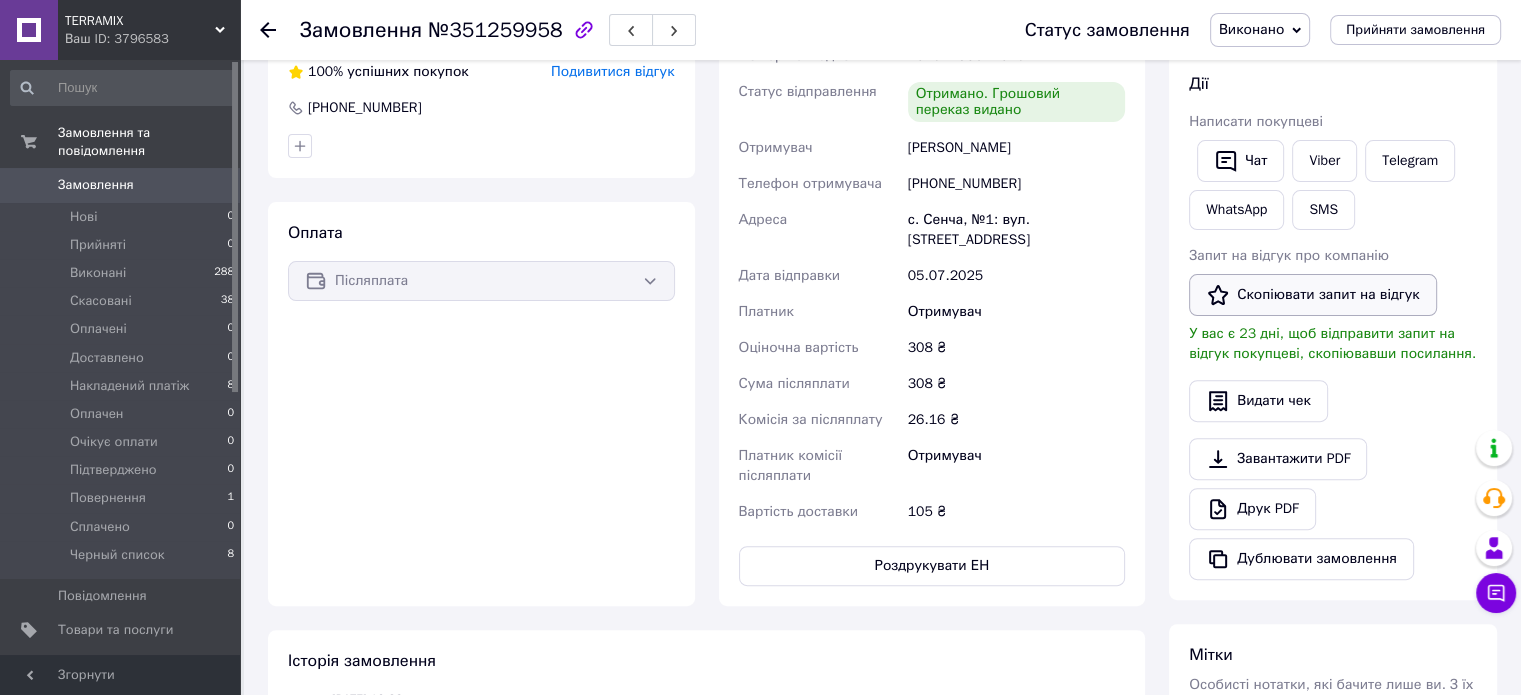 click on "Скопіювати запит на відгук" at bounding box center (1313, 295) 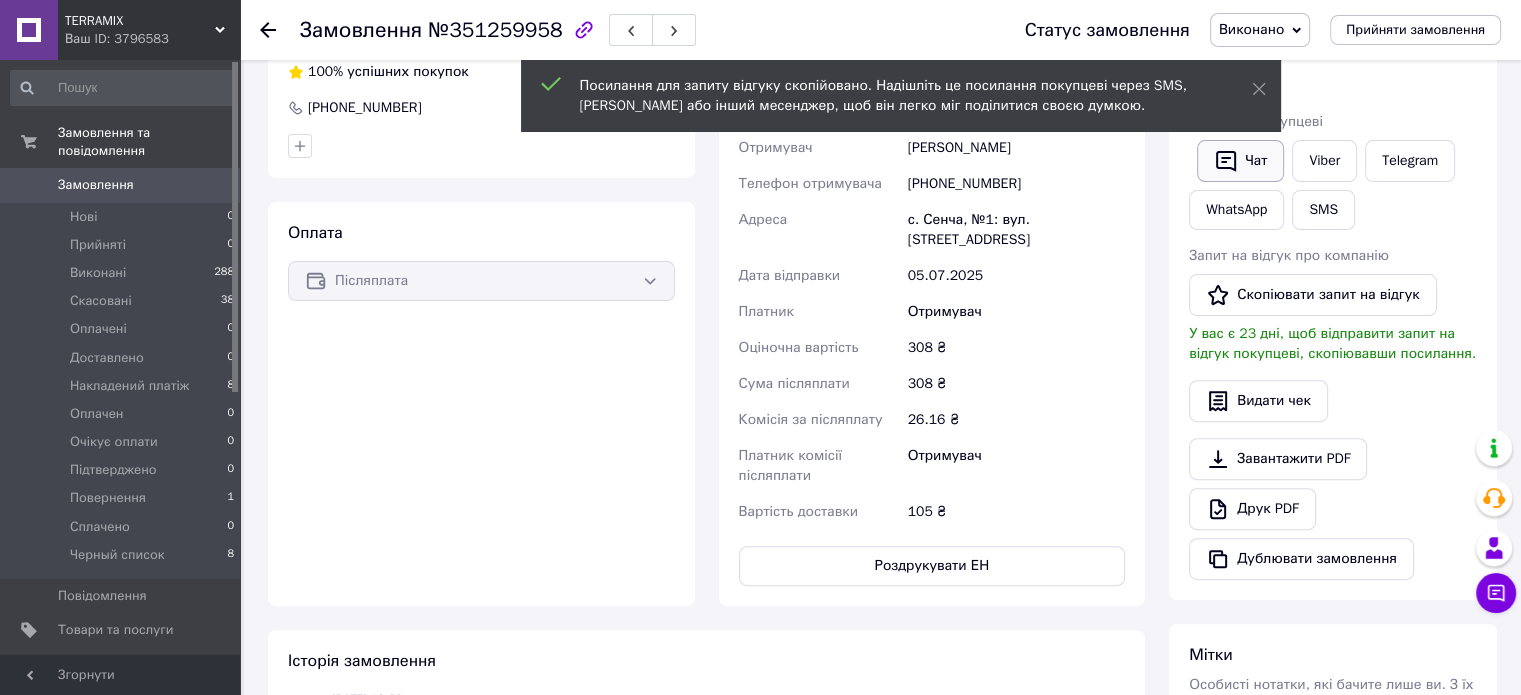 click 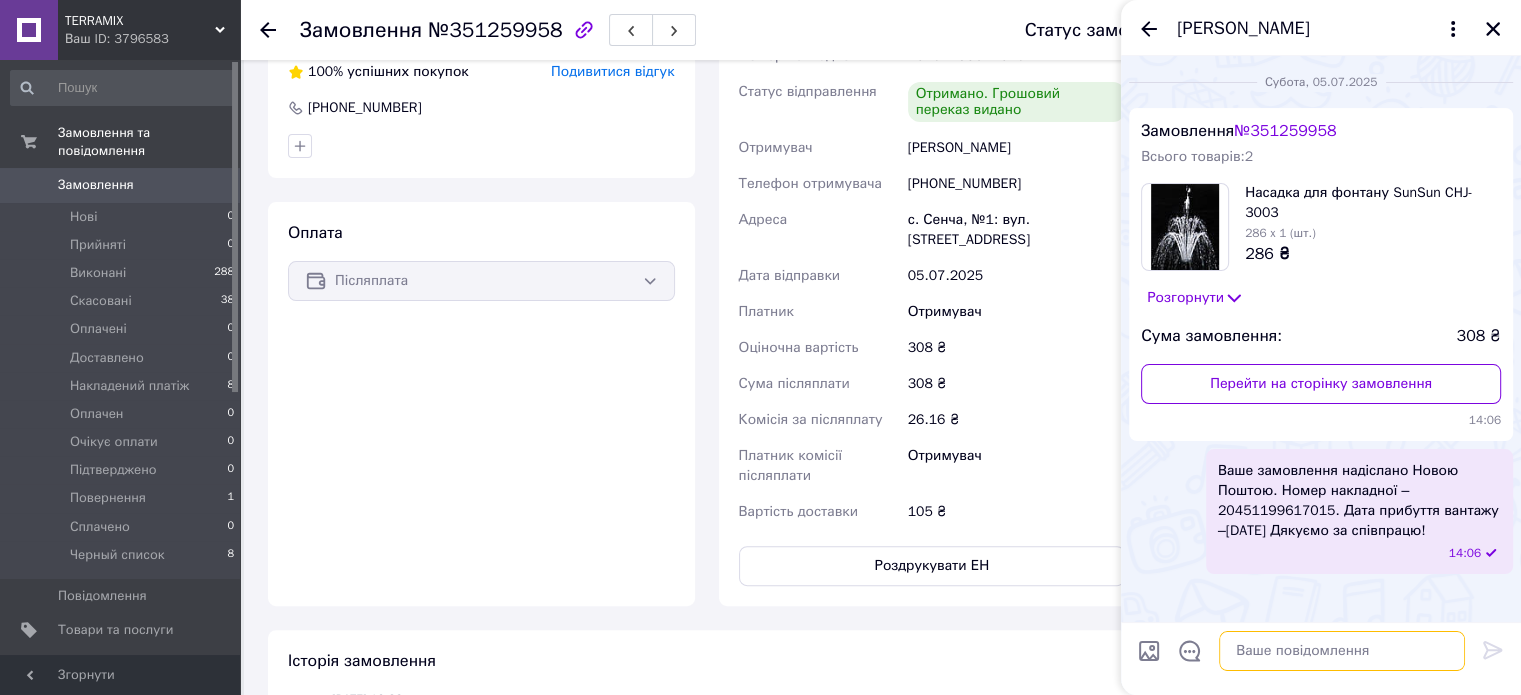 click at bounding box center [1342, 651] 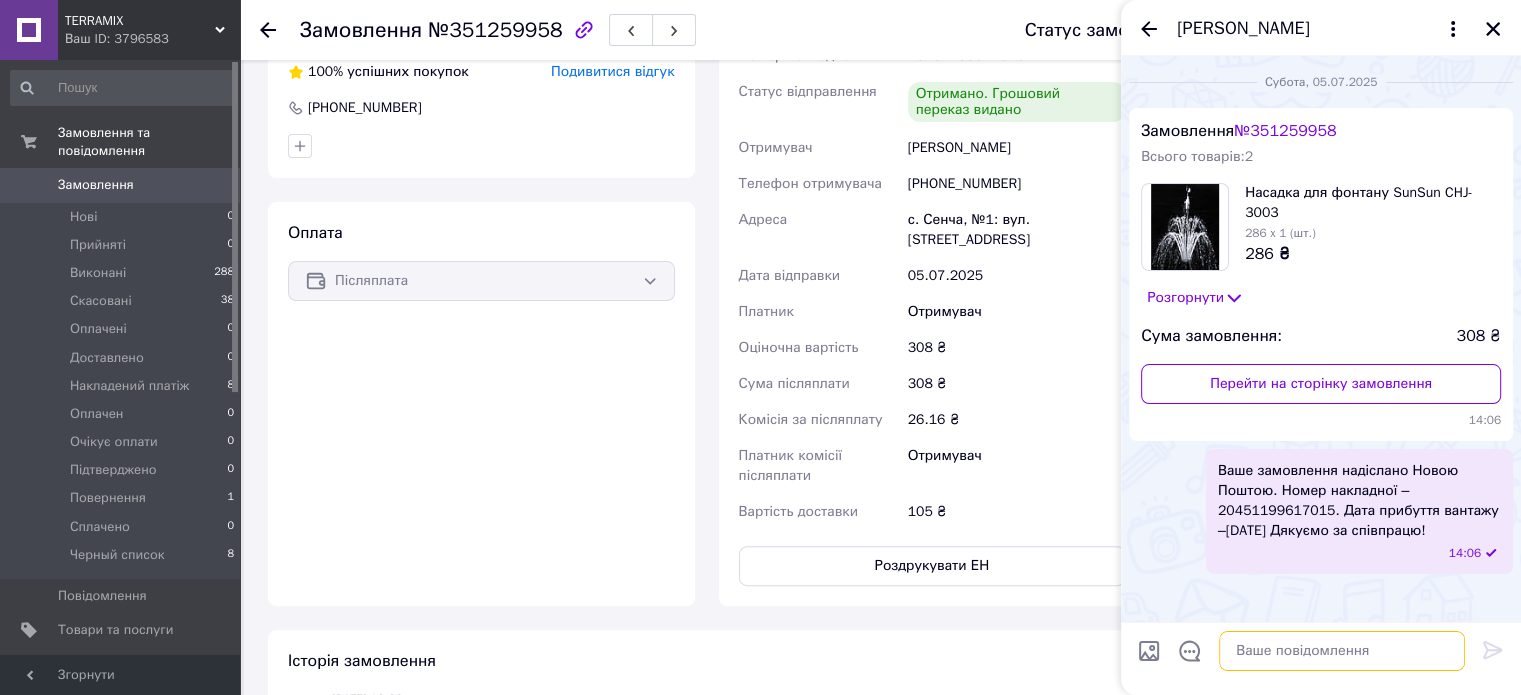 paste on "Вітаєм.
Інтернет-магазин TERRAMIX.
Будемо дуже вдячні за відгук на Ваше останнє замовлення на Prom_ua. Напишіть чи сподобалися Вам якість нашого обслуговування та швидкість обробки замовлення.
Відгук залиште на порталі Prom_ua за посиланням нижче:
https://s.prom.st/0JXn03PpKxD" 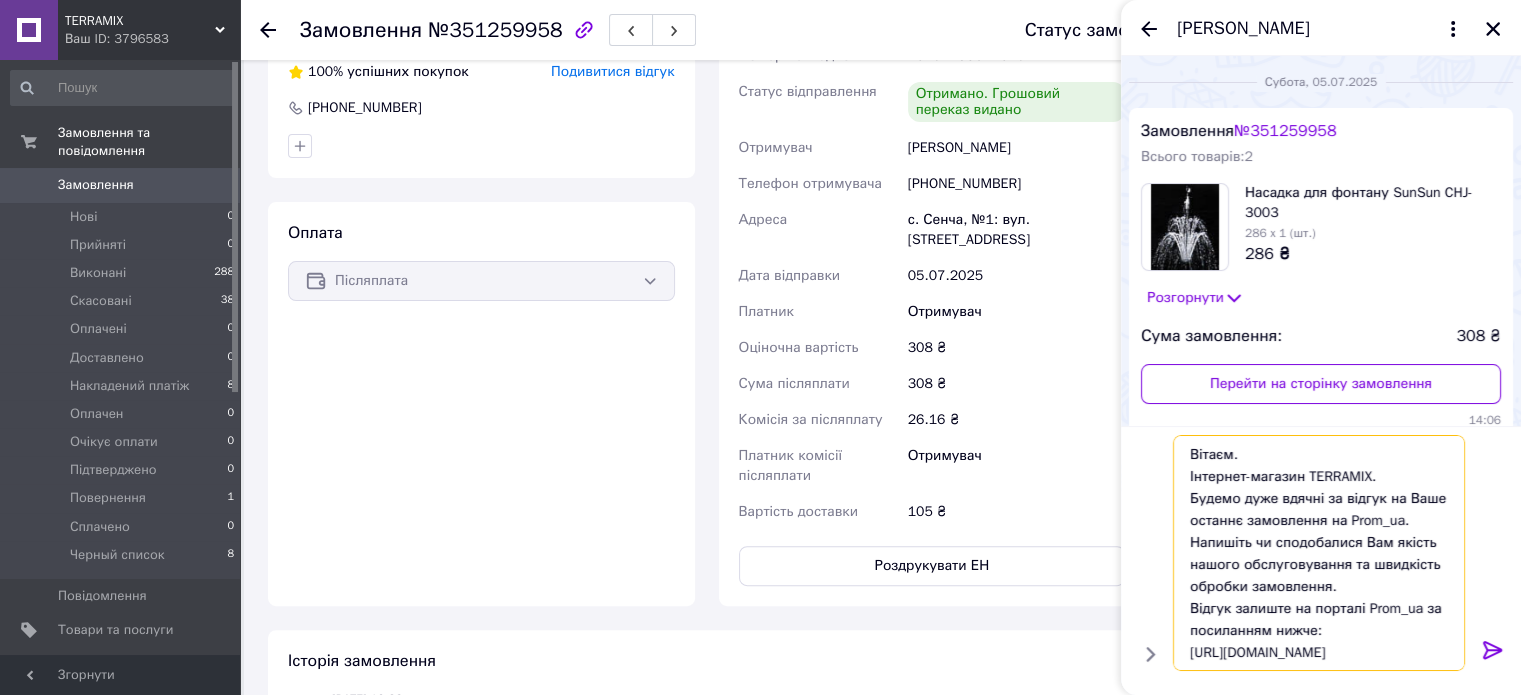 scroll, scrollTop: 1, scrollLeft: 0, axis: vertical 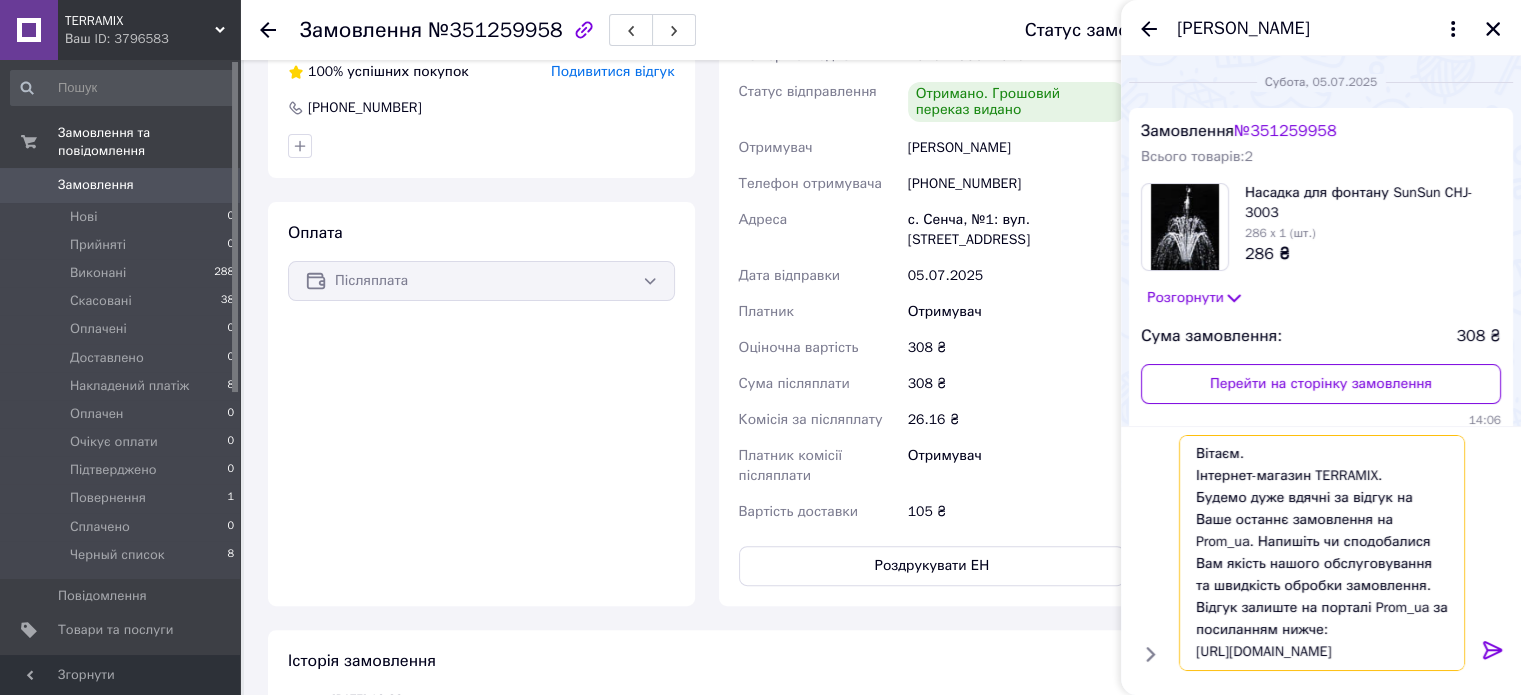 type on "Вітаєм.
Інтернет-магазин TERRAMIX.
Будемо дуже вдячні за відгук на Ваше останнє замовлення на Prom_ua. Напишіть чи сподобалися Вам якість нашого обслуговування та швидкість обробки замовлення.
Відгук залиште на порталі Prom_ua за посиланням нижче:
https://s.prom.st/0JXn03PpKxD" 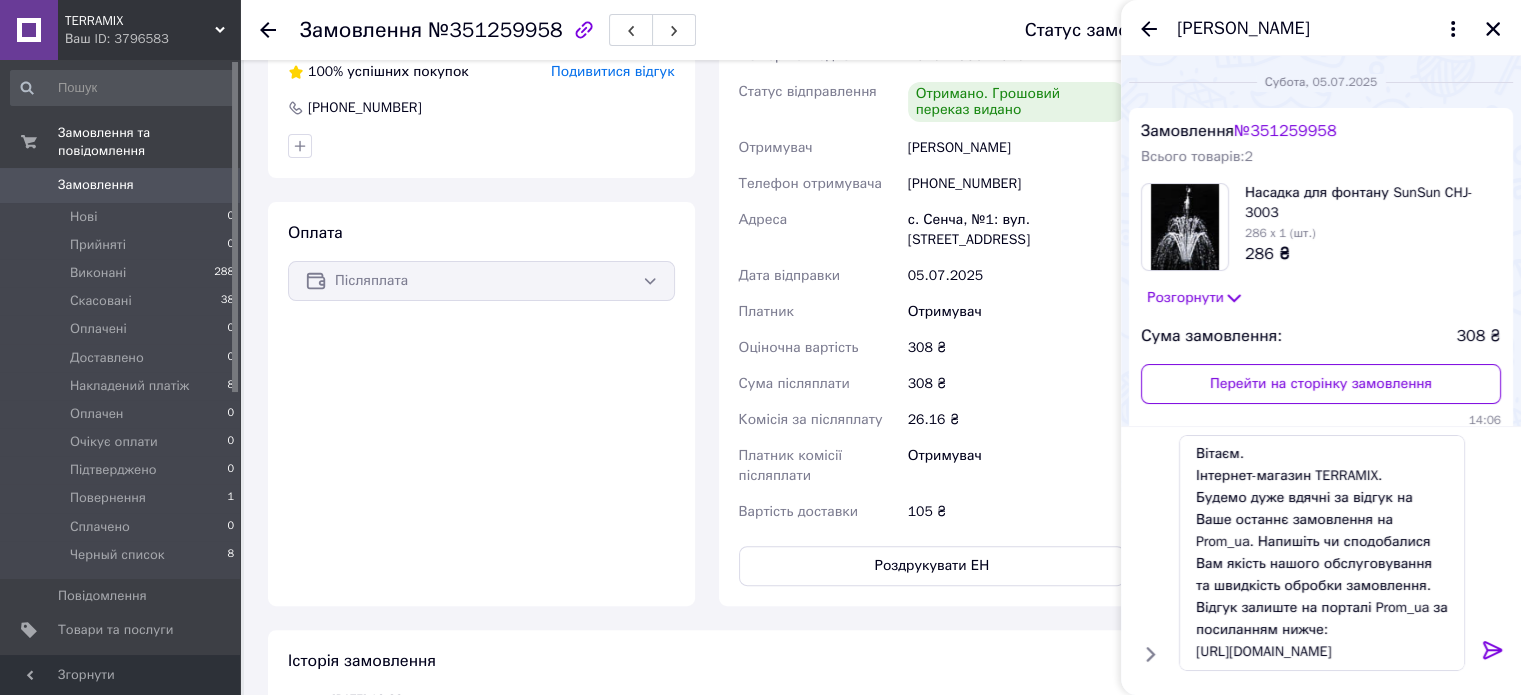 drag, startPoint x: 1494, startPoint y: 651, endPoint x: 1496, endPoint y: 641, distance: 10.198039 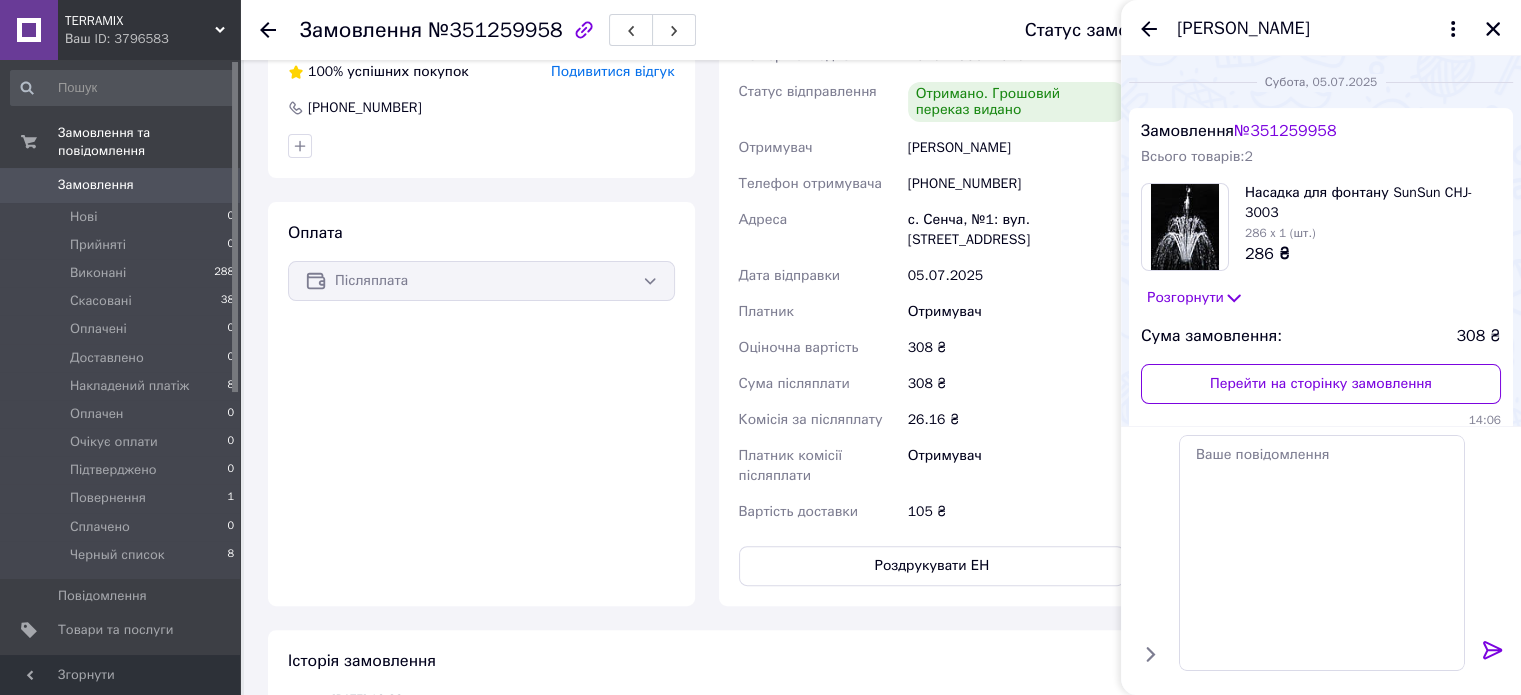 scroll, scrollTop: 0, scrollLeft: 0, axis: both 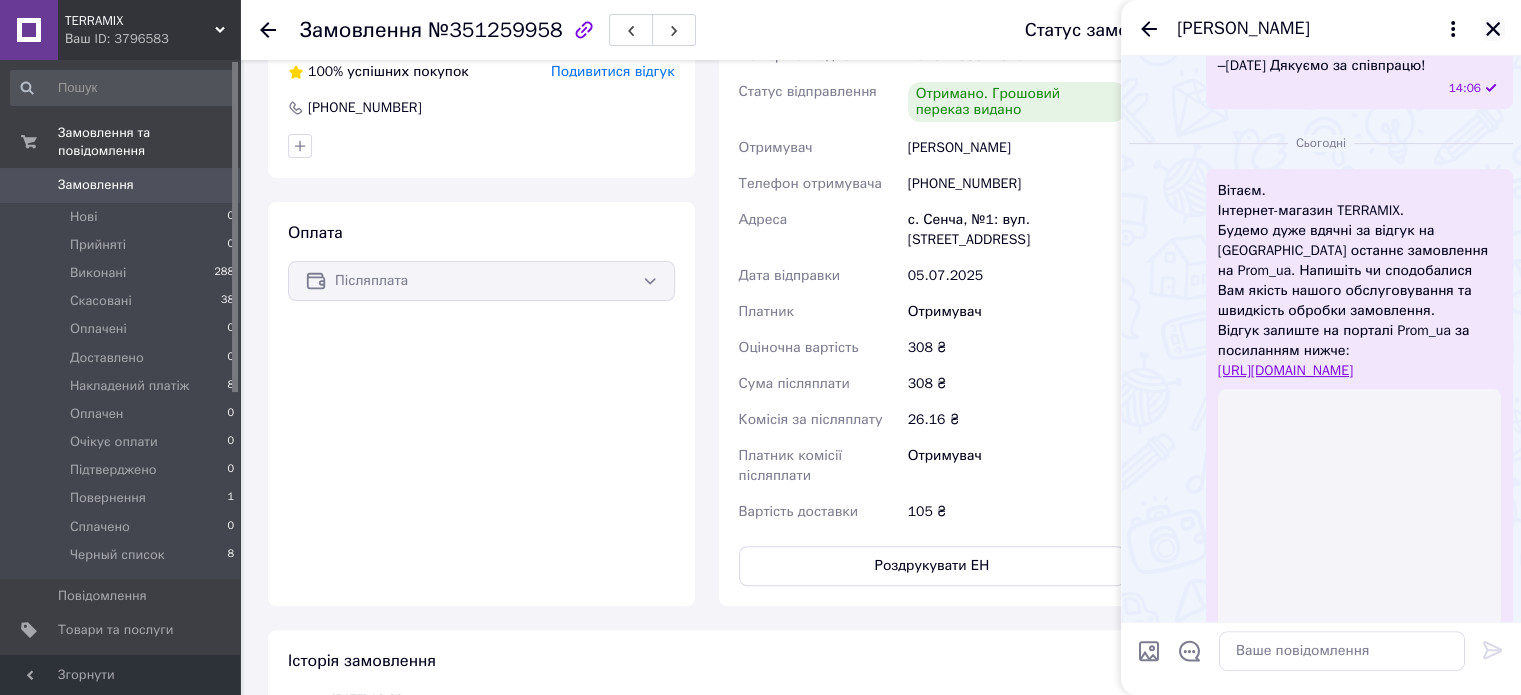 click 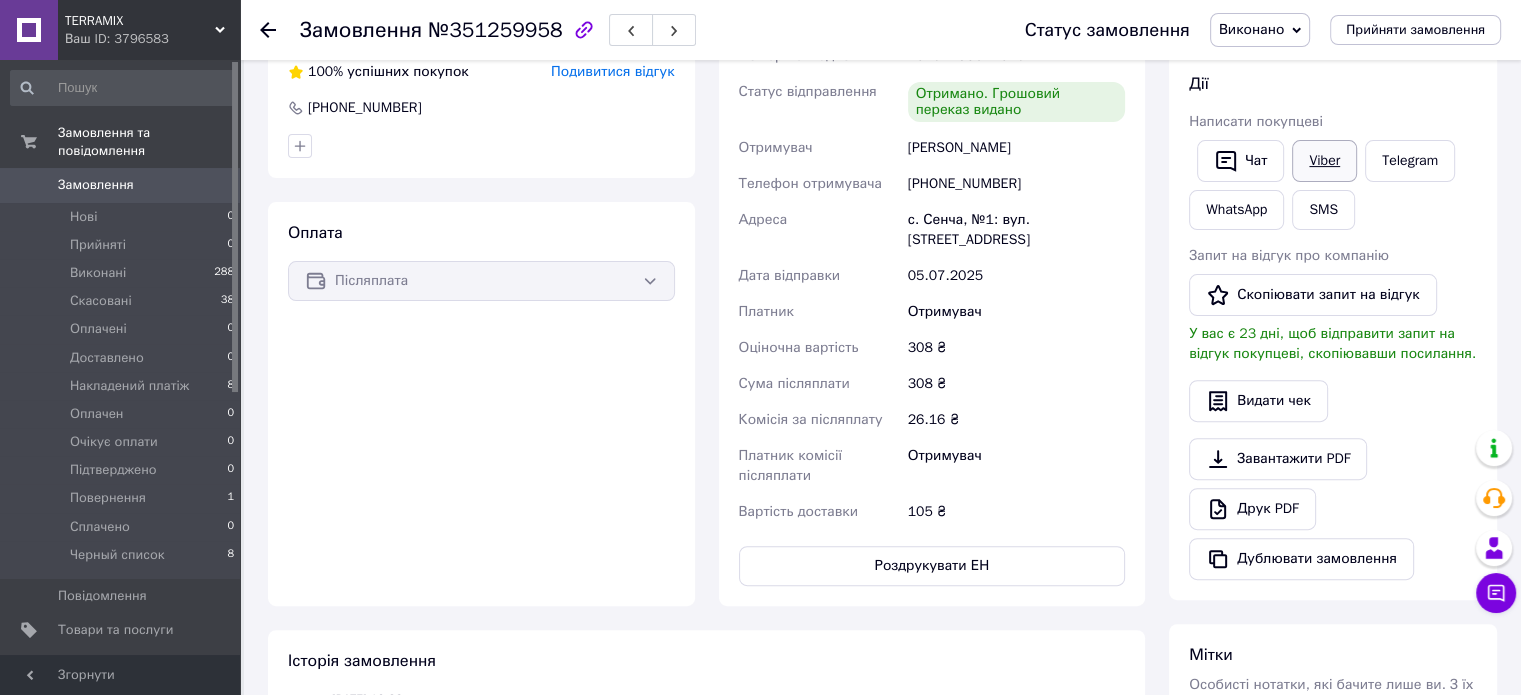 click on "Viber" at bounding box center [1324, 161] 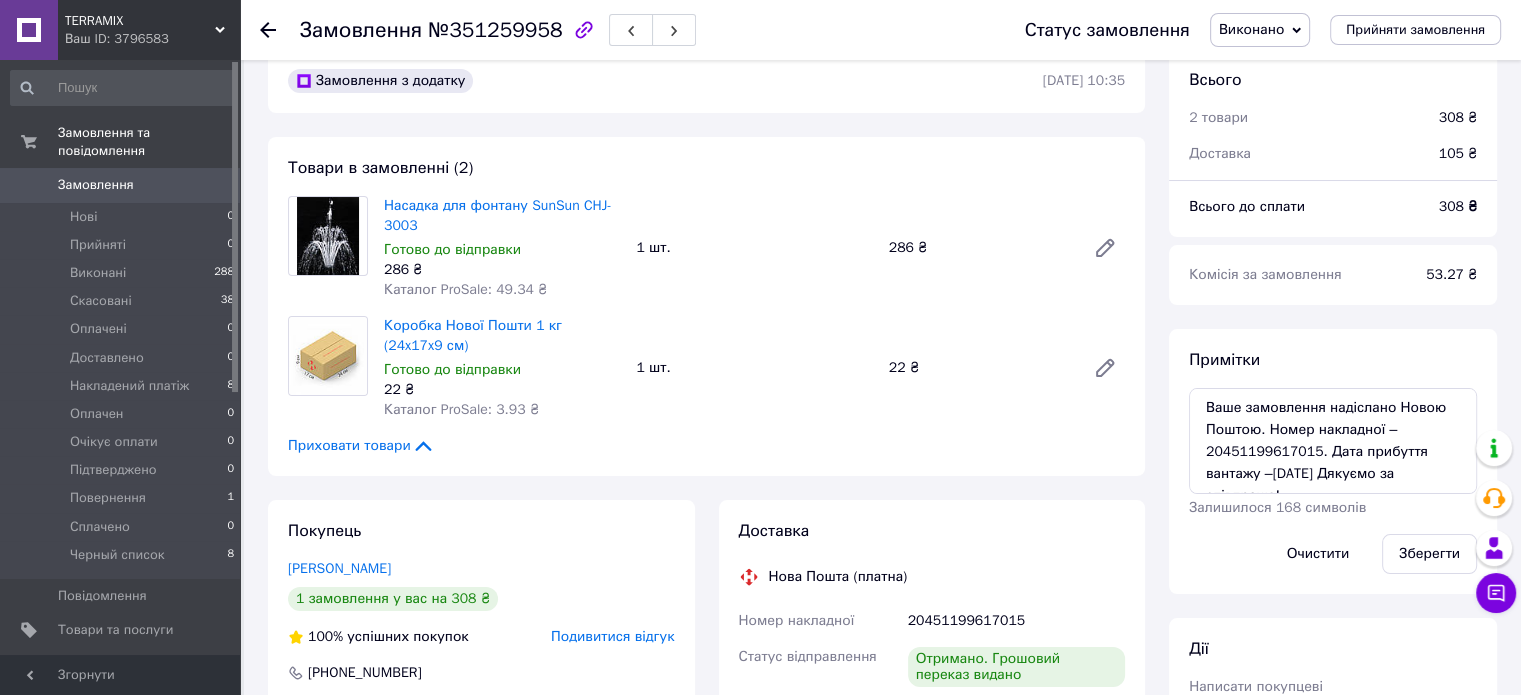 scroll, scrollTop: 0, scrollLeft: 0, axis: both 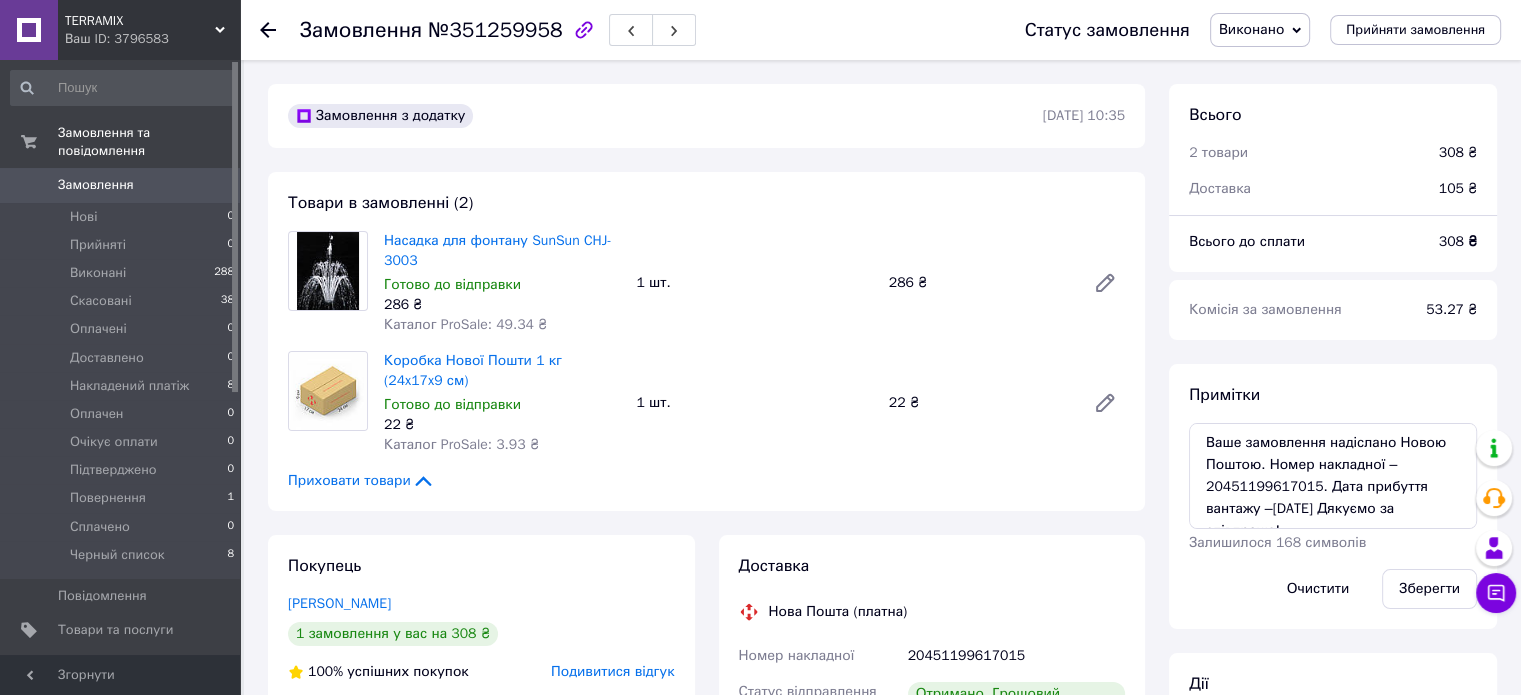 drag, startPoint x: 771, startPoint y: 583, endPoint x: 628, endPoint y: 139, distance: 466.46008 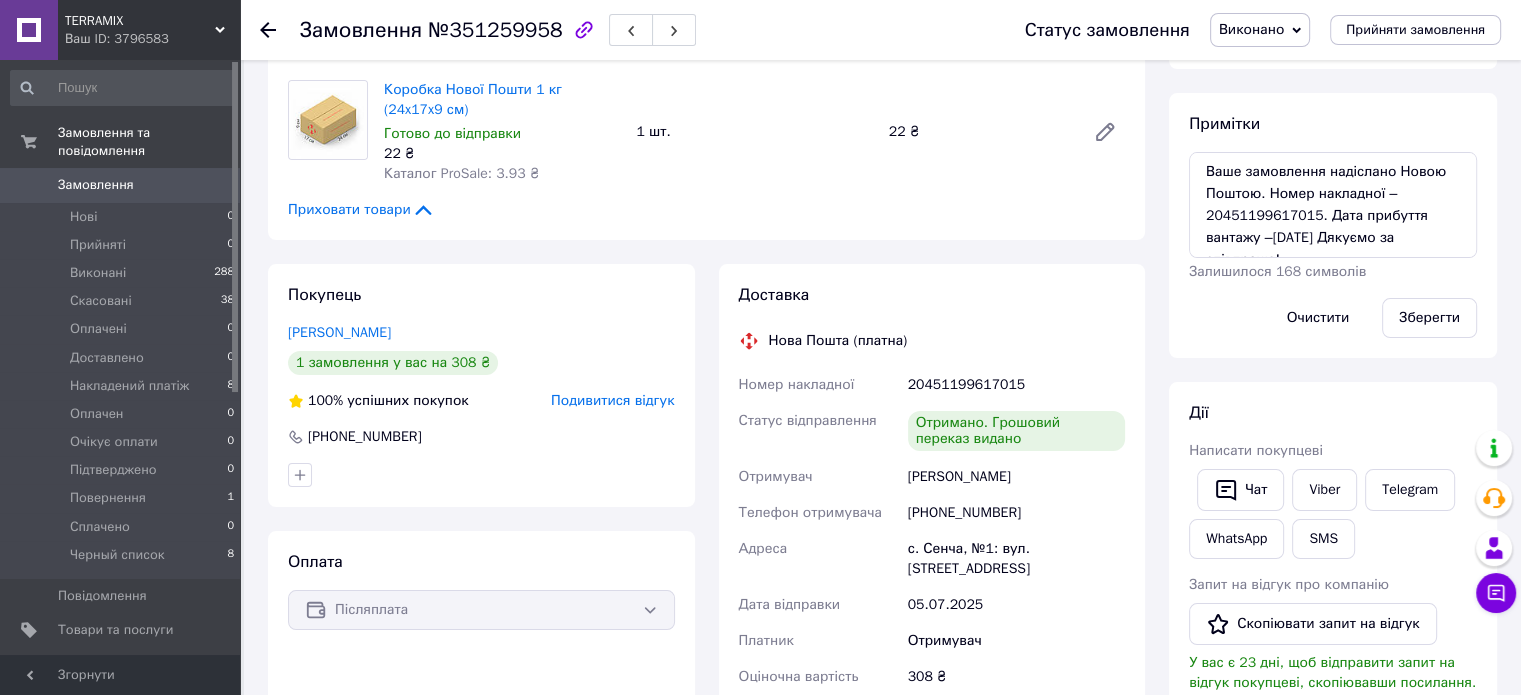 scroll, scrollTop: 300, scrollLeft: 0, axis: vertical 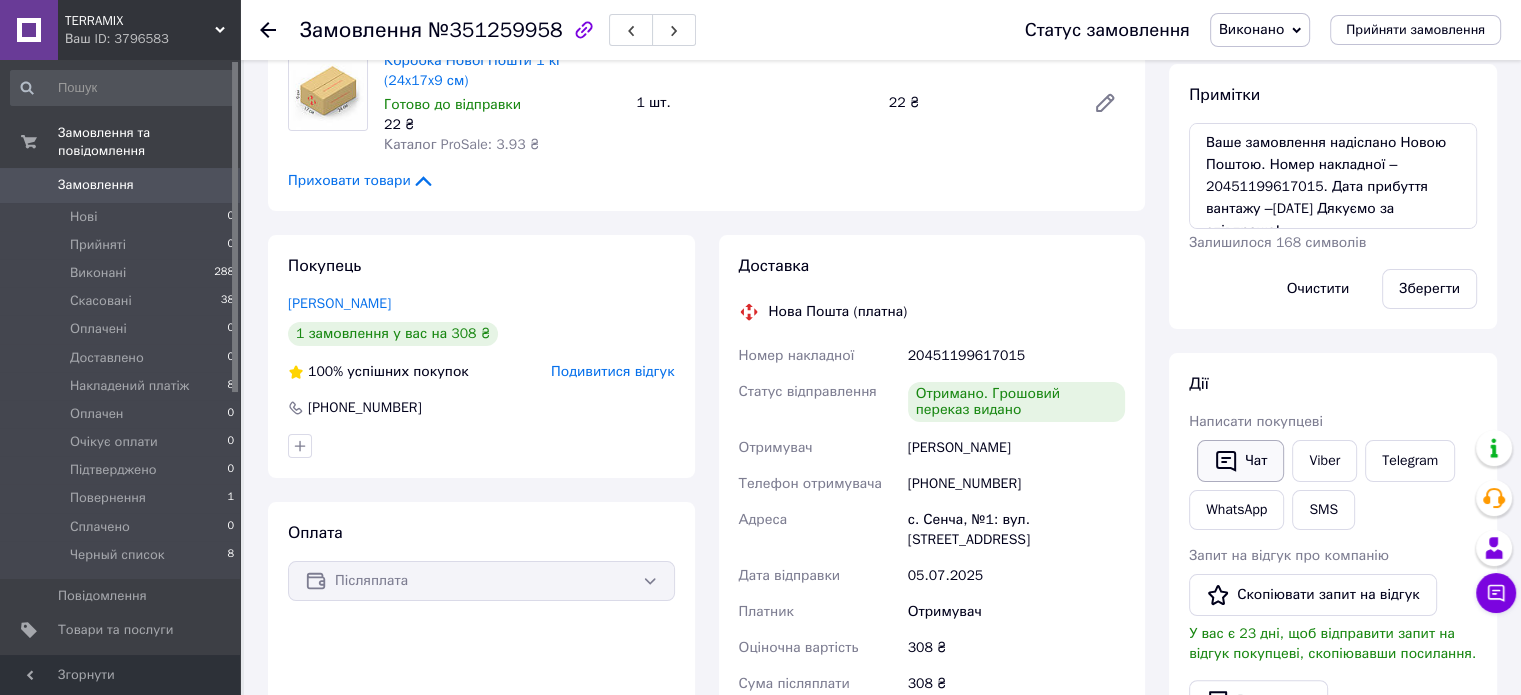 click on "Чат" at bounding box center [1240, 461] 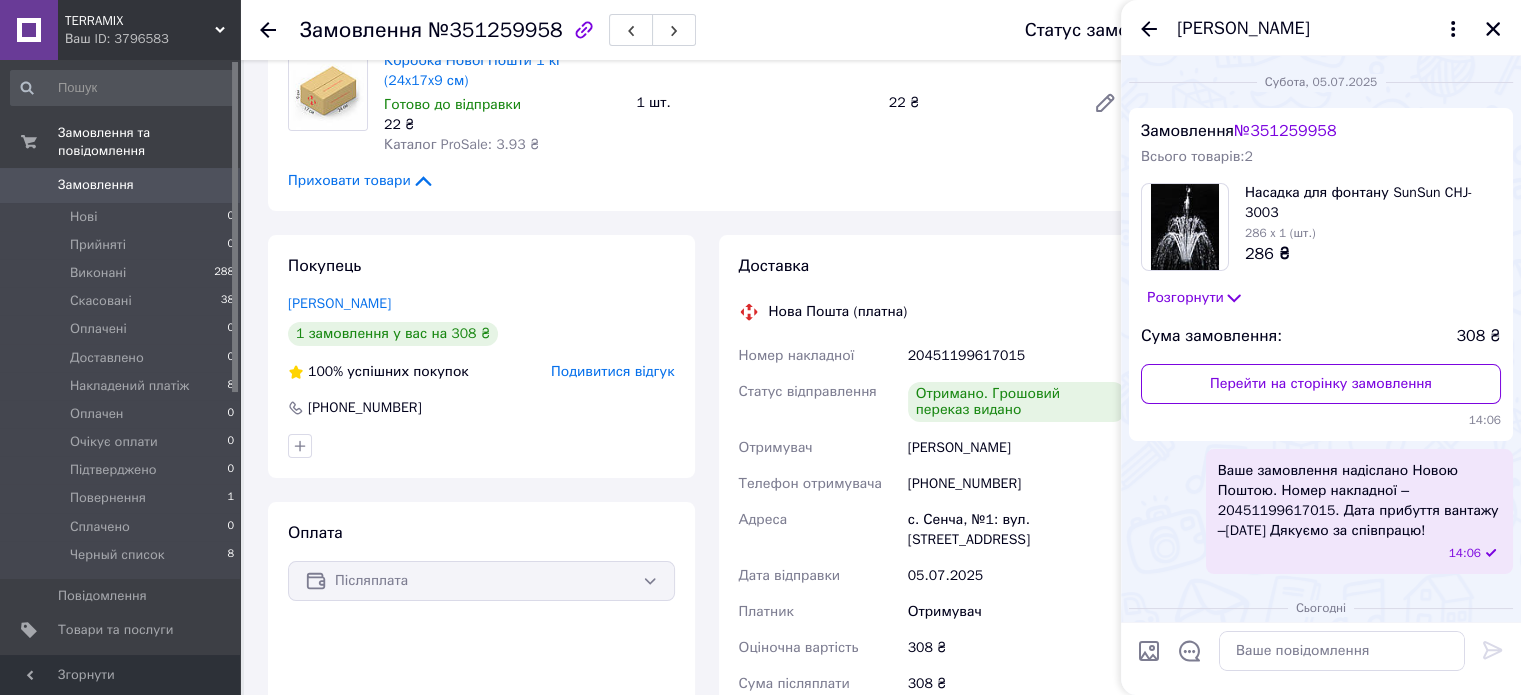 scroll, scrollTop: 413, scrollLeft: 0, axis: vertical 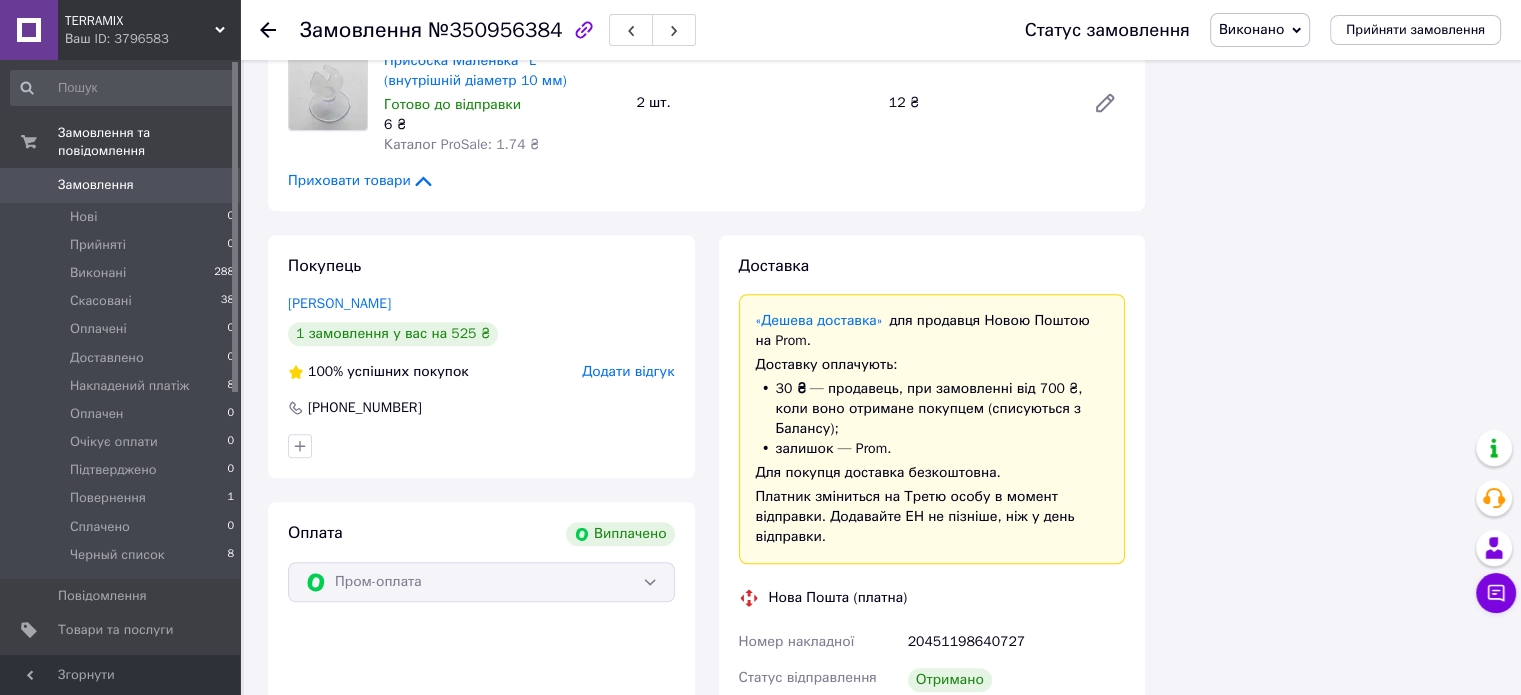 click on "Додати відгук" at bounding box center [628, 371] 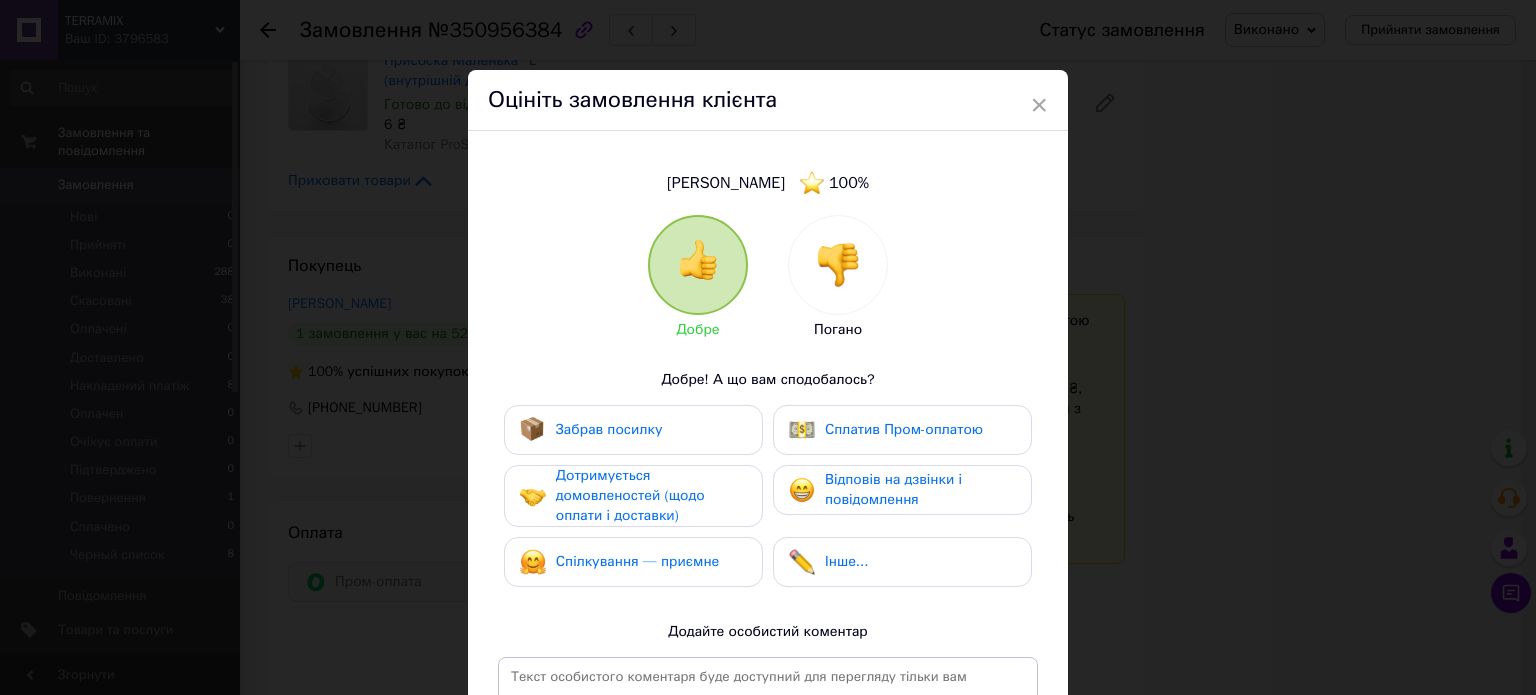 click on "Забрав посилку" at bounding box center [633, 430] 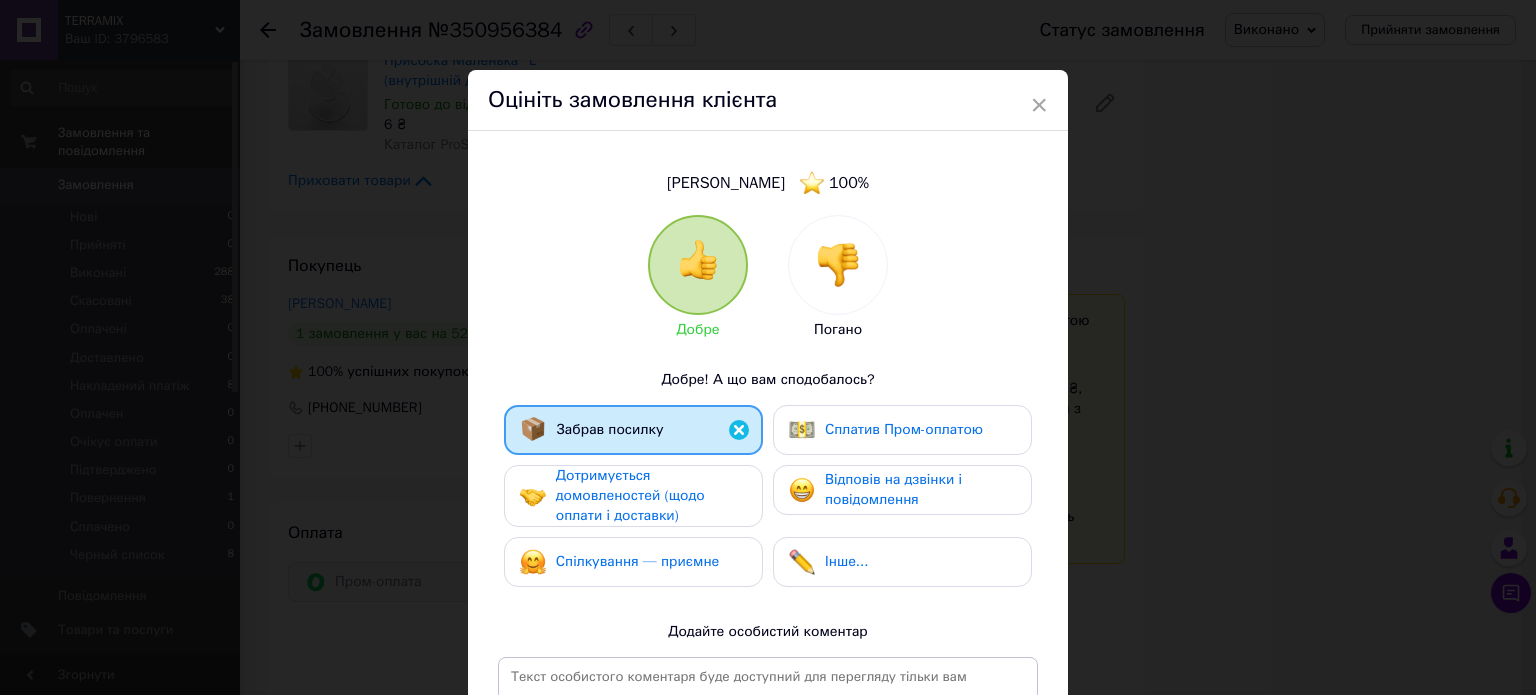 click on "Дотримується домовленостей (щодо оплати і доставки)" at bounding box center (630, 495) 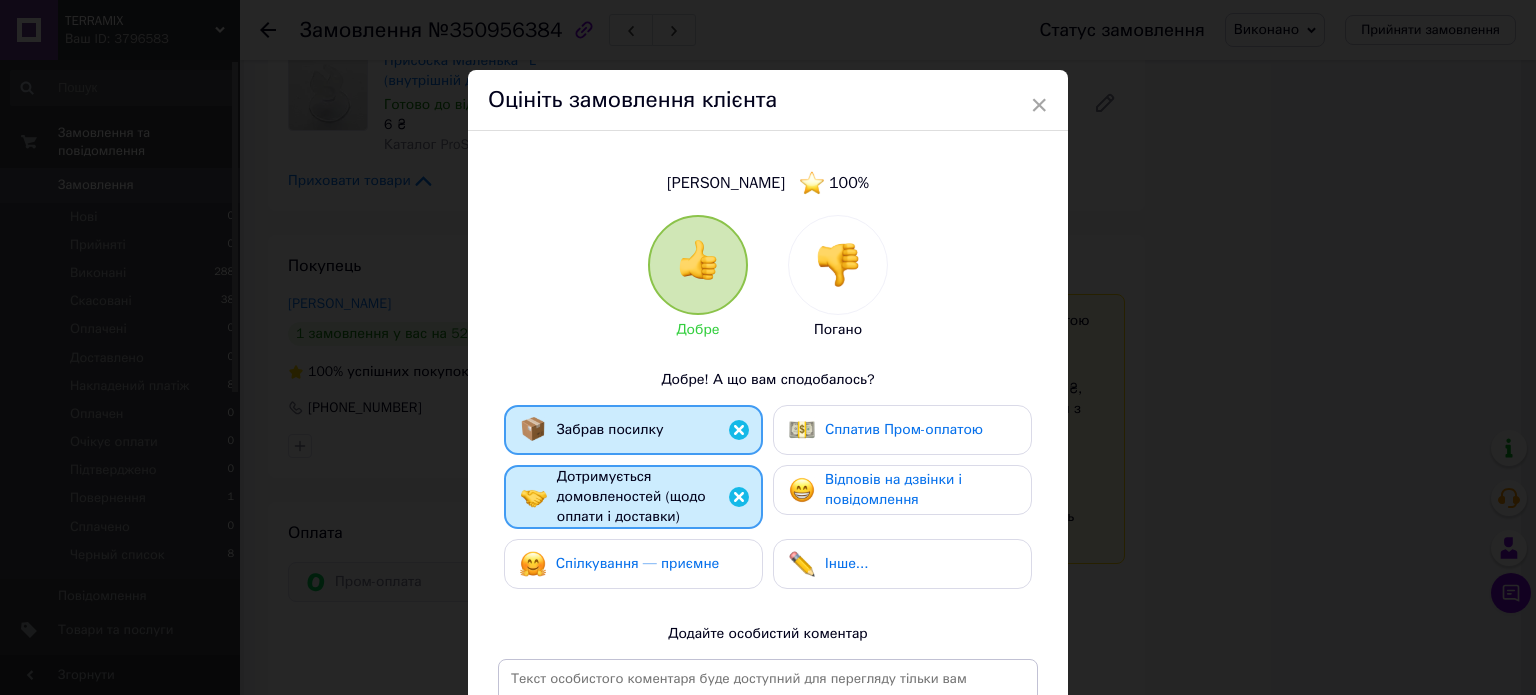 click on "Спілкування — приємне" at bounding box center (638, 563) 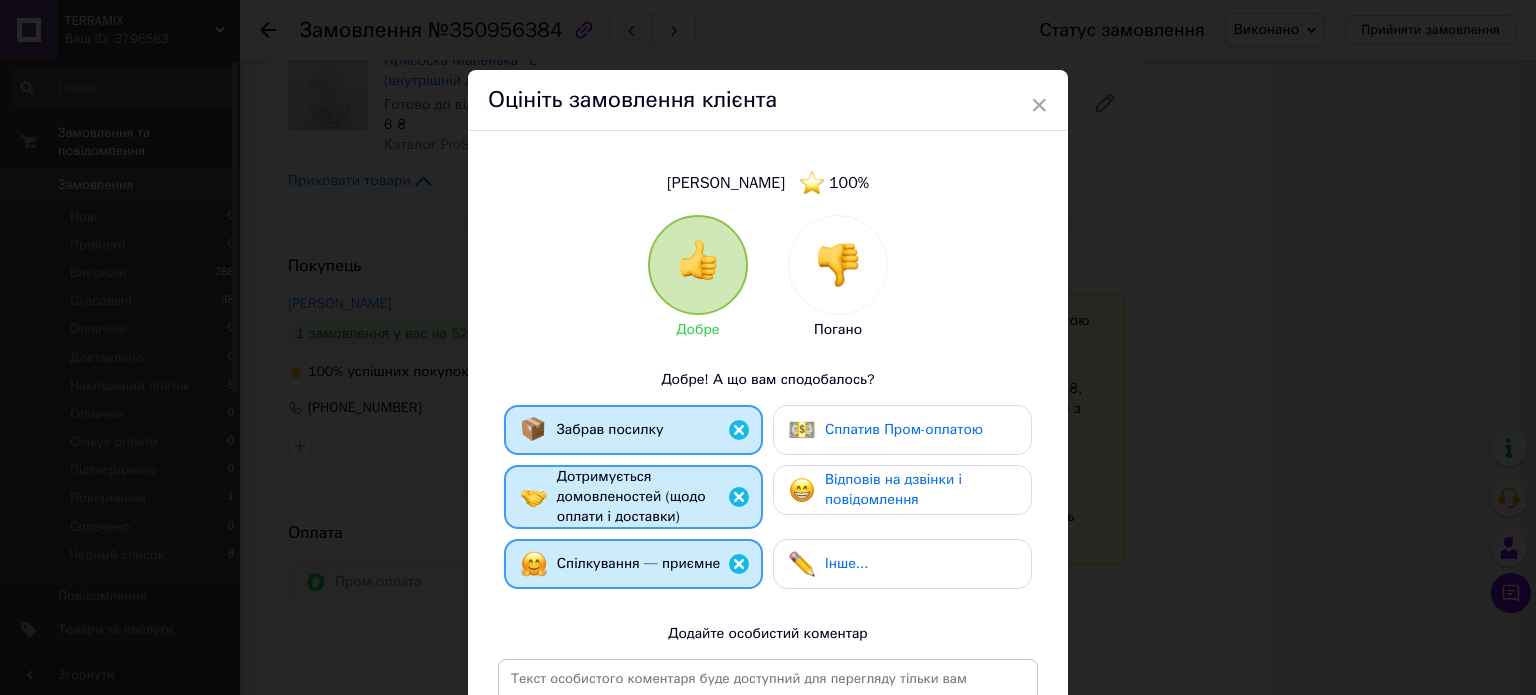 drag, startPoint x: 835, startPoint y: 555, endPoint x: 848, endPoint y: 516, distance: 41.109608 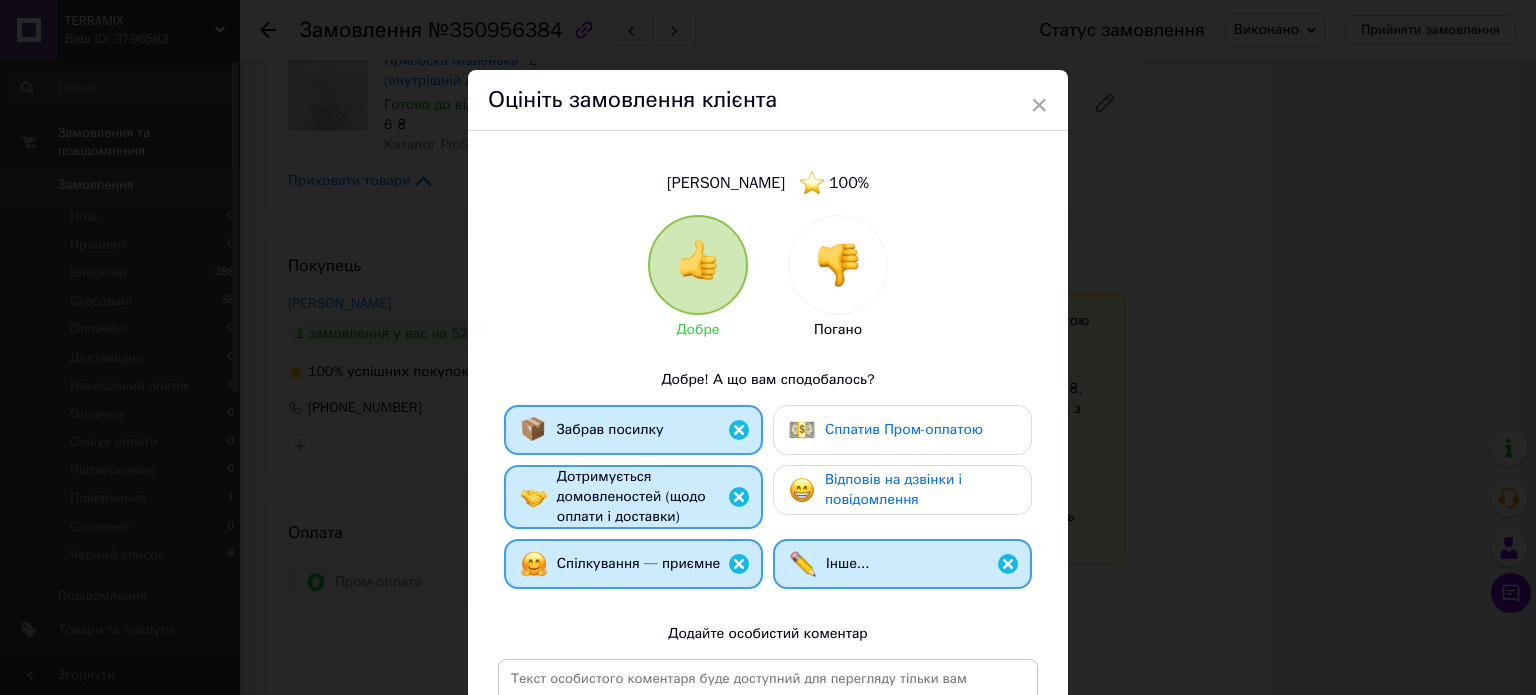 drag, startPoint x: 853, startPoint y: 494, endPoint x: 894, endPoint y: 423, distance: 81.9878 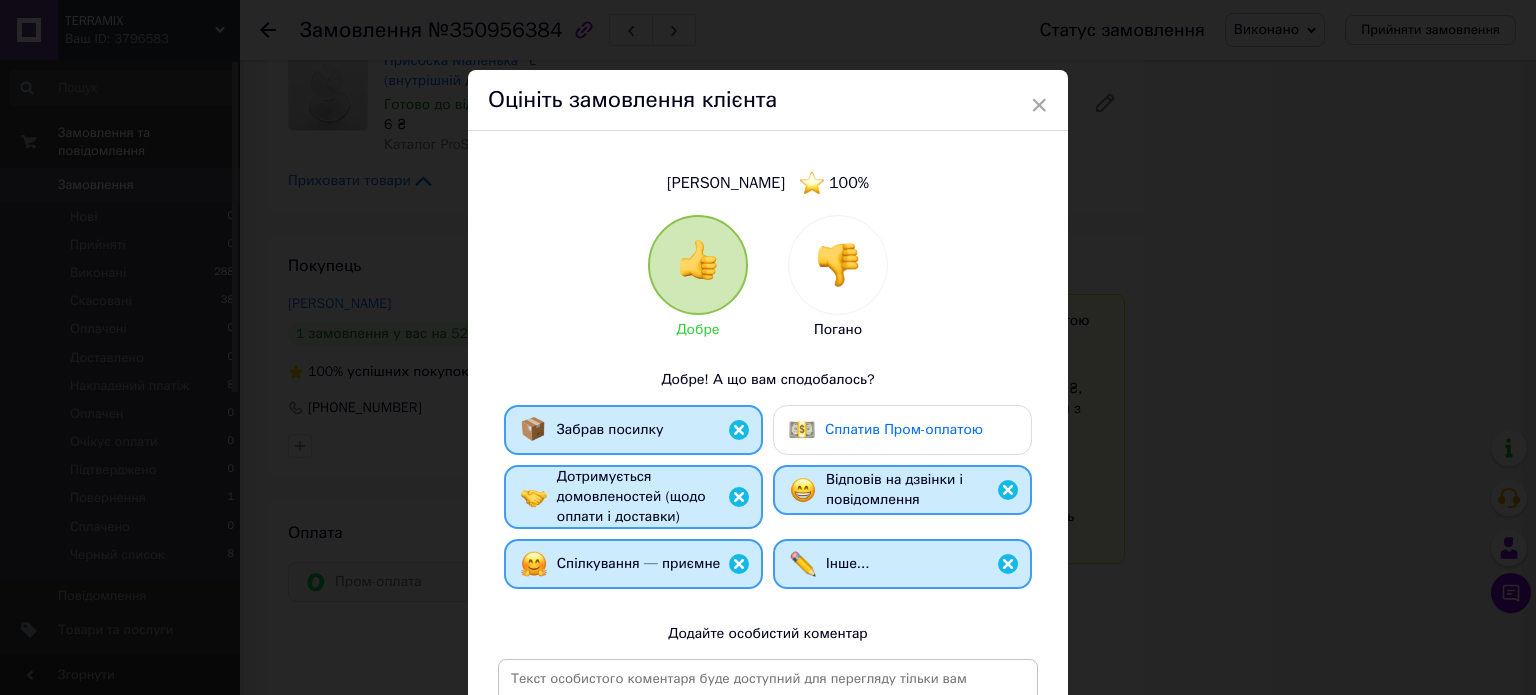click on "Сплатив Пром-оплатою" at bounding box center [904, 429] 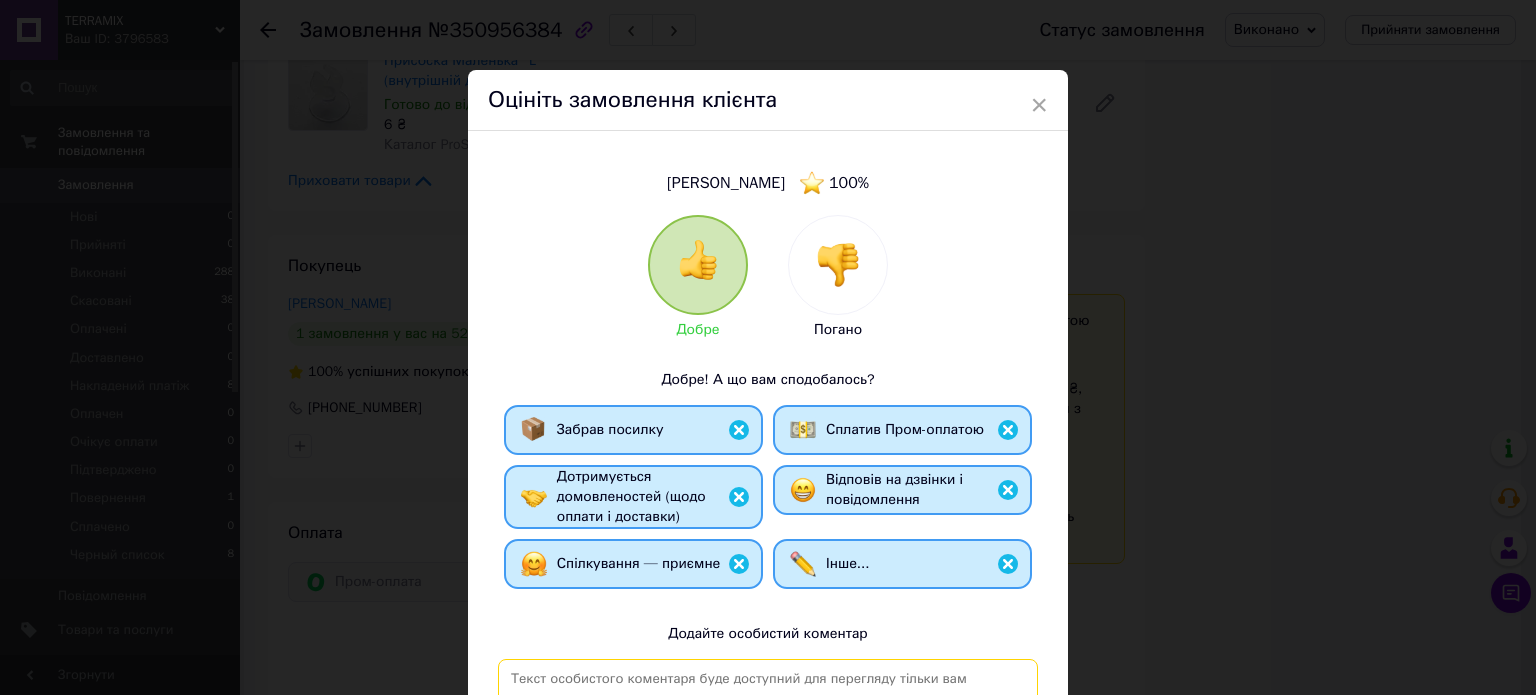 paste on "[PERSON_NAME], як відповідального та порядного покупця. Замовлення, сплачене ПромОплатою, забрали своєчасно. Угода пройшла успішно. Дякуємо за покупку та вибір нашого інтернет-магазину.
З пов. Інтернет магазин TERRAMIX" 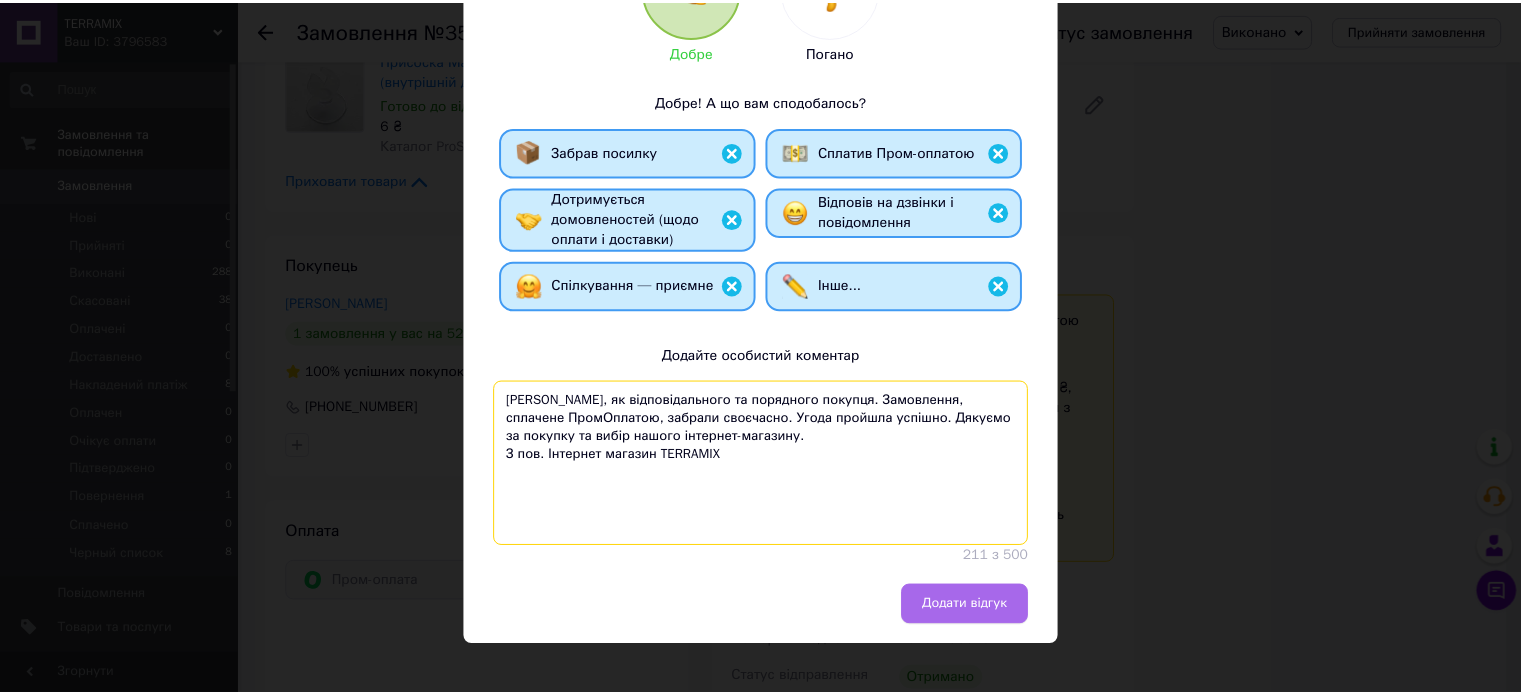 scroll, scrollTop: 296, scrollLeft: 0, axis: vertical 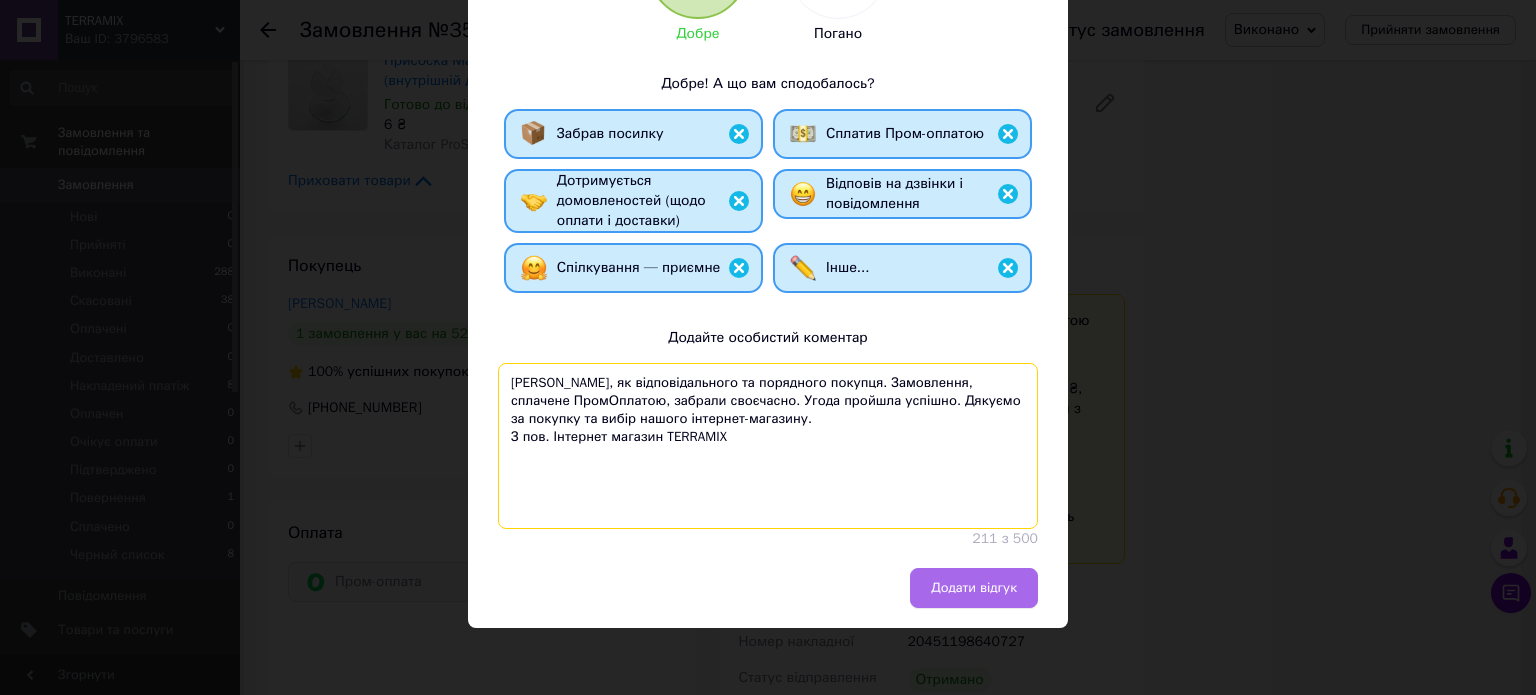 type on "[PERSON_NAME], як відповідального та порядного покупця. Замовлення, сплачене ПромОплатою, забрали своєчасно. Угода пройшла успішно. Дякуємо за покупку та вибір нашого інтернет-магазину.
З пов. Інтернет магазин TERRAMIX" 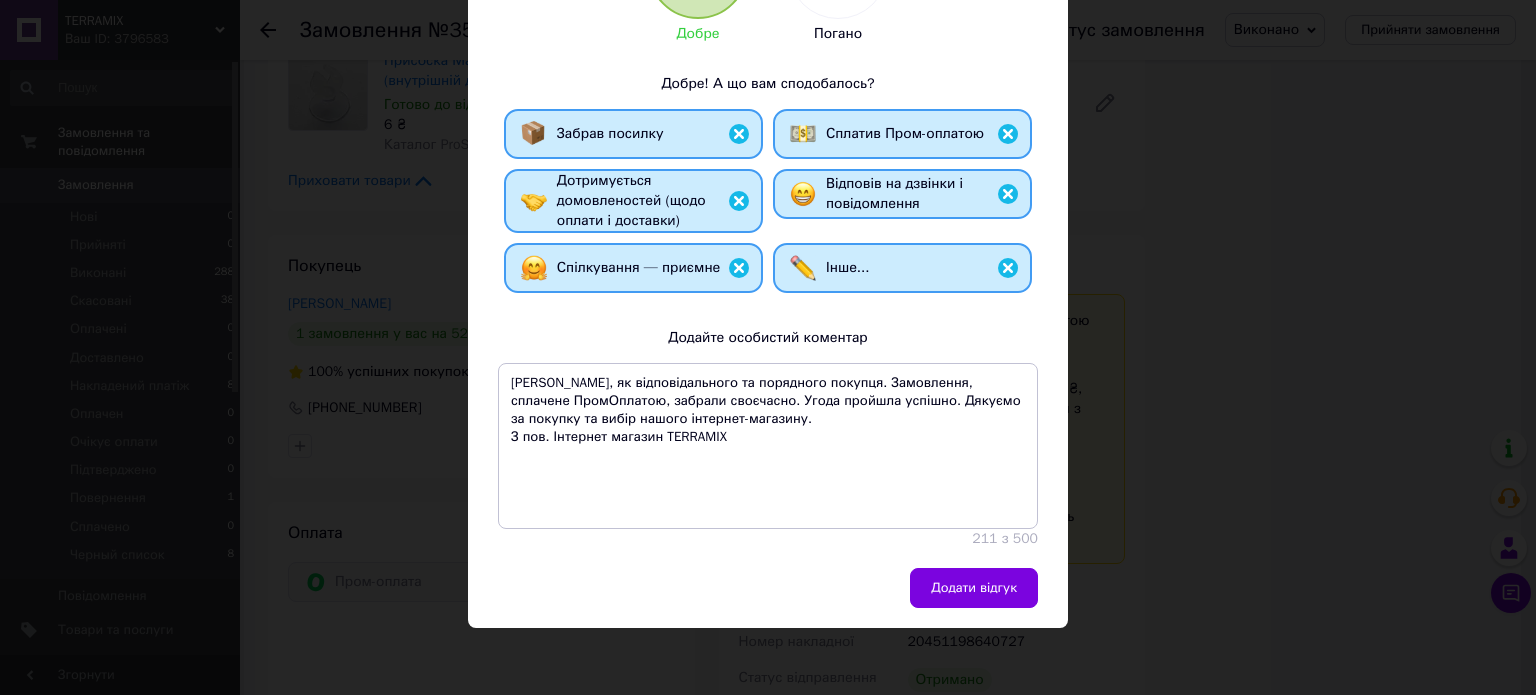 click on "Додати відгук" at bounding box center (974, 588) 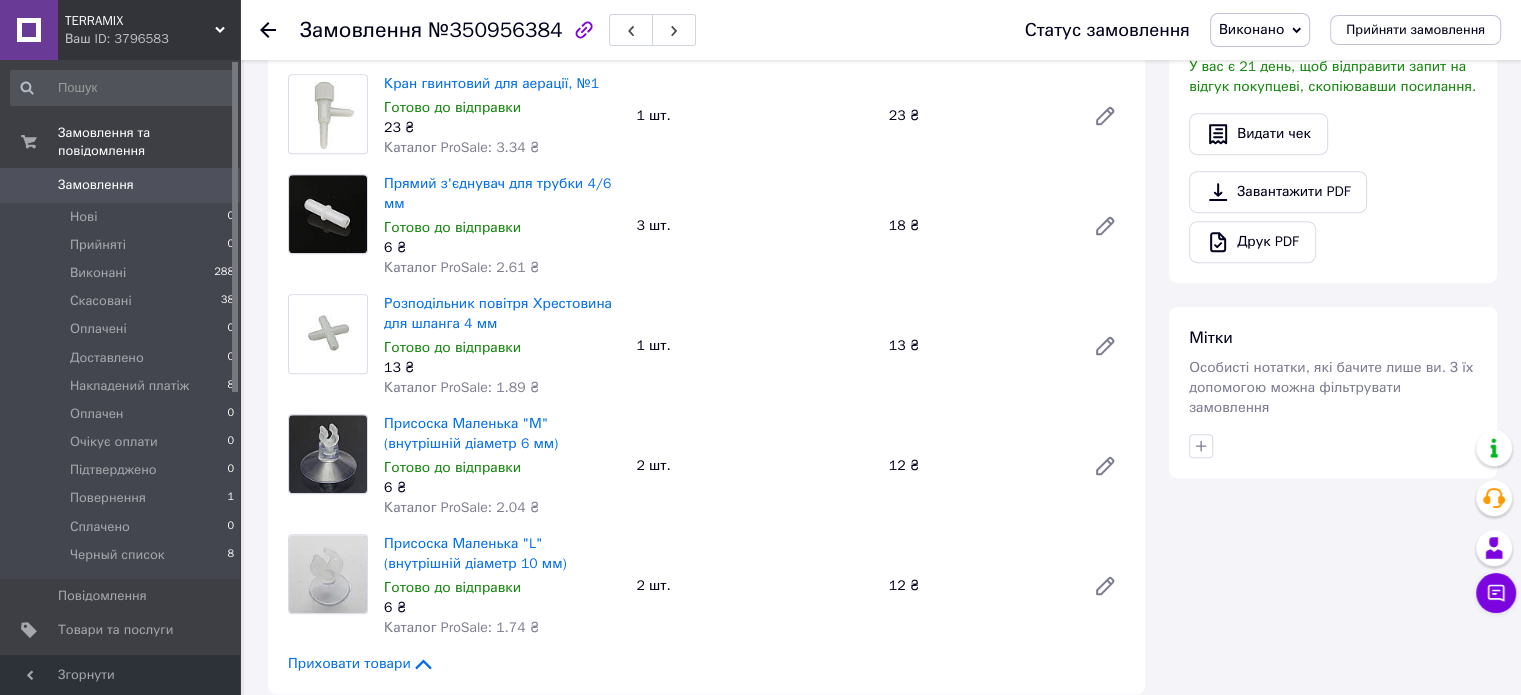 scroll, scrollTop: 600, scrollLeft: 0, axis: vertical 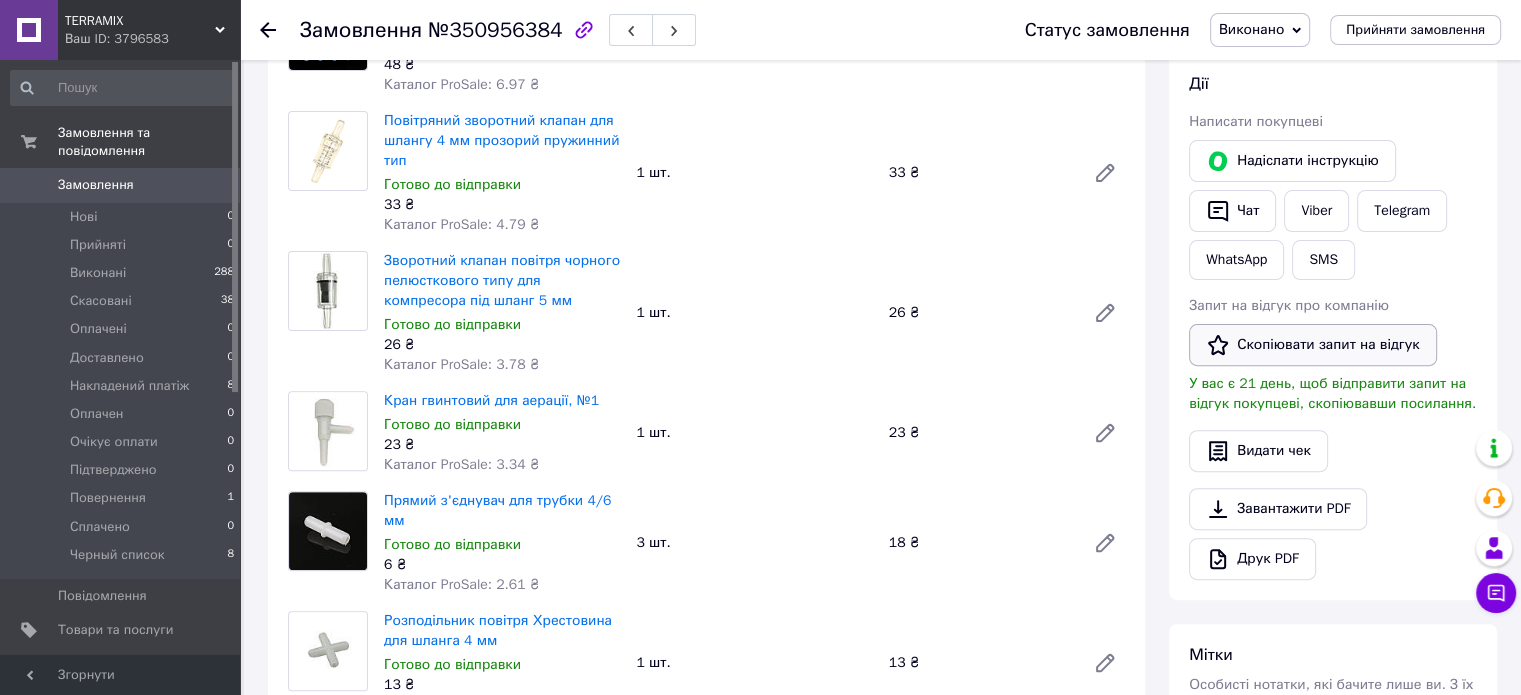 click on "Скопіювати запит на відгук" at bounding box center (1313, 345) 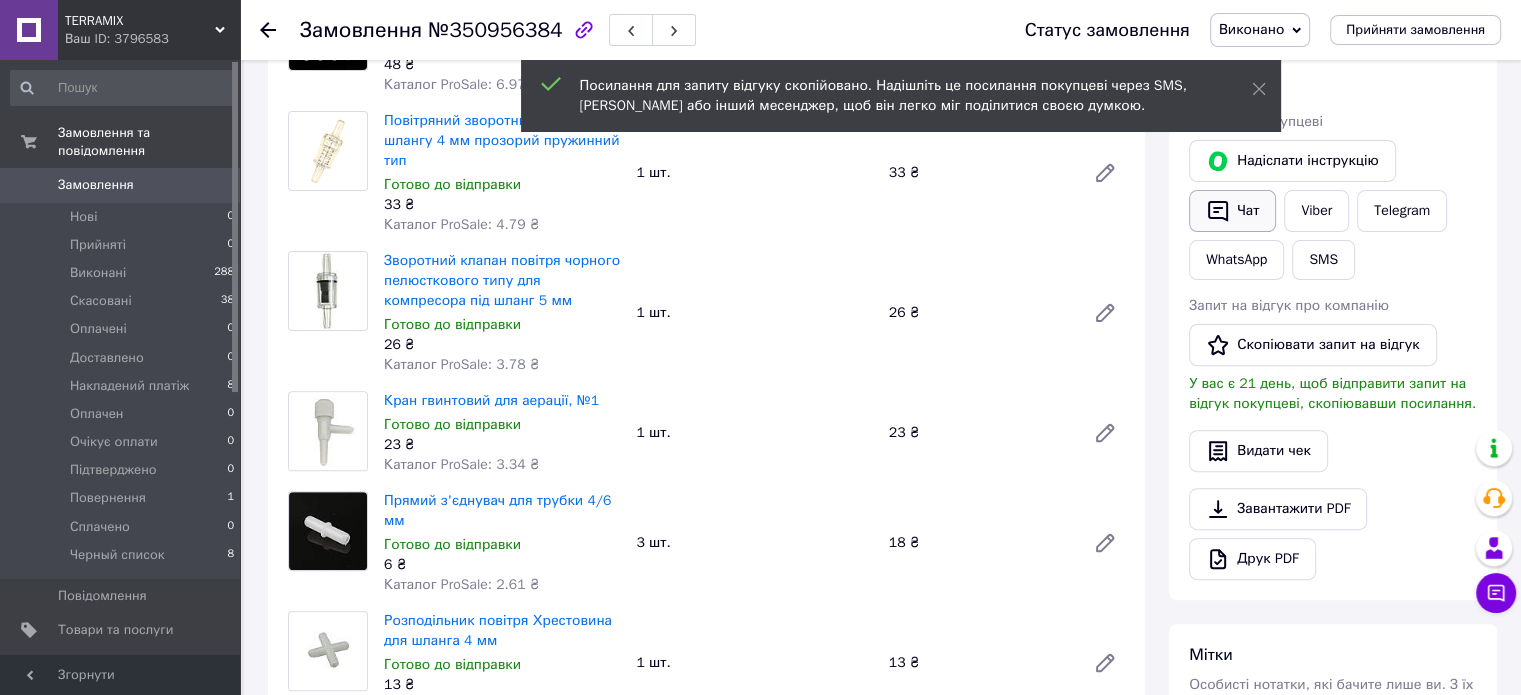click on "Чат" at bounding box center [1232, 211] 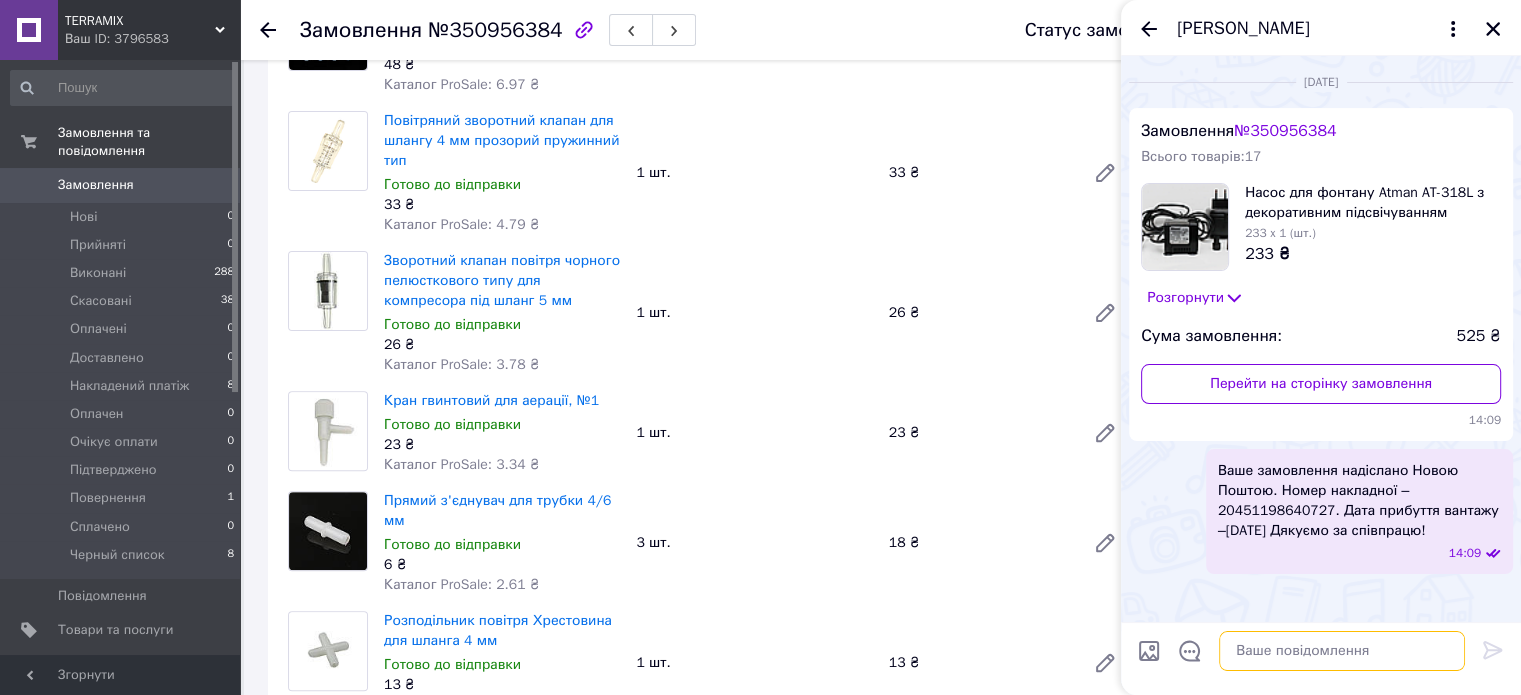 click at bounding box center (1342, 651) 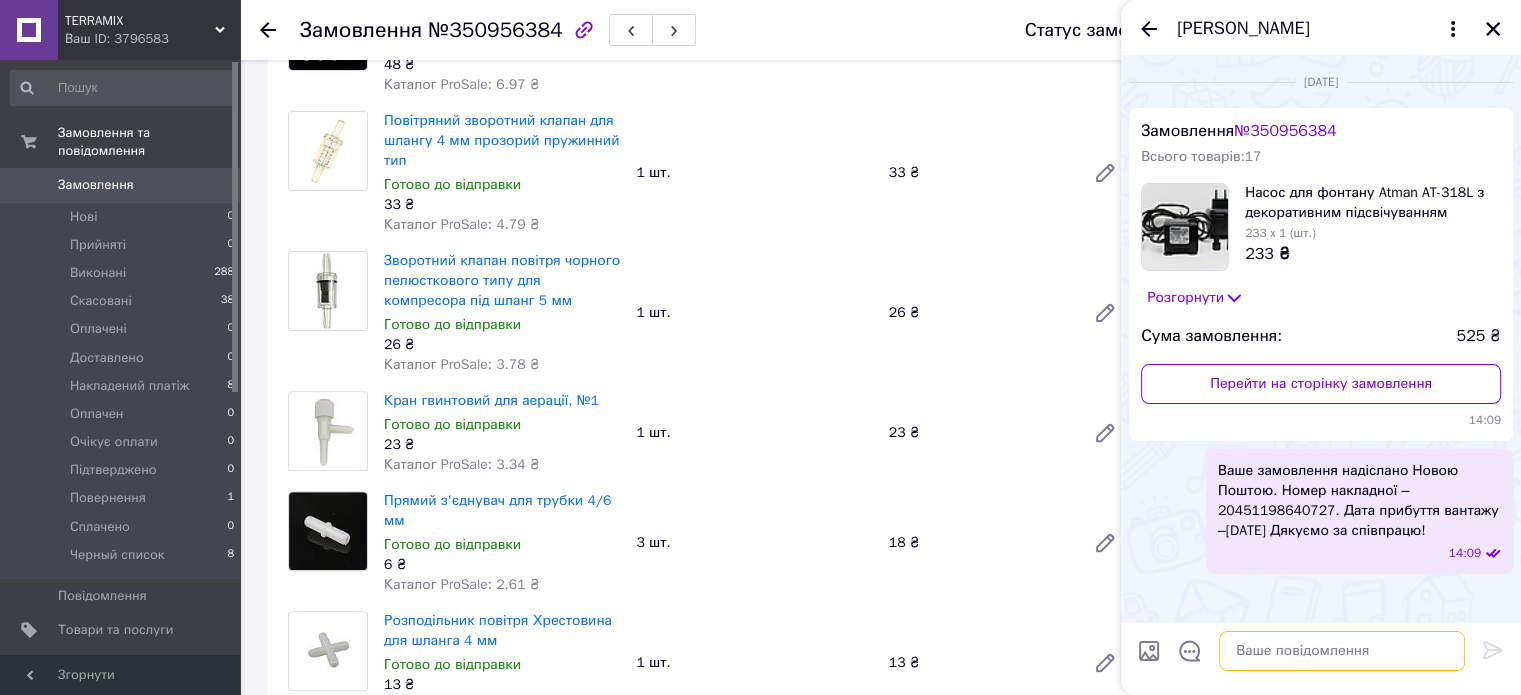 paste on "Вітаєм.
Інтернет-магазин TERRAMIX.
Будемо дуже вдячні за відгук на Ваше останнє замовлення на Prom_ua. Напишіть чи сподобалися Вам якість нашого обслуговування та швидкість обробки замовлення.
Відгук залиште на порталі Prom_ua за посиланням нижче:
https://s.prom.st/kAehXiMTHT8" 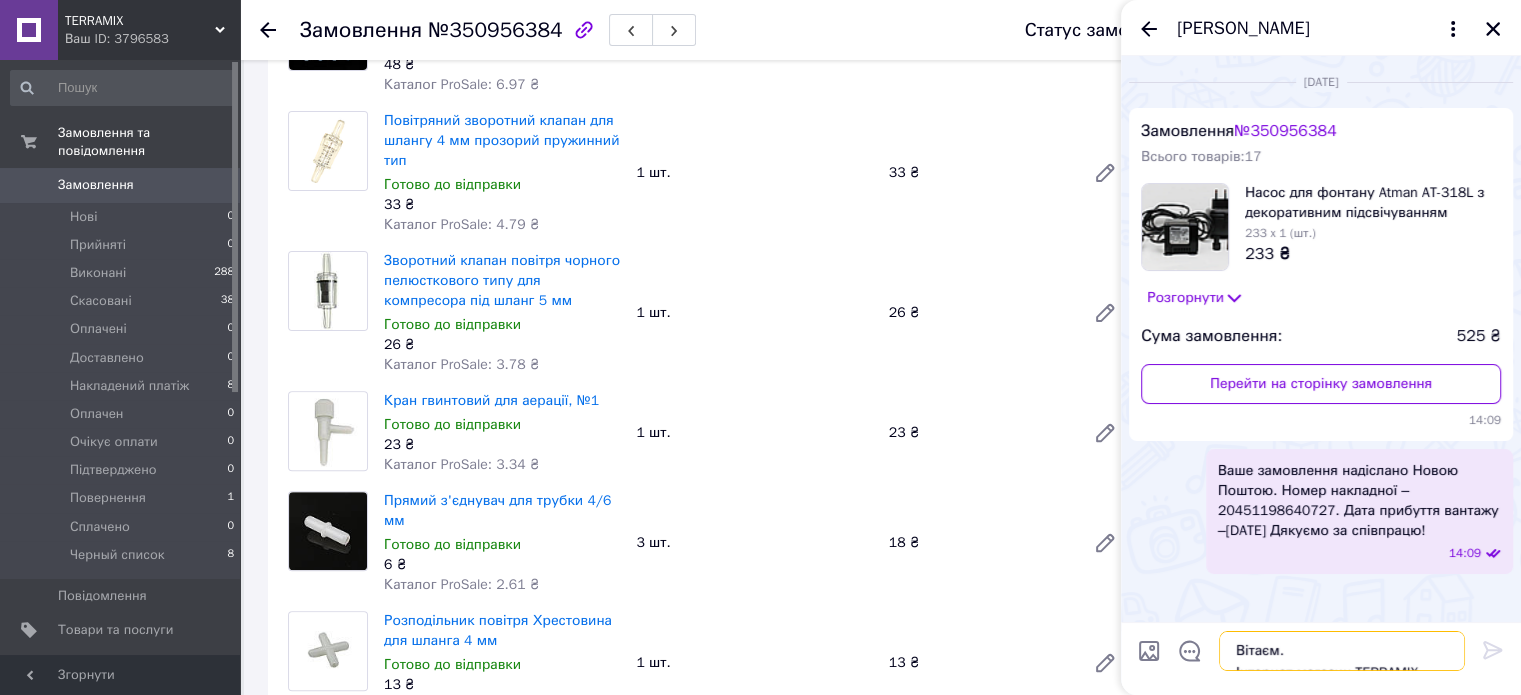 scroll, scrollTop: 1, scrollLeft: 0, axis: vertical 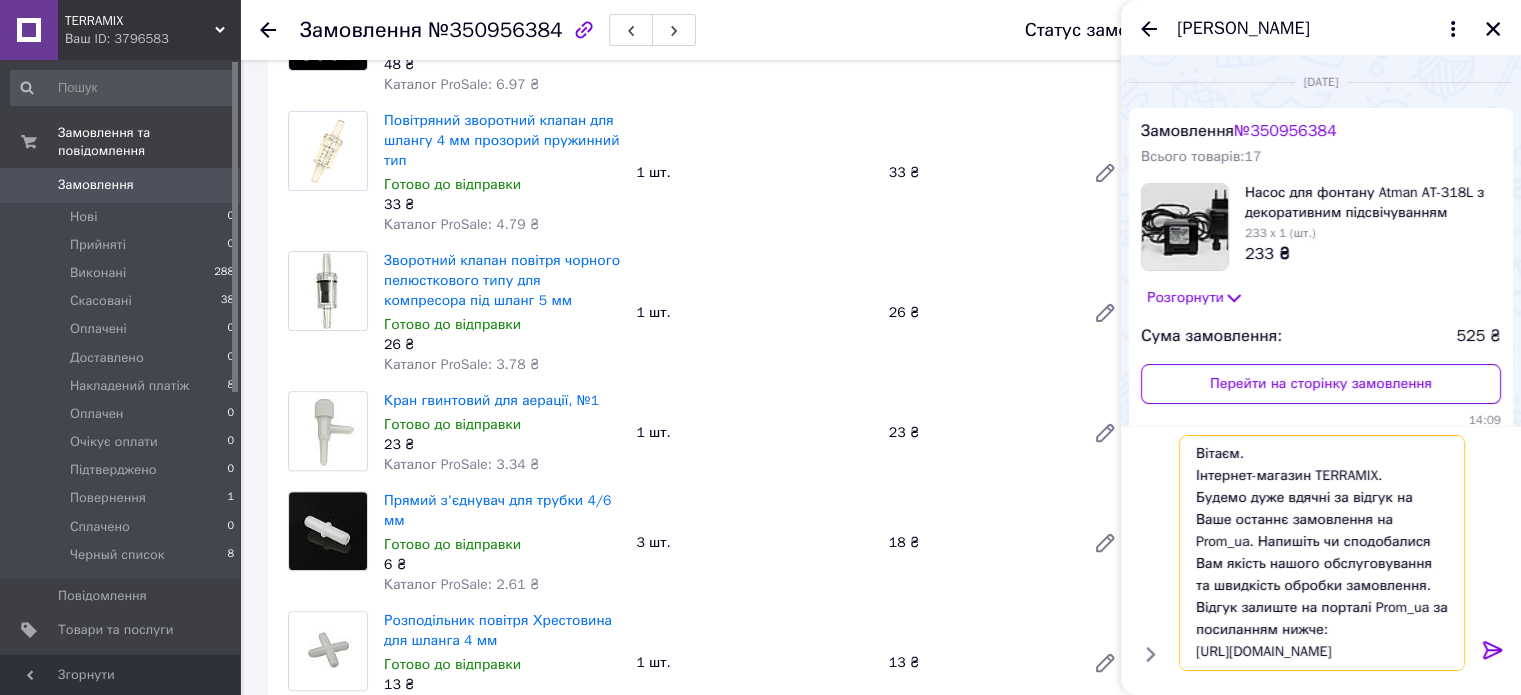 type on "Вітаєм.
Інтернет-магазин TERRAMIX.
Будемо дуже вдячні за відгук на Ваше останнє замовлення на Prom_ua. Напишіть чи сподобалися Вам якість нашого обслуговування та швидкість обробки замовлення.
Відгук залиште на порталі Prom_ua за посиланням нижче:
https://s.prom.st/kAehXiMTHT8" 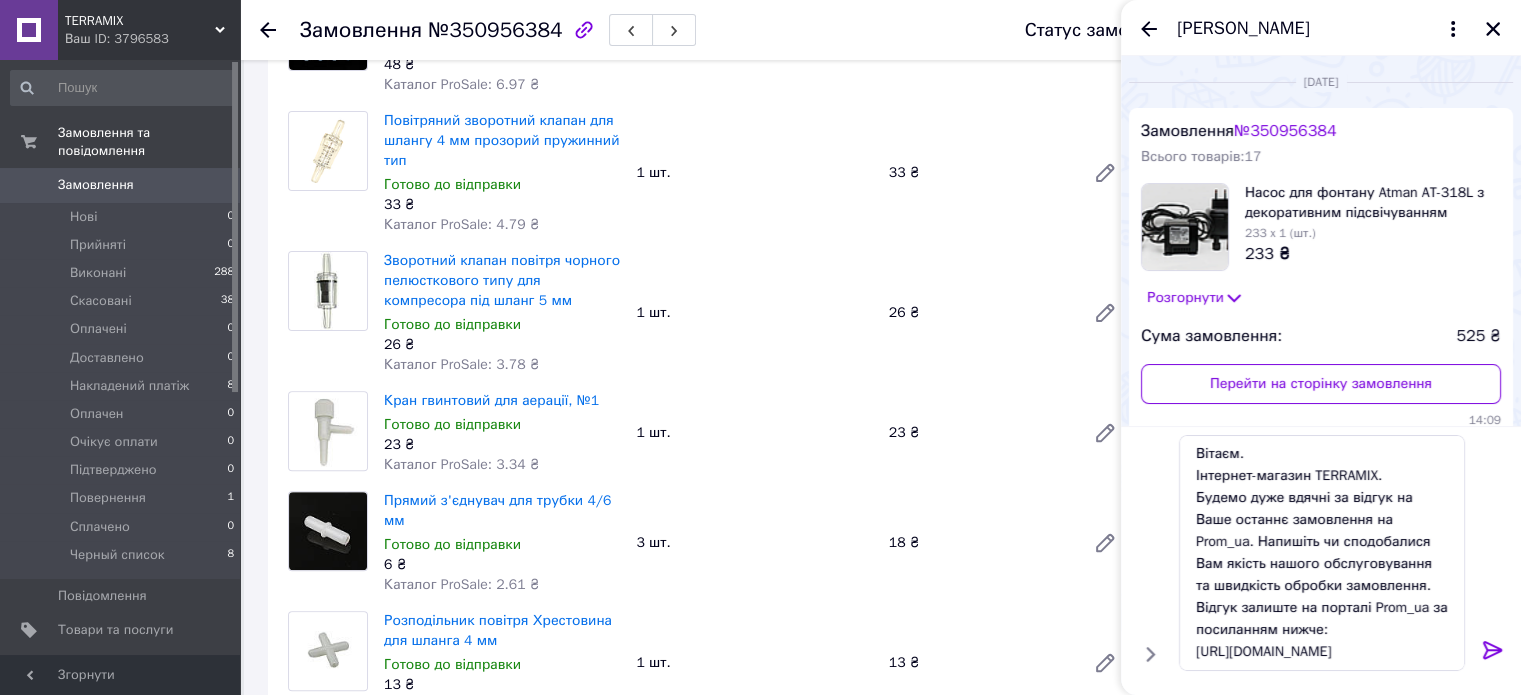 click 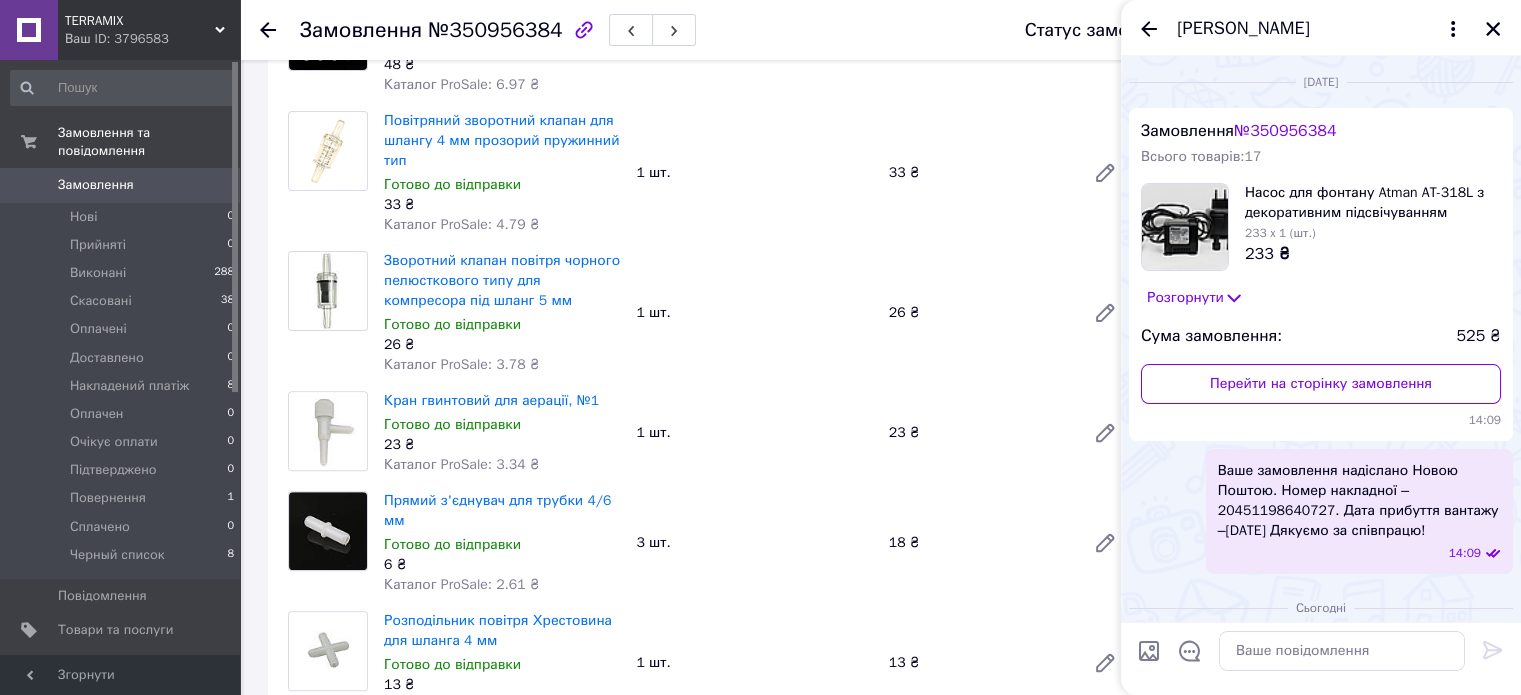 scroll, scrollTop: 0, scrollLeft: 0, axis: both 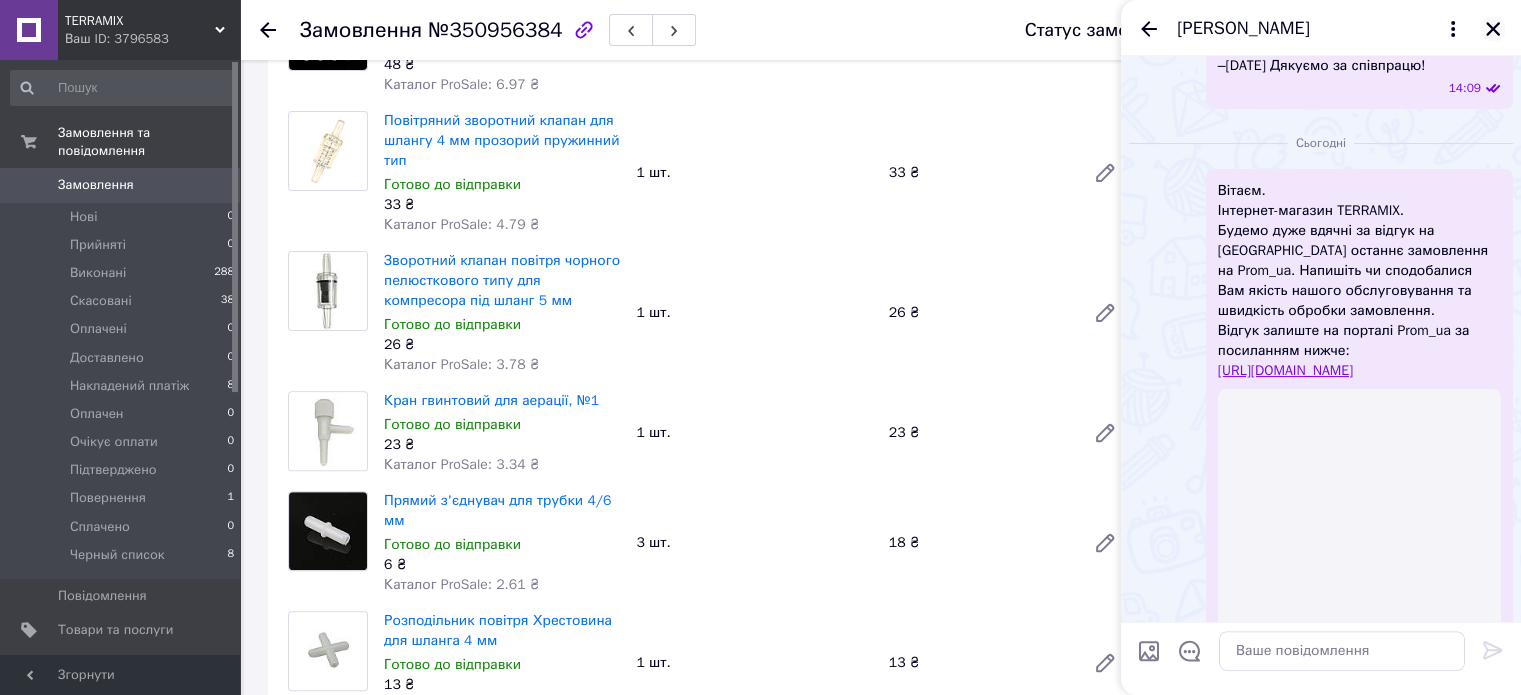 click 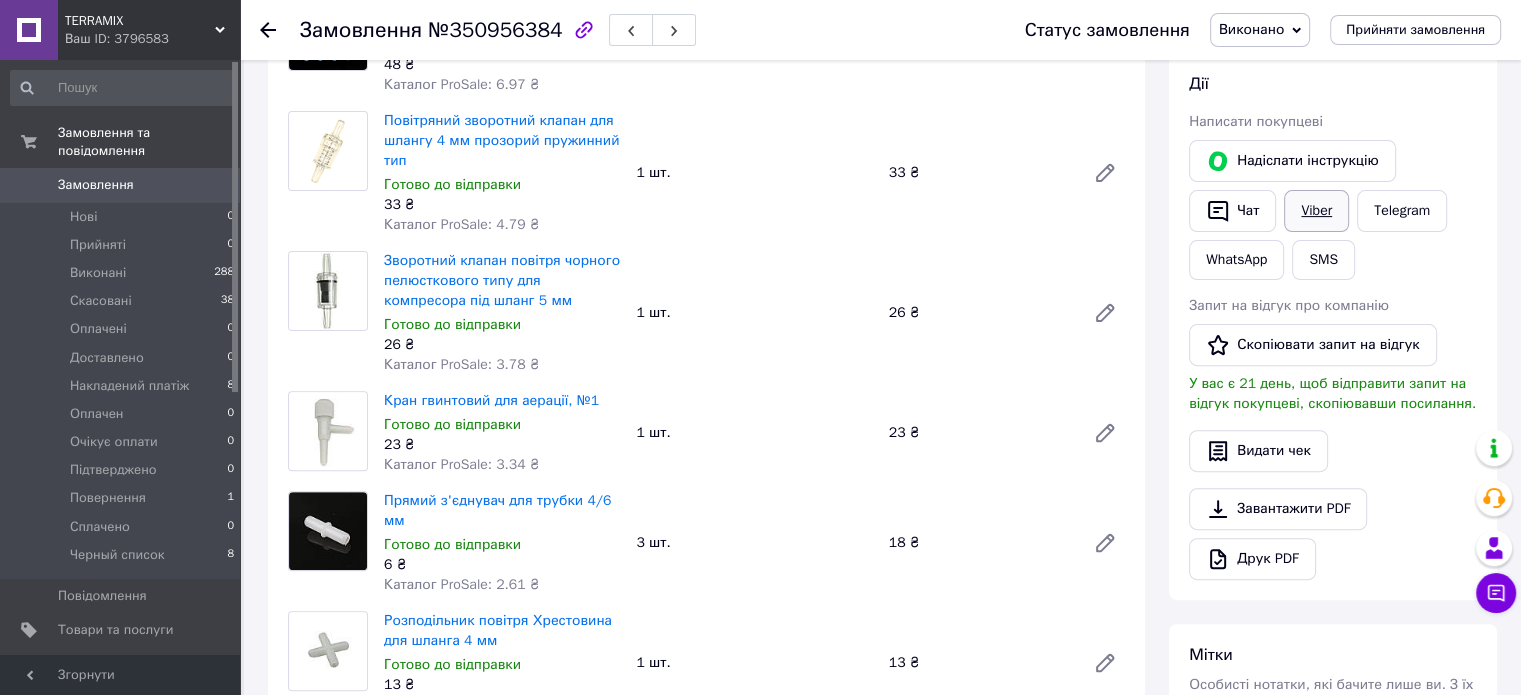 click on "Viber" at bounding box center (1316, 211) 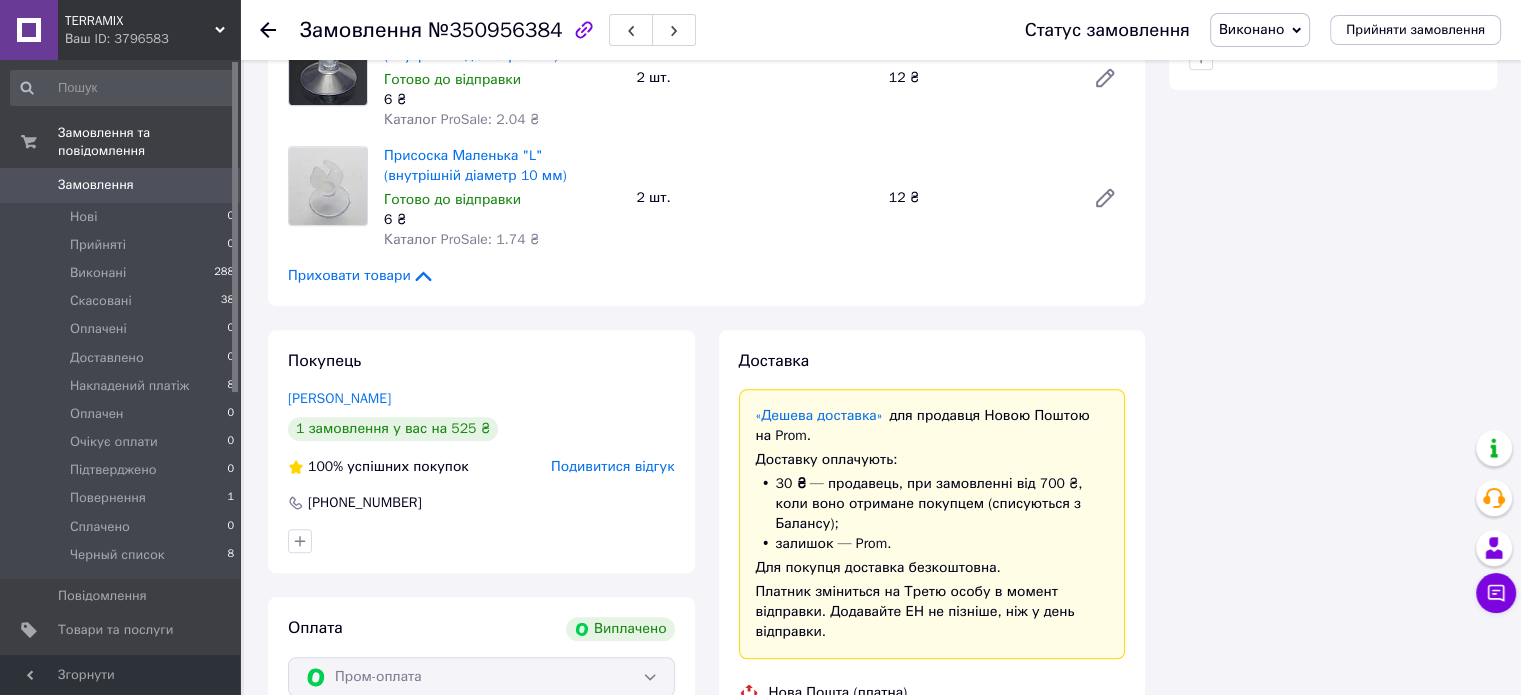 scroll, scrollTop: 1300, scrollLeft: 0, axis: vertical 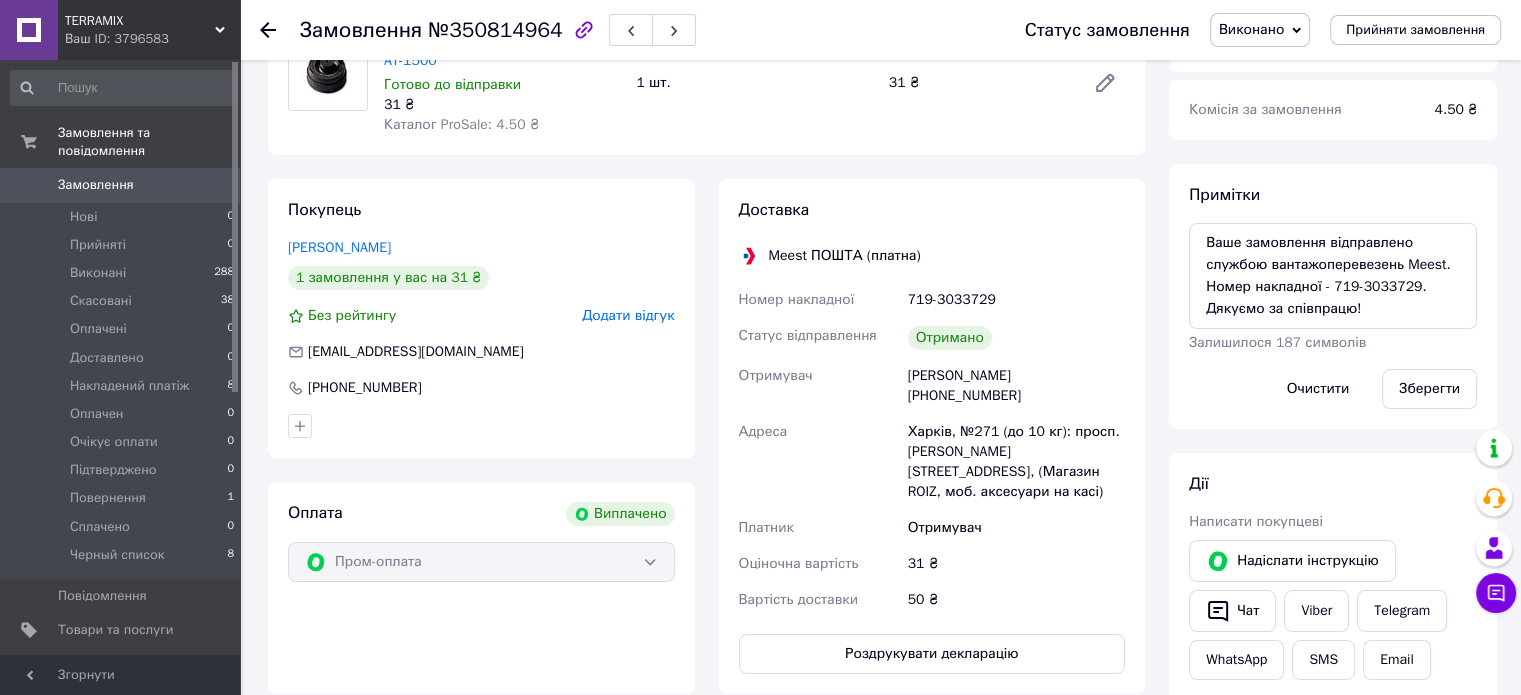 click on "Додати відгук" at bounding box center (628, 315) 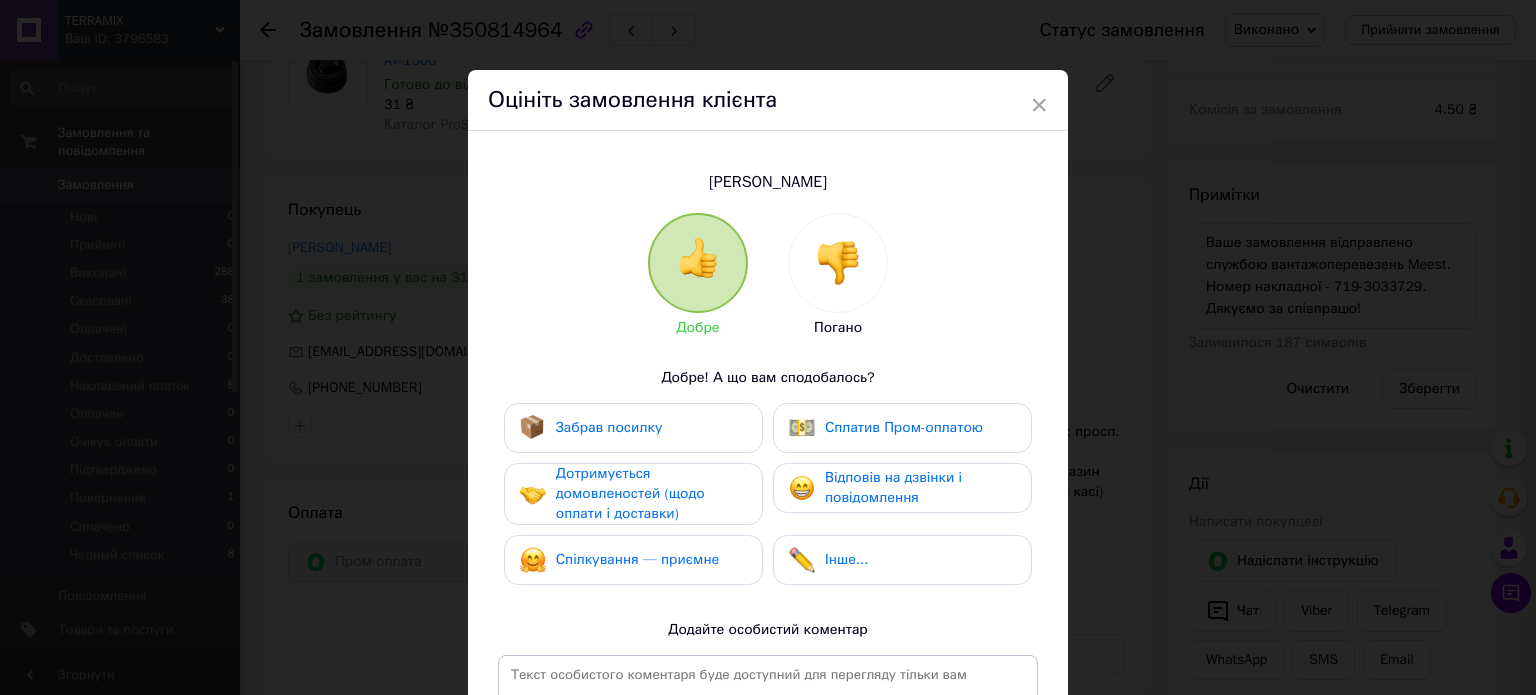 click on "Забрав посилку" at bounding box center (609, 427) 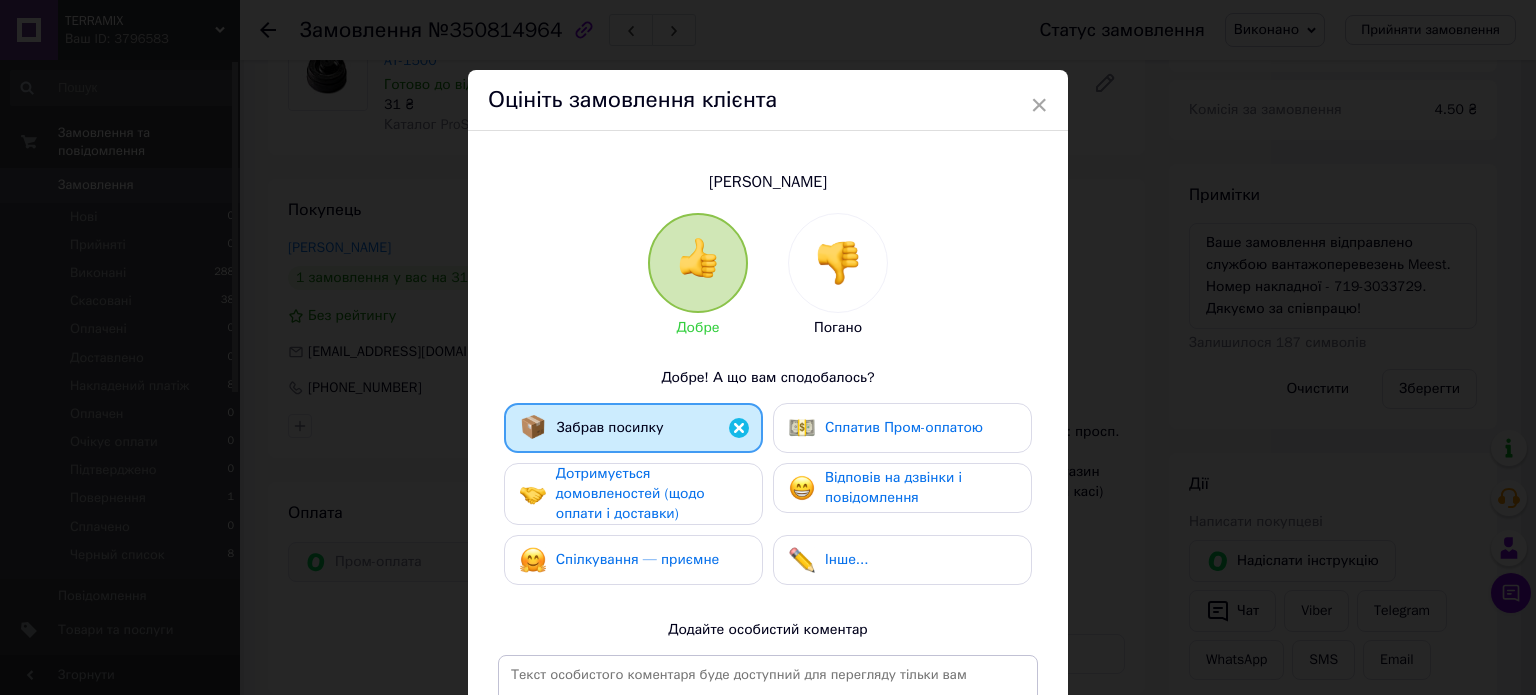 drag, startPoint x: 625, startPoint y: 497, endPoint x: 640, endPoint y: 543, distance: 48.38388 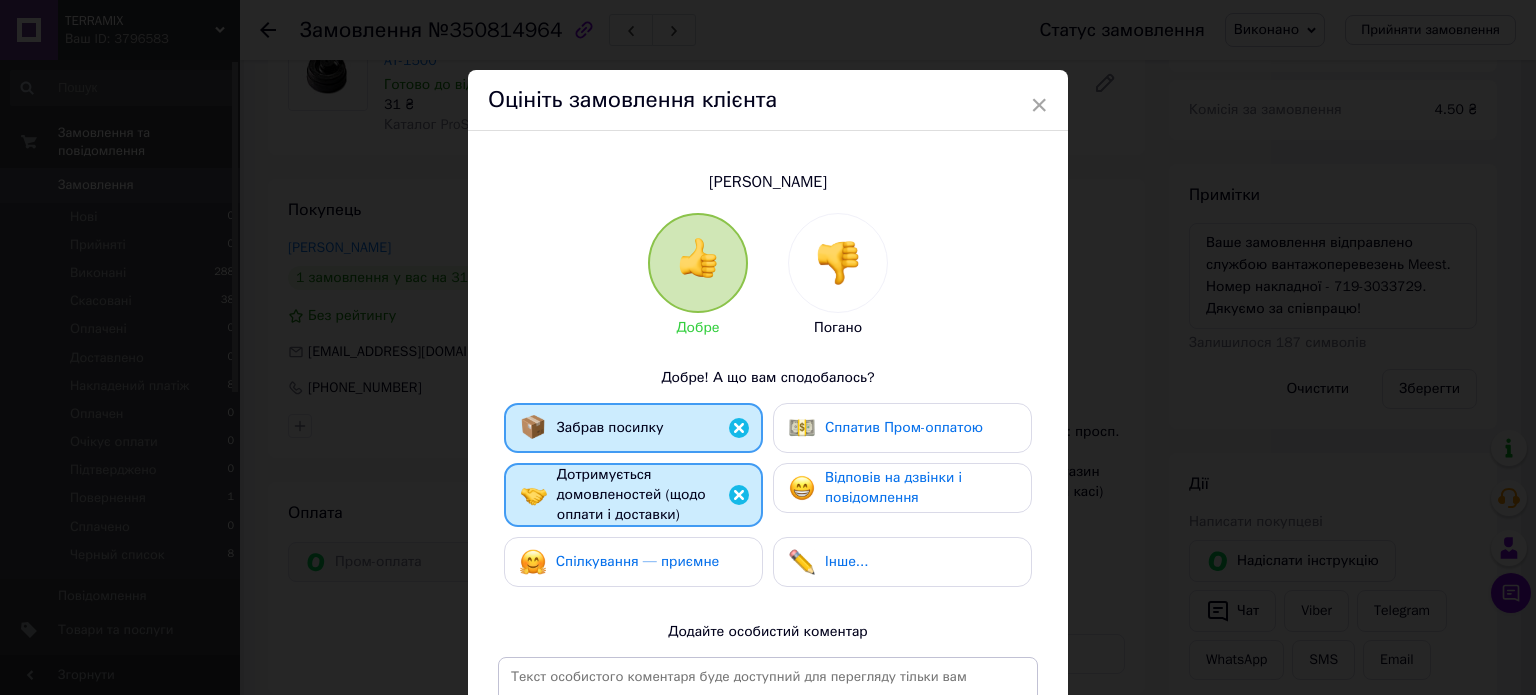drag, startPoint x: 642, startPoint y: 550, endPoint x: 662, endPoint y: 551, distance: 20.024984 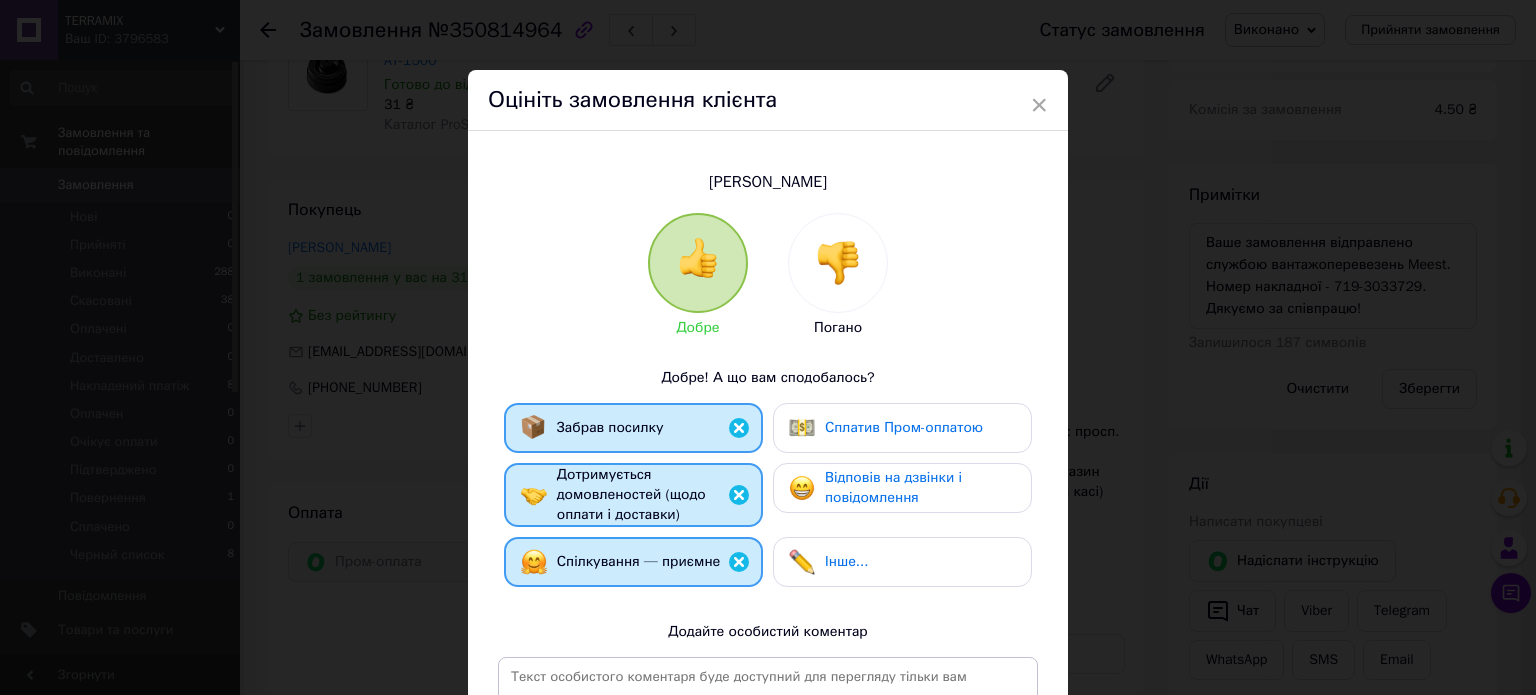 drag, startPoint x: 788, startPoint y: 572, endPoint x: 846, endPoint y: 545, distance: 63.97656 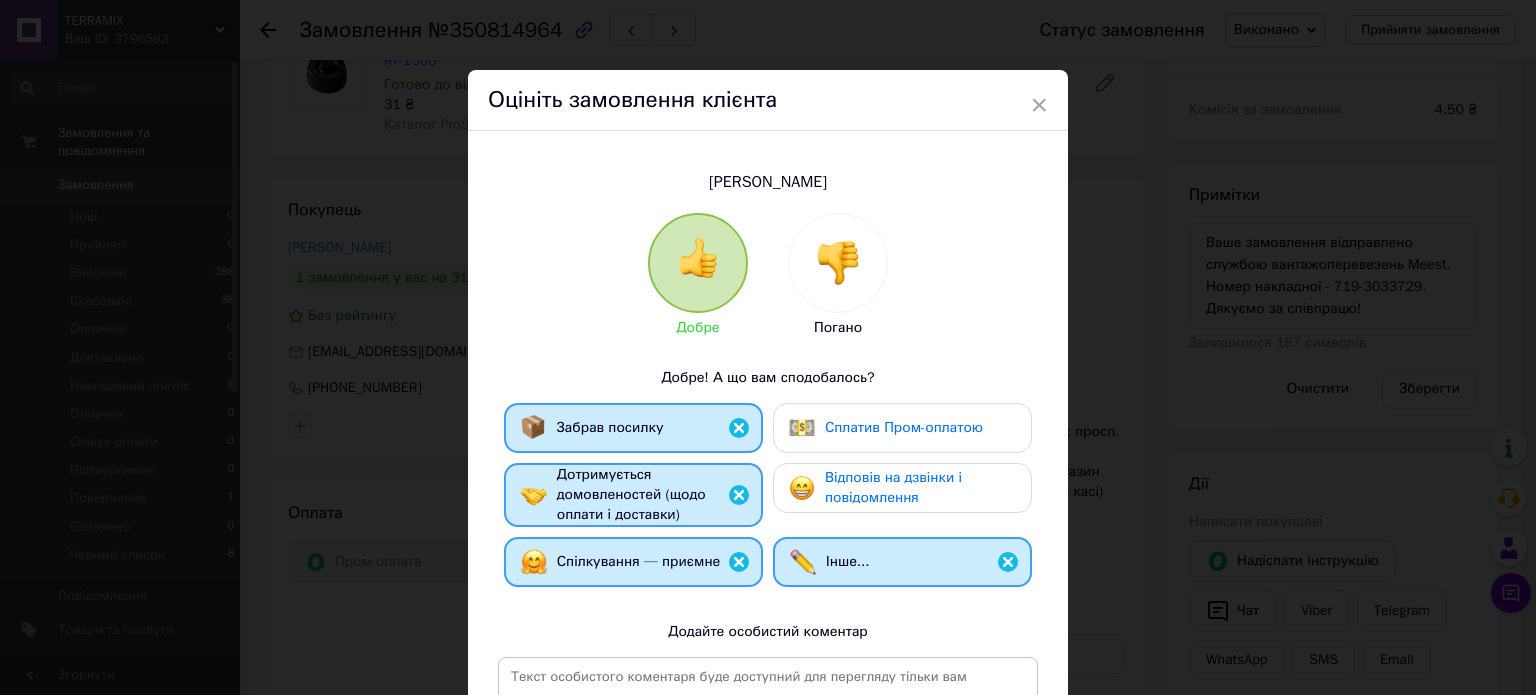 drag, startPoint x: 849, startPoint y: 511, endPoint x: 881, endPoint y: 435, distance: 82.46211 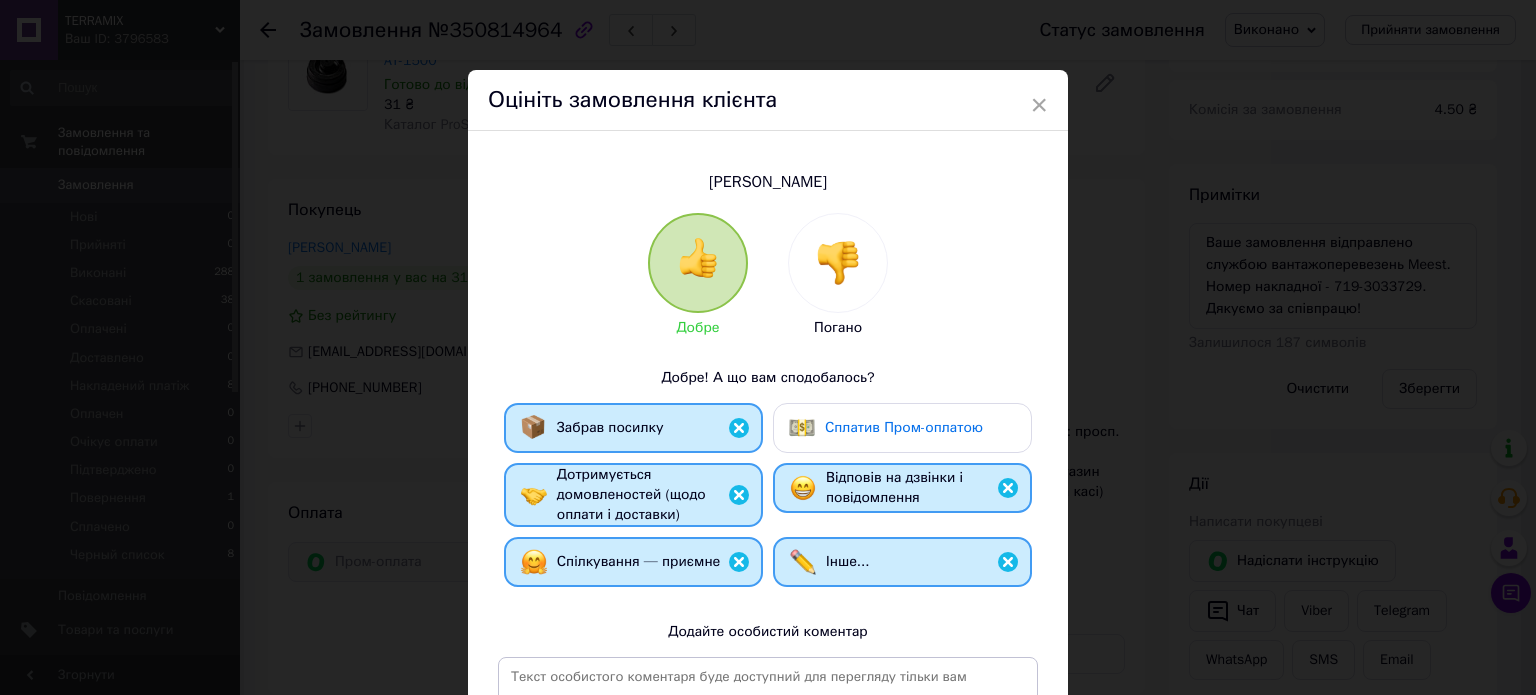 click on "Сплатив Пром-оплатою" at bounding box center [904, 427] 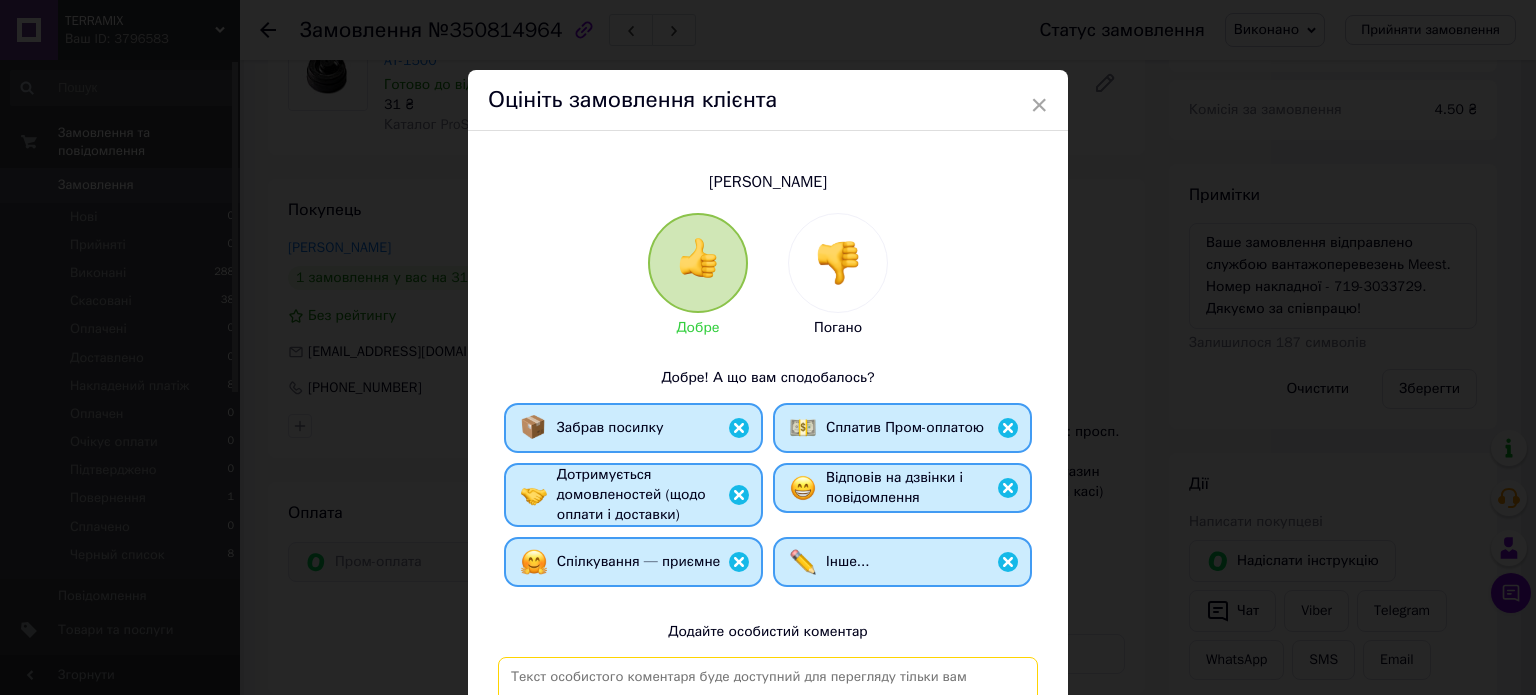 paste on "[PERSON_NAME], як відповідального та порядного покупця. Замовлення, сплачене ПромОплатою, забрали своєчасно. Угода пройшла успішно. Дякуємо за покупку та вибір нашого інтернет-магазину.
З пов. Інтернет магазин TERRAMIX" 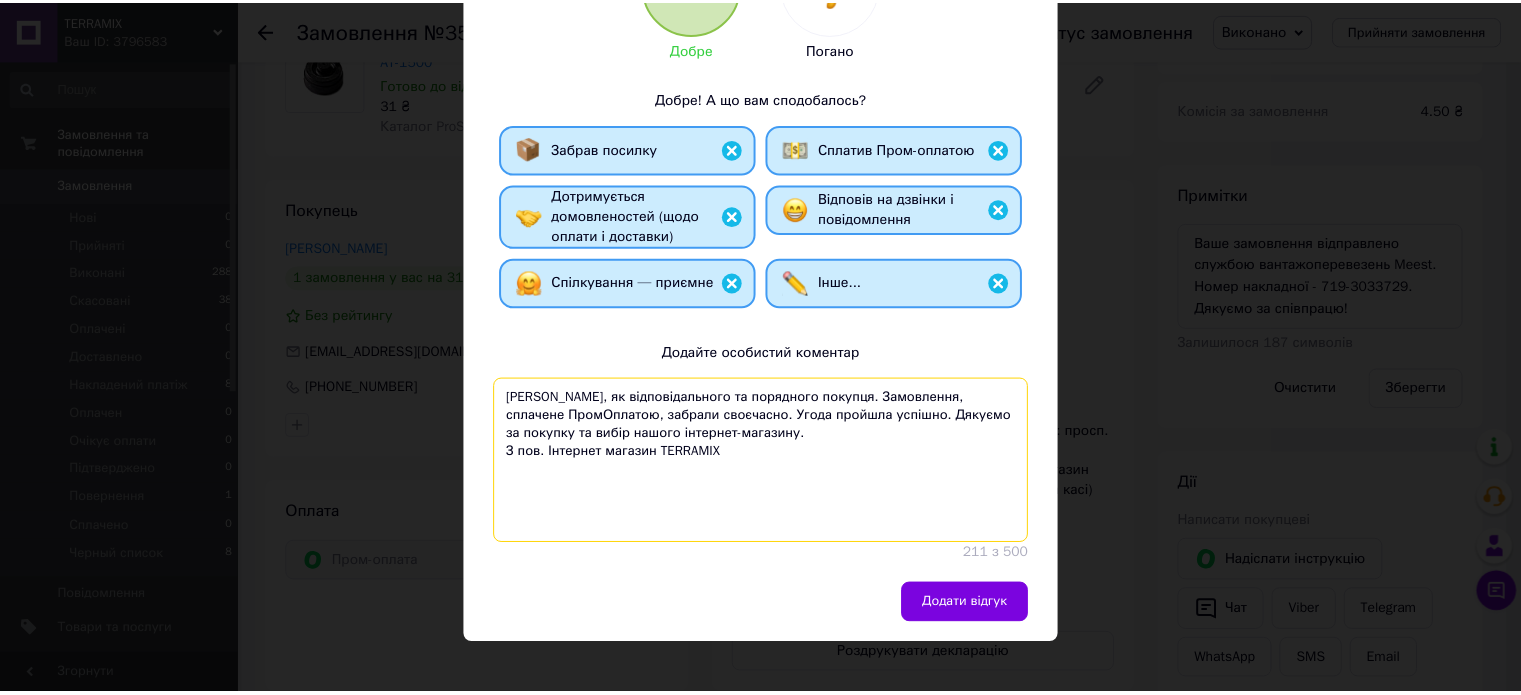 scroll, scrollTop: 295, scrollLeft: 0, axis: vertical 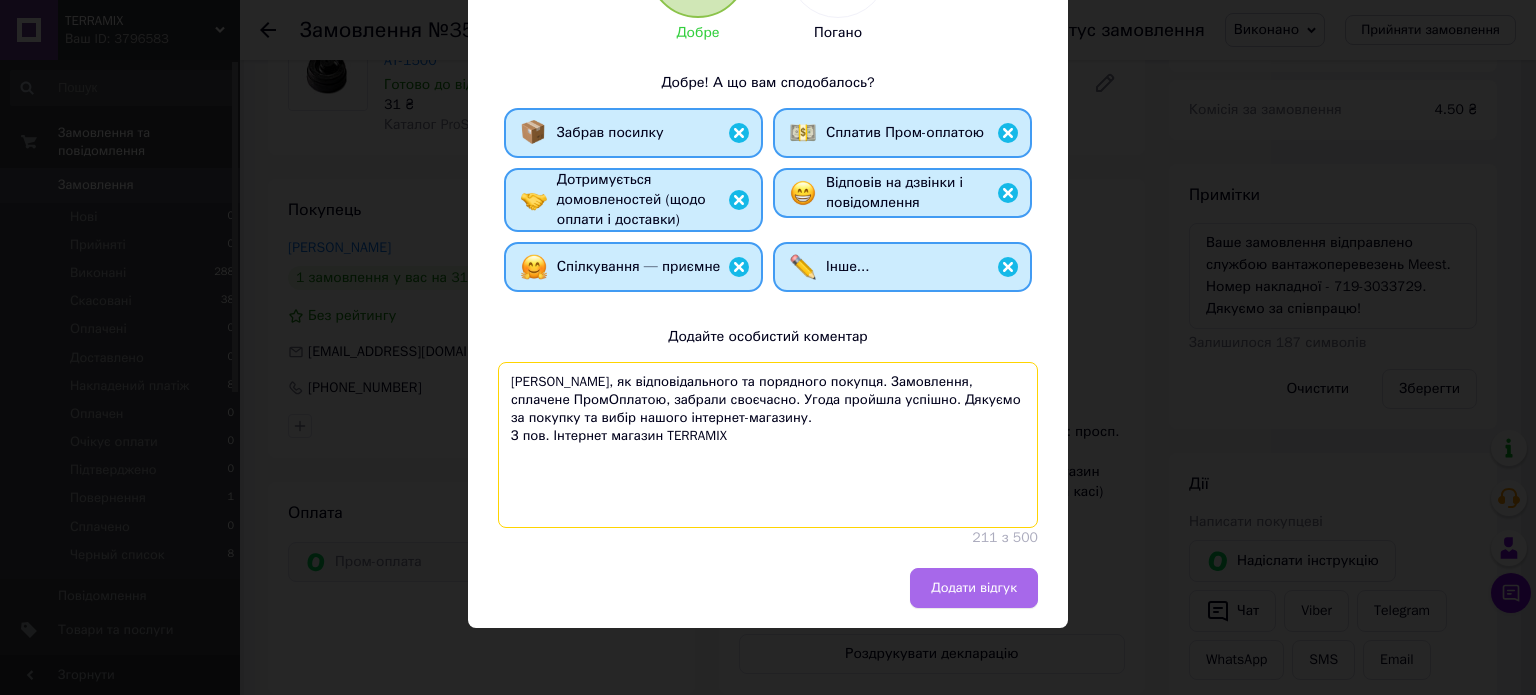 type on "[PERSON_NAME], як відповідального та порядного покупця. Замовлення, сплачене ПромОплатою, забрали своєчасно. Угода пройшла успішно. Дякуємо за покупку та вибір нашого інтернет-магазину.
З пов. Інтернет магазин TERRAMIX" 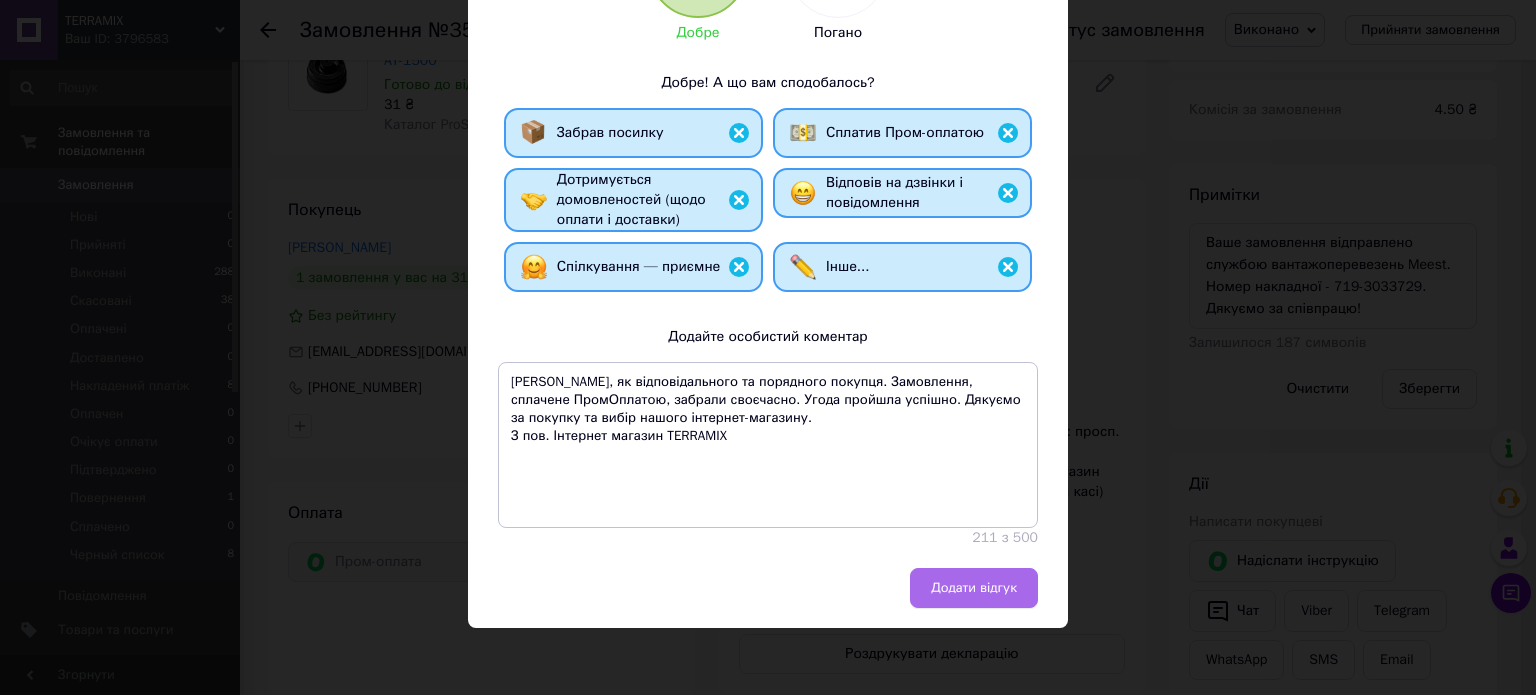 click on "Додати відгук" at bounding box center [974, 588] 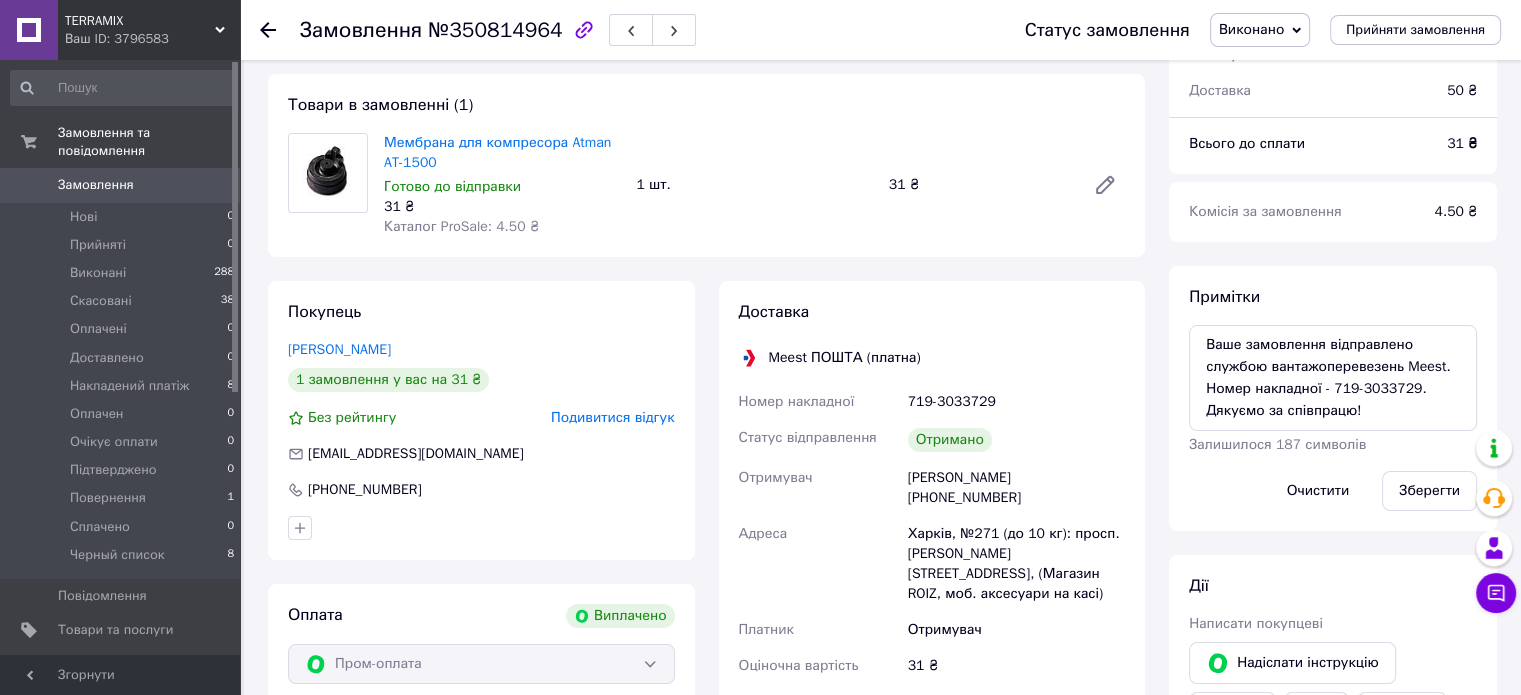 scroll, scrollTop: 300, scrollLeft: 0, axis: vertical 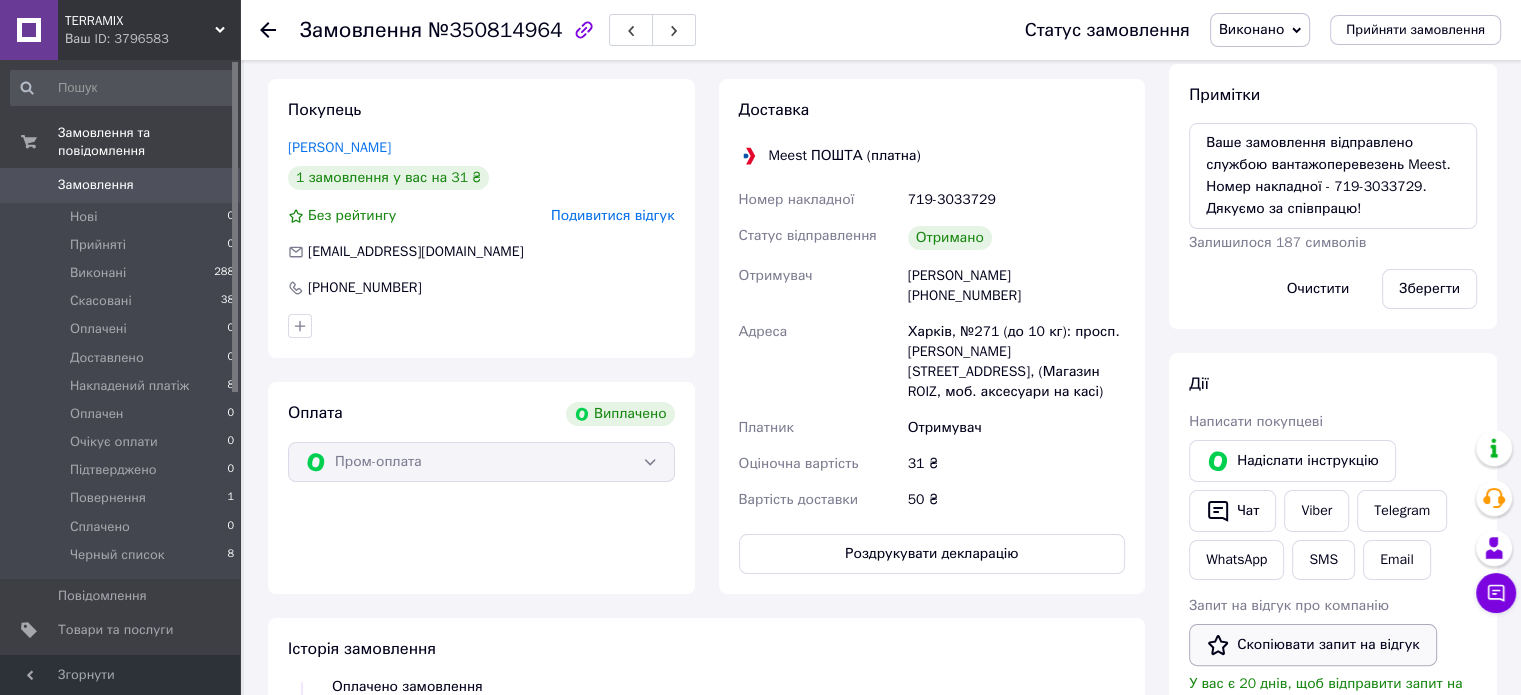 click on "Скопіювати запит на відгук" at bounding box center [1313, 645] 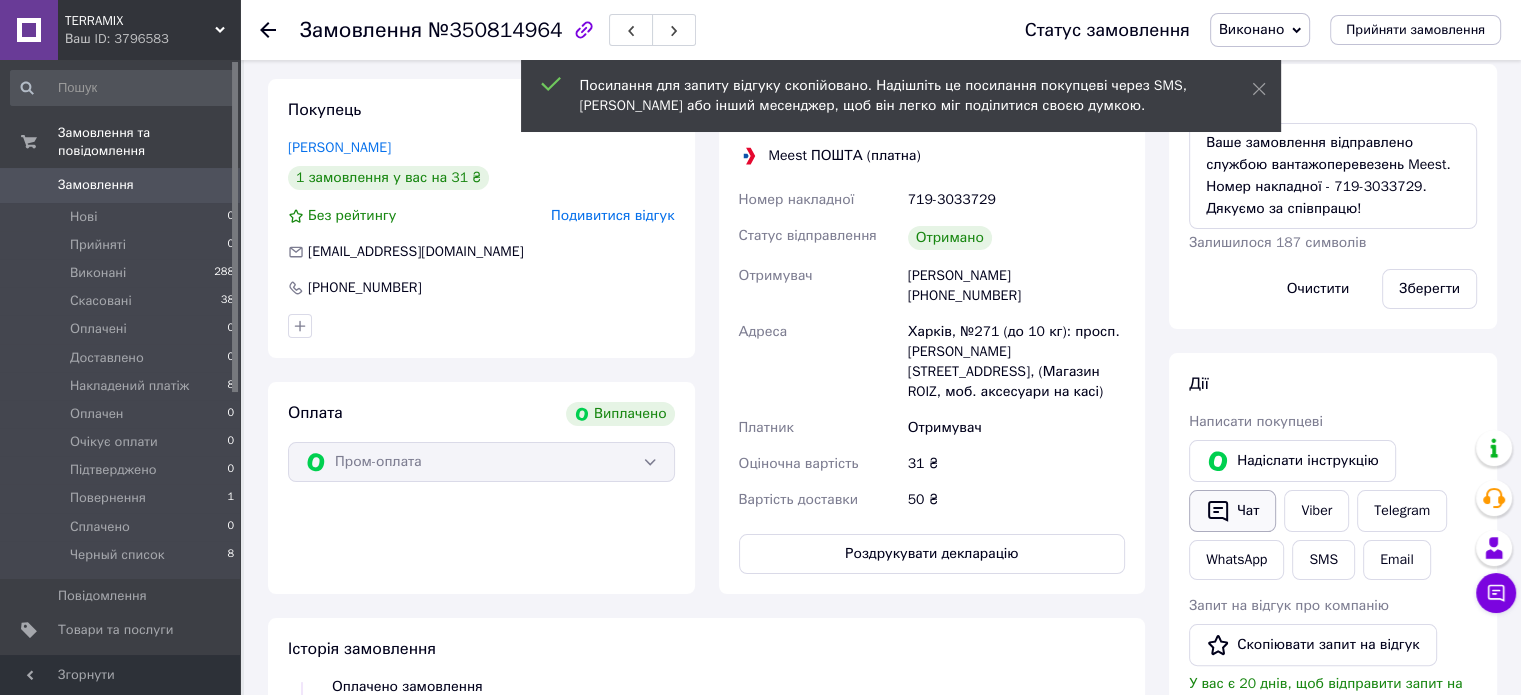 click on "Чат" at bounding box center (1232, 511) 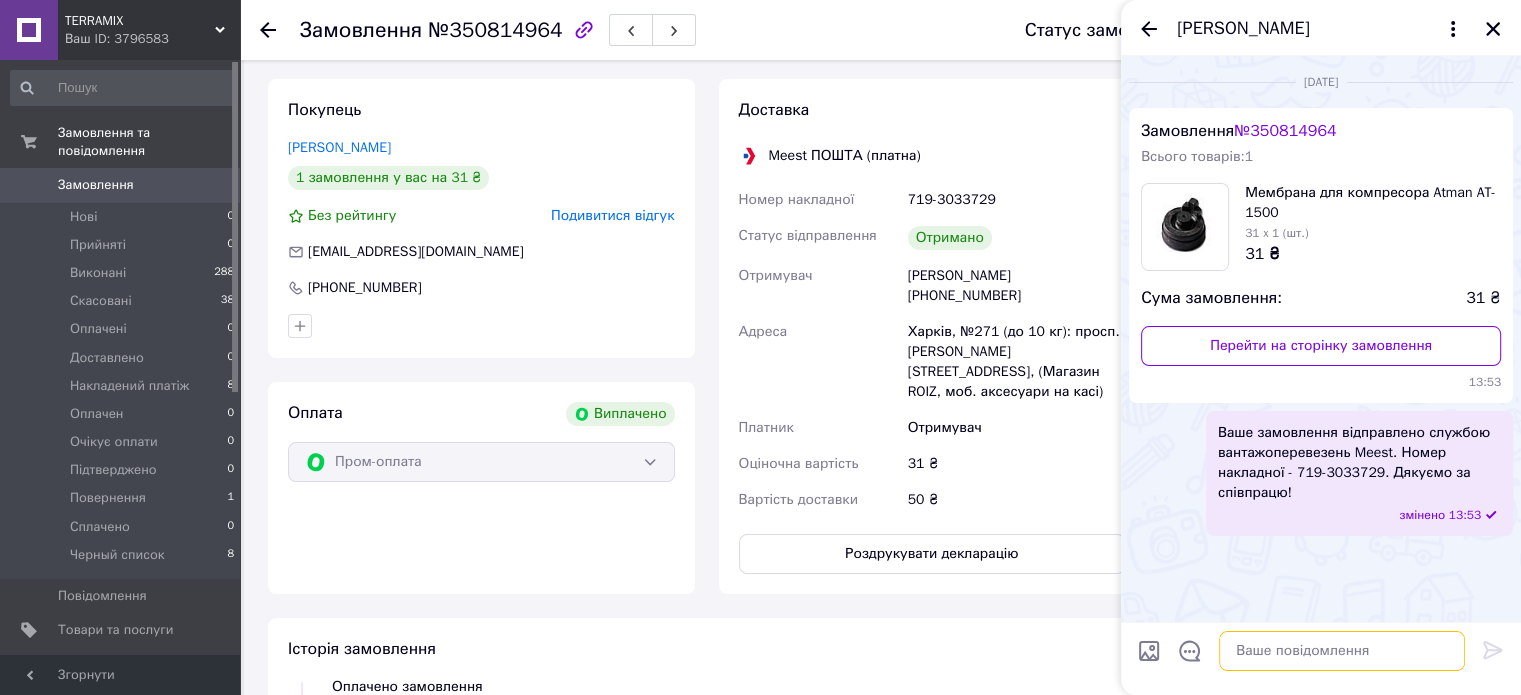 click at bounding box center (1342, 651) 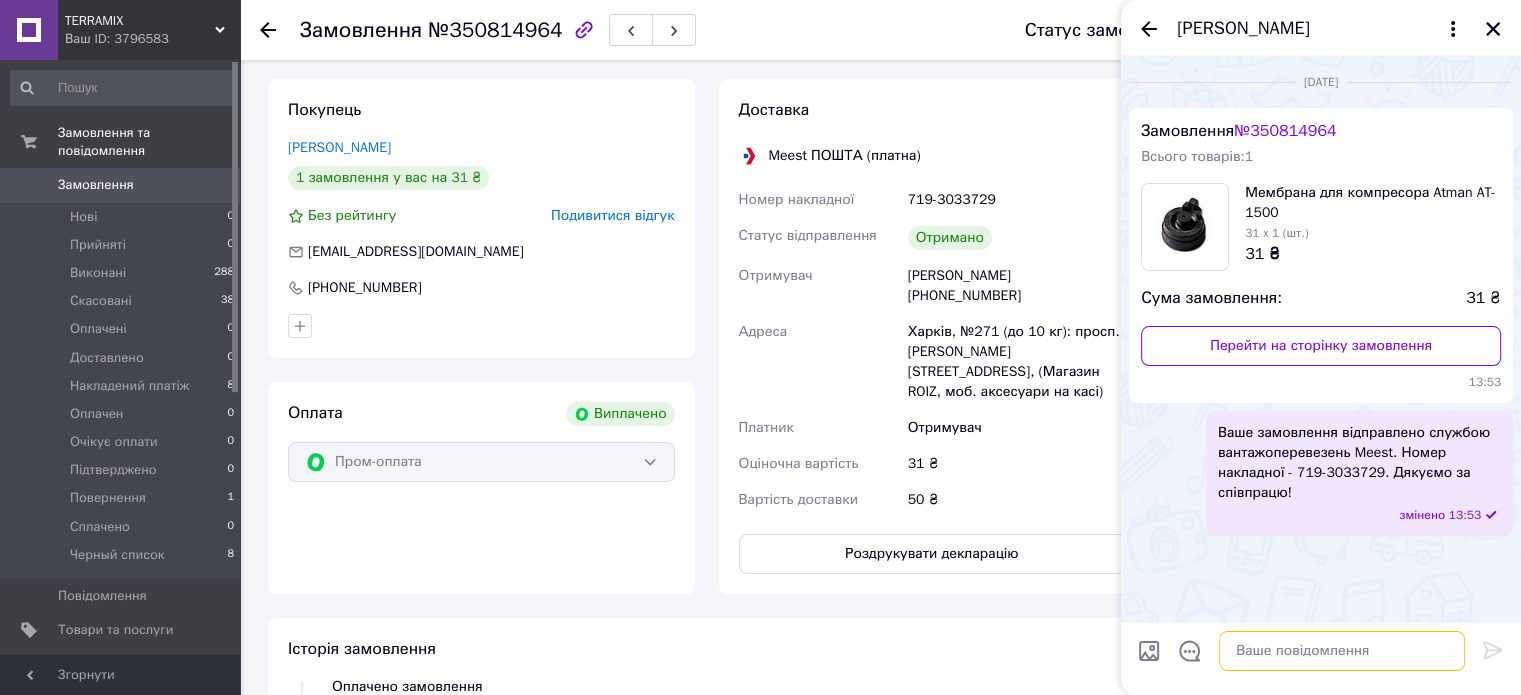 paste on "Вітаєм.
Інтернет-магазин TERRAMIX.
Будемо дуже вдячні за відгук на Ваше останнє замовлення на Prom_ua. Напишіть чи сподобалися Вам якість нашого обслуговування та швидкість обробки замовлення.
Відгук залиште на порталі Prom_ua за посиланням нижче:
[URL][DOMAIN_NAME]" 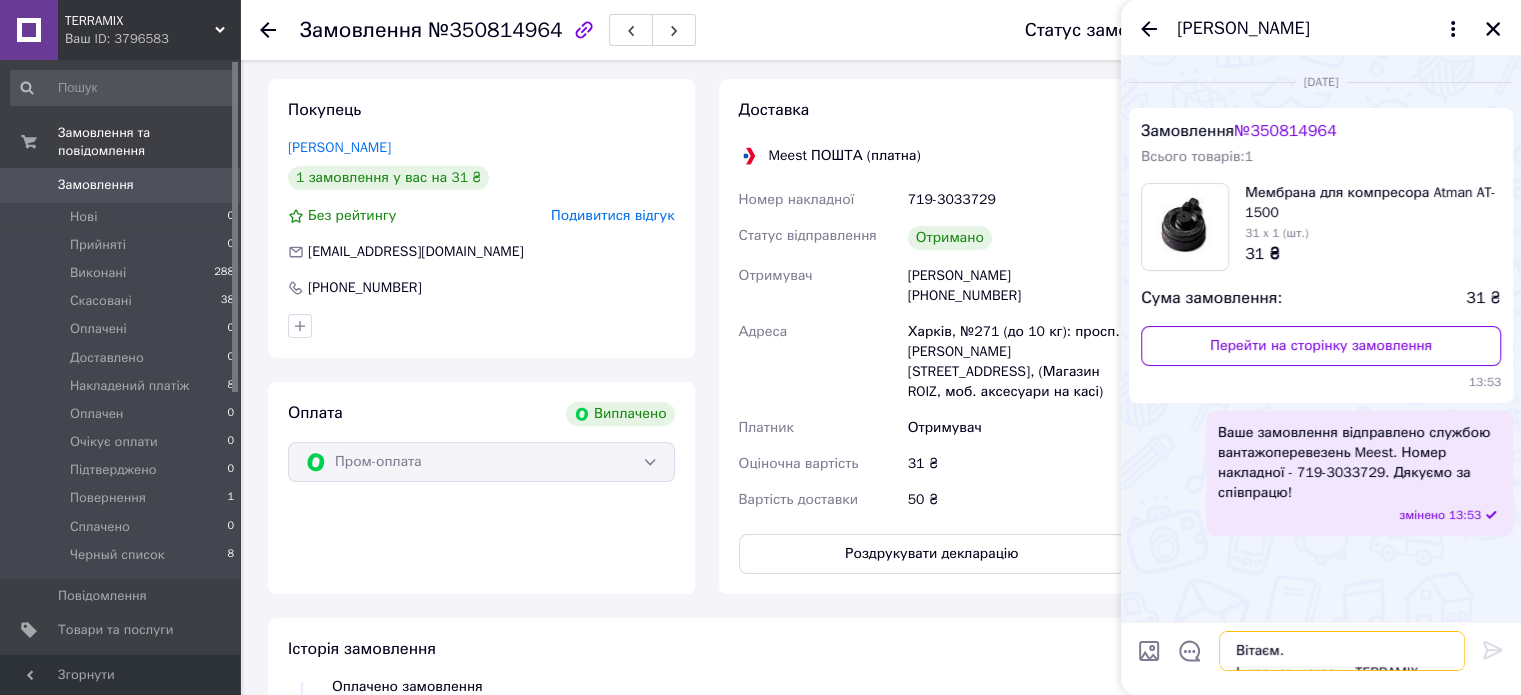 scroll, scrollTop: 1, scrollLeft: 0, axis: vertical 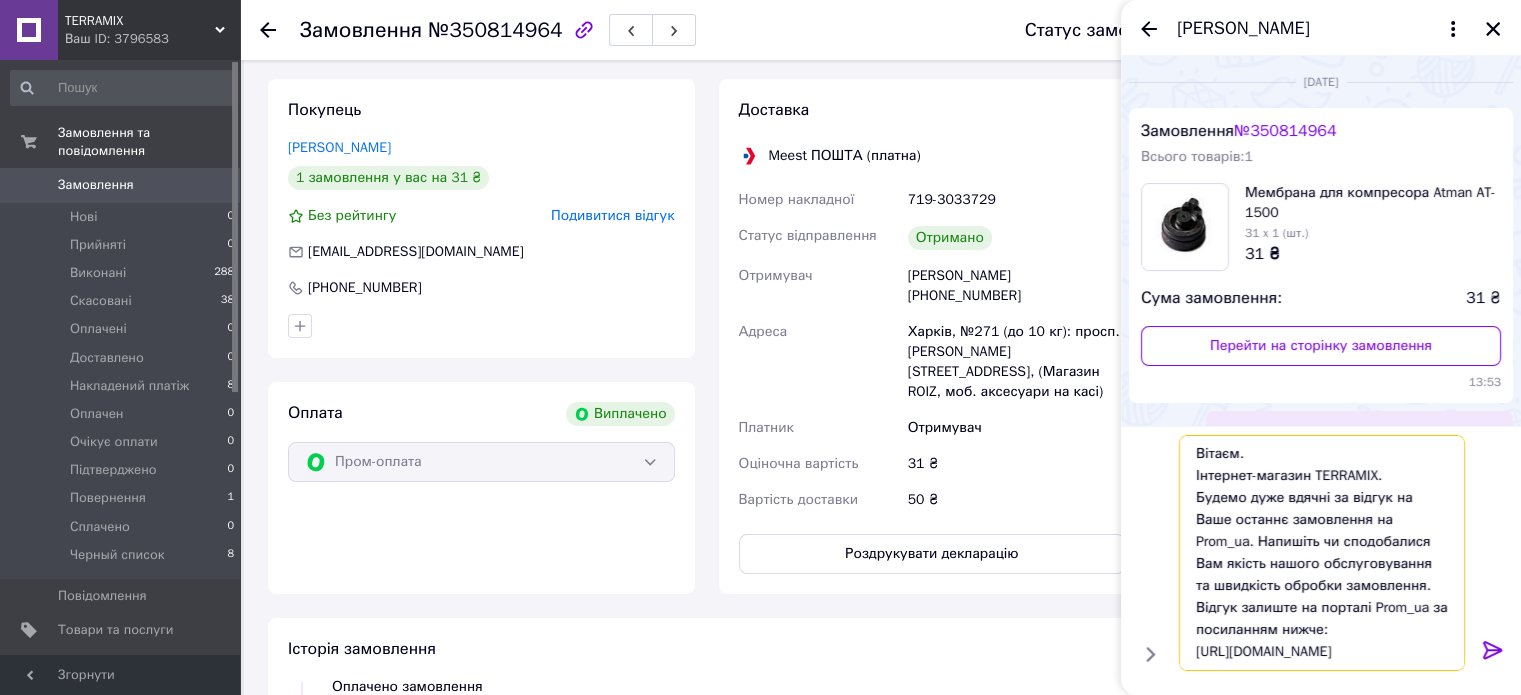 type on "Вітаєм.
Інтернет-магазин TERRAMIX.
Будемо дуже вдячні за відгук на Ваше останнє замовлення на Prom_ua. Напишіть чи сподобалися Вам якість нашого обслуговування та швидкість обробки замовлення.
Відгук залиште на порталі Prom_ua за посиланням нижче:
https://s.prom.st/PWwEyGcCp4z" 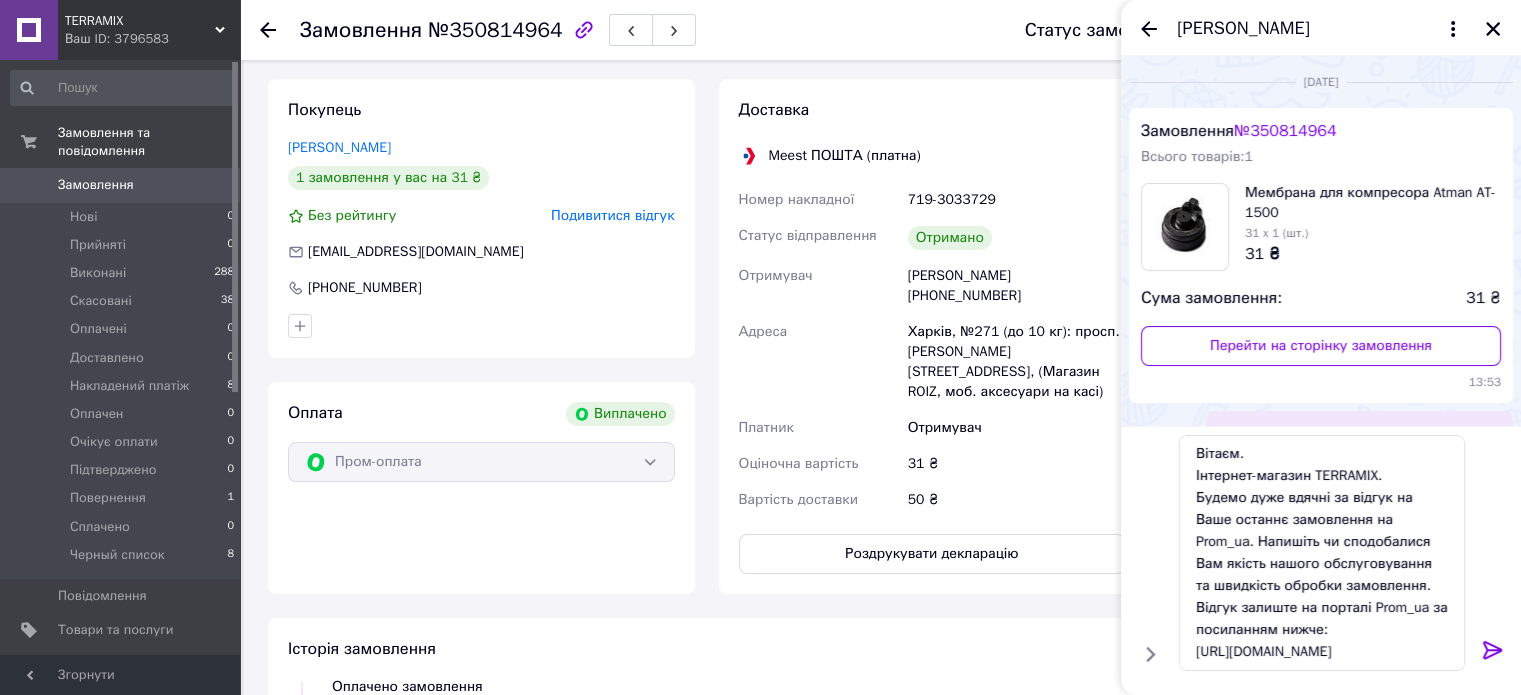 click 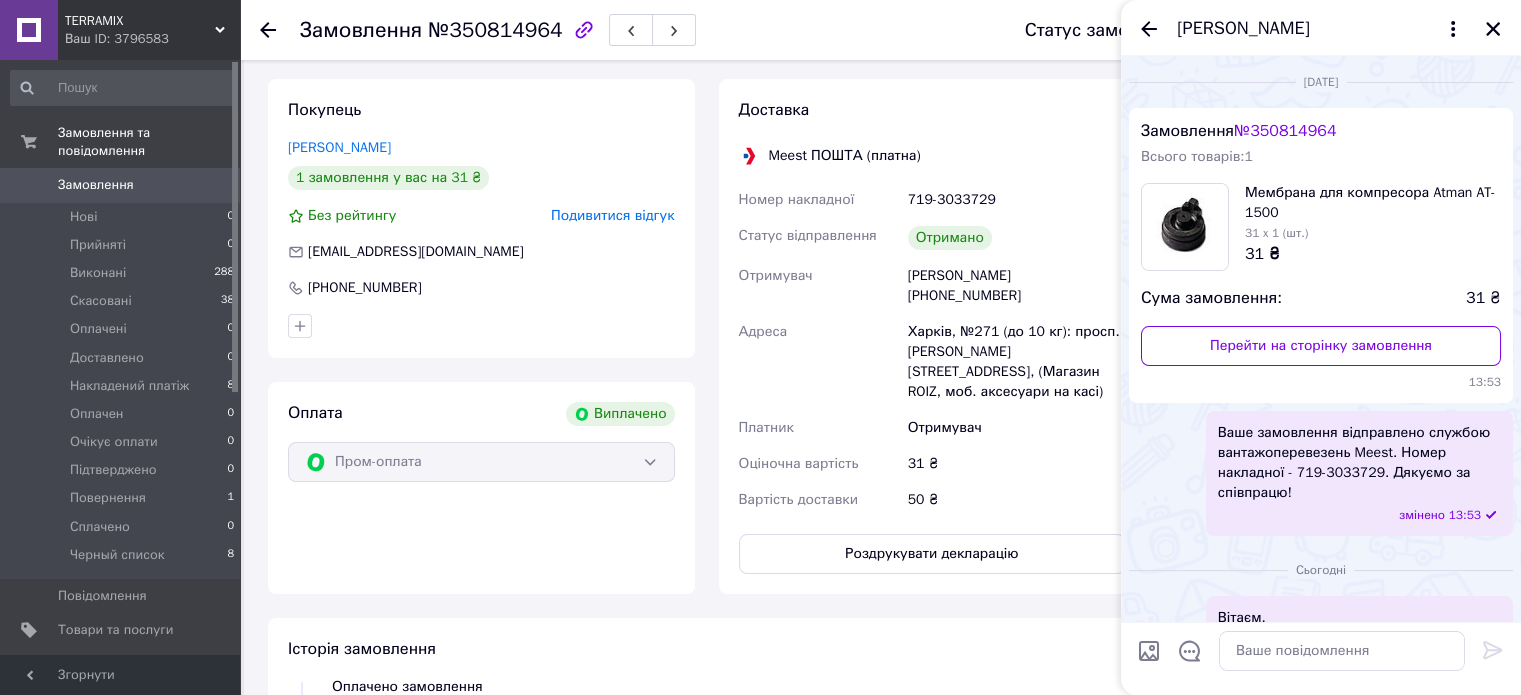 scroll, scrollTop: 0, scrollLeft: 0, axis: both 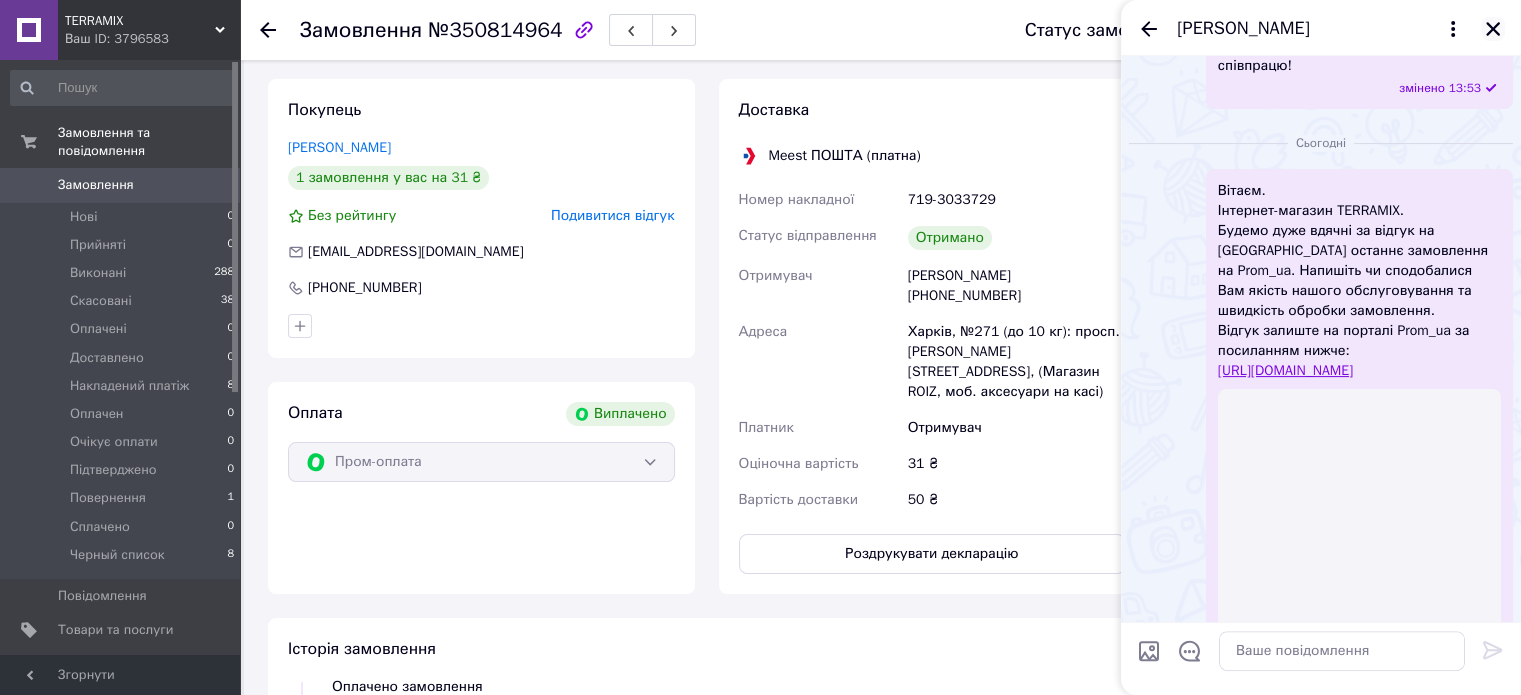 click 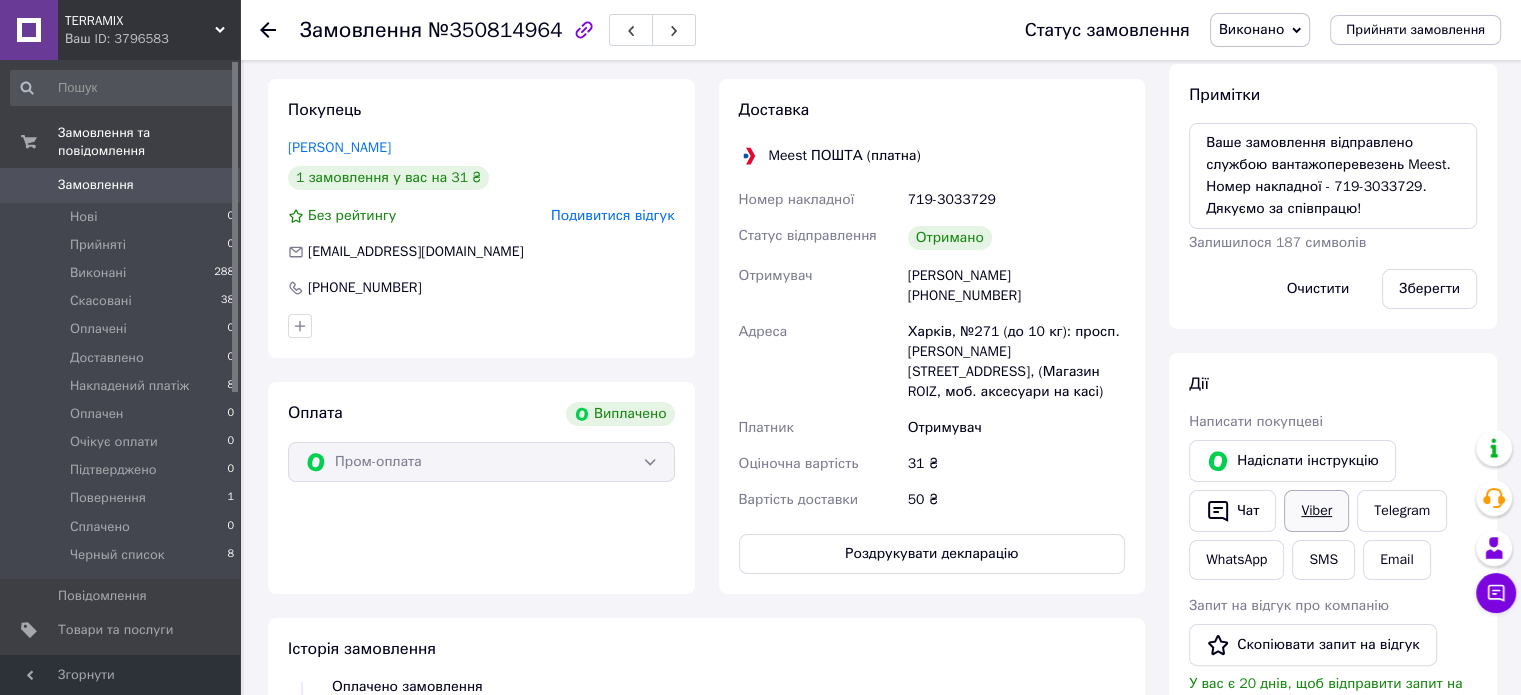 click on "Viber" at bounding box center [1316, 511] 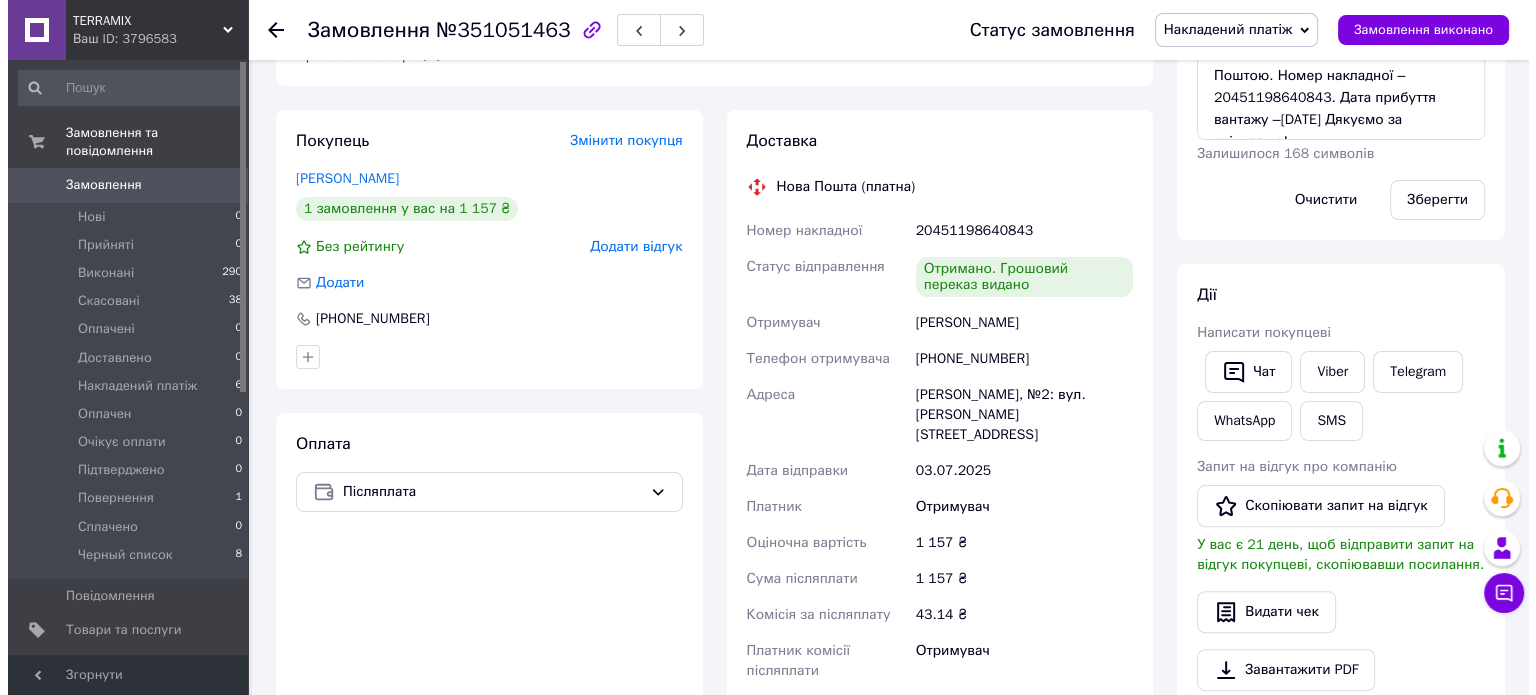 scroll, scrollTop: 519, scrollLeft: 0, axis: vertical 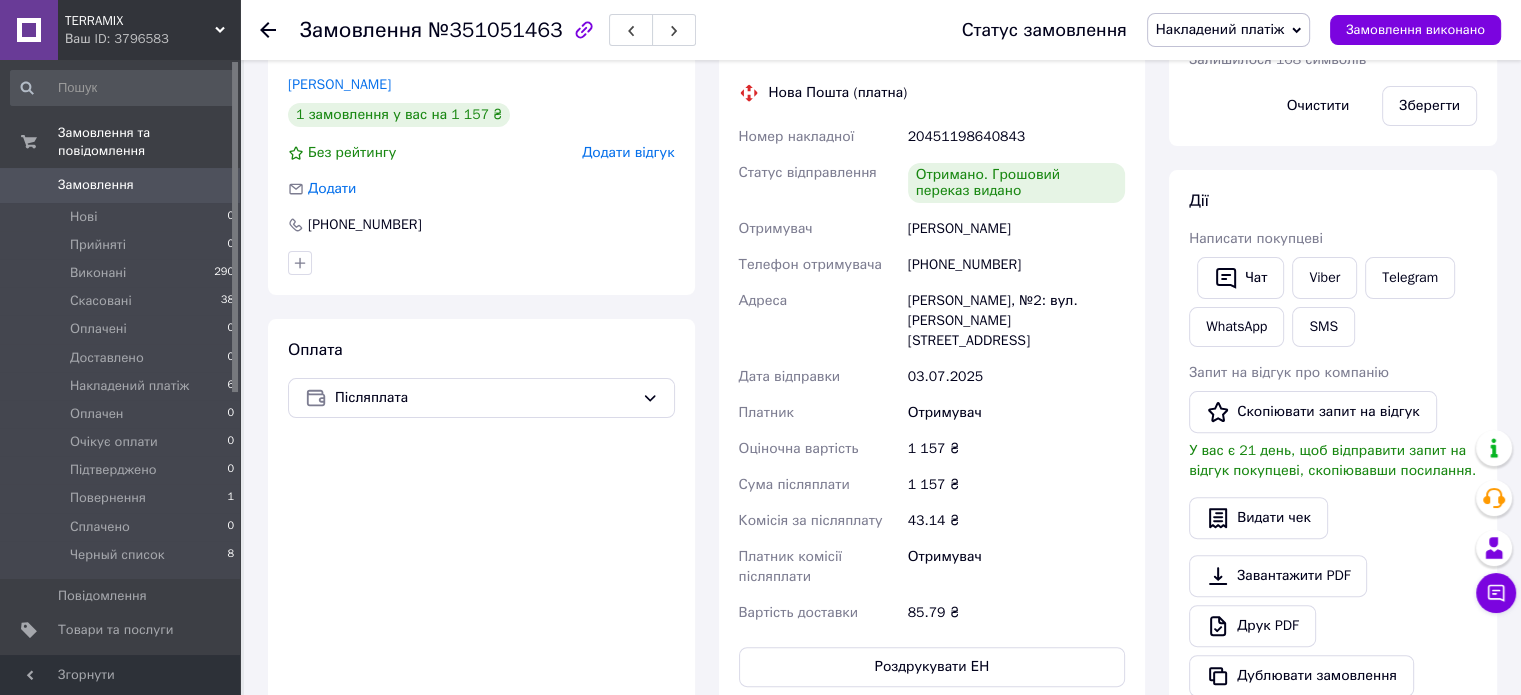 click on "Додати відгук" at bounding box center (628, 152) 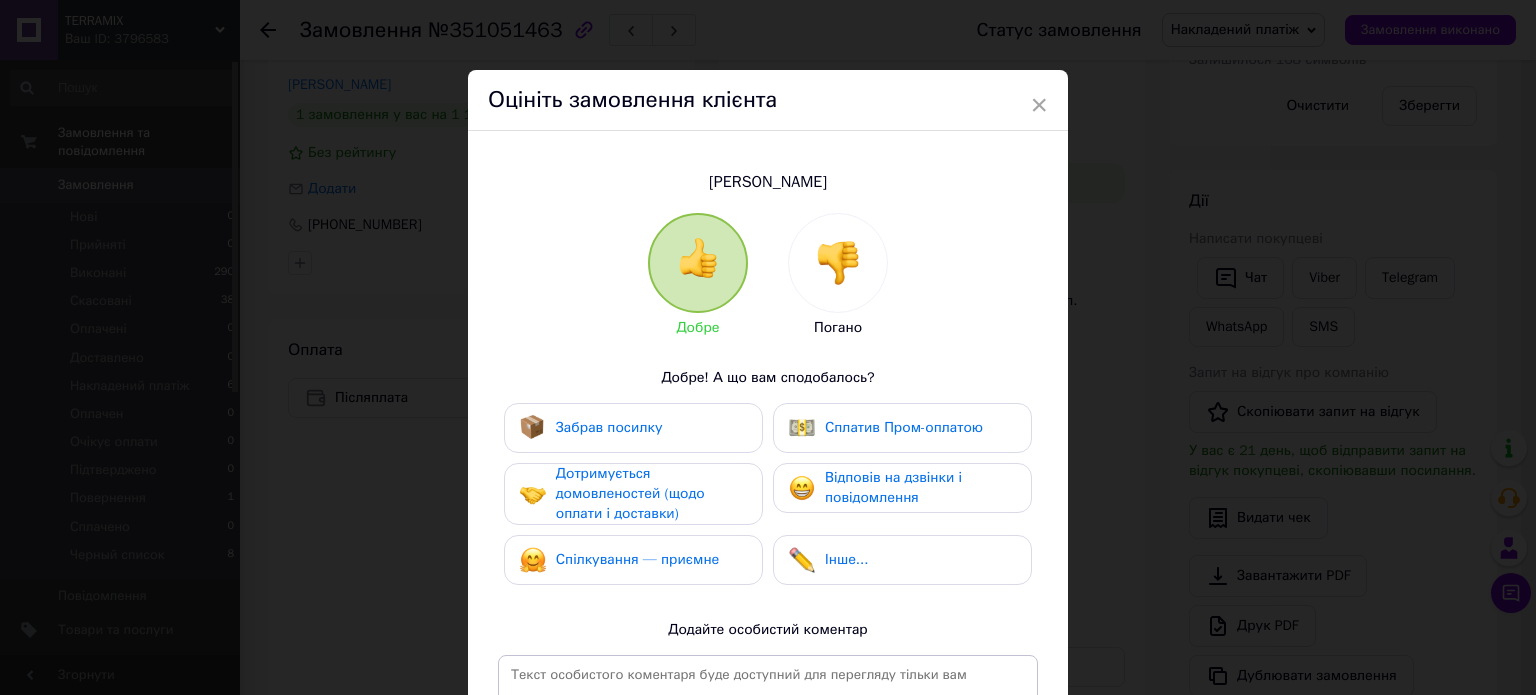 click on "Забрав посилку" at bounding box center [609, 427] 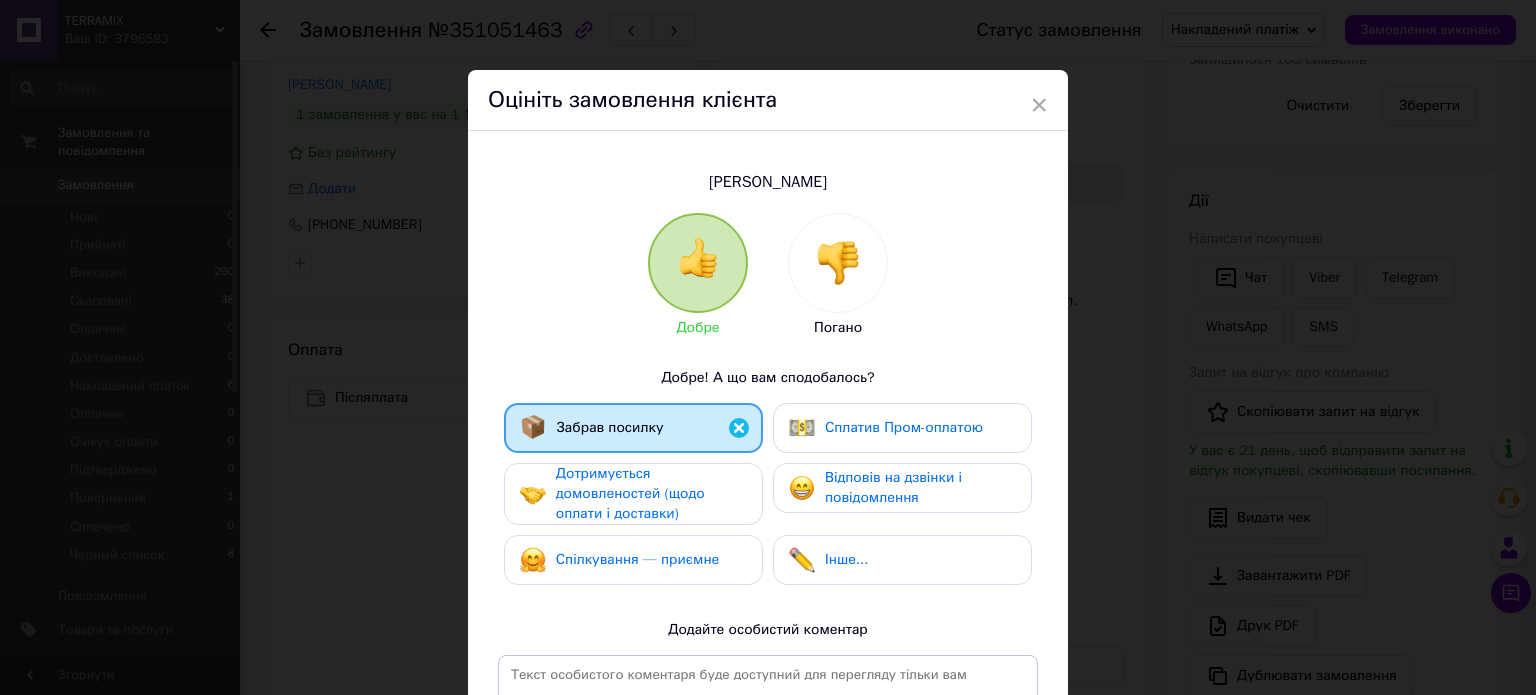 click on "Дотримується домовленостей (щодо оплати і доставки)" at bounding box center (630, 493) 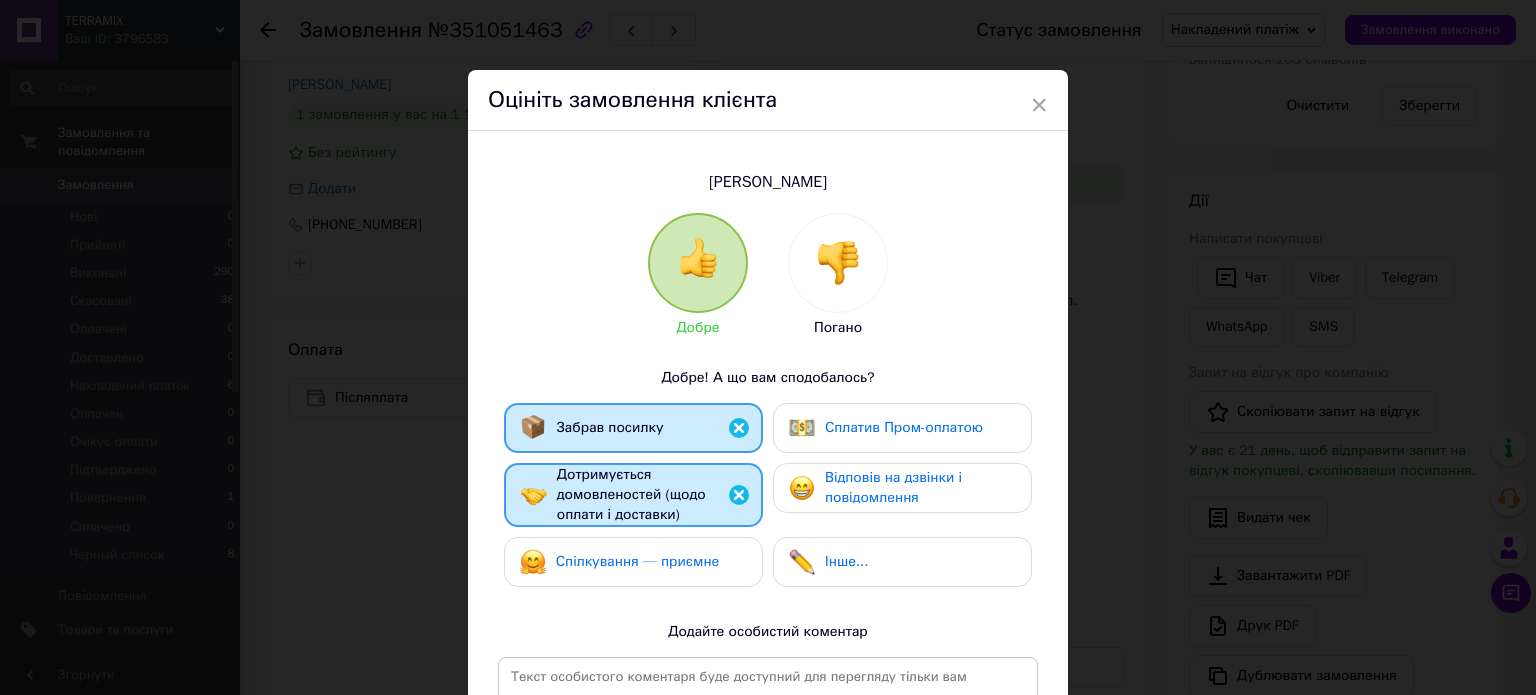 click on "Спілкування — приємне" at bounding box center [638, 561] 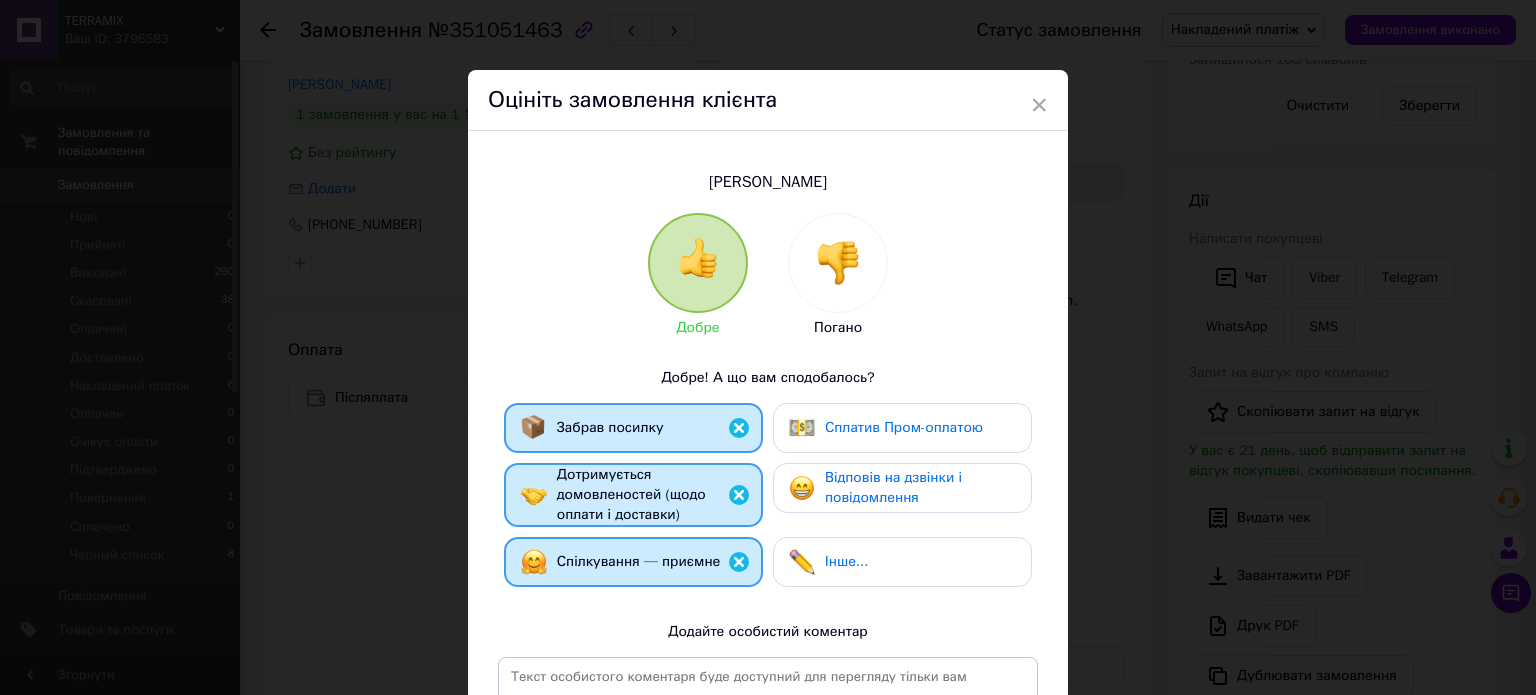 click on "Інше..." at bounding box center (902, 562) 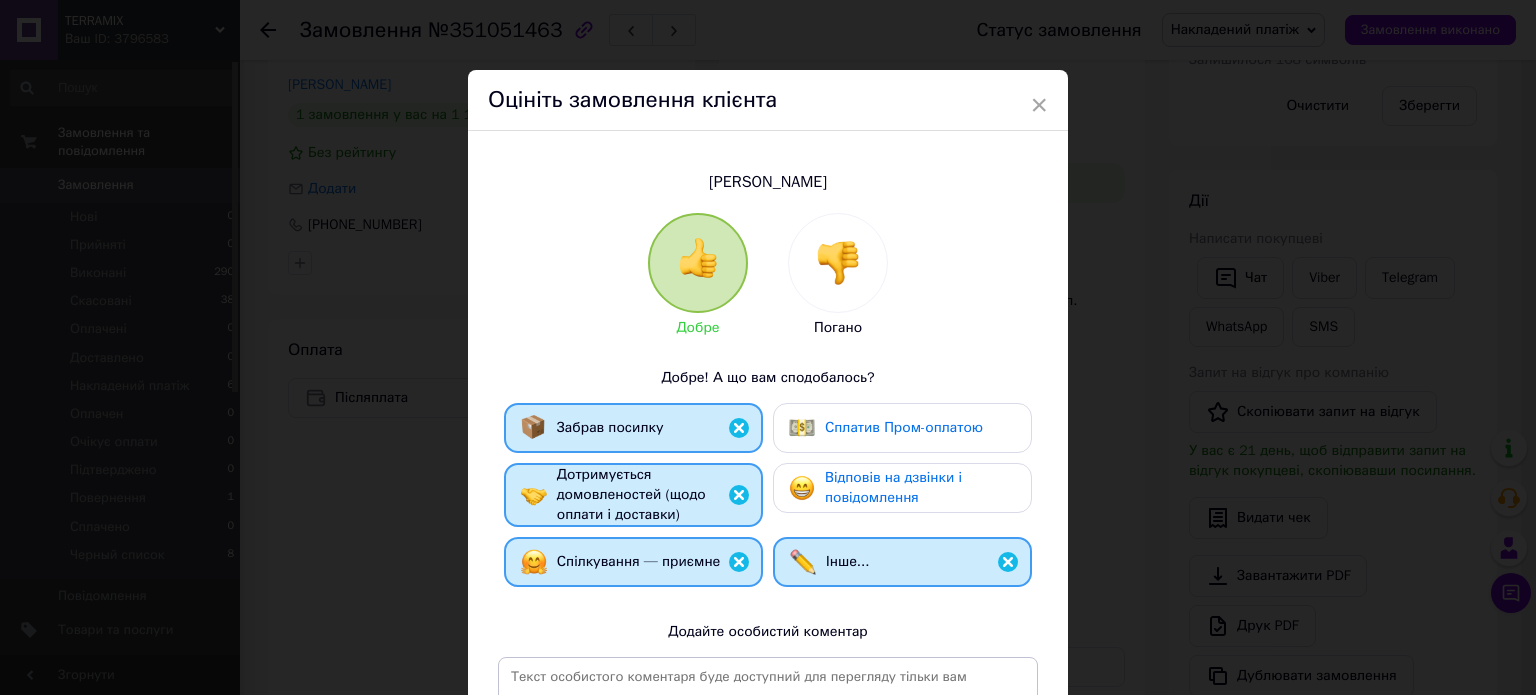 click on "Відповів на дзвінки і повідомлення" at bounding box center [920, 488] 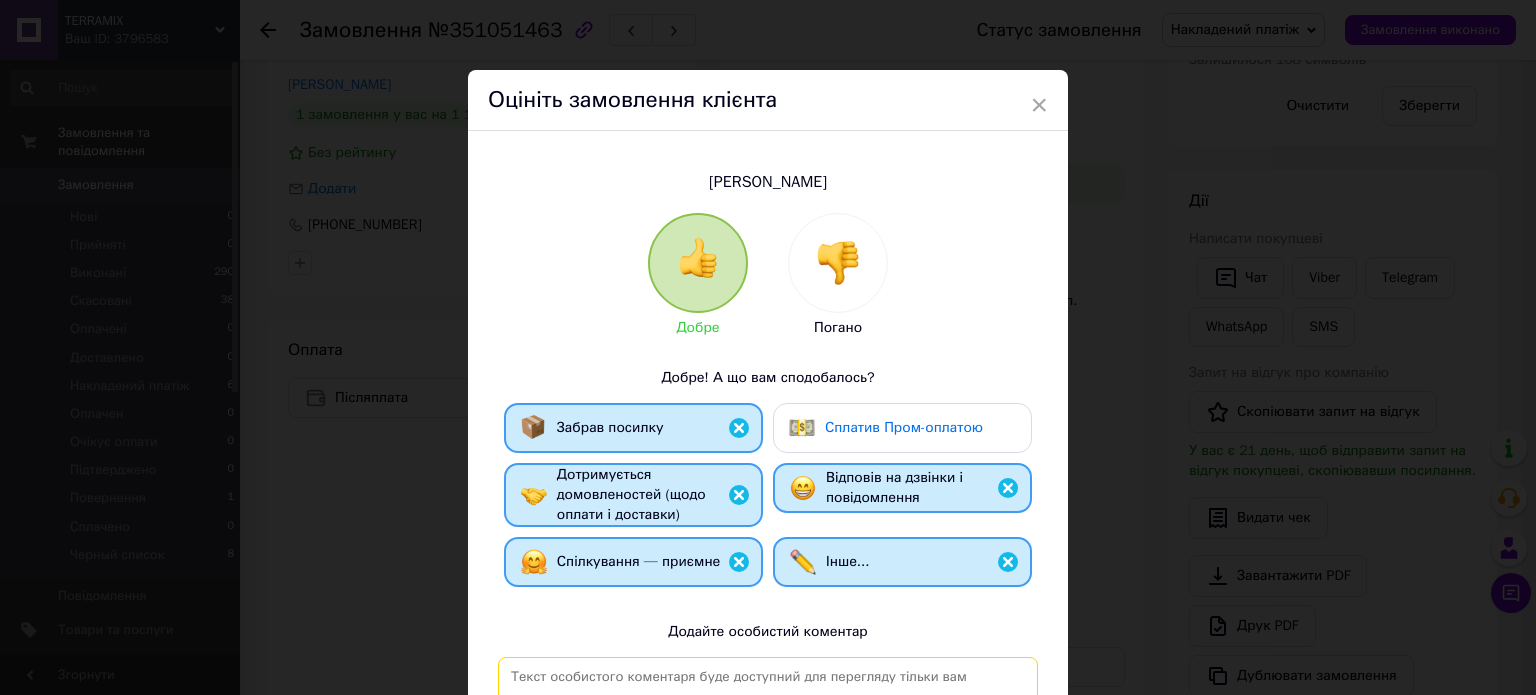 paste on "Радимо, як відповідального та порядного покупця. Замовлення, відправлене Післяплатою, забрали своєчасно. Угода пройшла успішно. Дякуємо за покупку та вибір нашого інтернет-магазину.
З пов. Інтернет магазин TERRAMIX" 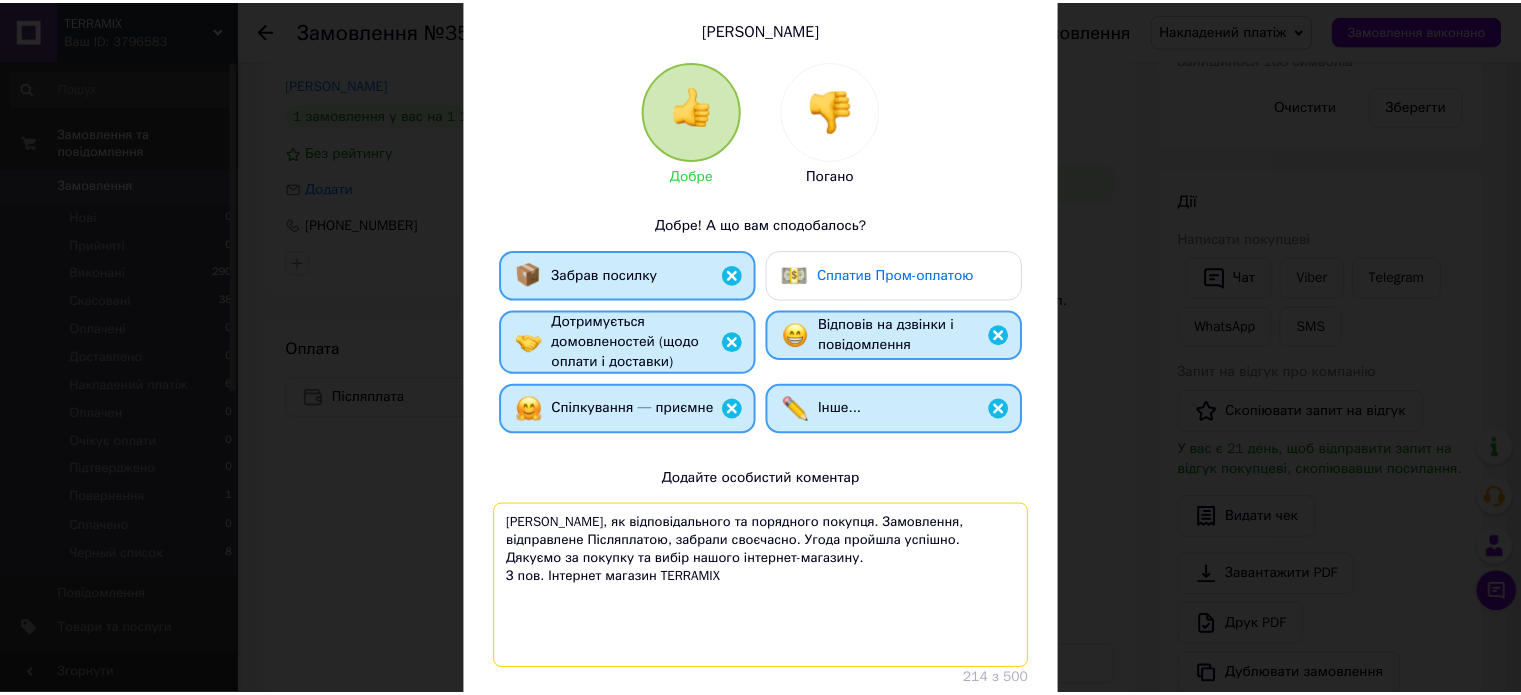 scroll, scrollTop: 295, scrollLeft: 0, axis: vertical 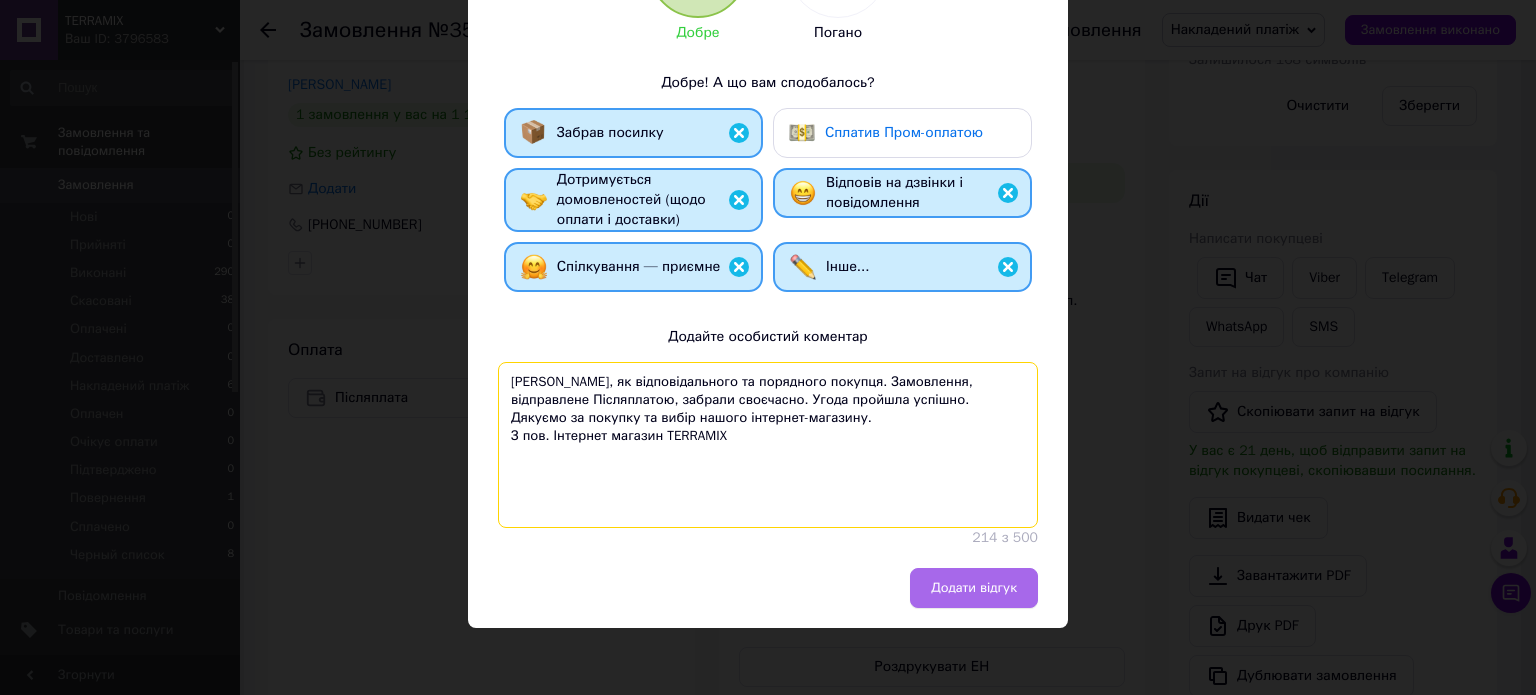 type on "Радимо, як відповідального та порядного покупця. Замовлення, відправлене Післяплатою, забрали своєчасно. Угода пройшла успішно. Дякуємо за покупку та вибір нашого інтернет-магазину.
З пов. Інтернет магазин TERRAMIX" 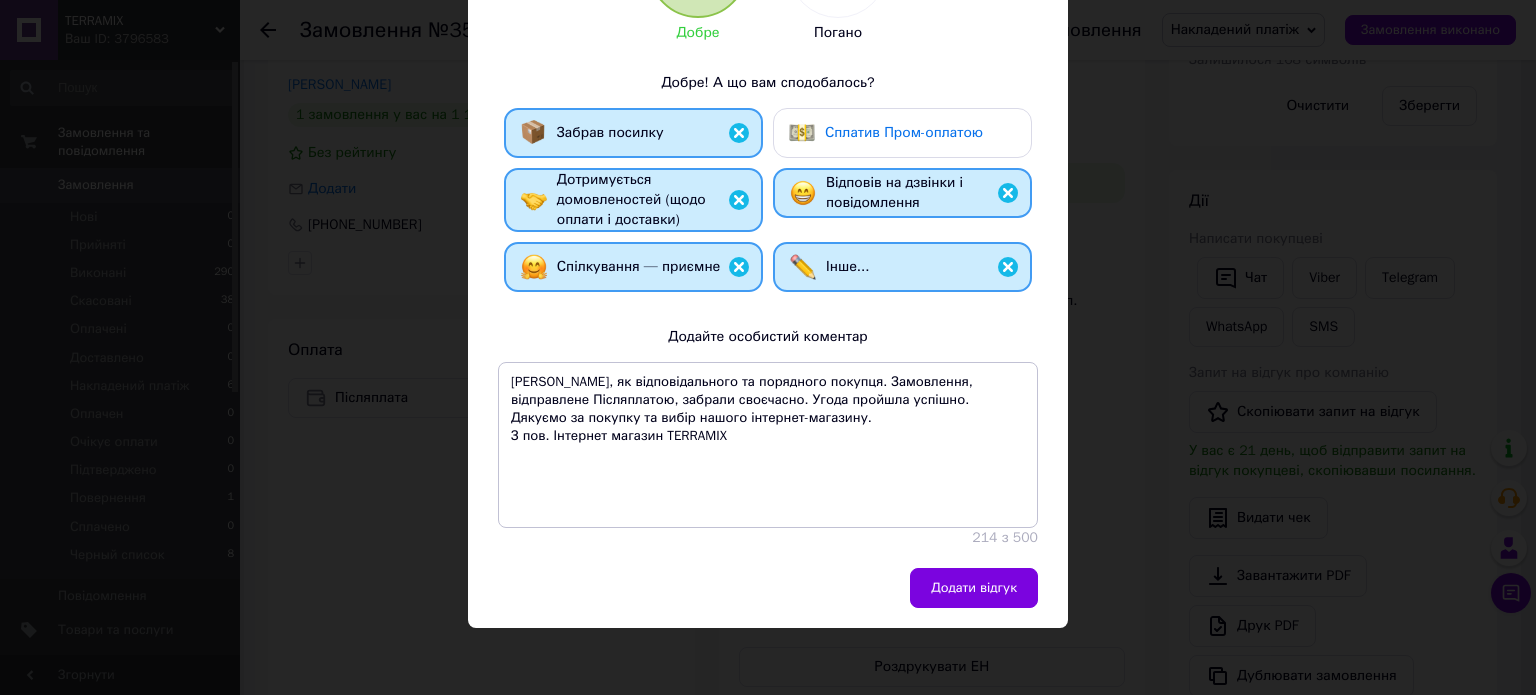 click on "Додати відгук" at bounding box center (974, 588) 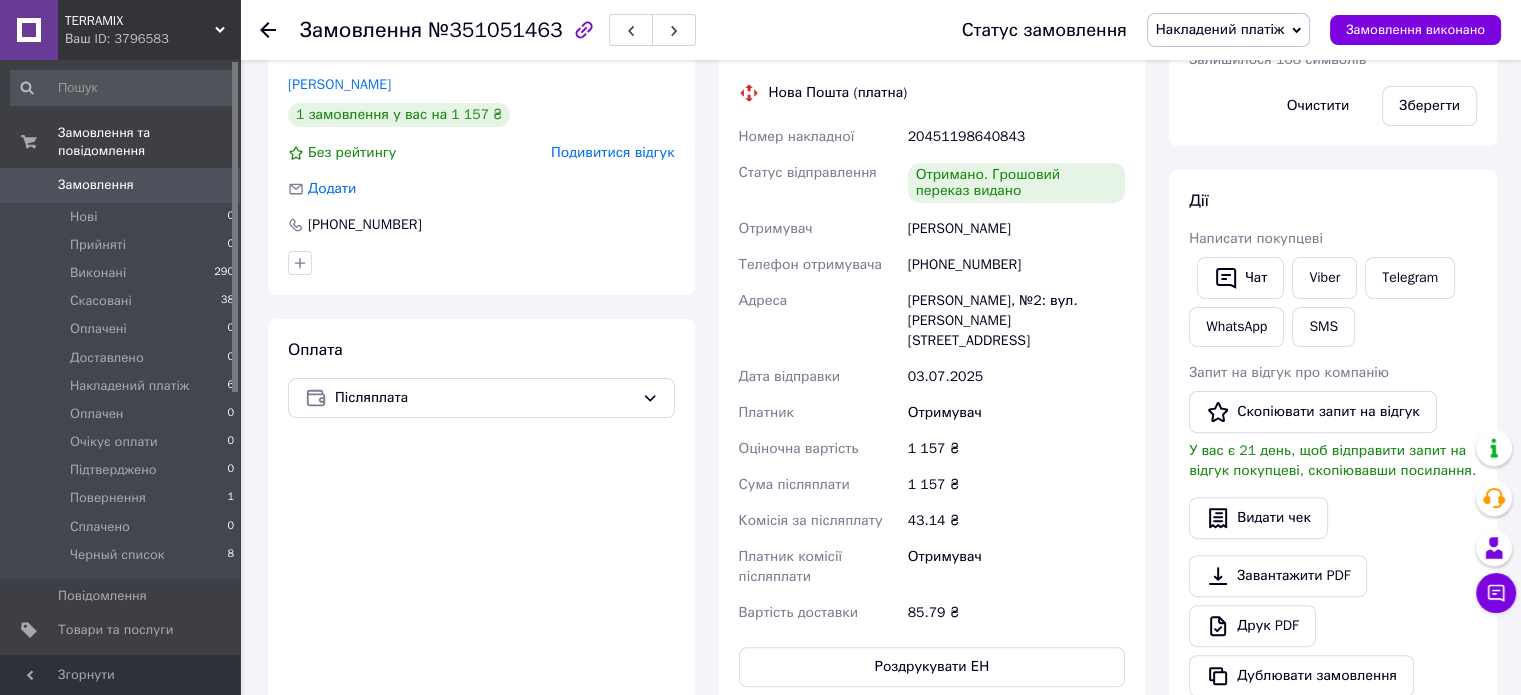 click on "Накладений платіж" at bounding box center [1220, 29] 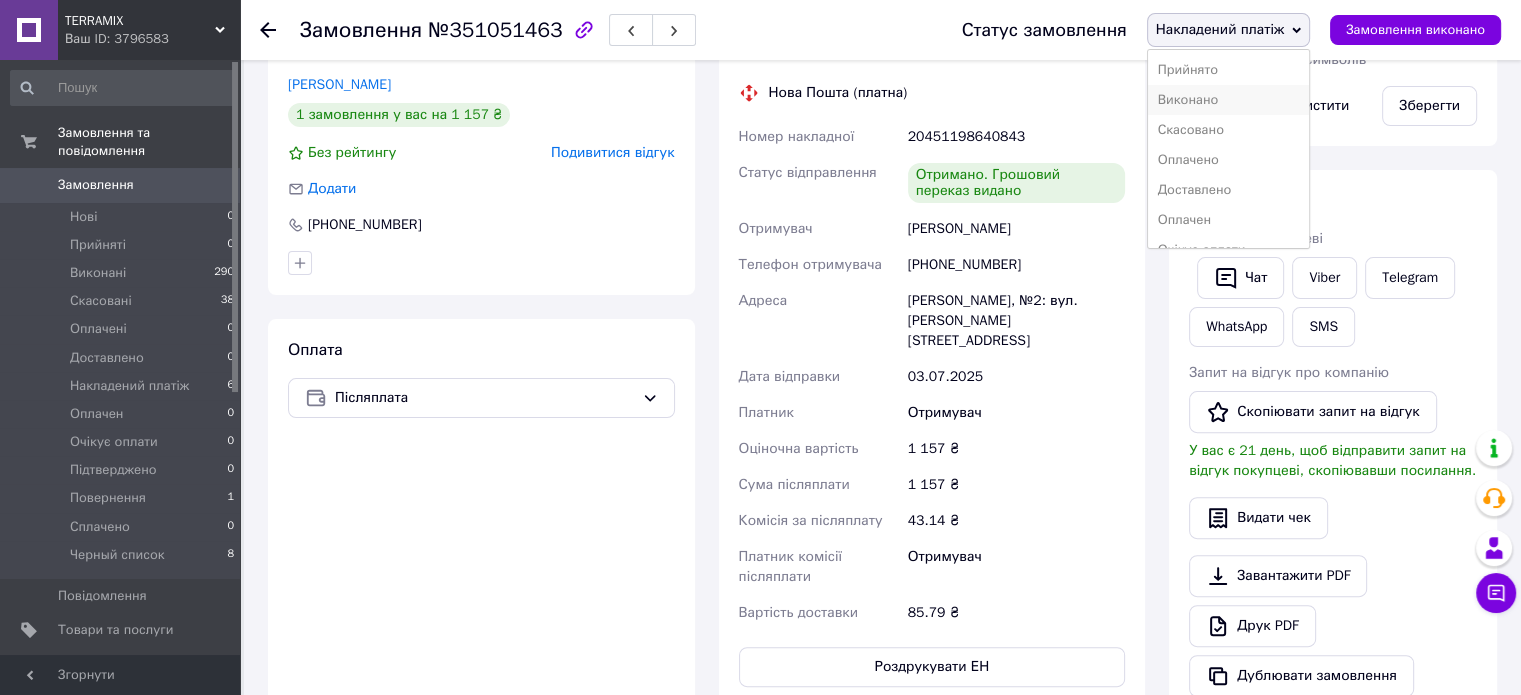 click on "Виконано" at bounding box center (1228, 100) 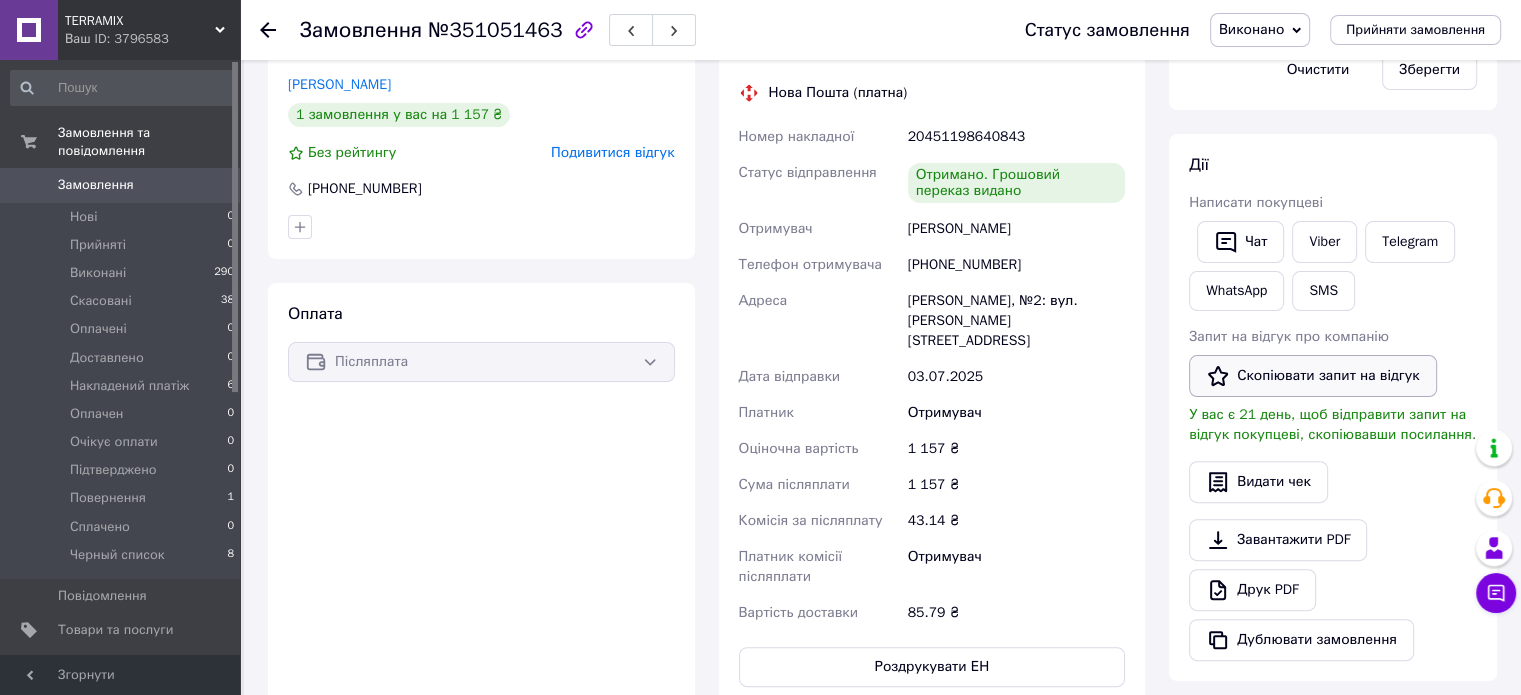 click on "Скопіювати запит на відгук" at bounding box center (1313, 376) 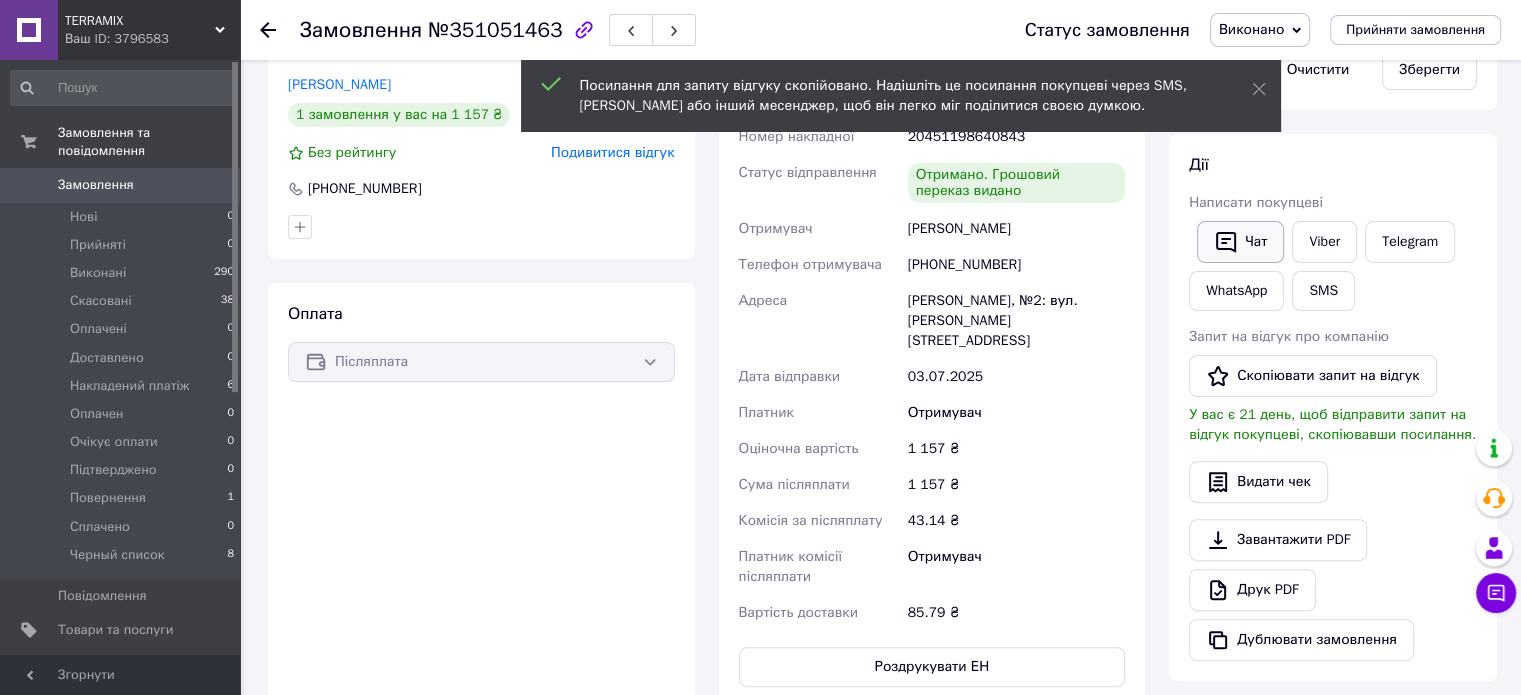 click on "Чат" at bounding box center (1240, 242) 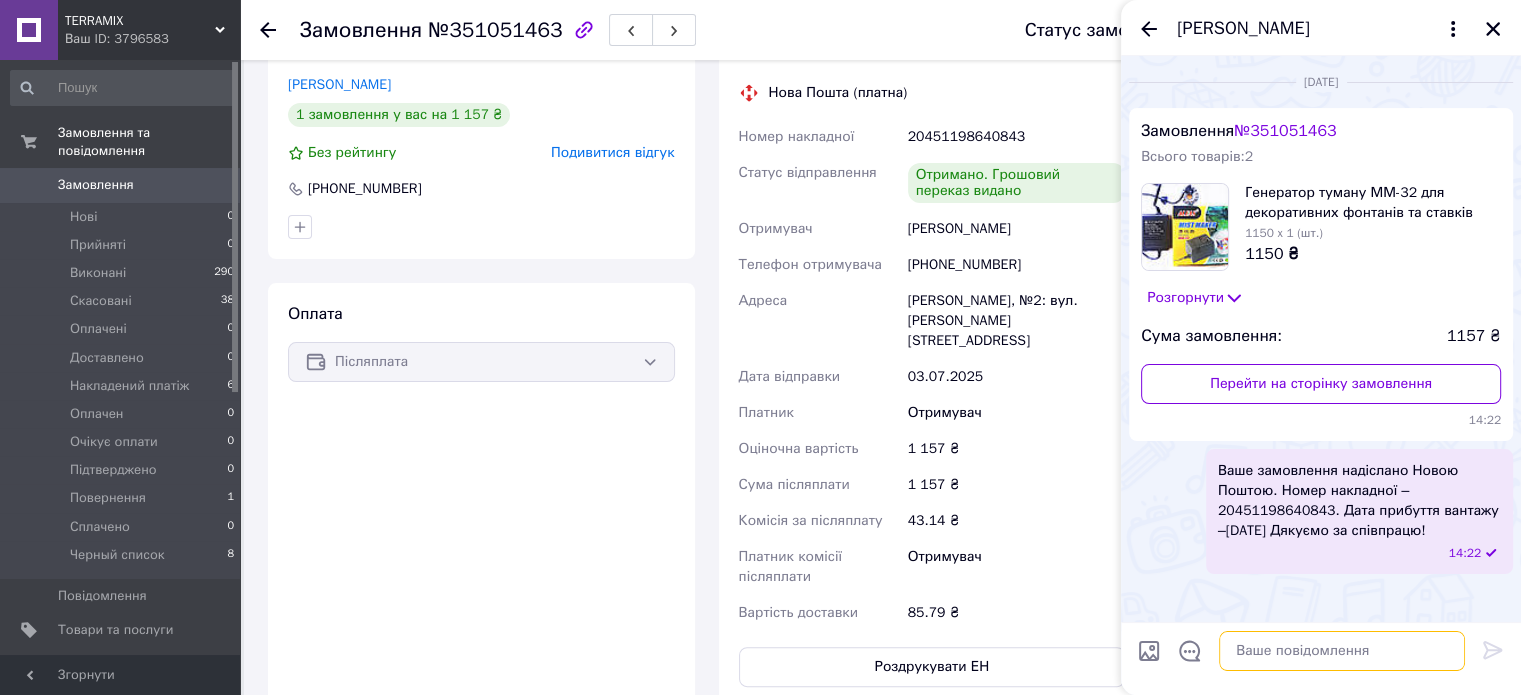 click at bounding box center [1342, 651] 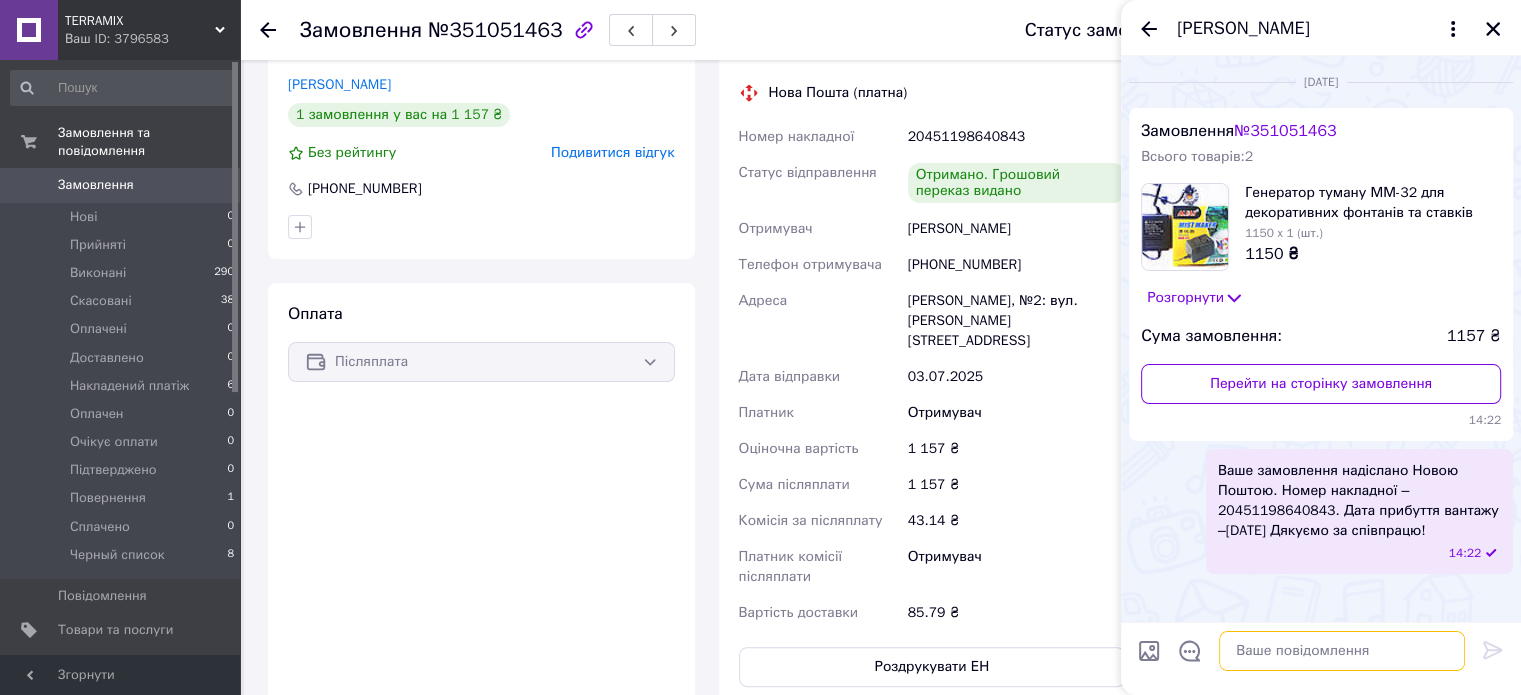 paste on "Вітаєм.
Інтернет-магазин TERRAMIX.
Будемо дуже вдячні за відгук на Ваше останнє замовлення на Prom_ua. Напишіть чи сподобалися Вам якість нашого обслуговування та швидкість обробки замовлення.
Відгук залиште на порталі Prom_ua за посиланням нижче:
https://s.prom.st/RVrpGMC14vq" 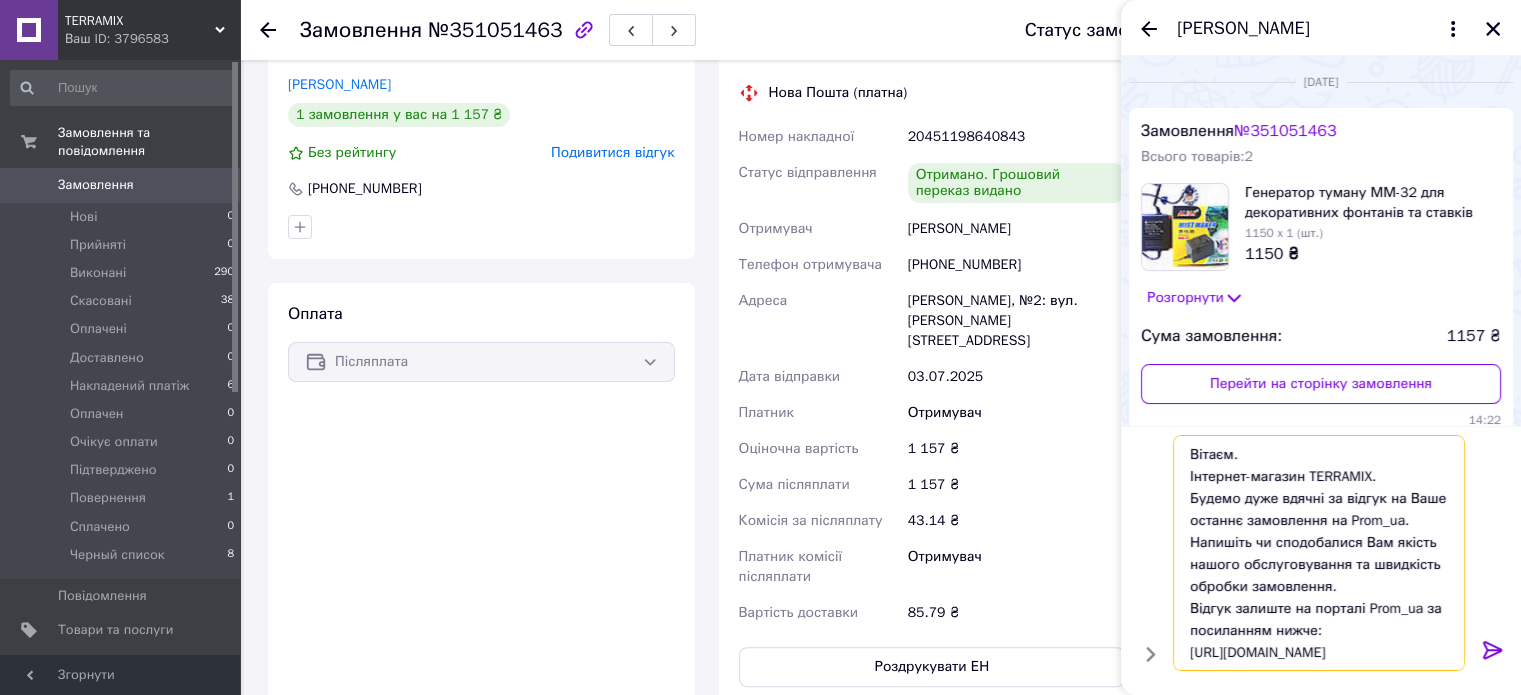 scroll, scrollTop: 1, scrollLeft: 0, axis: vertical 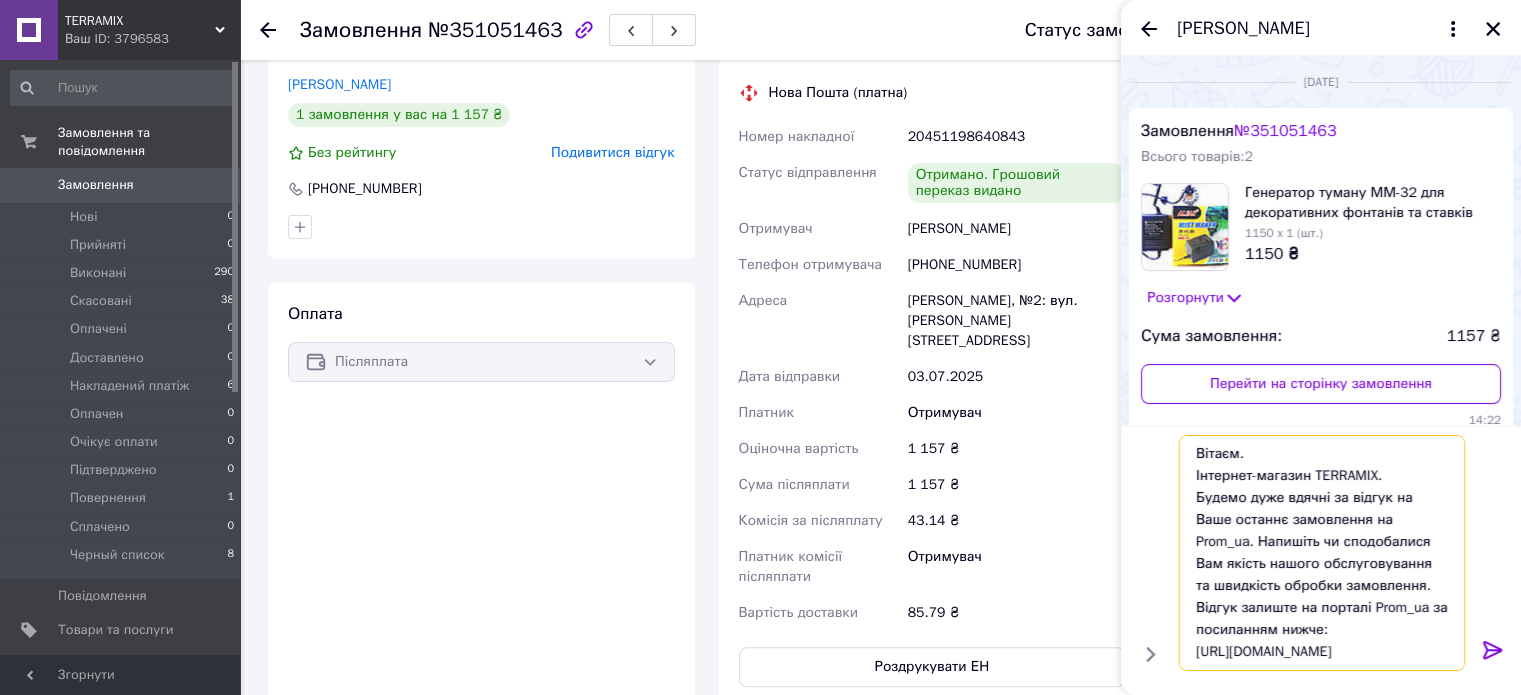 type on "Вітаєм.
Інтернет-магазин TERRAMIX.
Будемо дуже вдячні за відгук на Ваше останнє замовлення на Prom_ua. Напишіть чи сподобалися Вам якість нашого обслуговування та швидкість обробки замовлення.
Відгук залиште на порталі Prom_ua за посиланням нижче:
https://s.prom.st/RVrpGMC14vq" 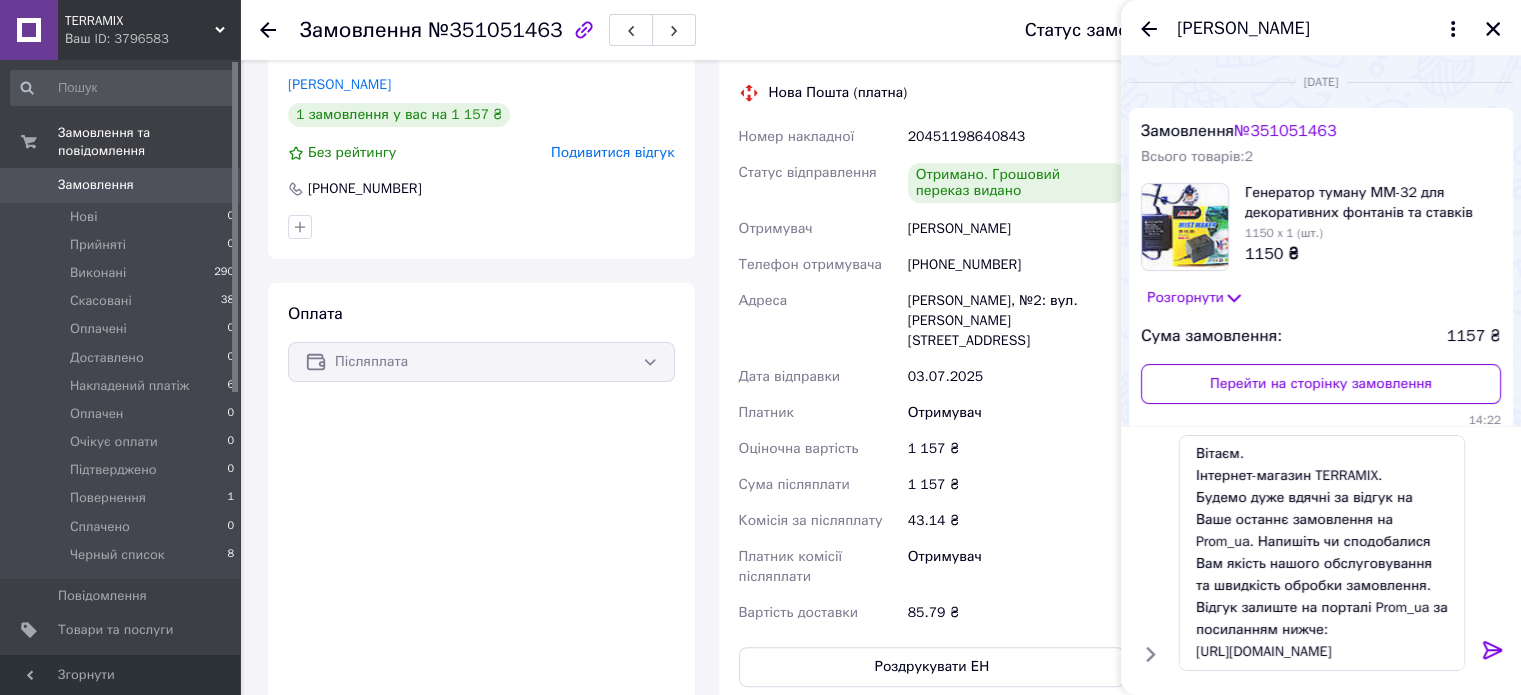 click 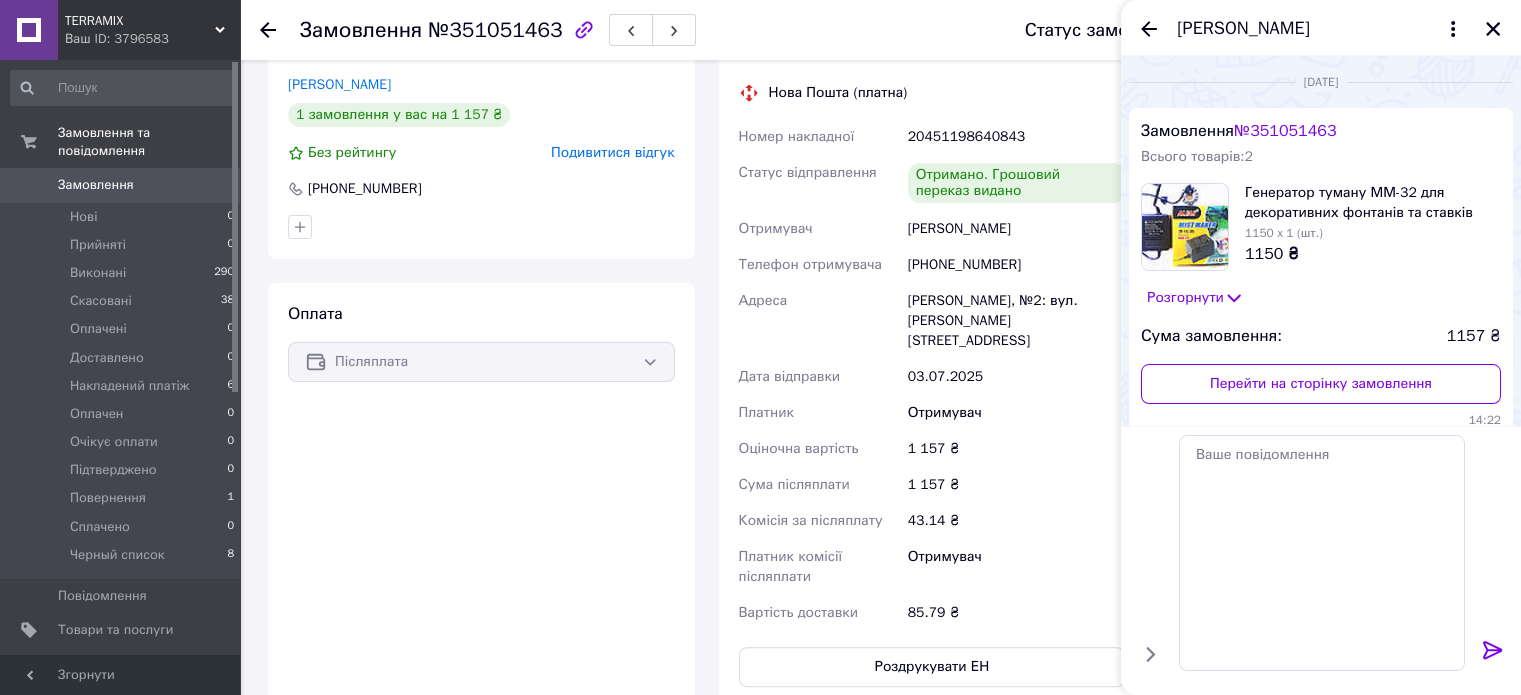scroll, scrollTop: 0, scrollLeft: 0, axis: both 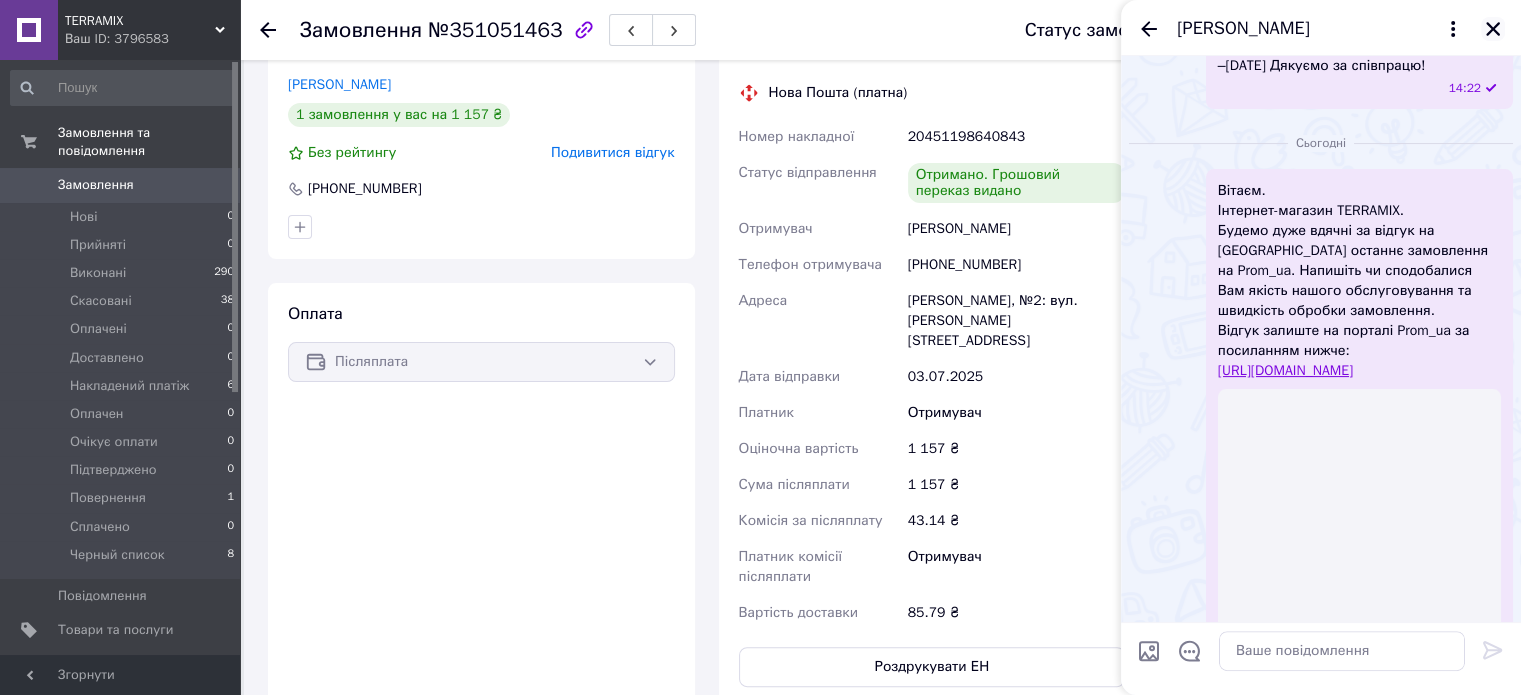 click 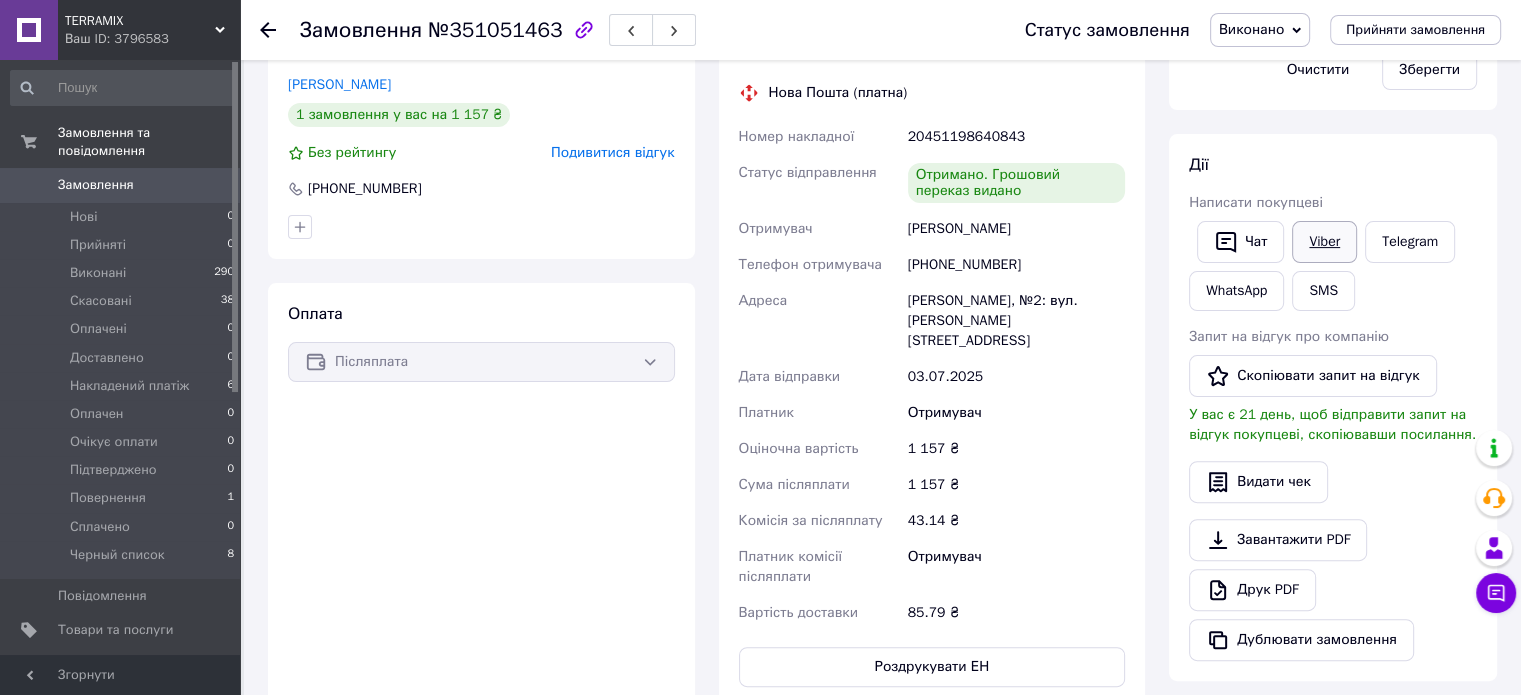 click on "Viber" at bounding box center [1324, 242] 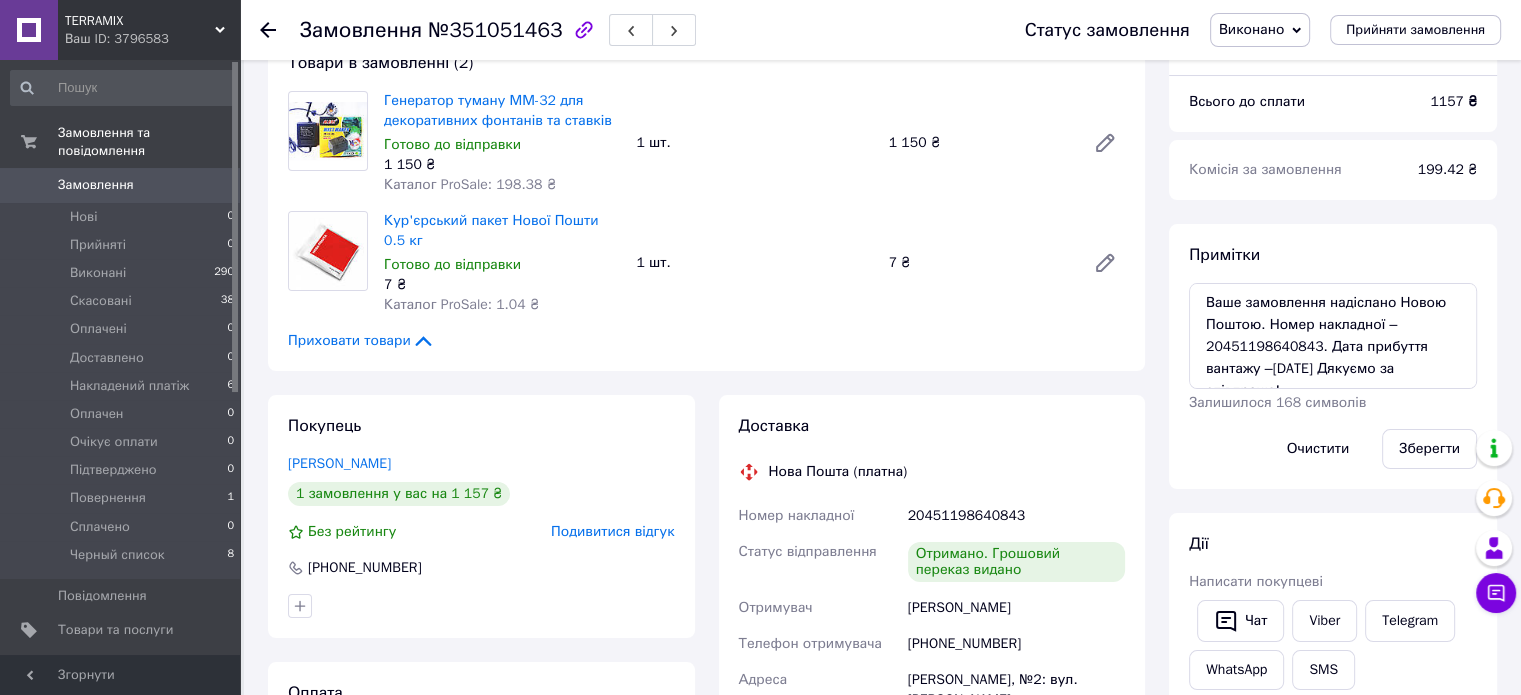scroll, scrollTop: 119, scrollLeft: 0, axis: vertical 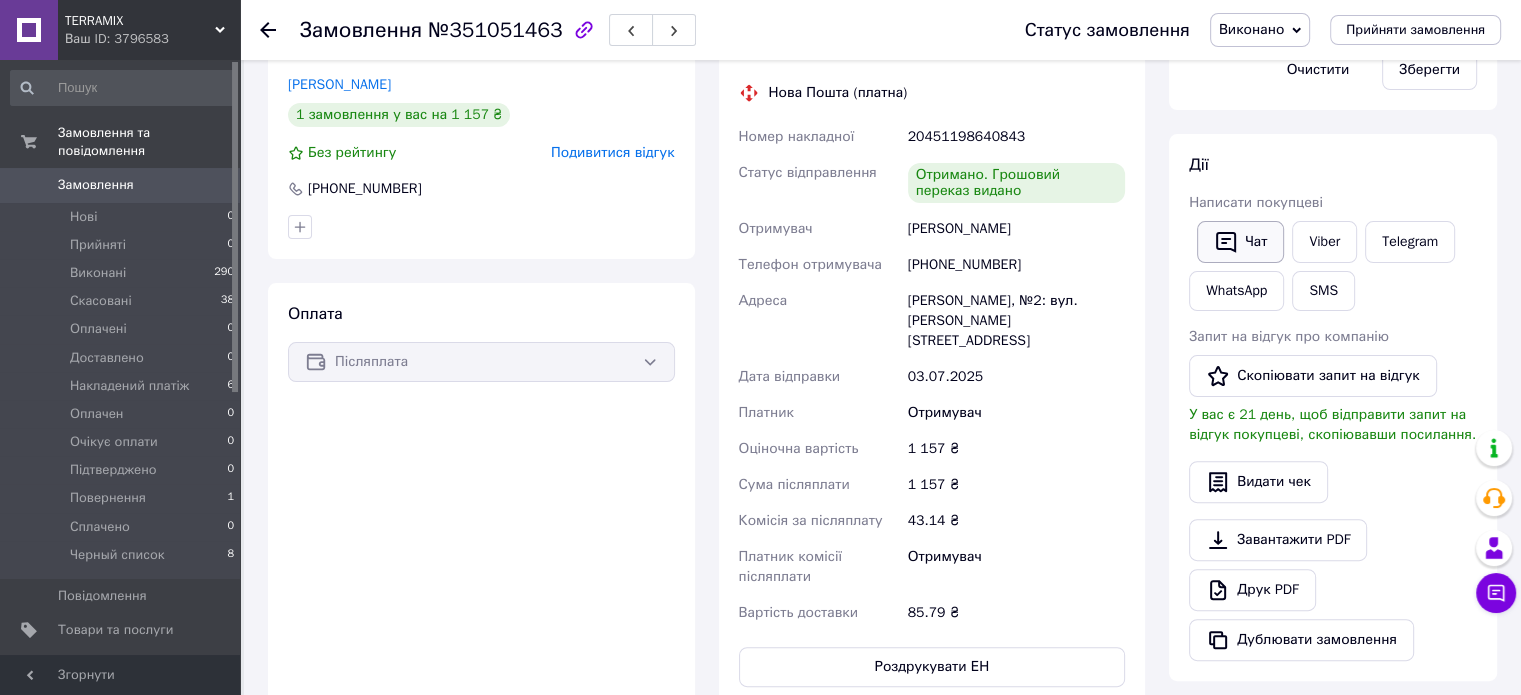 click on "Чат" at bounding box center [1240, 242] 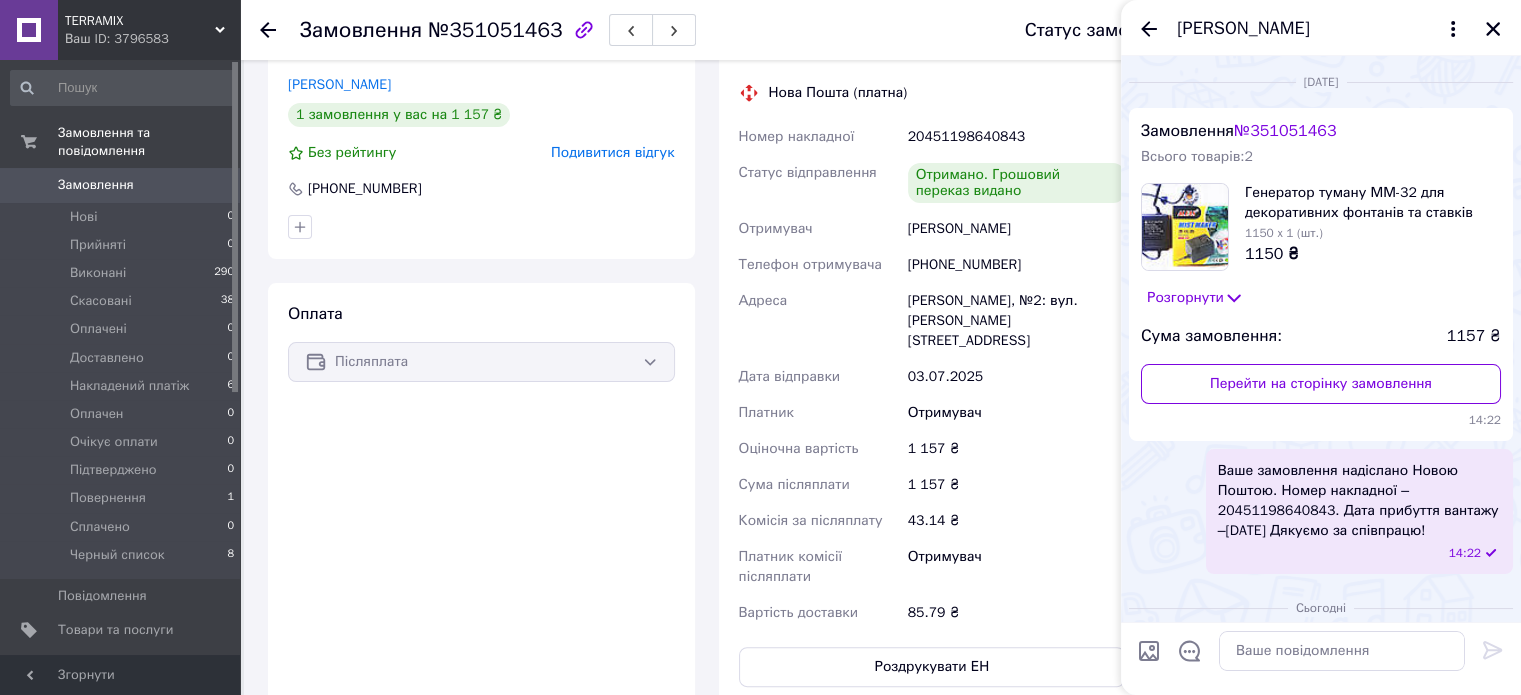 scroll, scrollTop: 413, scrollLeft: 0, axis: vertical 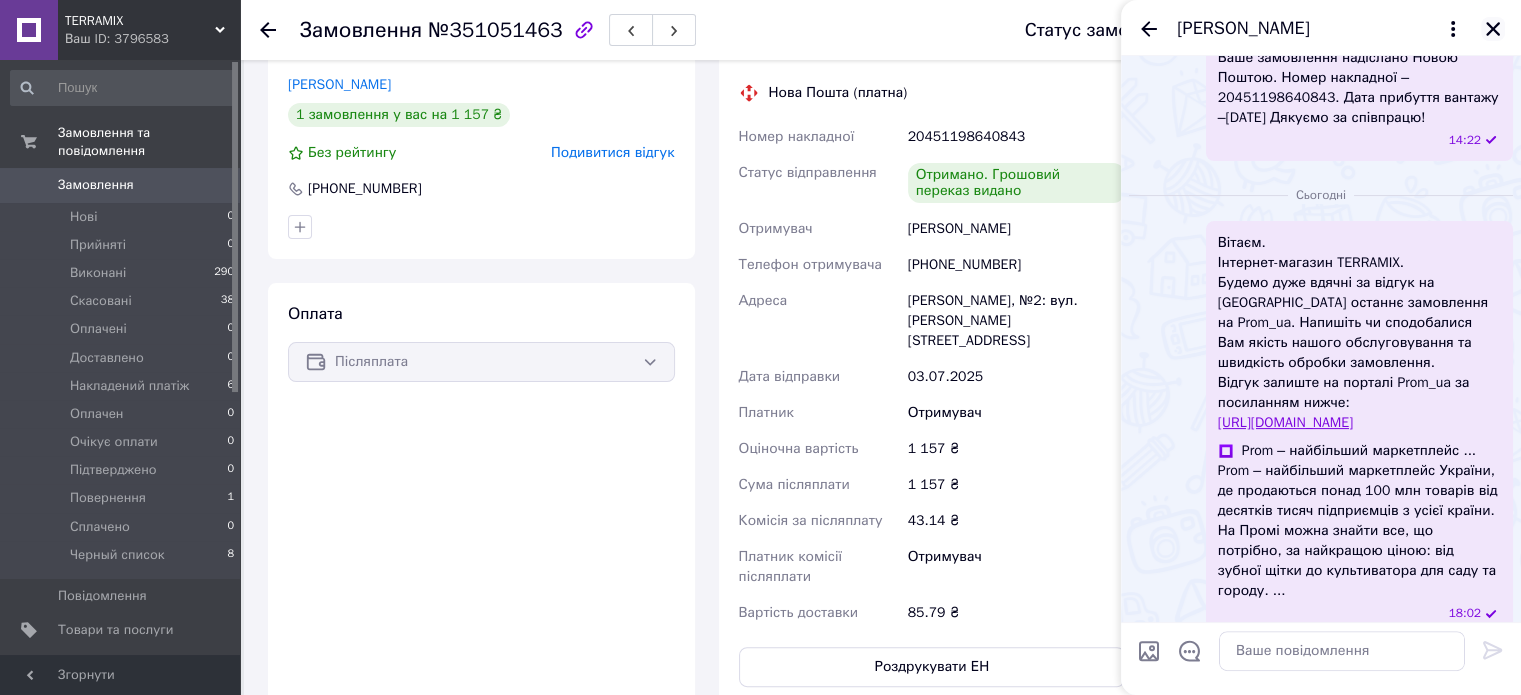 click at bounding box center (1493, 29) 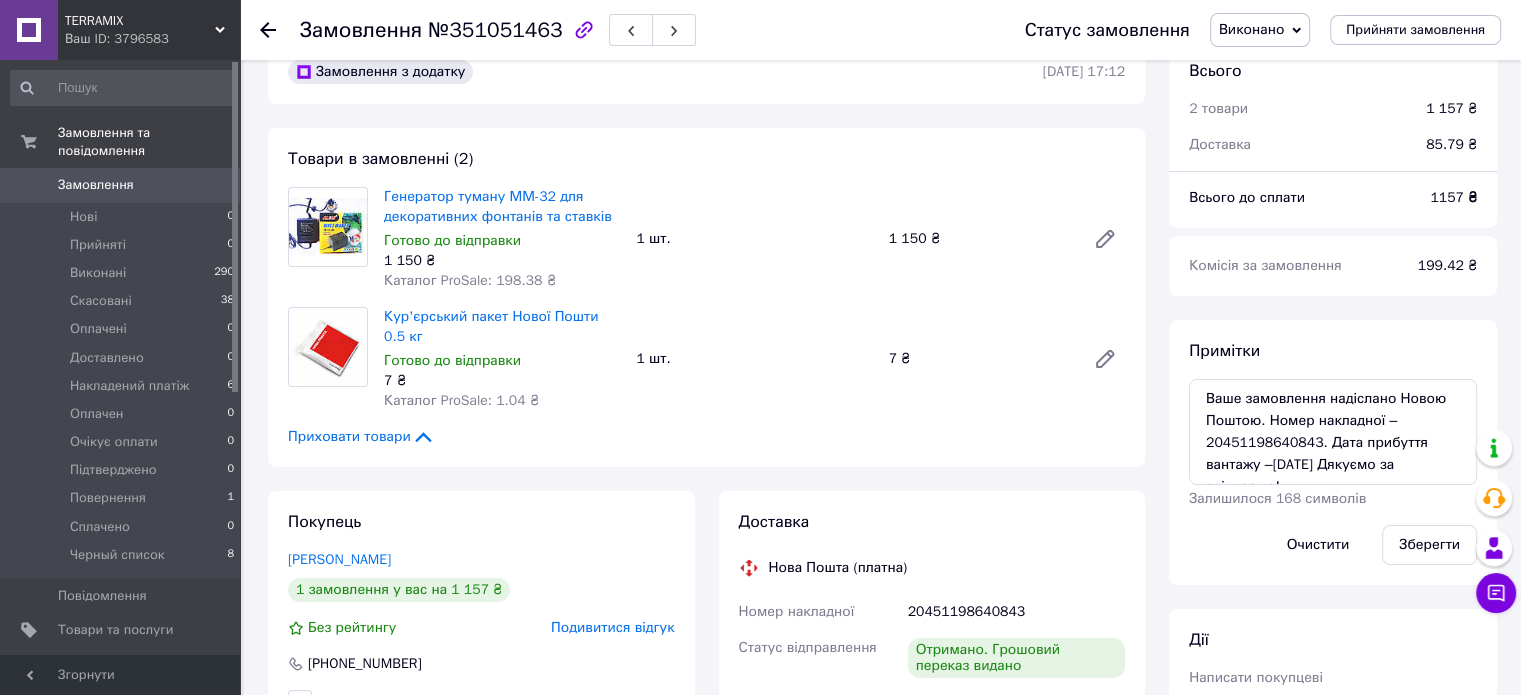 scroll, scrollTop: 19, scrollLeft: 0, axis: vertical 